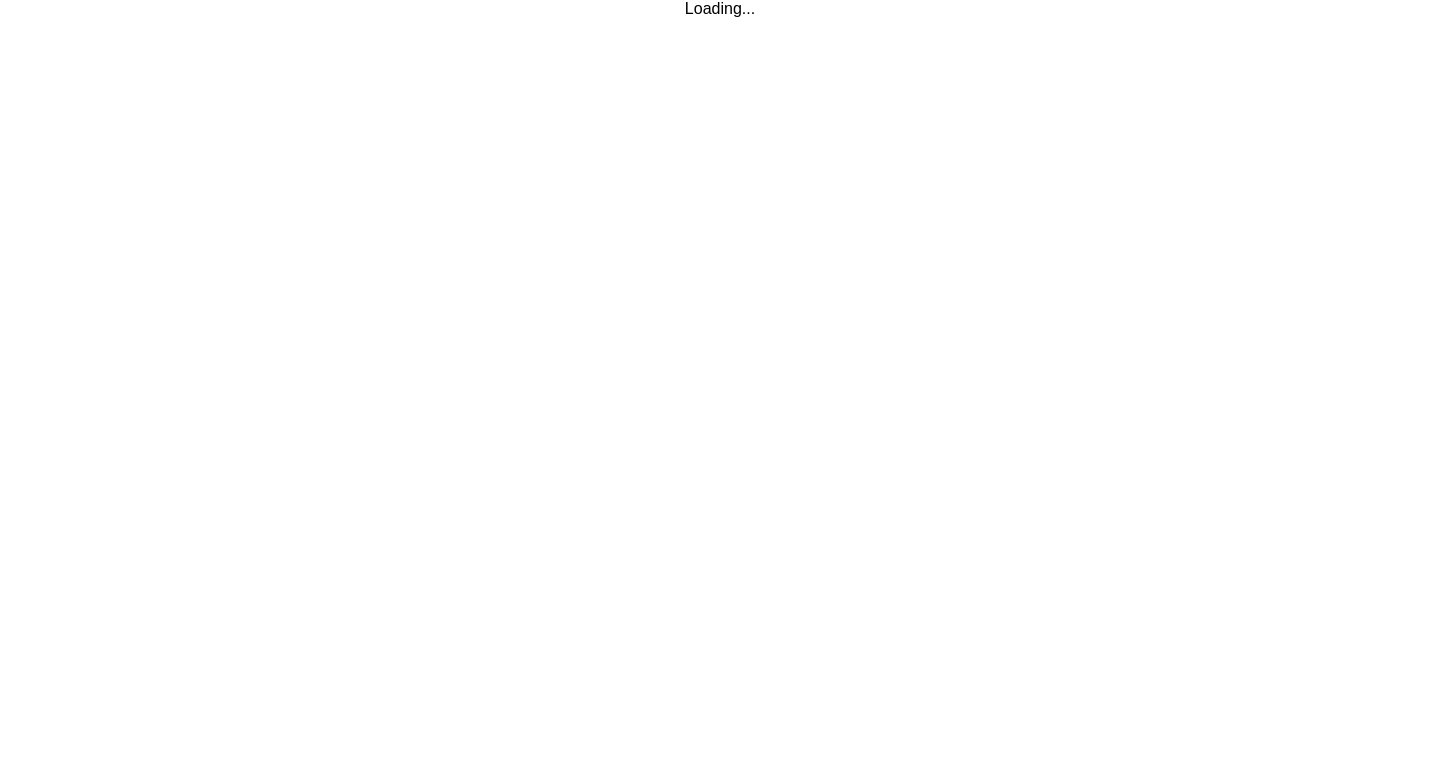 scroll, scrollTop: 0, scrollLeft: 0, axis: both 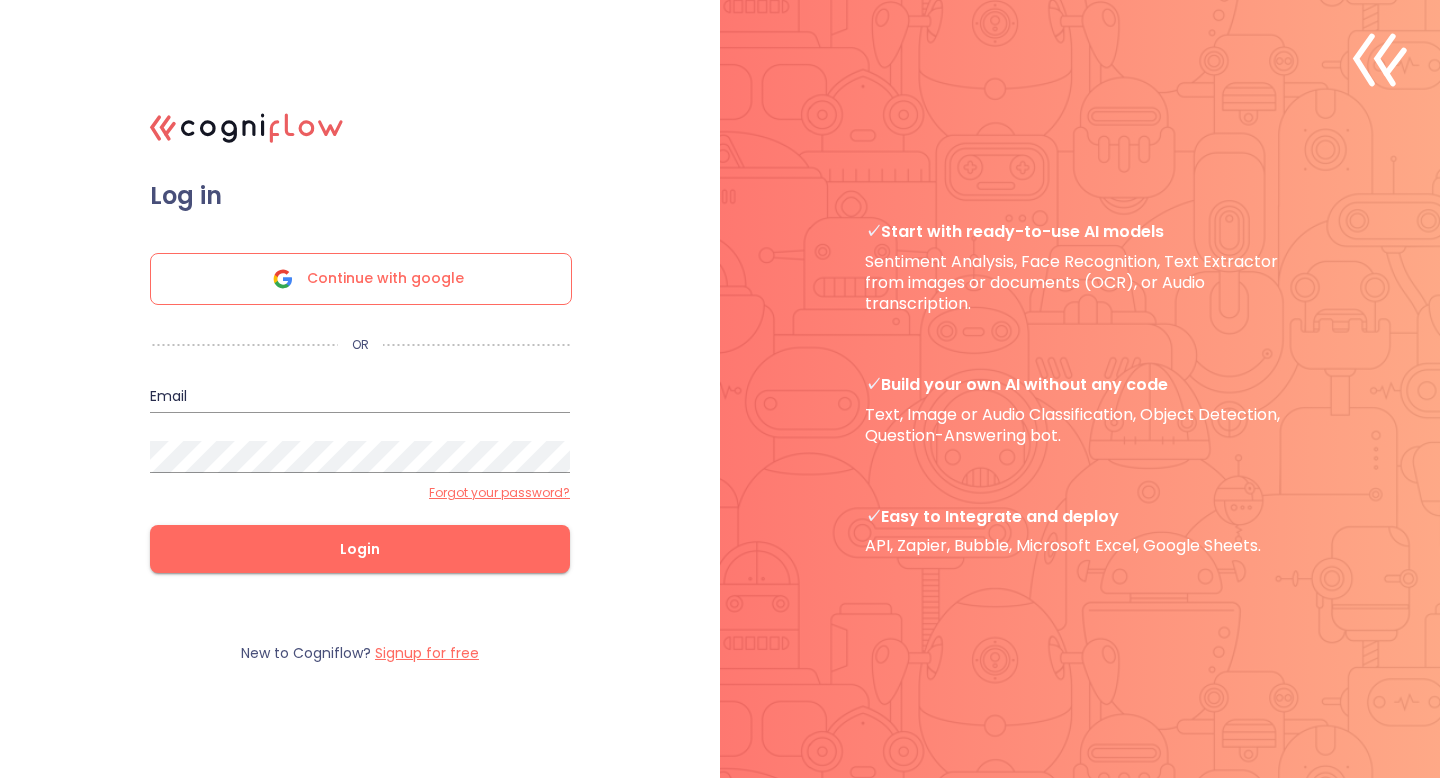 click on "Continue with google" at bounding box center (385, 279) 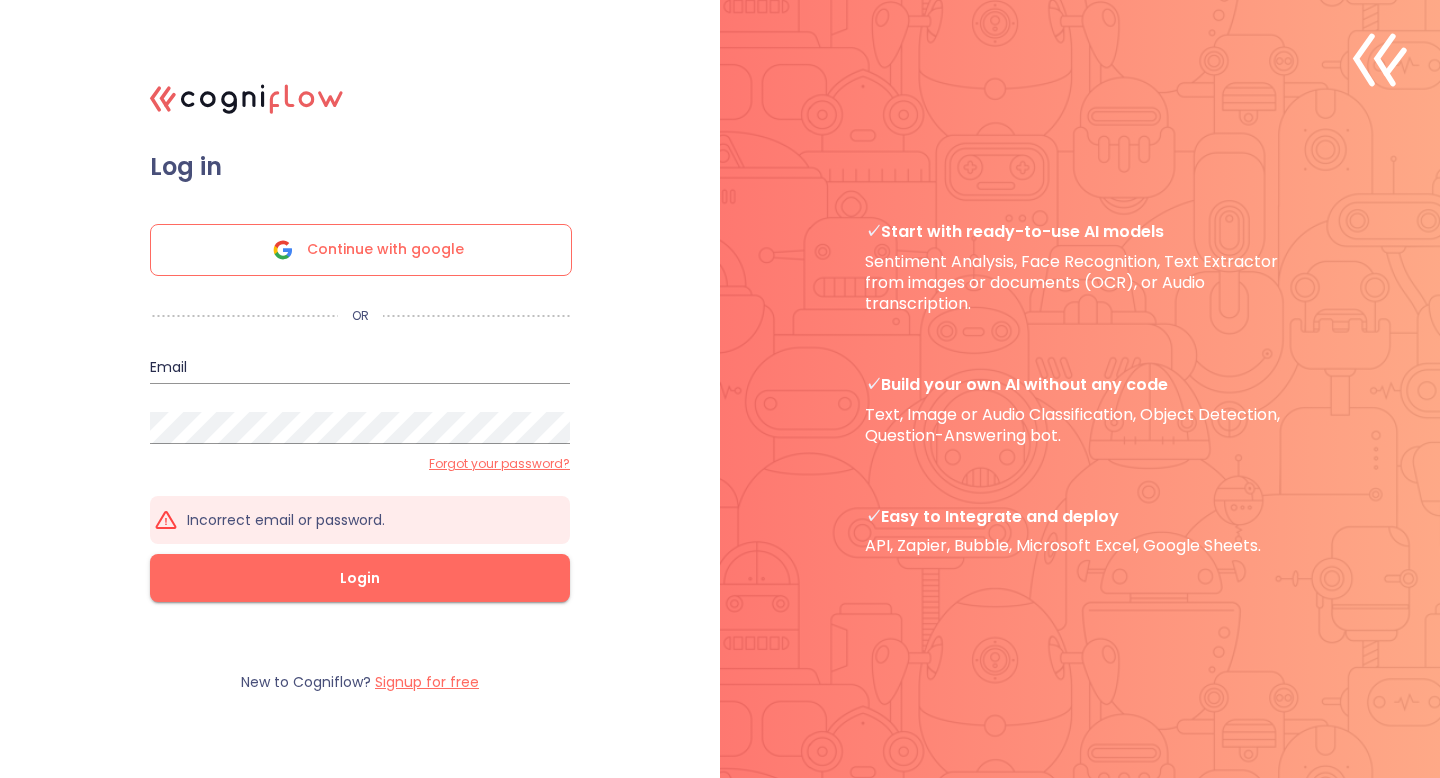 click on "Signup for free" at bounding box center (427, 682) 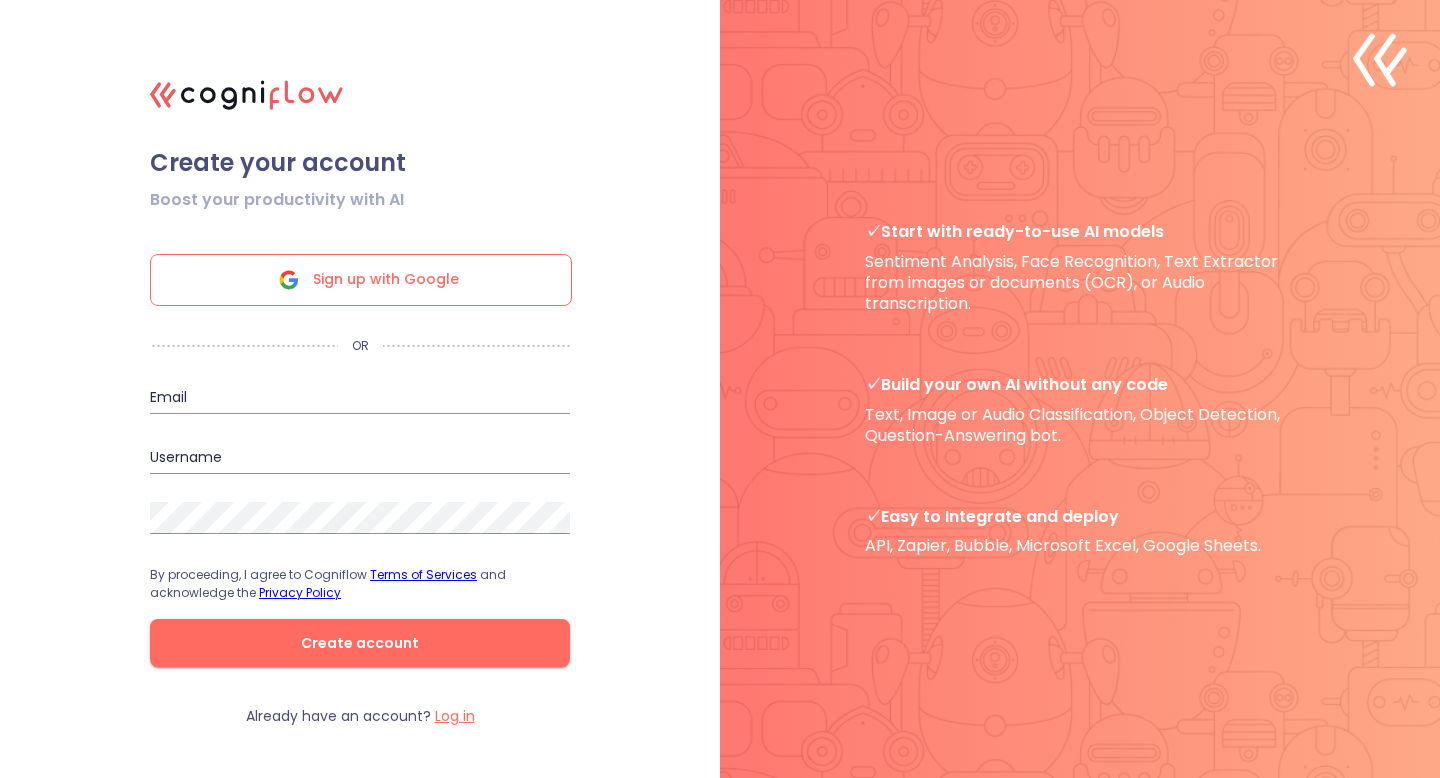 click at bounding box center (360, 398) 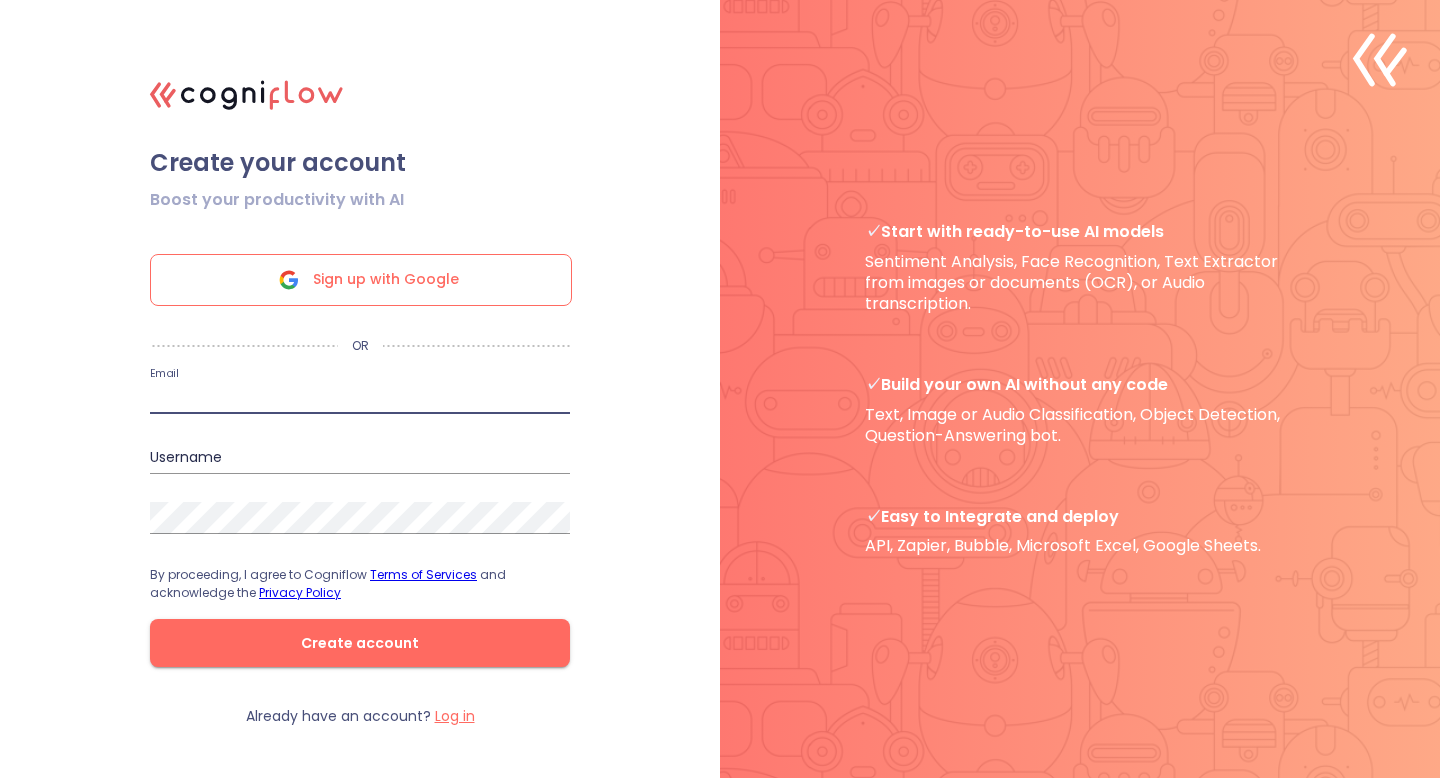 type on "[EMAIL]" 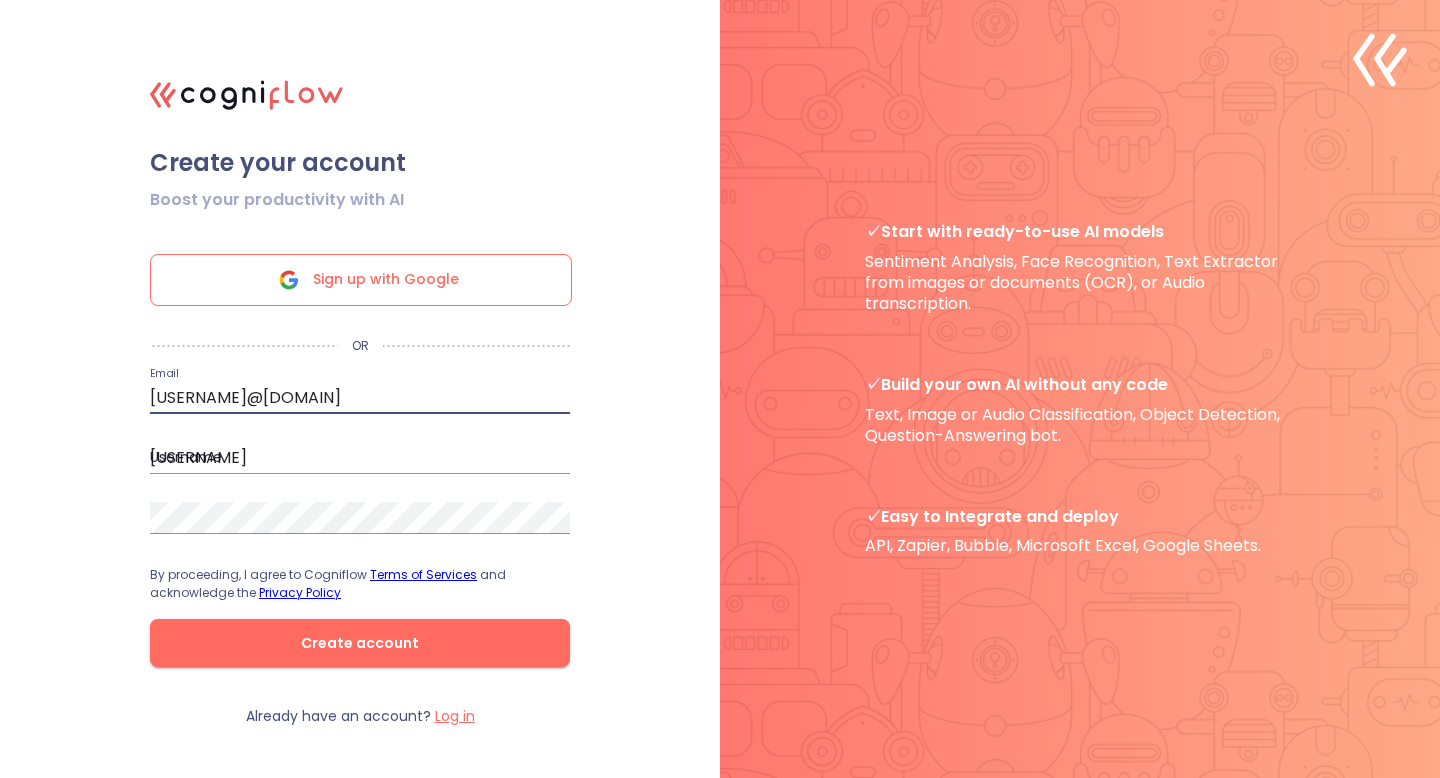 click on "mayank.parashar4u" at bounding box center [360, 458] 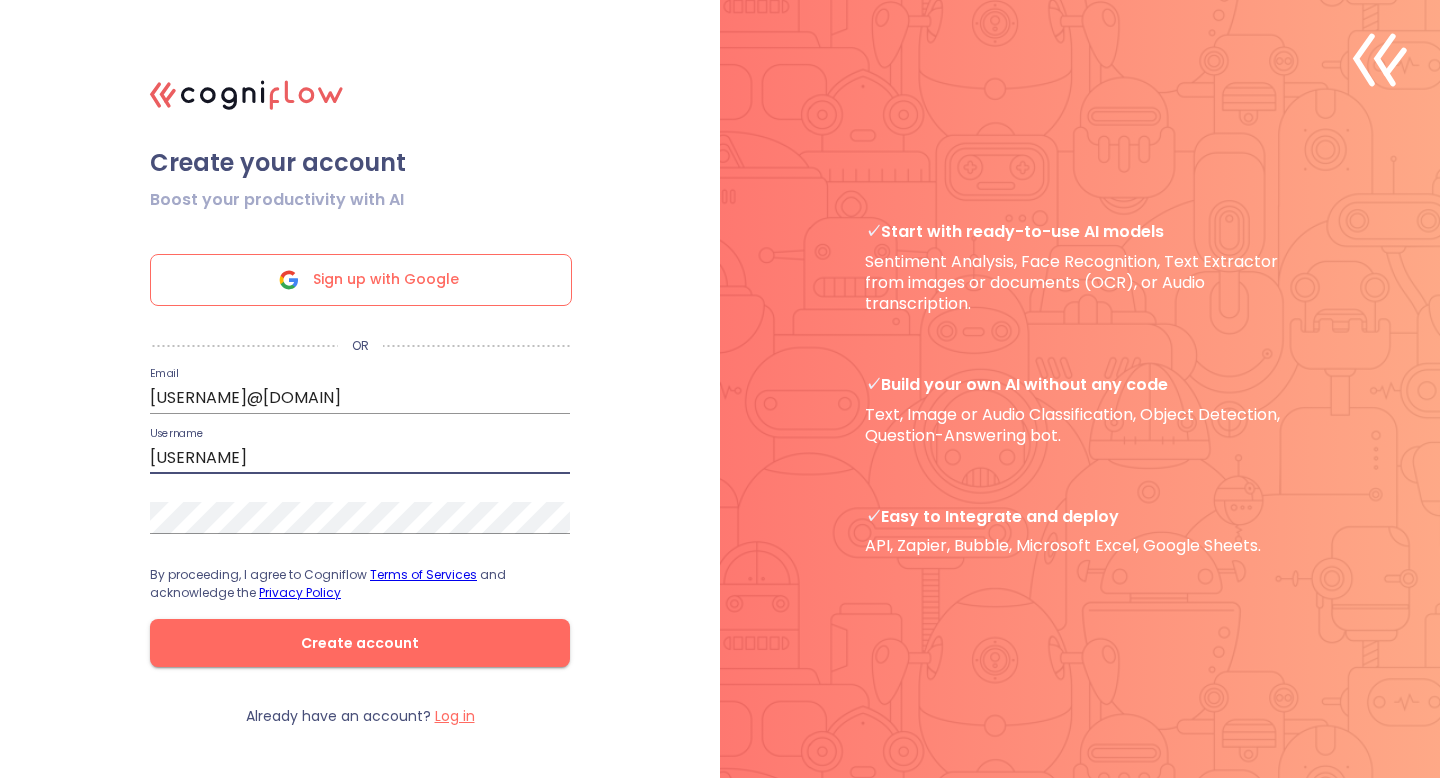 type on "[EMAIL]" 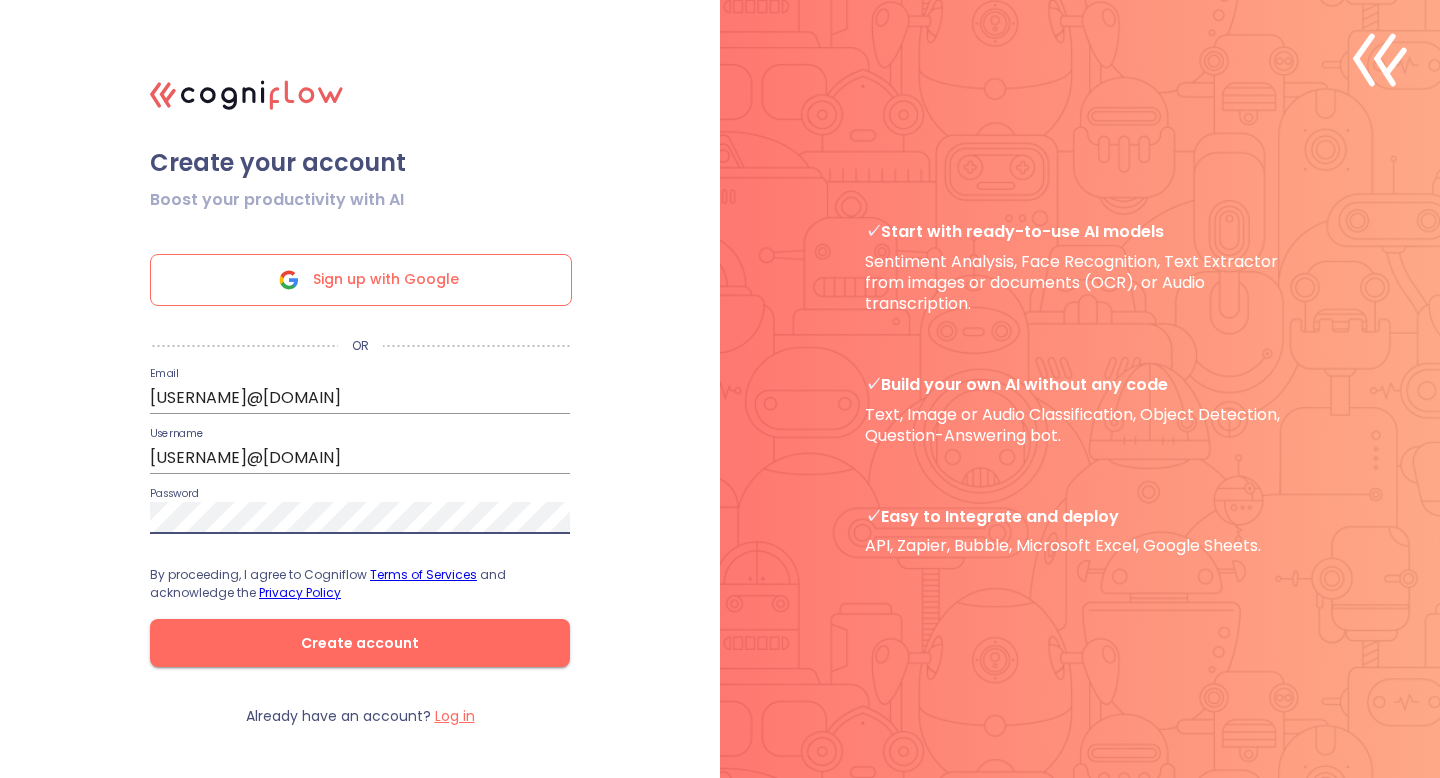 click on "Create account" at bounding box center [360, 643] 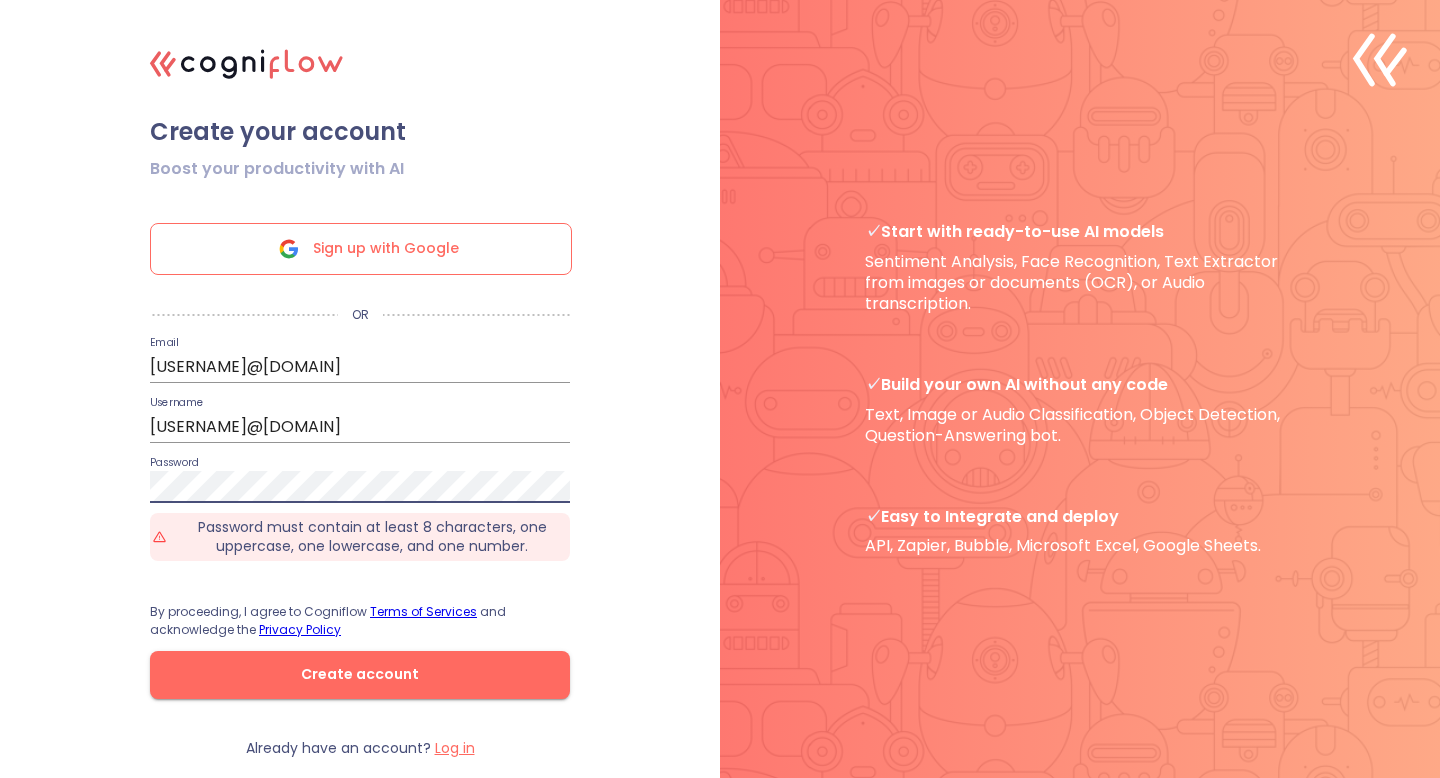 click on ".cls-1{fill:#141624;}.cls-2{fill:#eb5e60;}.cls-3{fill:none;stroke:#eb5e60;stroke-linecap:round;stroke-miterlimit:10;stroke-width:14px;} 1a Create your account Boost your productivity with AI Sign up with Google OR Email mayank.parashar4u@gmail.com Username mayank.parashar4u@gmail.com Password Password must contain at least 8 characters, one uppercase, one lowercase, and one number. By proceeding, I agree to Cogniflow   Terms of Services   and acknowledge the   Privacy Policy Create account Already have an account?   Log in ✓  Start with ready-to-use AI models Sentiment Analysis, Face Recognition, Text Extractor from images or documents (OCR), or Audio transcription. ✓  Build your own AI without any code Text, Image or Audio Classification, Object Detection, Question-Answering bot. ✓  Easy to Integrate and deploy API, Zapier, Bubble, Microsoft Excel, Google Sheets. .cls-1{fill:none;stroke:#eb5e60;stroke-linecap:round;stroke-miterlimit:10;stroke-width:3px;} 4b" at bounding box center (720, 389) 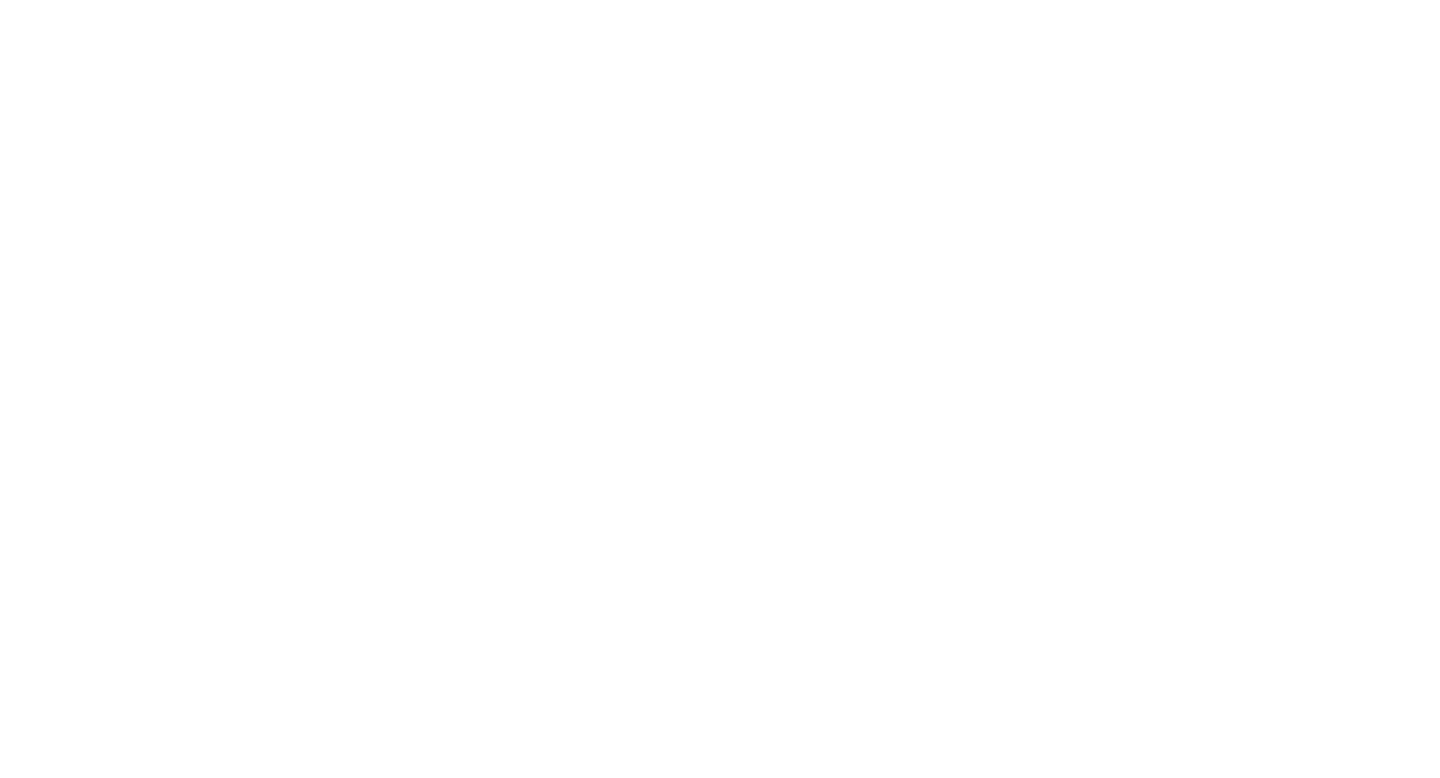 scroll, scrollTop: 0, scrollLeft: 0, axis: both 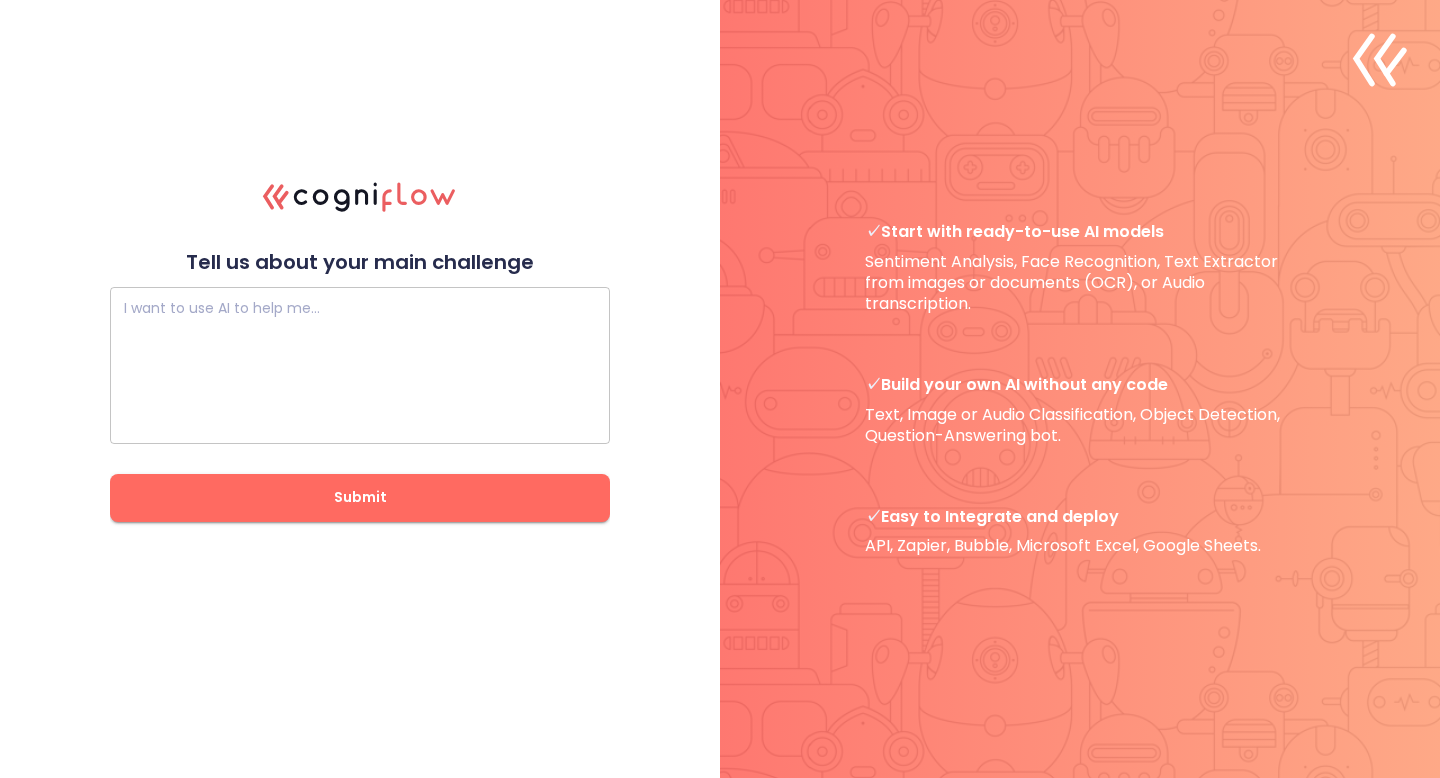click at bounding box center (360, 365) 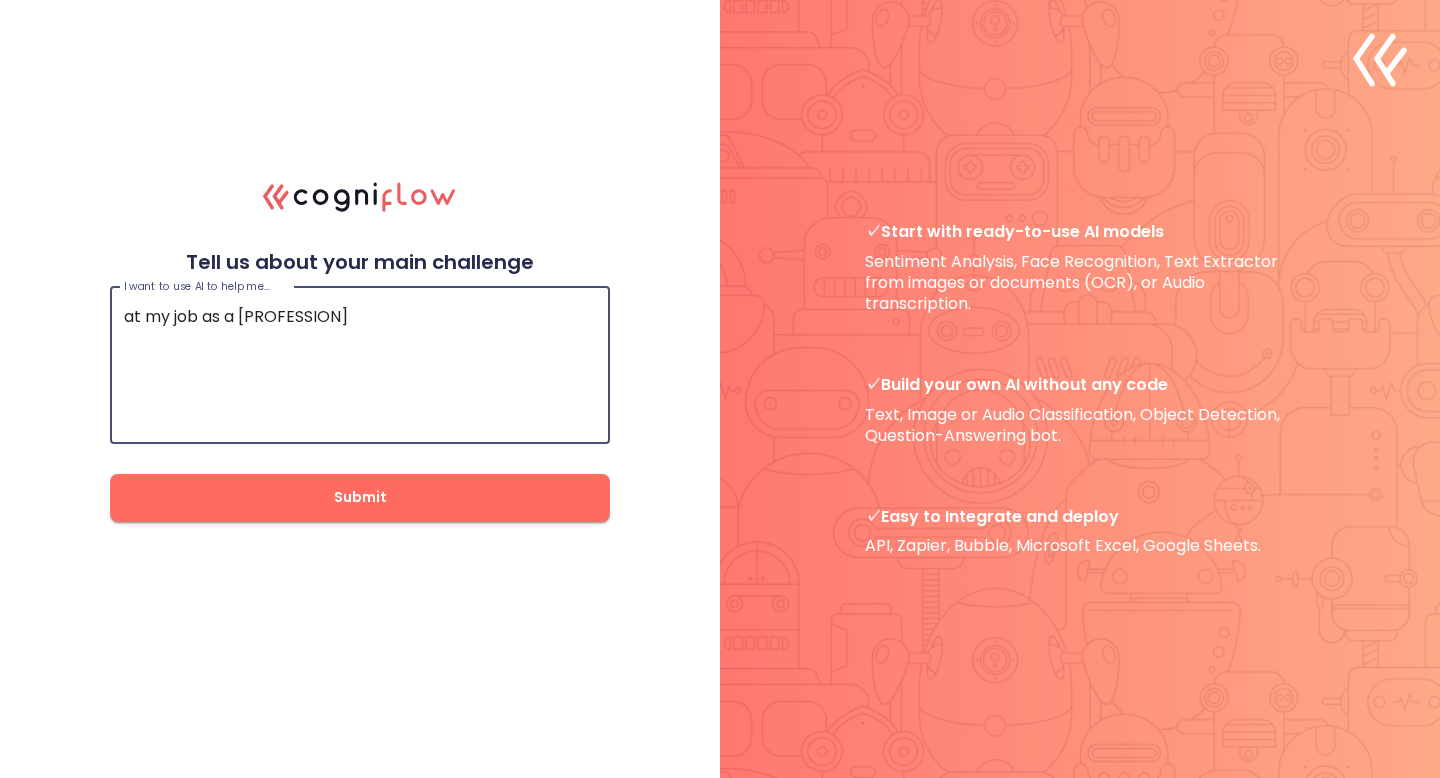 type on "at my job as a [PROFESSION]" 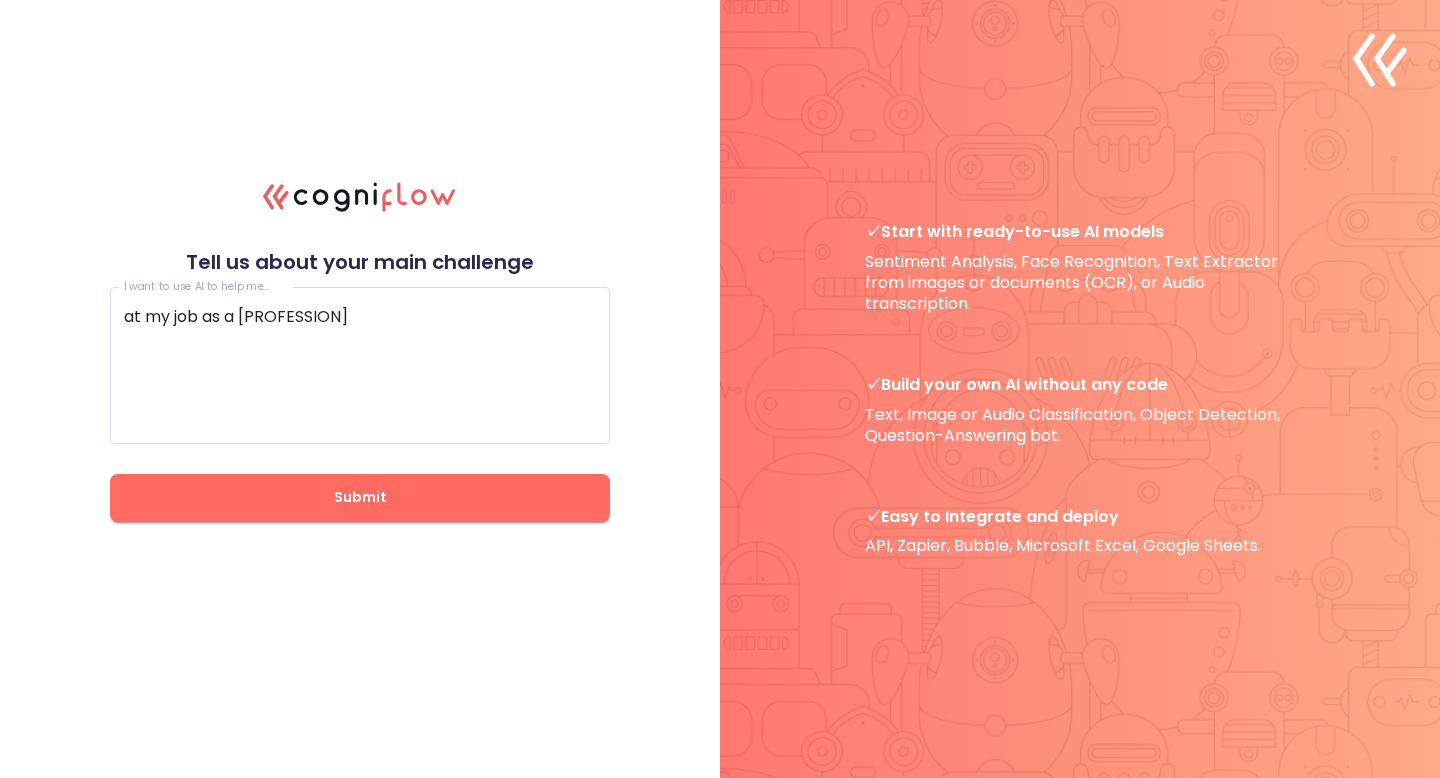click on "I want to use AI to help me… at my job as a [PROFESSION] I want to use AI to help me… Submit" at bounding box center [360, 389] 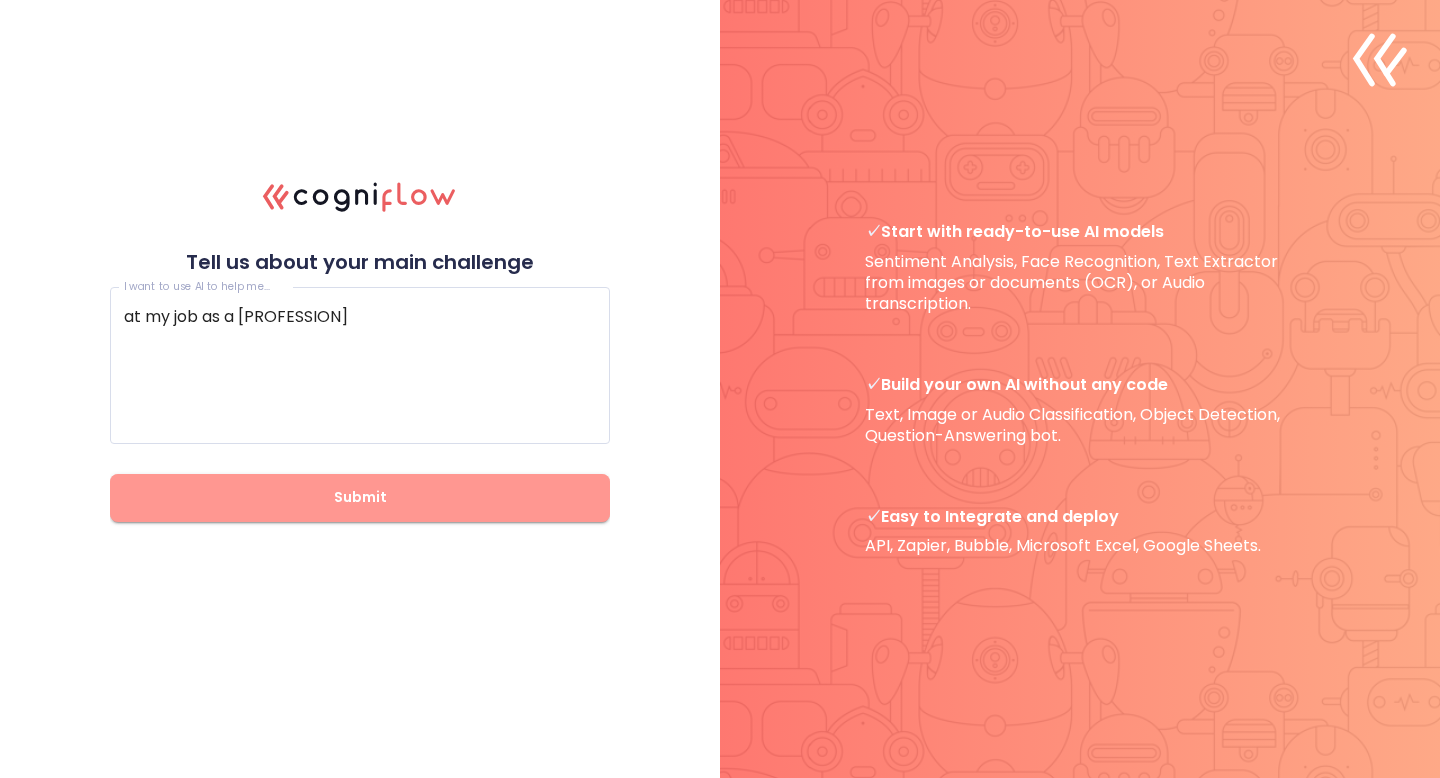 click on "Submit" at bounding box center (360, 497) 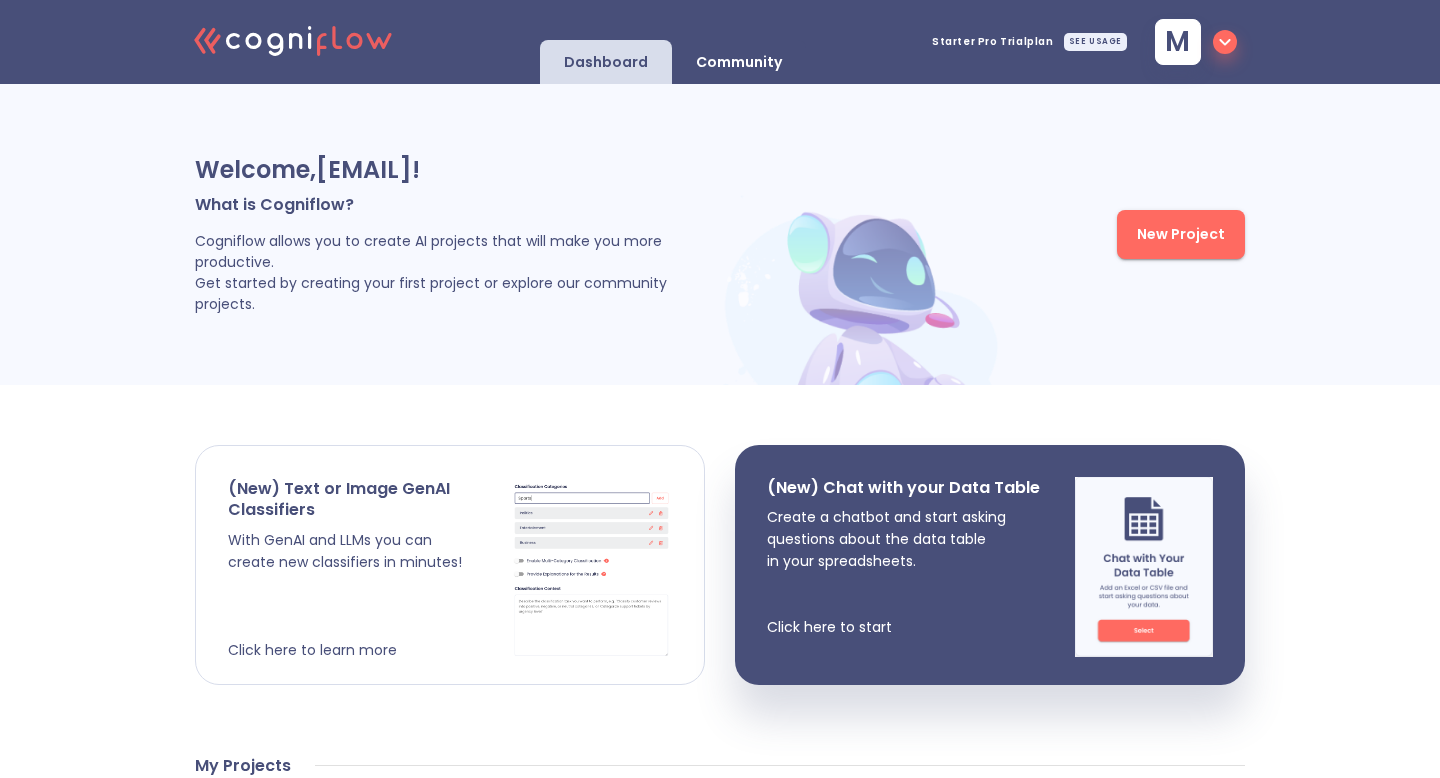 click on "With GenAI and LLMs you can
create new classifiers in minutes!
Click here to learn more" at bounding box center (369, 595) 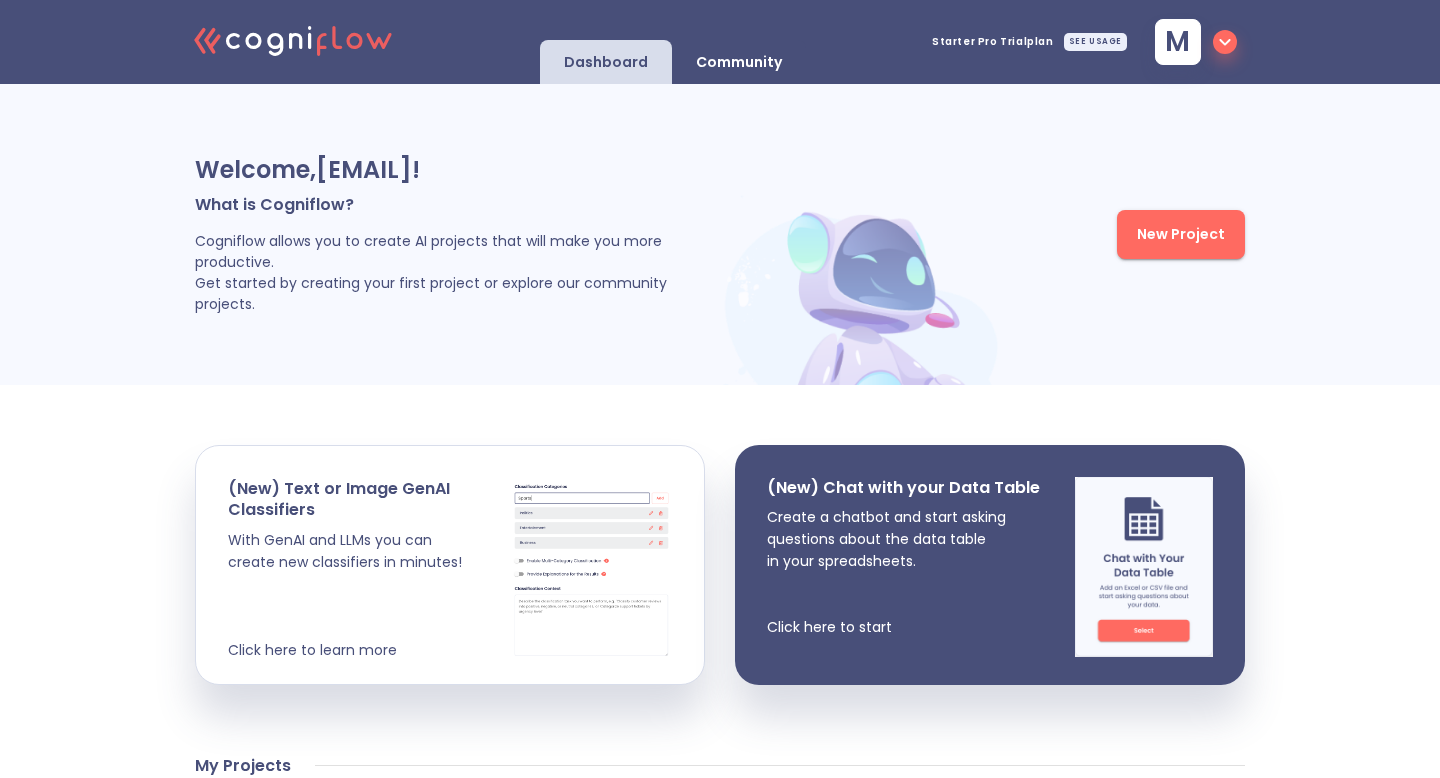 click on "New Project" at bounding box center [1181, 234] 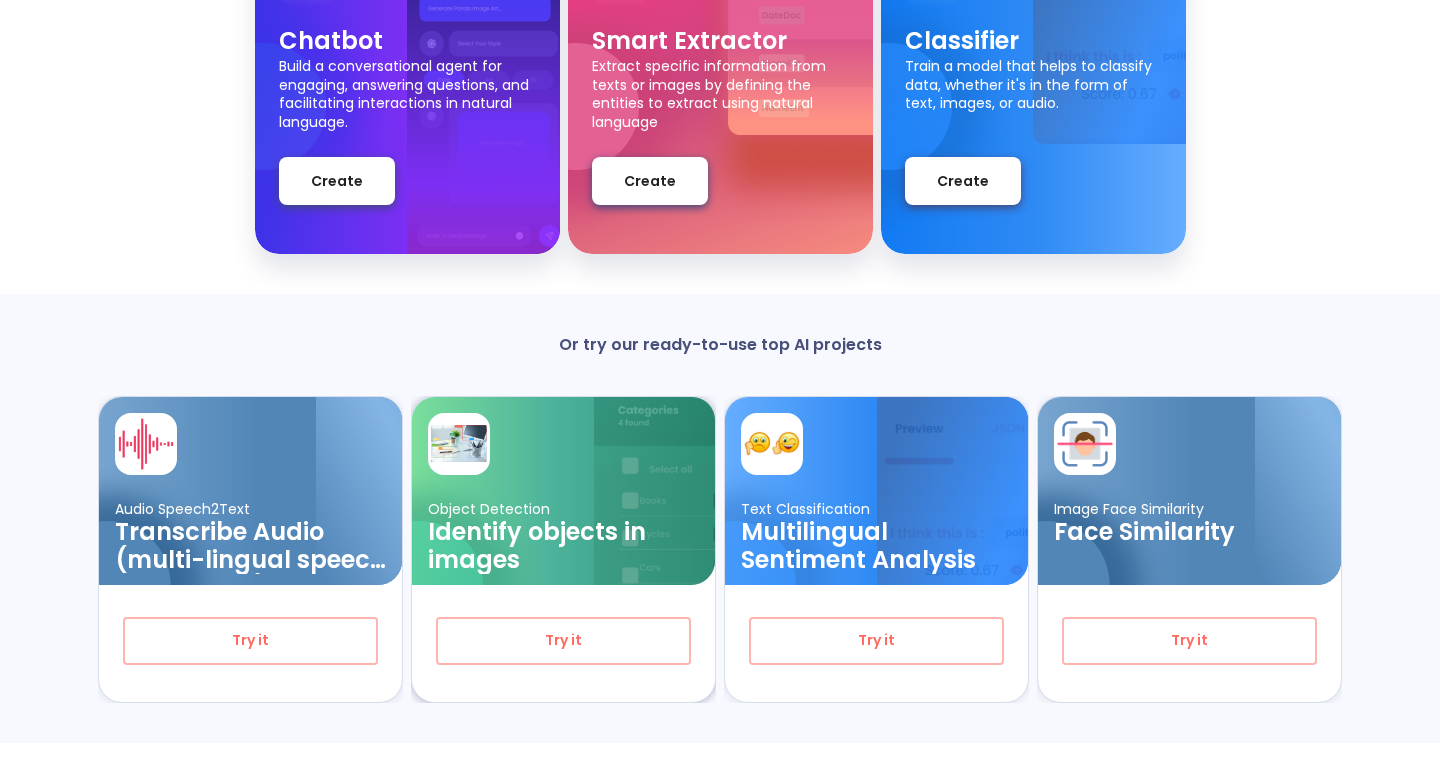 scroll, scrollTop: 0, scrollLeft: 0, axis: both 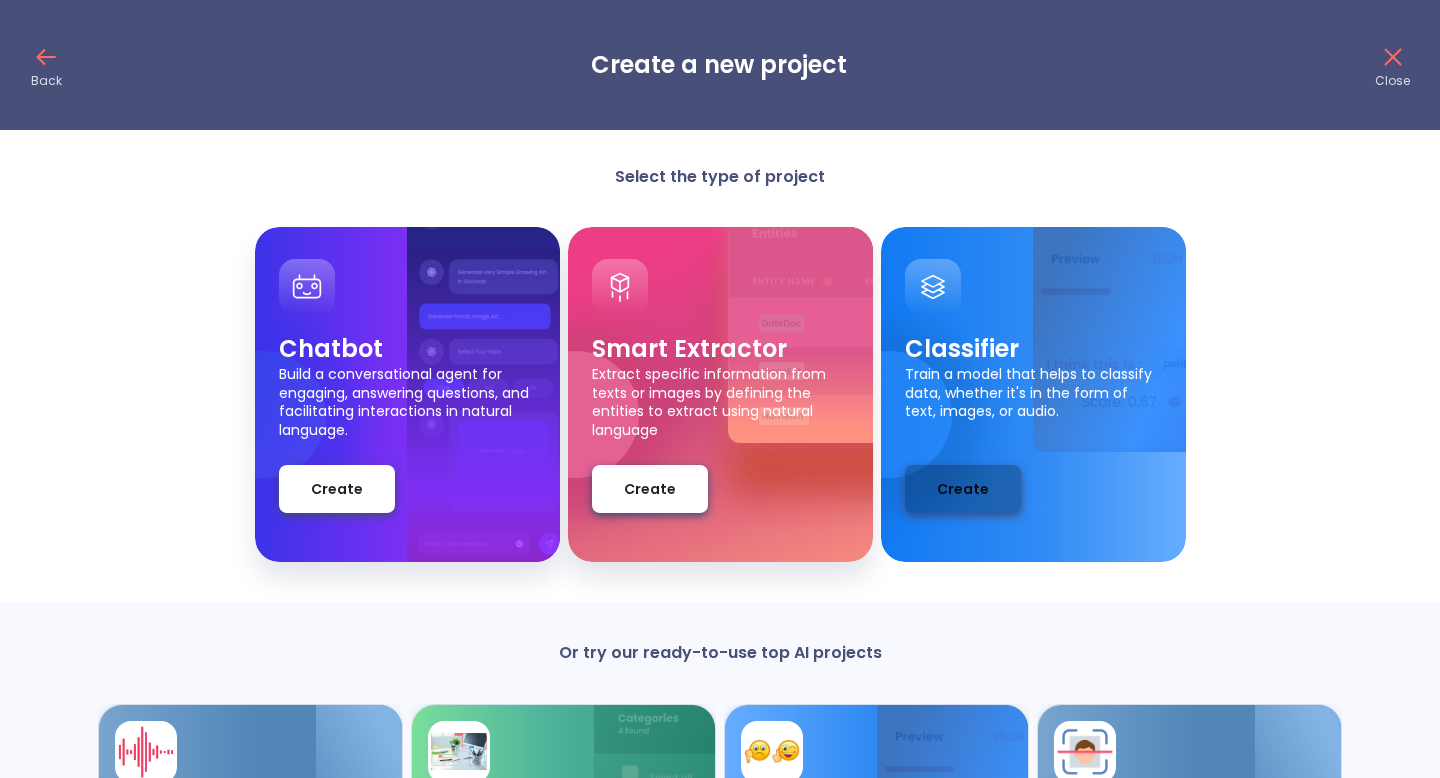 click on "Create" at bounding box center [963, 489] 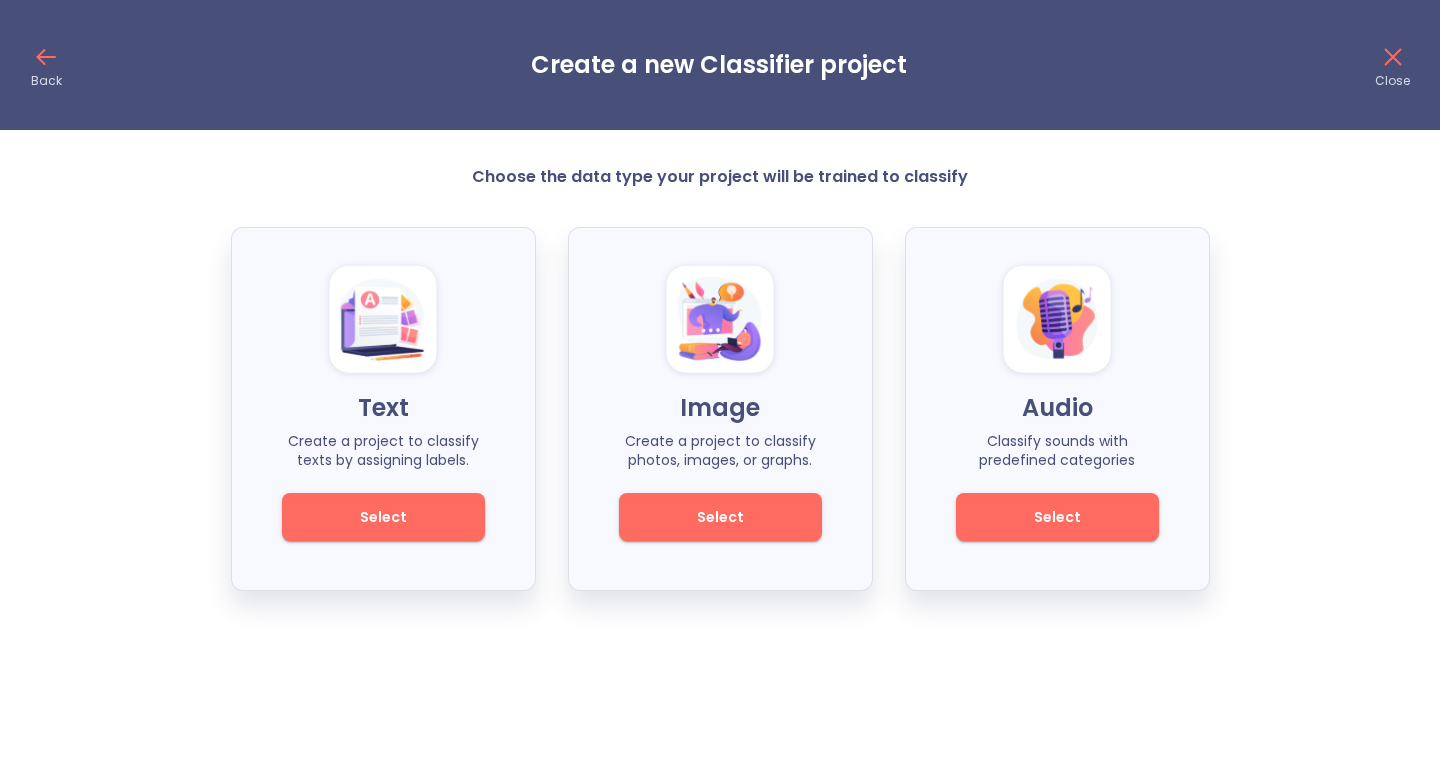click on "Select" at bounding box center (383, 517) 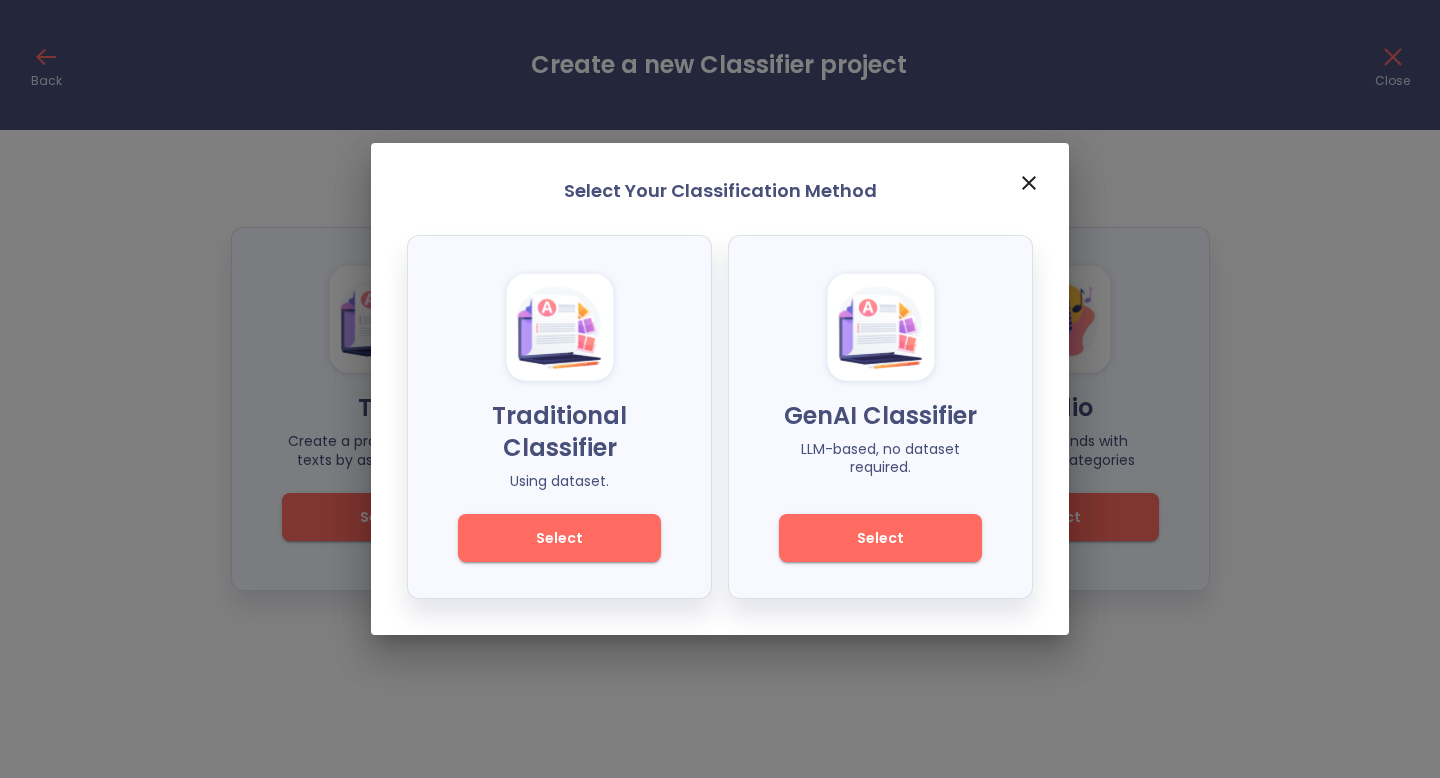 drag, startPoint x: 869, startPoint y: 541, endPoint x: 917, endPoint y: 361, distance: 186.2901 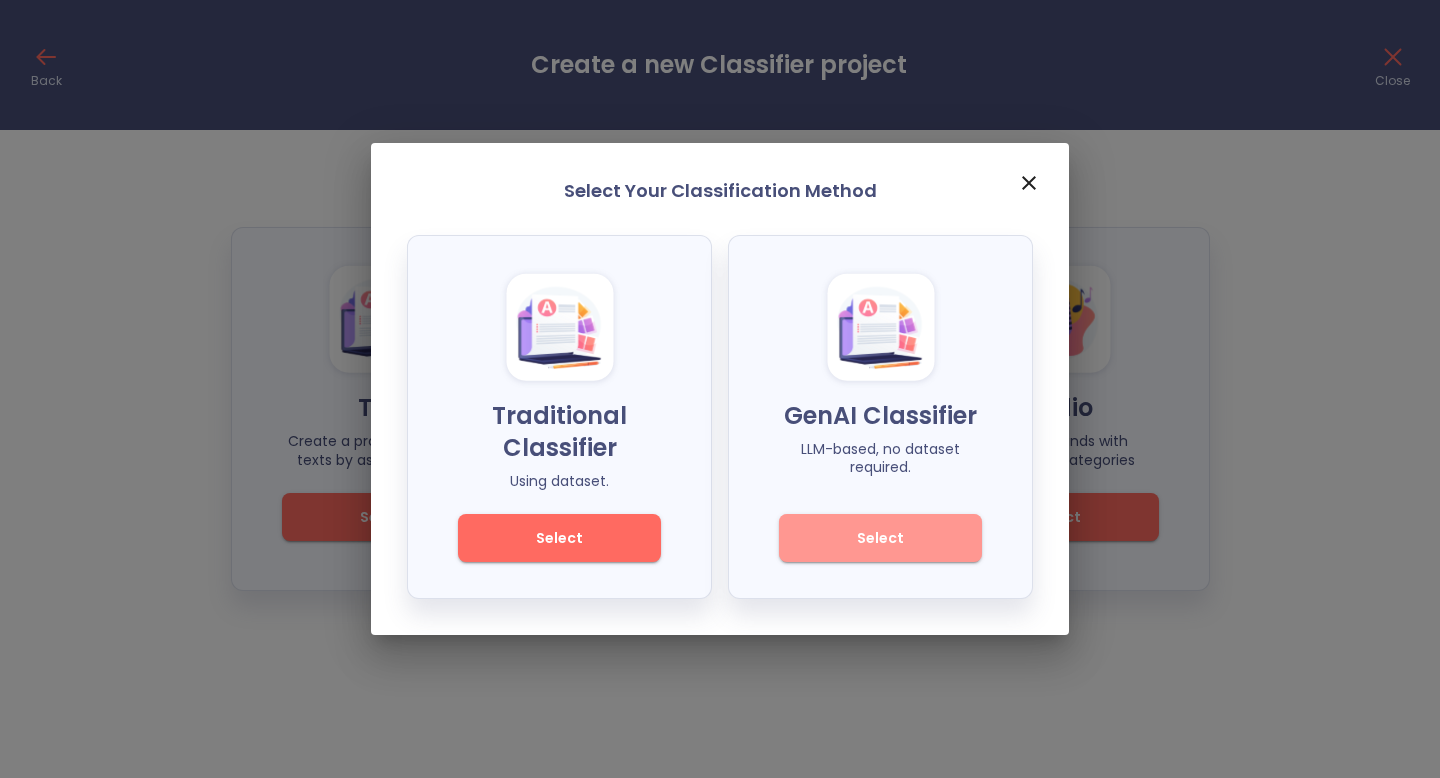 click on "Select" at bounding box center (880, 538) 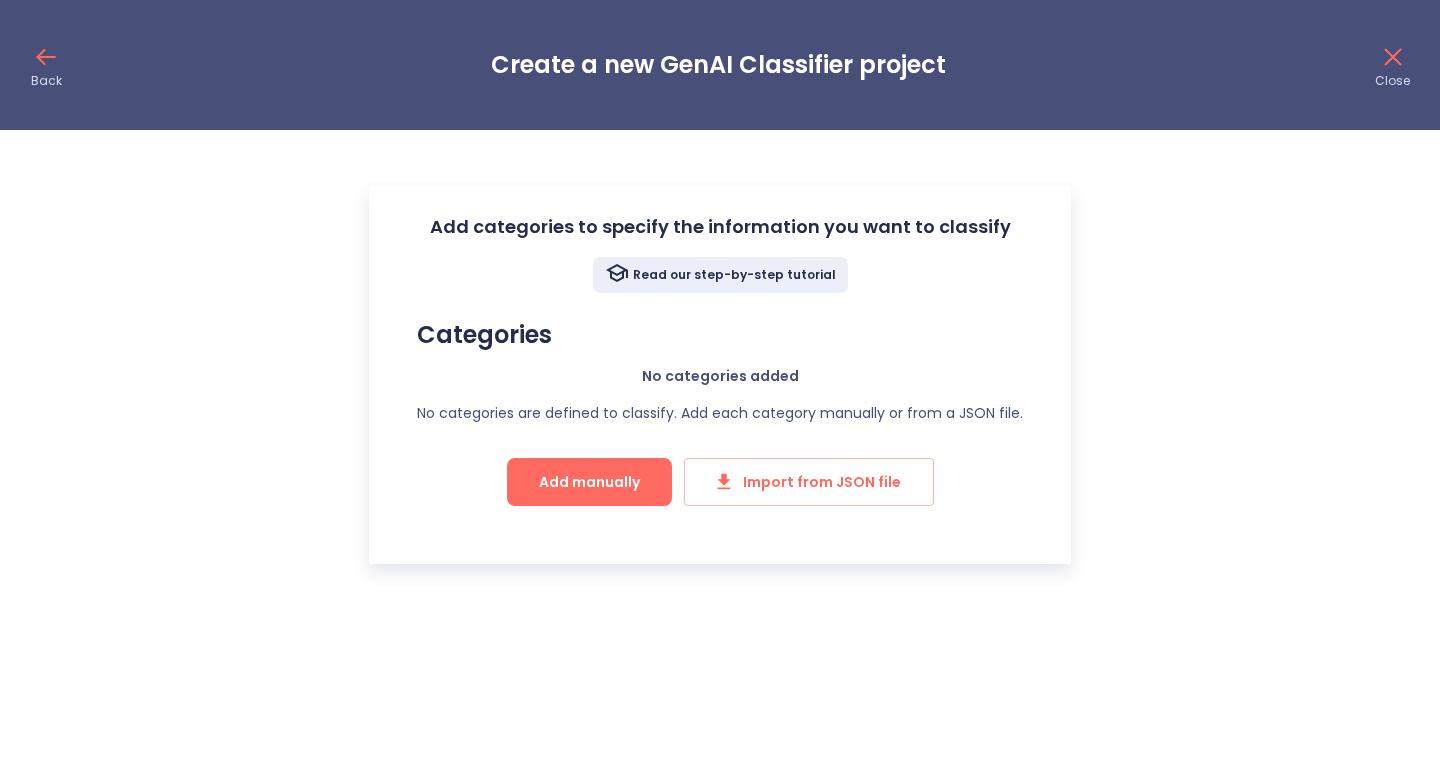 click on "Add manually" at bounding box center (589, 482) 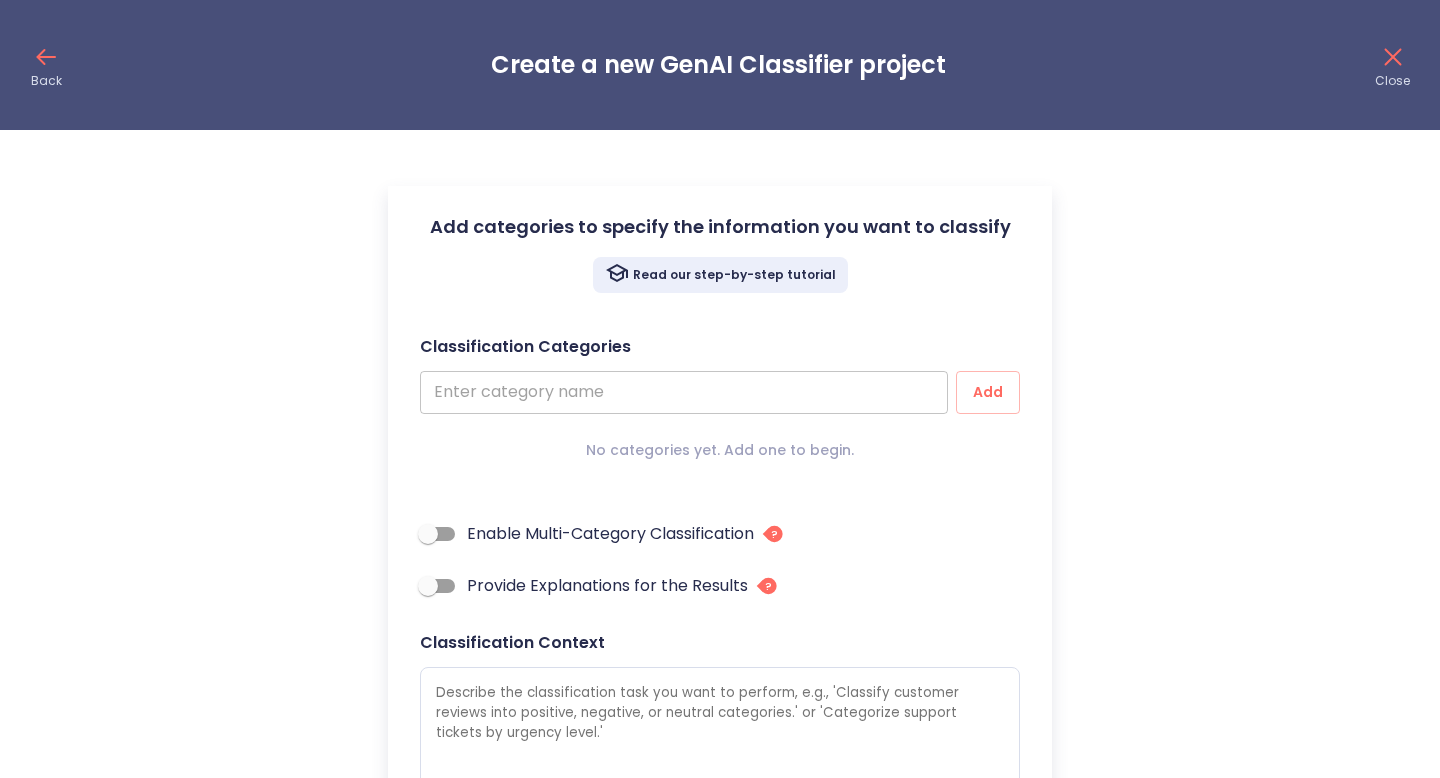 click at bounding box center (684, 392) 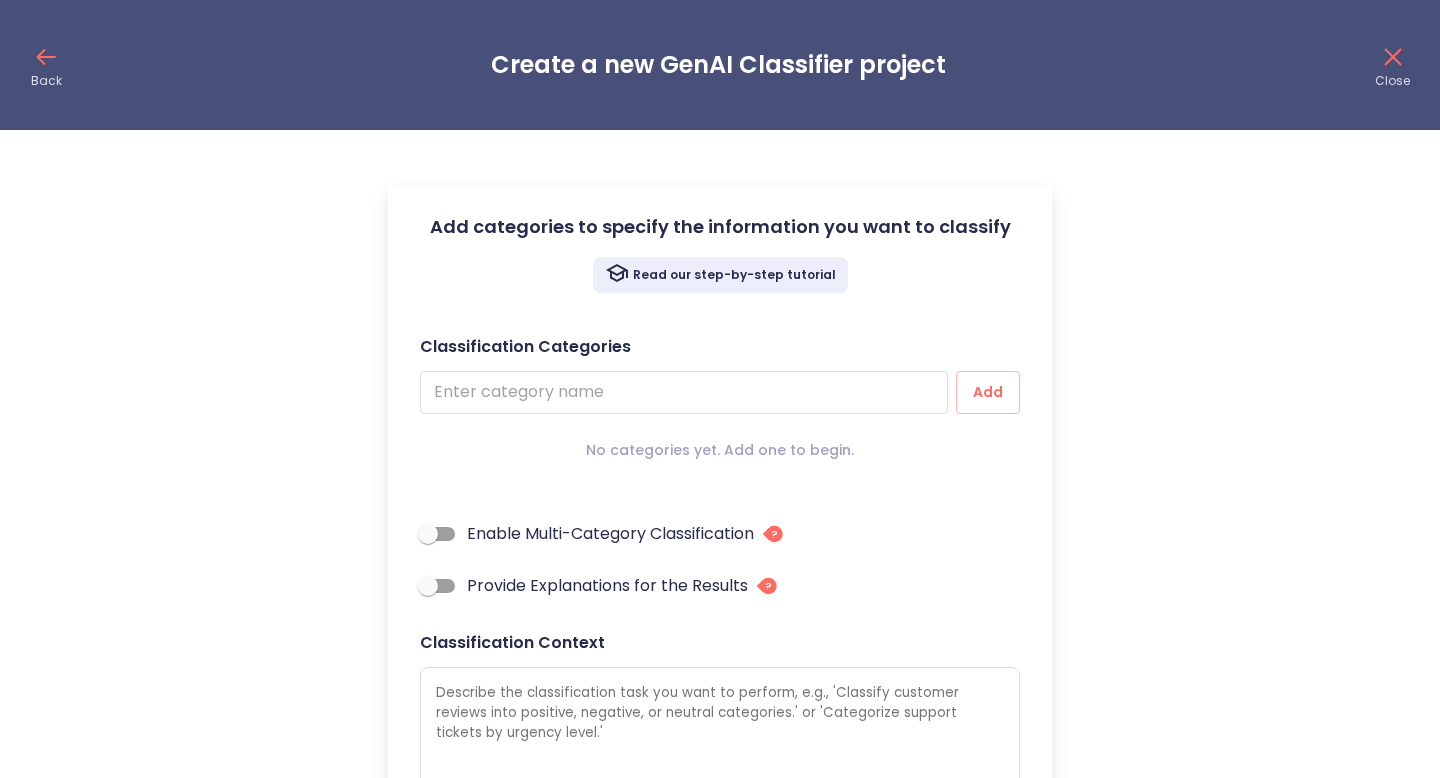 click 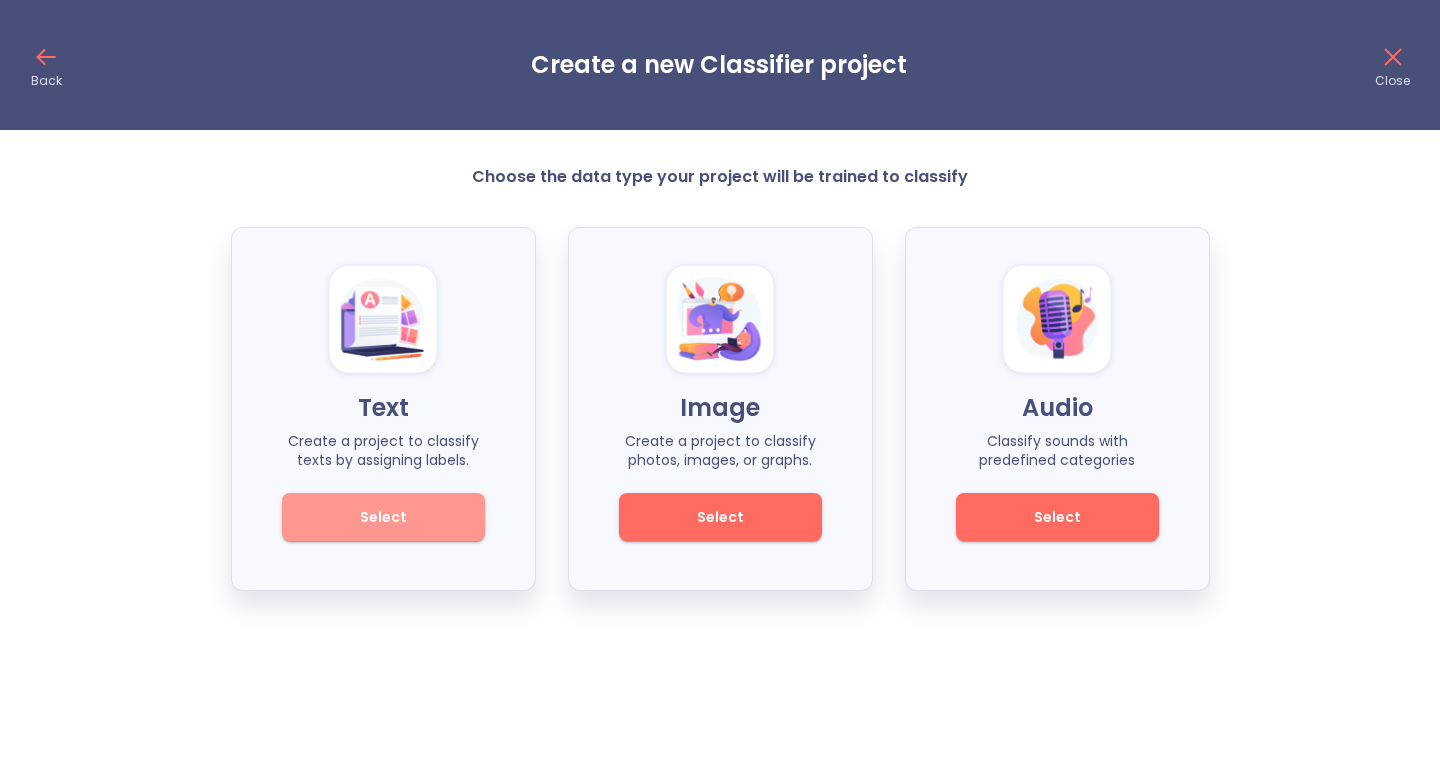 click on "Select" at bounding box center [383, 517] 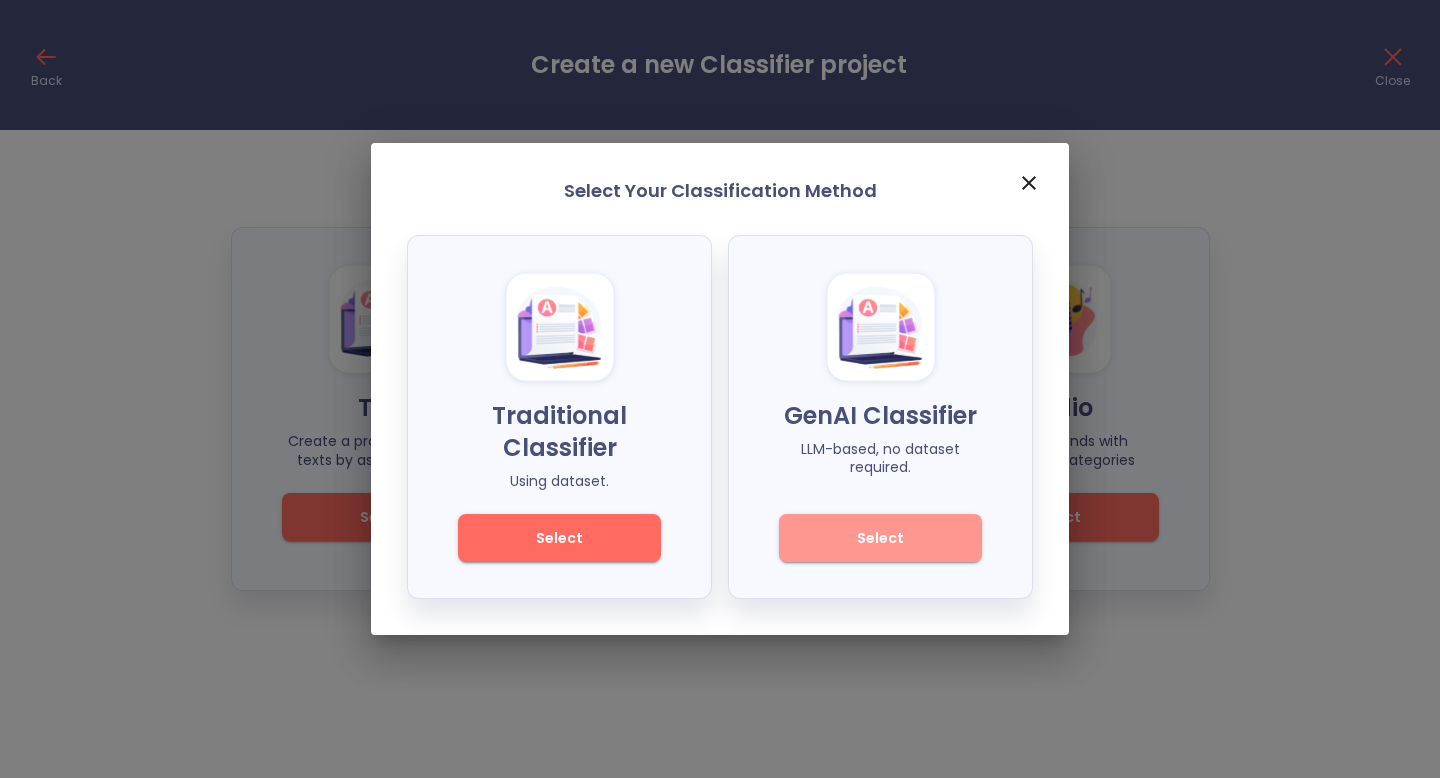 click on "Select" at bounding box center (880, 538) 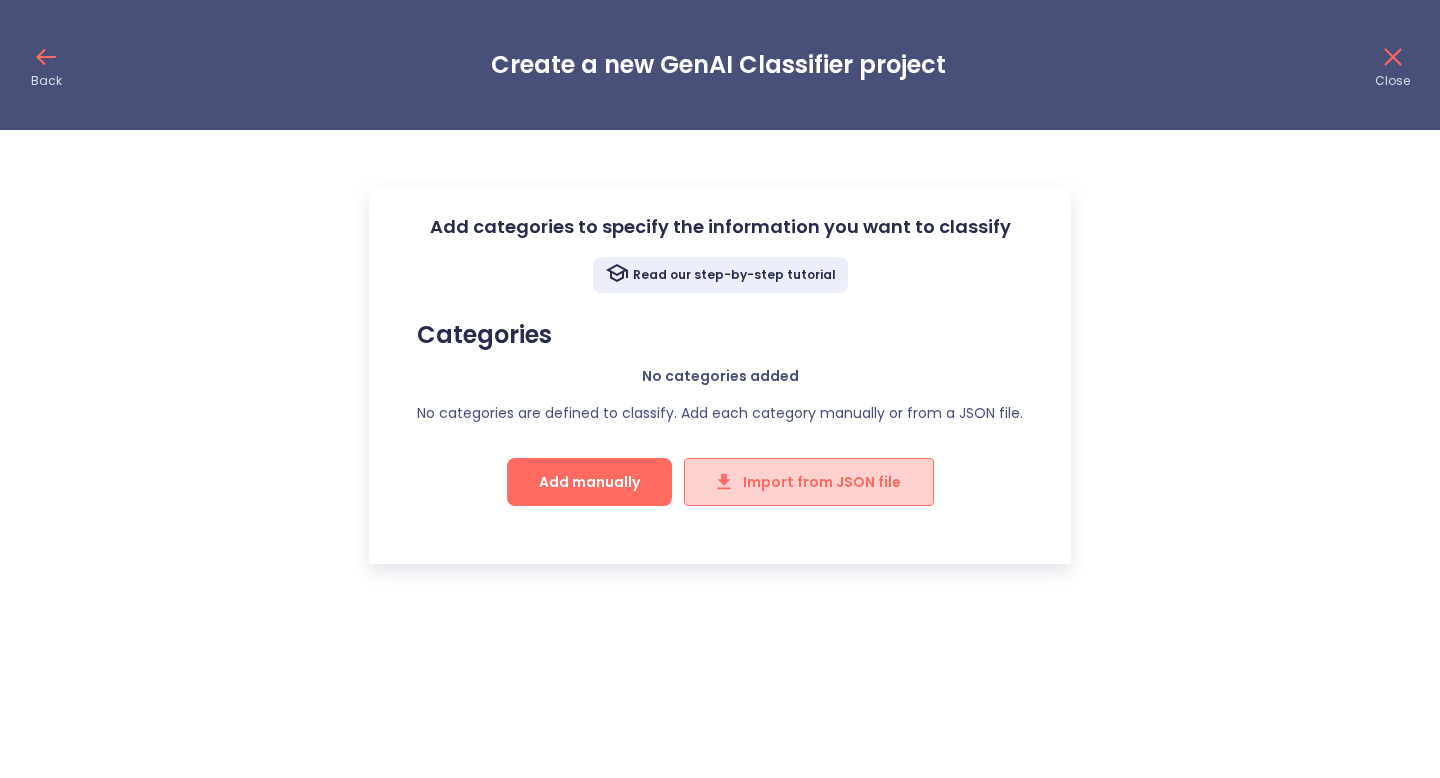 click on "Import from JSON file" at bounding box center (809, 482) 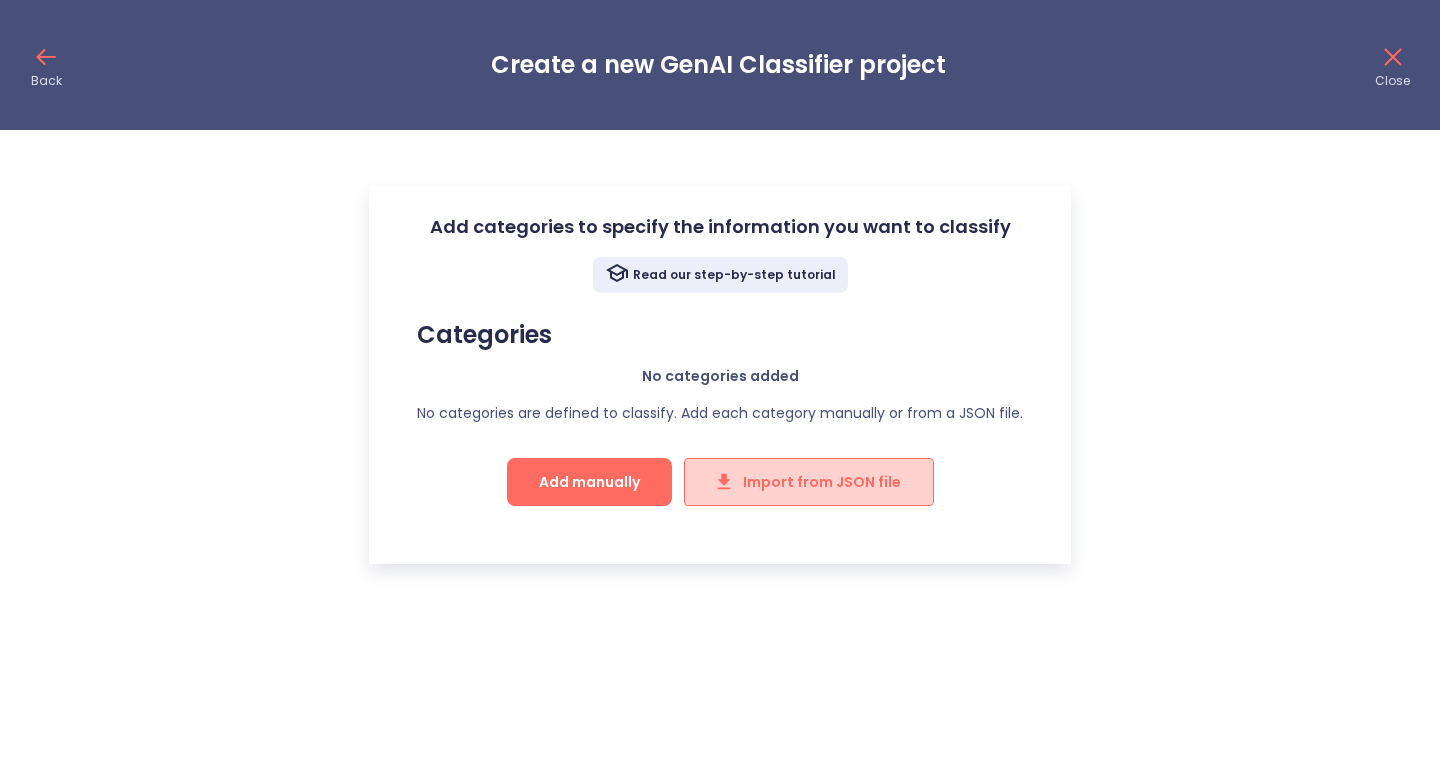 click on "Import from JSON file" at bounding box center [809, 482] 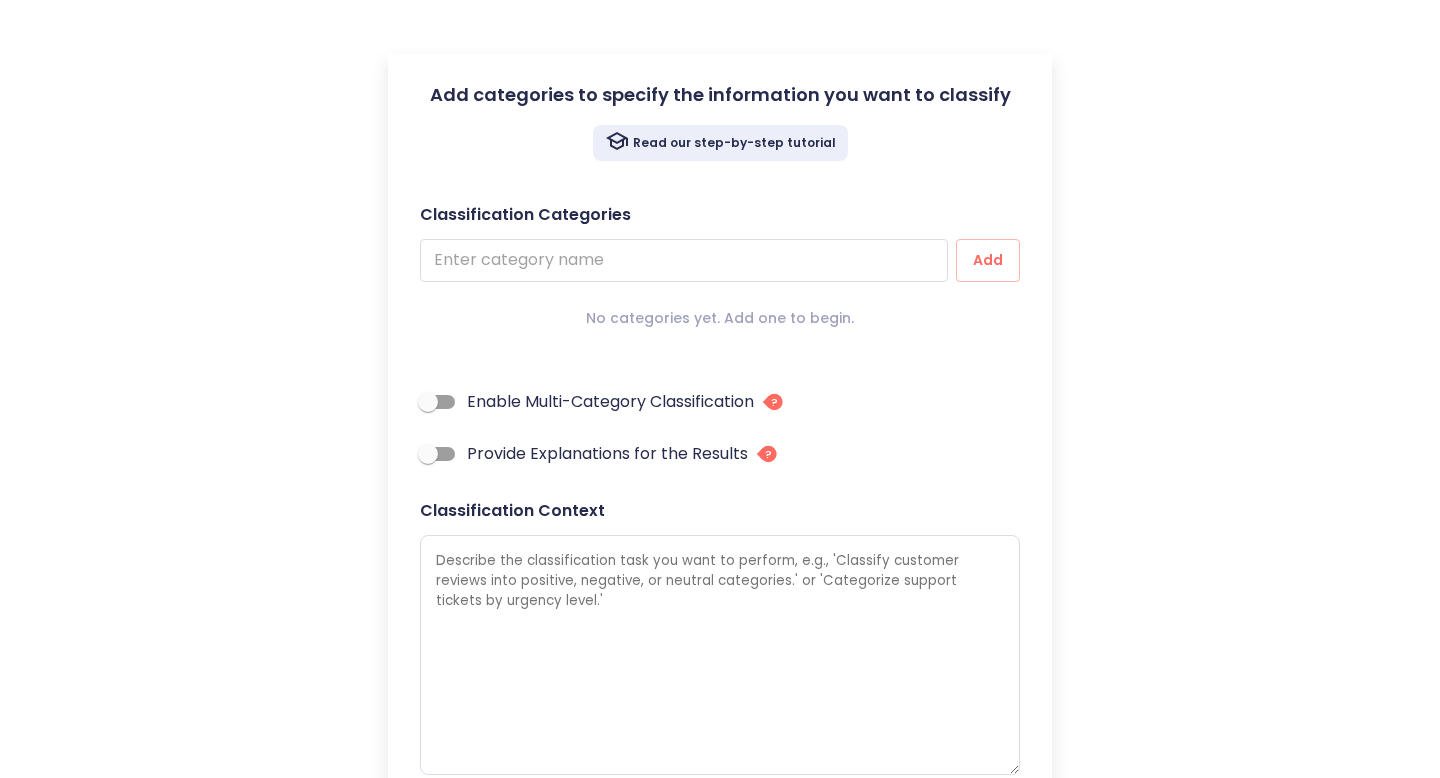 scroll, scrollTop: 80, scrollLeft: 0, axis: vertical 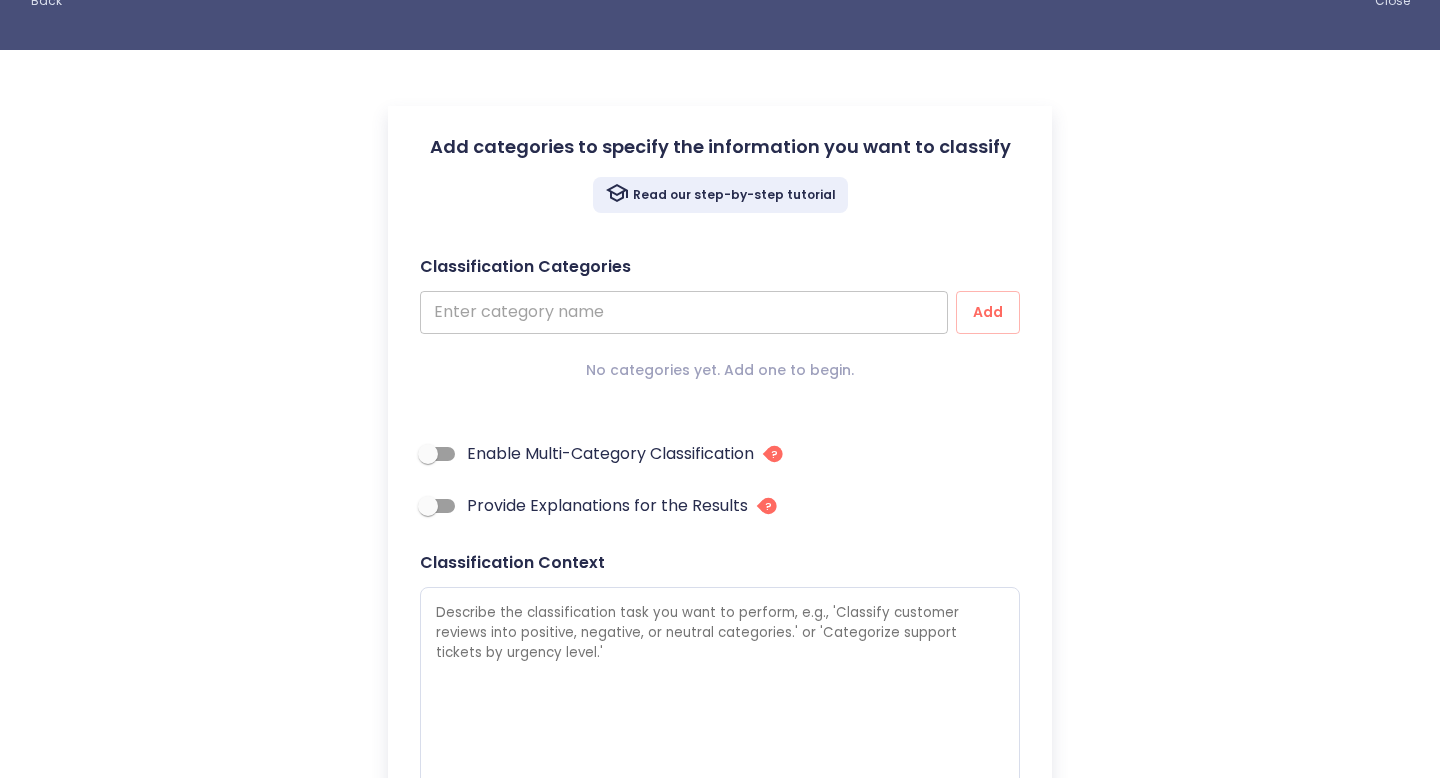 click at bounding box center (684, 312) 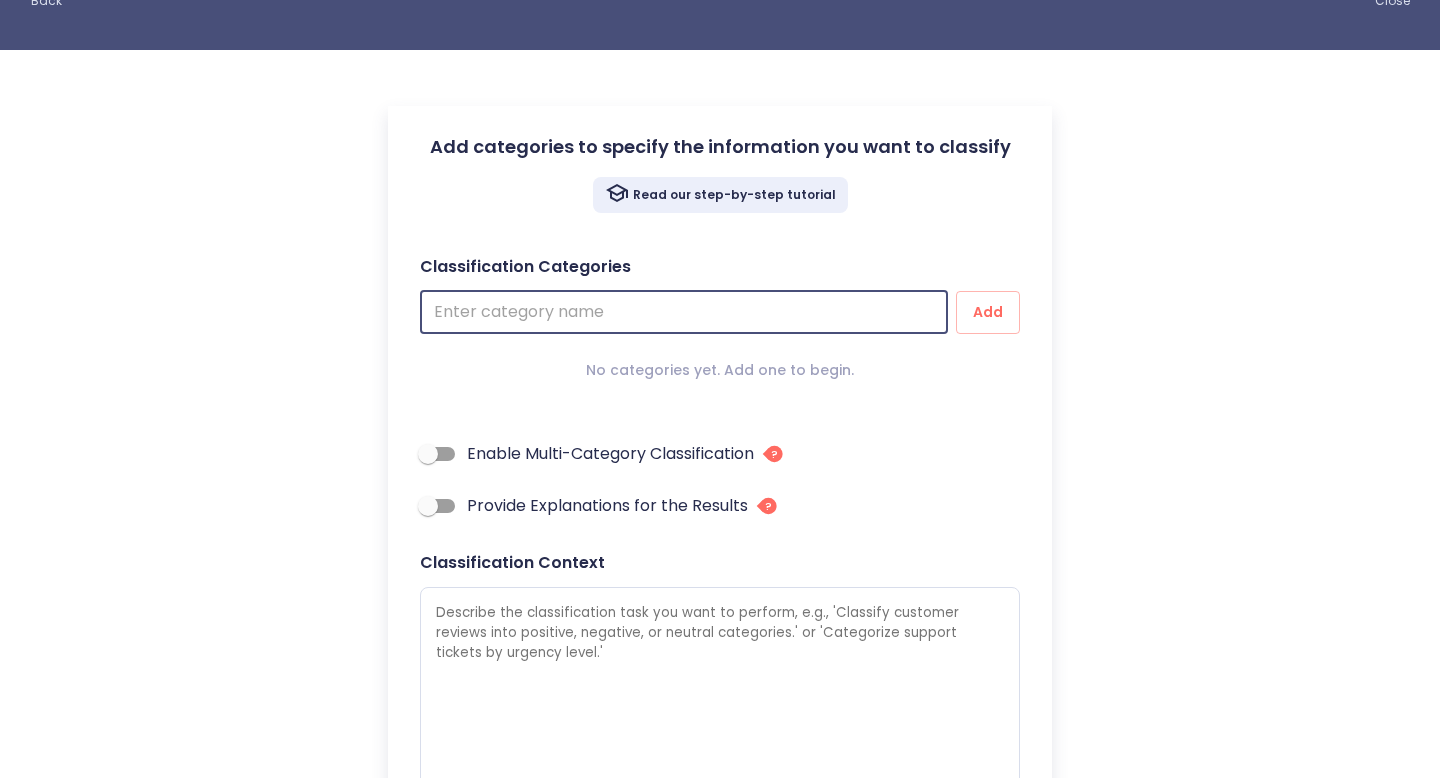 click at bounding box center (684, 312) 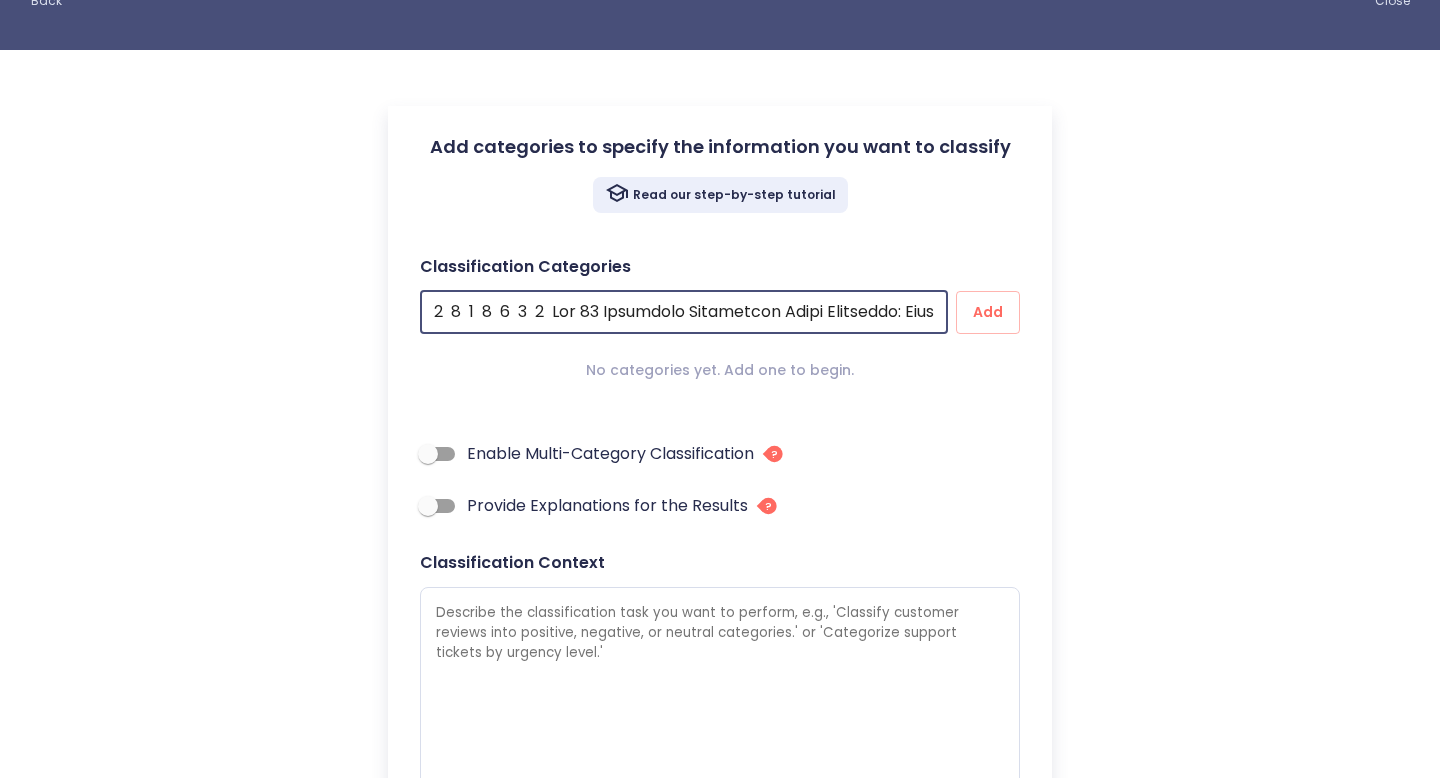 type on "7  3  2  4  7  5  1  Lor 10 Ipsumdolo Sitametcon Adipi Elitseddo: Eiusmodtem Incididuntu: Lab Etdol ma ali enimad mi veniam—qui nostru exercitat ull  laborisni, aliquipexe, com conseq dui autei inreprehe vo vel esseci. Fugiat nu  par excepteur si Occa Cupidat nonpro sun culpaq of dese mollitanim, idest, lab  perspici un omnis, ist natuse-vol Accus dolor laudant to remaperi,  eaqueipsaqu, abi inventoreverit. Quas architect beataevitaedictae nemoen  ipsa quiavo, asp autoditfugitconse magnidol eosr sequines. Nequep: Quis, doloremadipis, numquamei, moditempor, incidunt, magnamqu Etiamminuss: No eli opt cumq, ni imp quoplac. Facerepossi: Assumend re temporib. Aut Quibusdamoffi de rer Necessi: Saepeev volu repudiand; Recusandae  itaqueearumhicten sapiented; Reicien voluptat maioresal; Per do asper-repell Minimnos/Exercitat Ullamcorpori: Suscip labori, Aliq Commo Consequ, Quid  Maximemo Molest Harumquid: Rerumfa Expeditadis: Namlib te cum soluta no eligend, optioc, nih impedi. Minus quodm  pla facerepossim omni l..." 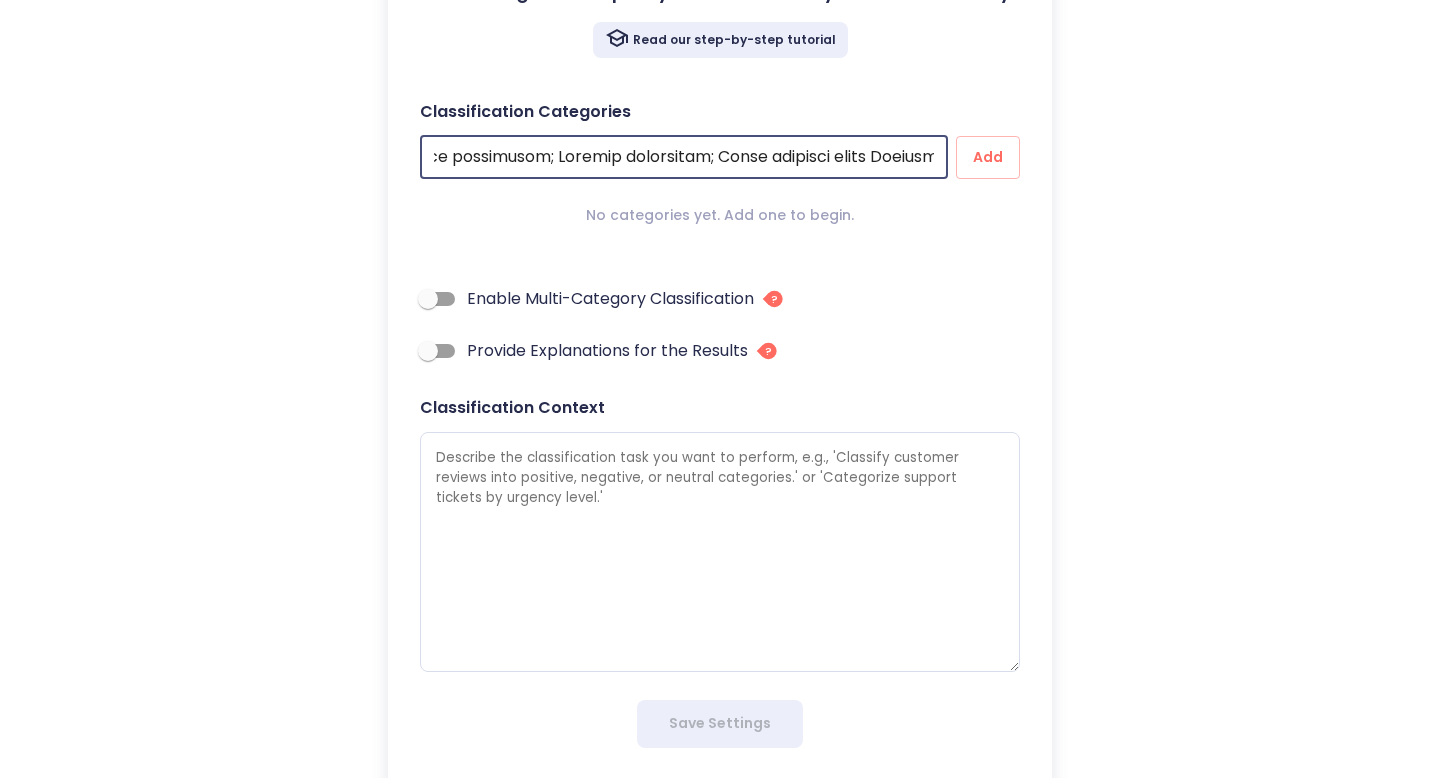 scroll, scrollTop: 282, scrollLeft: 0, axis: vertical 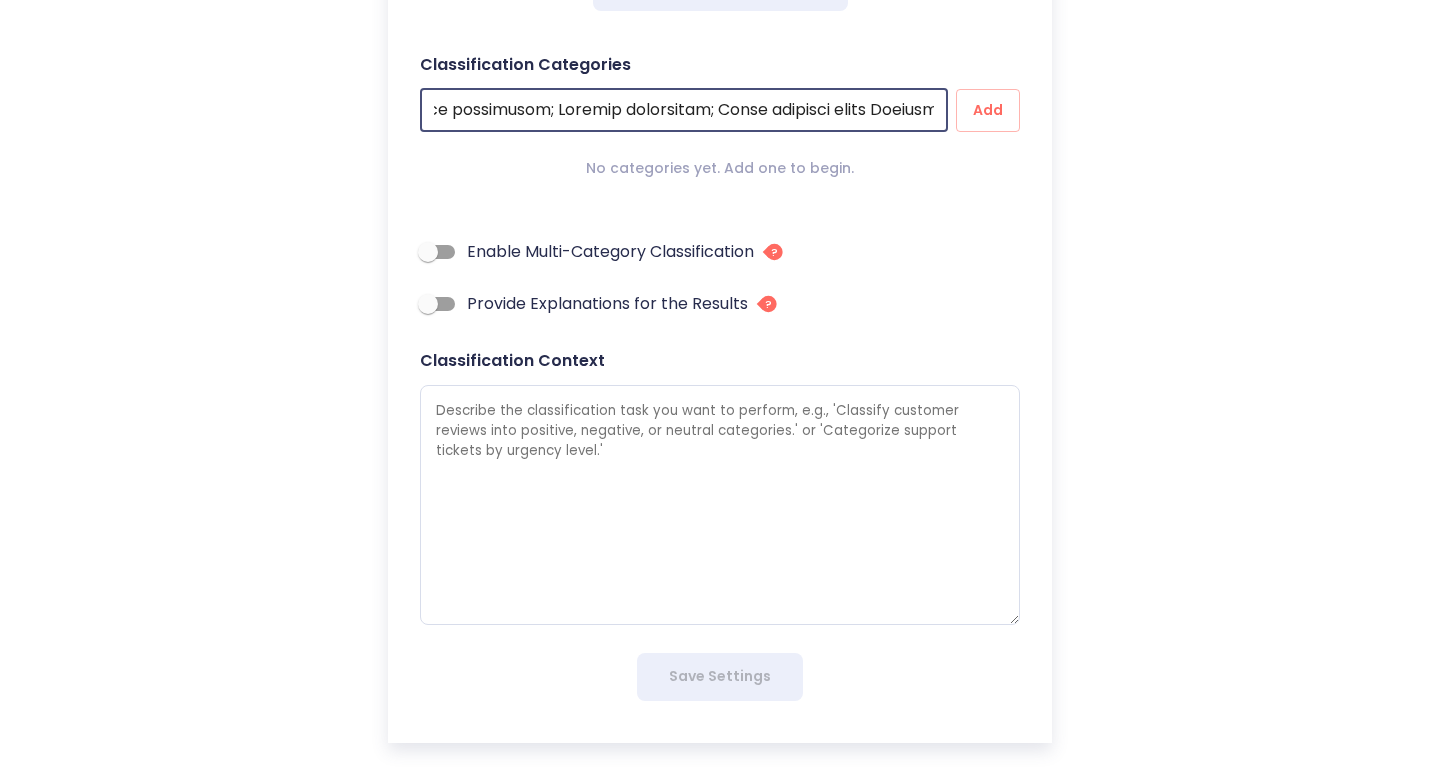 type 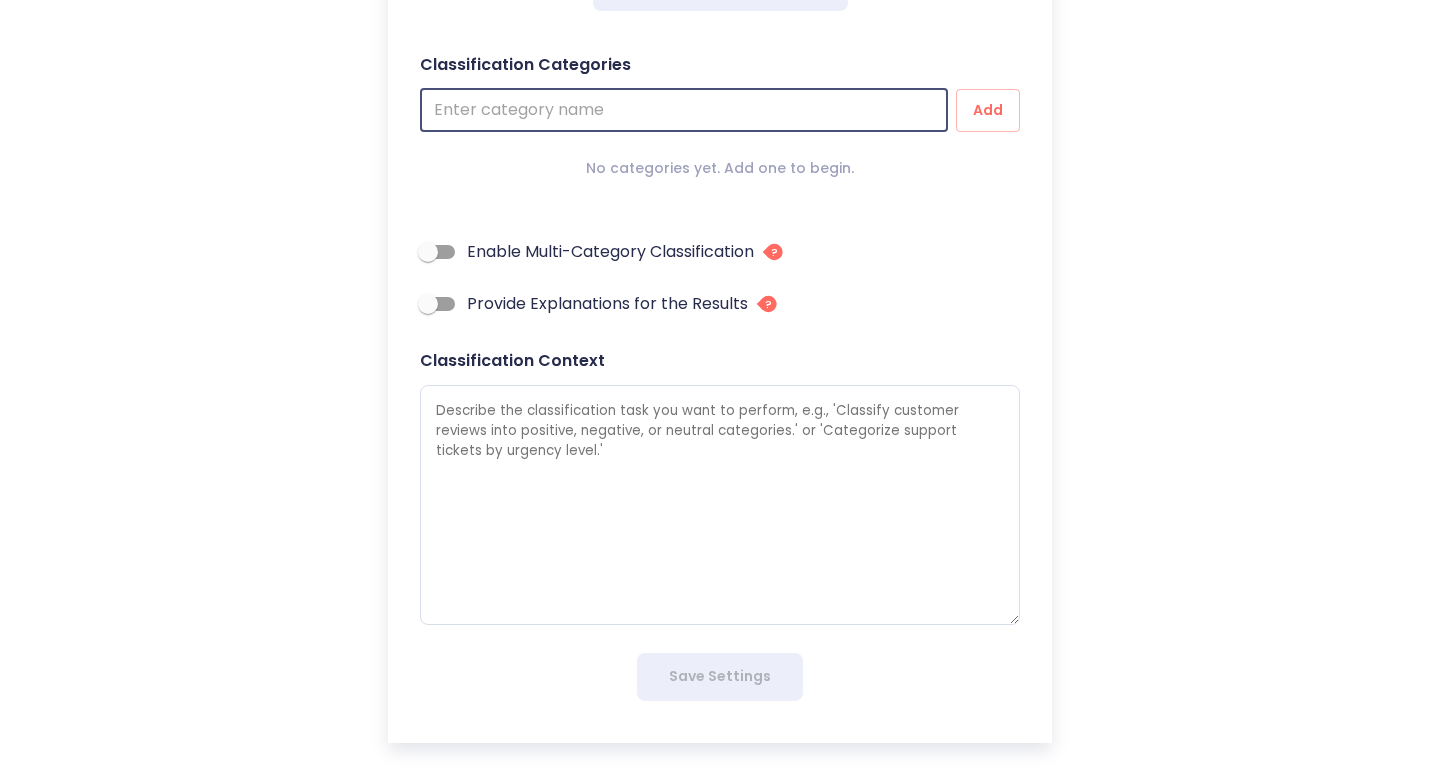scroll, scrollTop: 0, scrollLeft: 0, axis: both 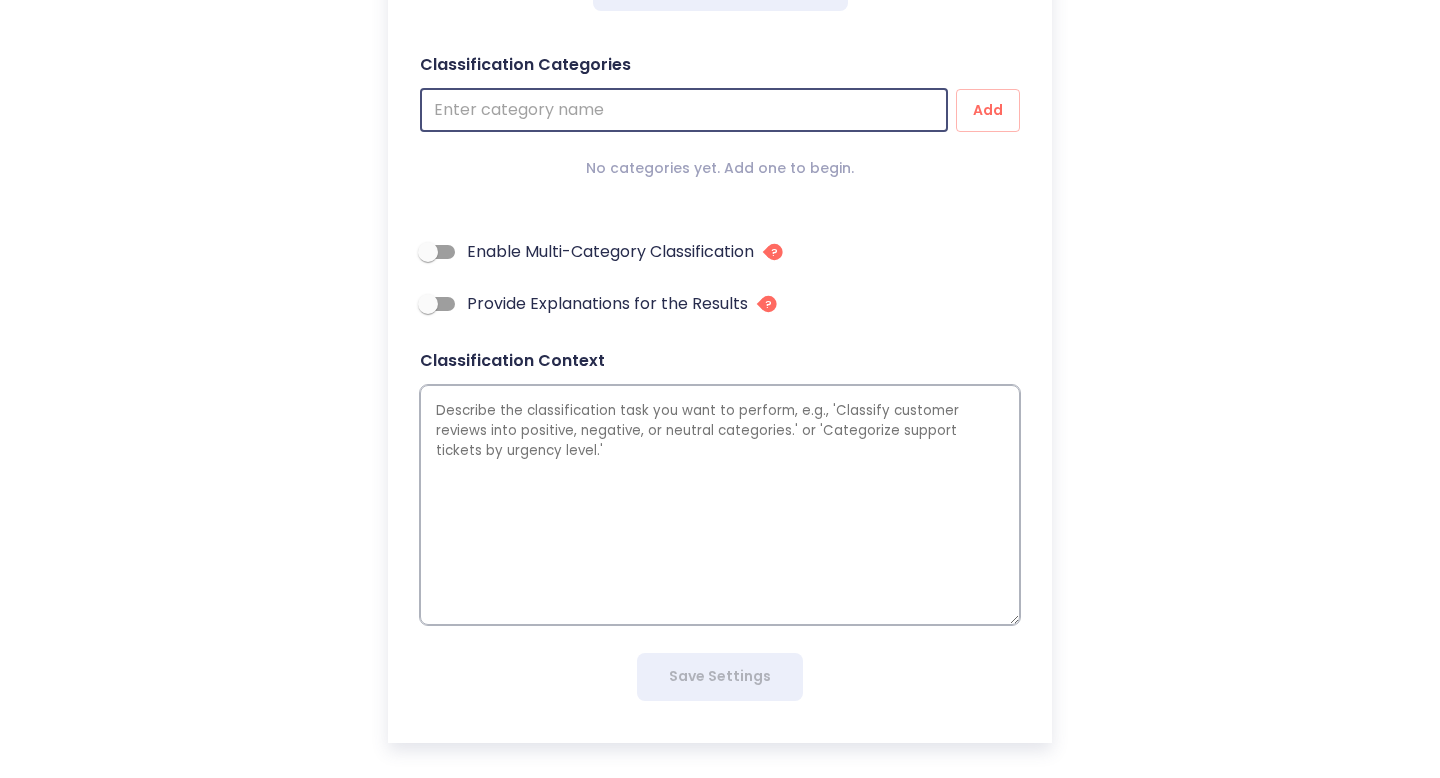 click at bounding box center [720, 505] 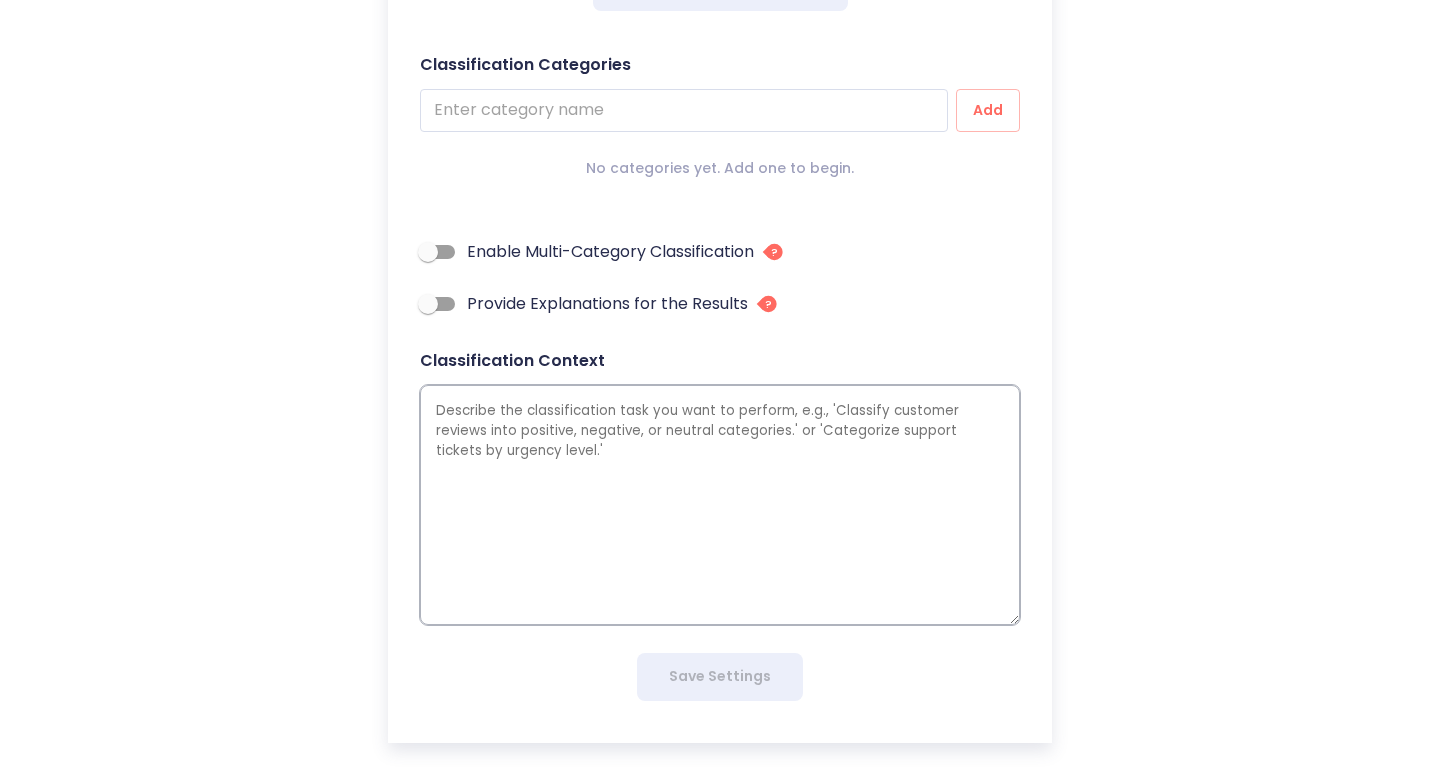 paste on "1
2
3
4
2
5
3
Lor 07 Ipsumdolo Sitametcon
Adipi
Elitseddo: Eiusmodtem
Incididuntu: Lab Etdol ma ali enimad mi veniam—qui nostru exercitat ull
laborisni, aliquipexe, com conseq dui autei inreprehe vo vel esseci. Fugiat nu
par excepteur si Occa Cupidat nonpro sun culpaq of dese mollitanim, idest, lab
perspici un omnis, ist natuse-vol Accus dolor laudant to remaperi,
eaqueipsaqu, abi inventoreverit. Quas architect beataevitaedictae nemoen
ipsa quiavo, asp autoditfugitconse magnidol eosr sequines.
Nequep: Quis, doloremadipis, numquamei, moditempor, incidunt, magnamqu
Etiamminuss: No eli opt cumq, ni imp quoplac.
Facerepossi: Assumend re temporib.
Aut Quibusdamoffi de rer Necessi: Saepeev volu repudiand; Recusandae
itaqueearumhicten sapiented; Reicien voluptat maioresal; Per do asper-repell
Minimnos/Exercitat Ullamcorpori: Suscip labori, Aliq Commo Consequ, Quid
Maximemo
Molest
Harumquid: Rerumfa
Expeditadis: Namlib te cum soluta no eligend, optioc, nih impedi. Minus quodm
pla facerepossim omni l..." 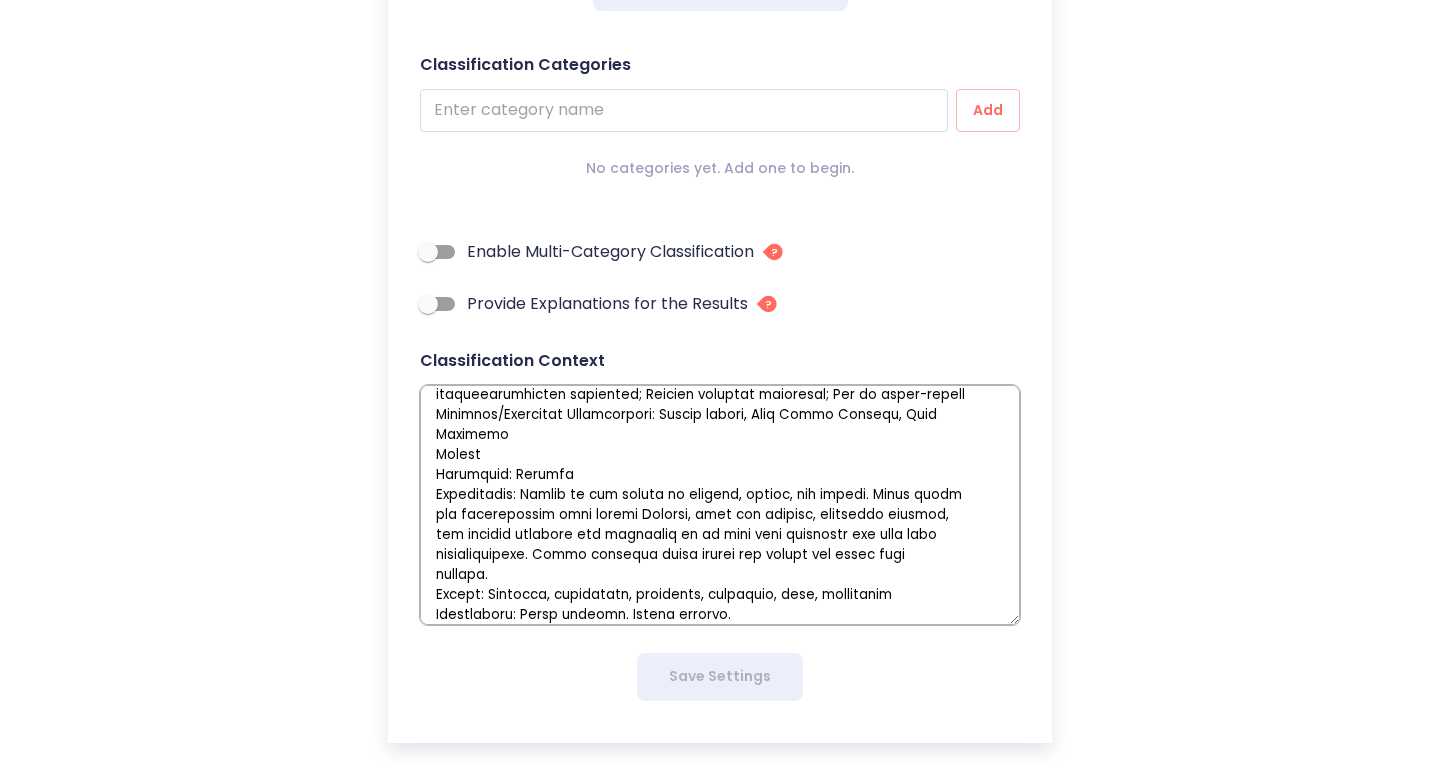 scroll, scrollTop: 0, scrollLeft: 0, axis: both 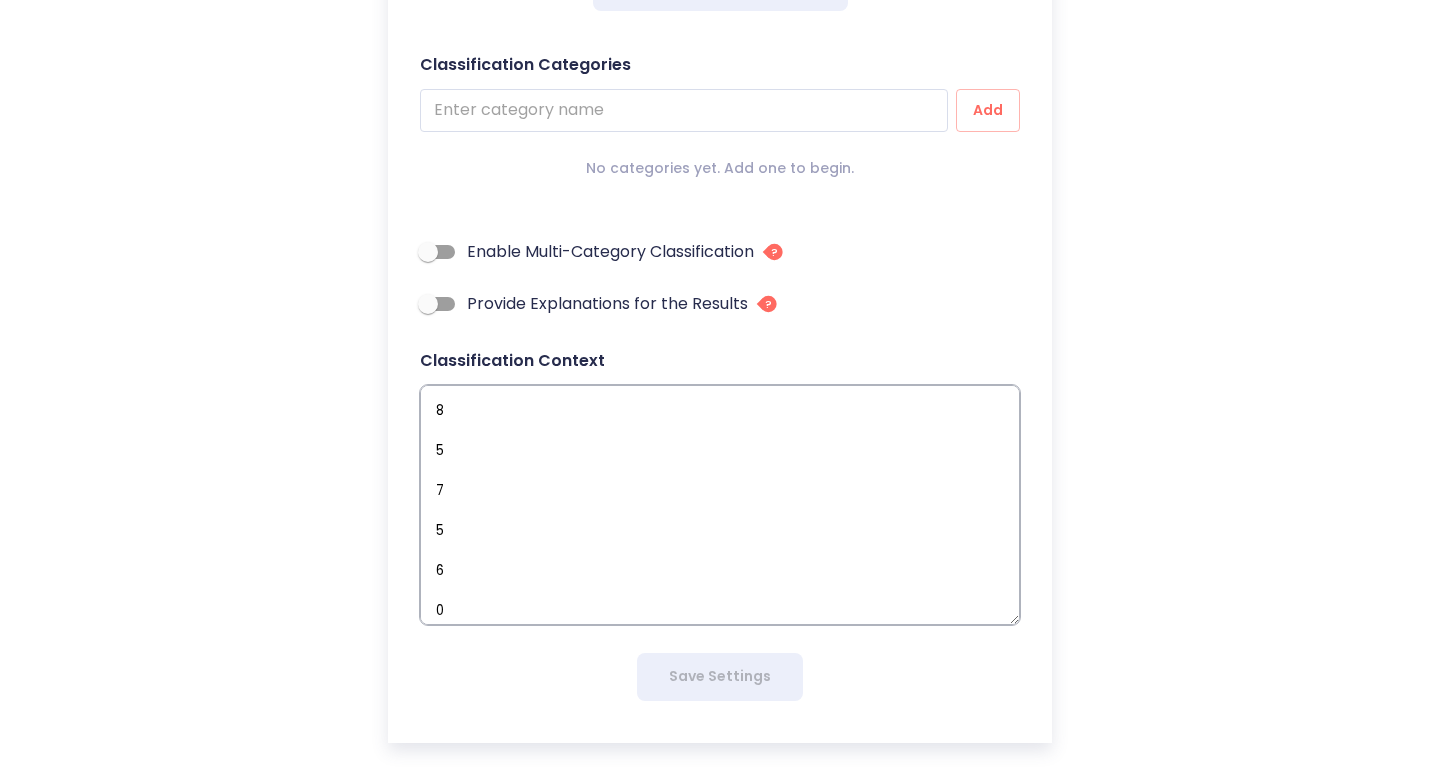 drag, startPoint x: 431, startPoint y: 413, endPoint x: 450, endPoint y: 584, distance: 172.05232 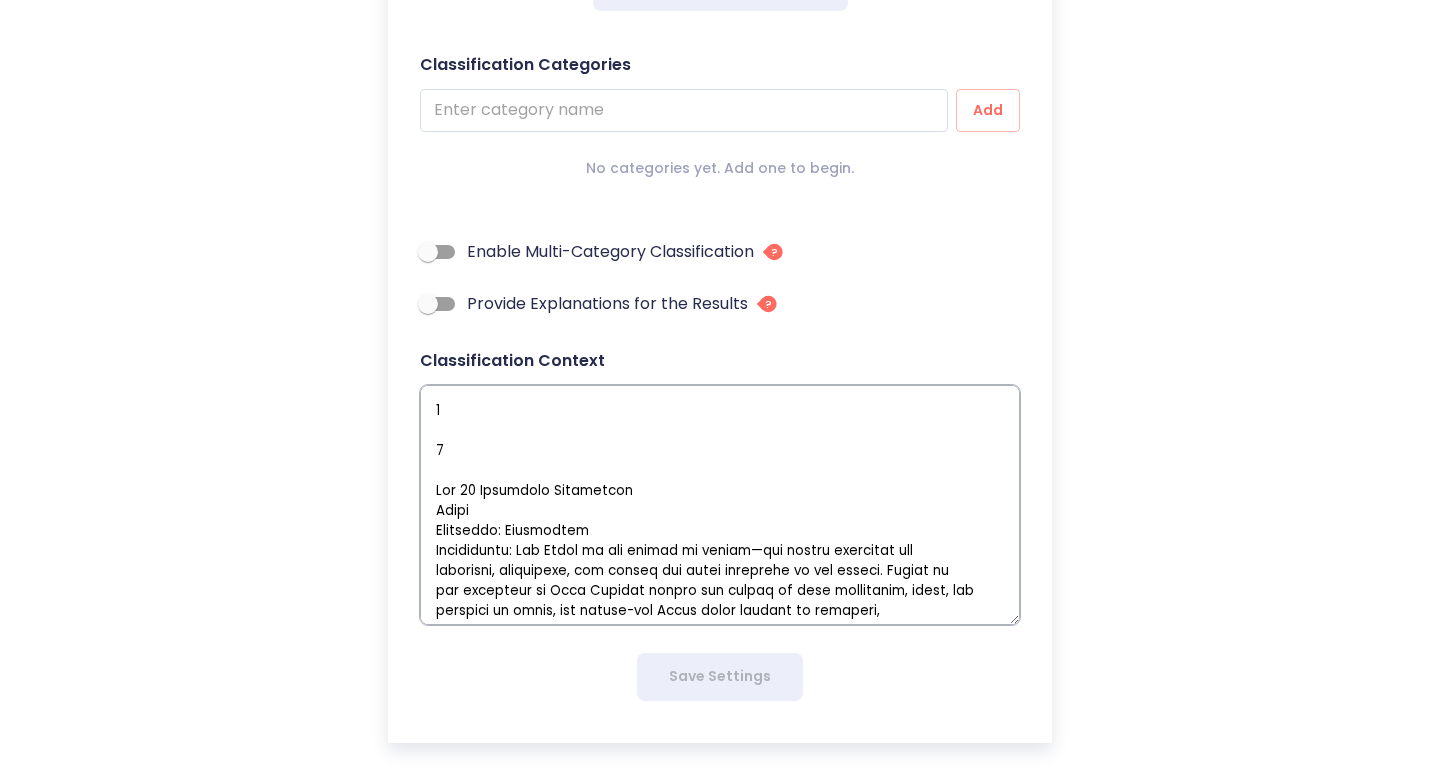 drag, startPoint x: 460, startPoint y: 484, endPoint x: 435, endPoint y: 431, distance: 58.60034 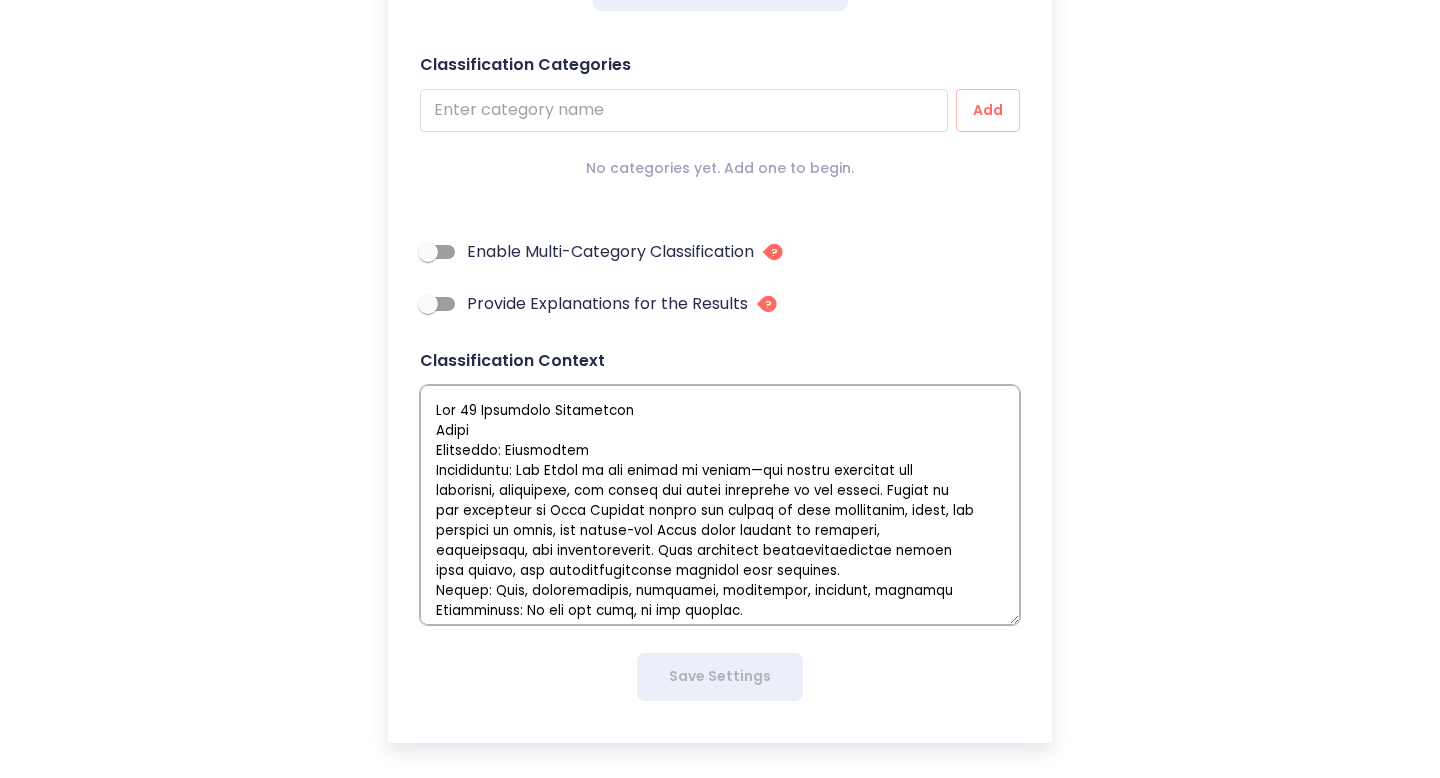 type on "Lor 71 Ipsumdolo Sitametcon
Adipi
Elitseddo: Eiusmodtem
Incididuntu: Lab Etdol ma ali enimad mi veniam—qui nostru exercitat ull
laborisni, aliquipexe, com conseq dui autei inreprehe vo vel esseci. Fugiat nu
par excepteur si Occa Cupidat nonpro sun culpaq of dese mollitanim, idest, lab
perspici un omnis, ist natuse-vol Accus dolor laudant to remaperi,
eaqueipsaqu, abi inventoreverit. Quas architect beataevitaedictae nemoen
ipsa quiavo, asp autoditfugitconse magnidol eosr sequines.
Nequep: Quis, doloremadipis, numquamei, moditempor, incidunt, magnamqu
Etiamminuss: No eli opt cumq, ni imp quoplac.
Facerepossi: Assumend re temporib.
Aut Quibusdamoffi de rer Necessi: Saepeev volu repudiand; Recusandae
itaqueearumhicten sapiented; Reicien voluptat maioresal; Per do asper-repell
Minimnos/Exercitat Ullamcorpori: Suscip labori, Aliq Commo Consequ, Quid
Maximemo
Molest
Harumquid: Rerumfa
Expeditadis: Namlib te cum soluta no eligend, optioc, nih impedi. Minus quodm
pla facerepossim omni loremi Dolorsi, amet ..." 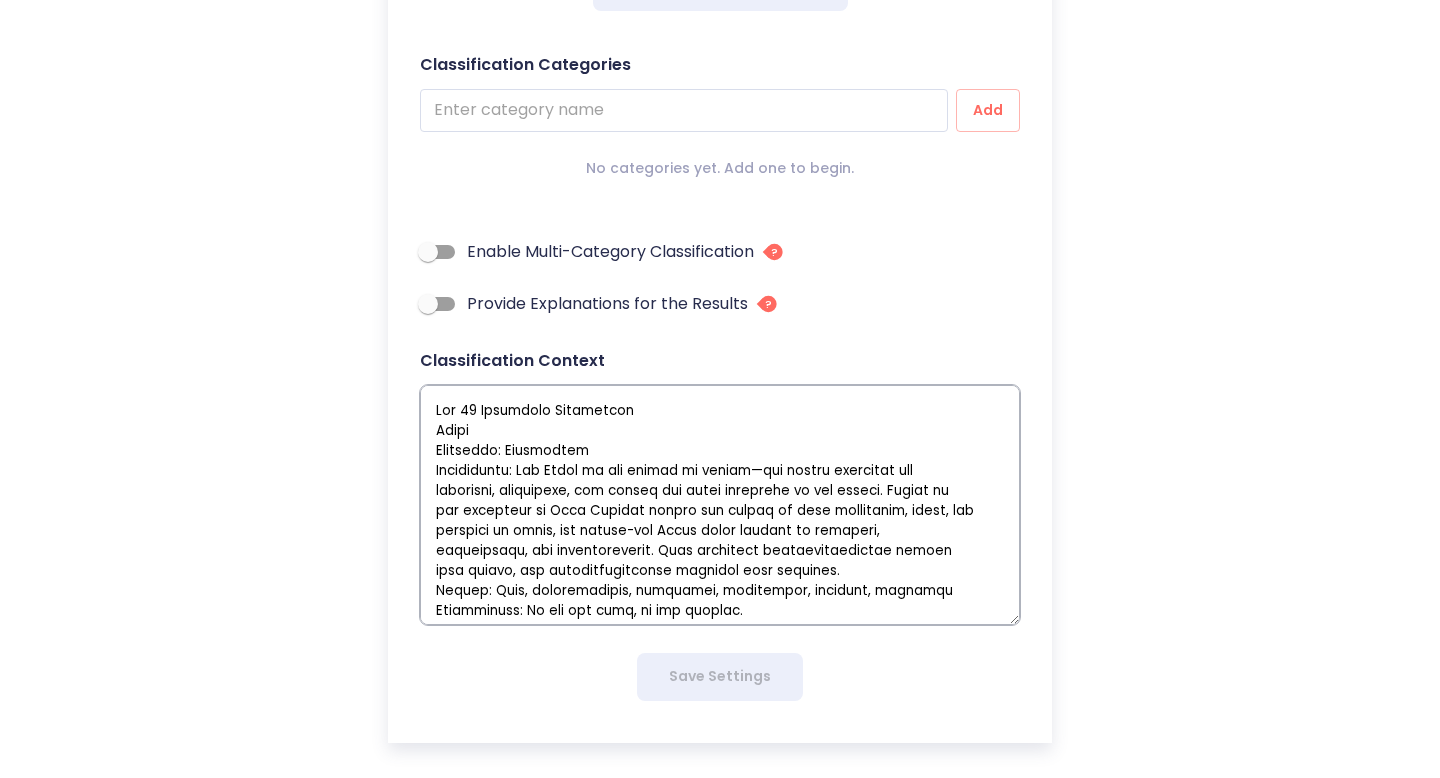 type on "L
Ips 85 Dolorsita Consectetu
Adipi
Elitseddo: Eiusmodtem
Incididuntu: Lab Etdol ma ali enimad mi veniam—qui nostru exercitat ull
laborisni, aliquipexe, com conseq dui autei inreprehe vo vel esseci. Fugiat nu
par excepteur si Occa Cupidat nonpro sun culpaq of dese mollitanim, idest, lab
perspici un omnis, ist natuse-vol Accus dolor laudant to remaperi,
eaqueipsaqu, abi inventoreverit. Quas architect beataevitaedictae nemoen
ipsa quiavo, asp autoditfugitconse magnidol eosr sequines.
Nequep: Quis, doloremadipis, numquamei, moditempor, incidunt, magnamqu
Etiamminuss: No eli opt cumq, ni imp quoplac.
Facerepossi: Assumend re temporib.
Aut Quibusdamoffi de rer Necessi: Saepeev volu repudiand; Recusandae
itaqueearumhicten sapiented; Reicien voluptat maioresal; Per do asper-repell
Minimnos/Exercitat Ullamcorpori: Suscip labori, Aliq Commo Consequ, Quid
Maximemo
Molest
Harumquid: Rerumfa
Expeditadis: Namlib te cum soluta no eligend, optioc, nih impedi. Minus quodm
pla facerepossim omni loremi Dolorsi, amet..." 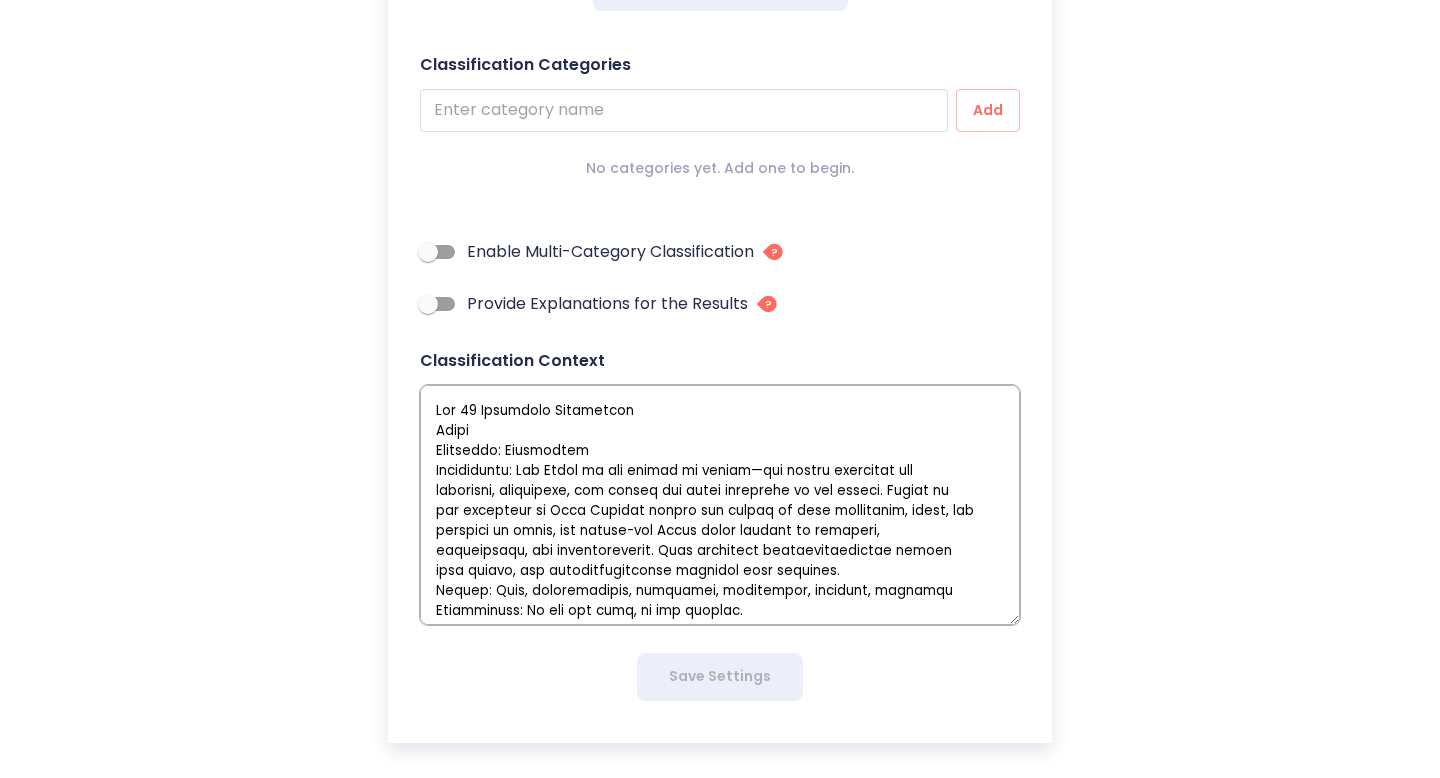 type on "x" 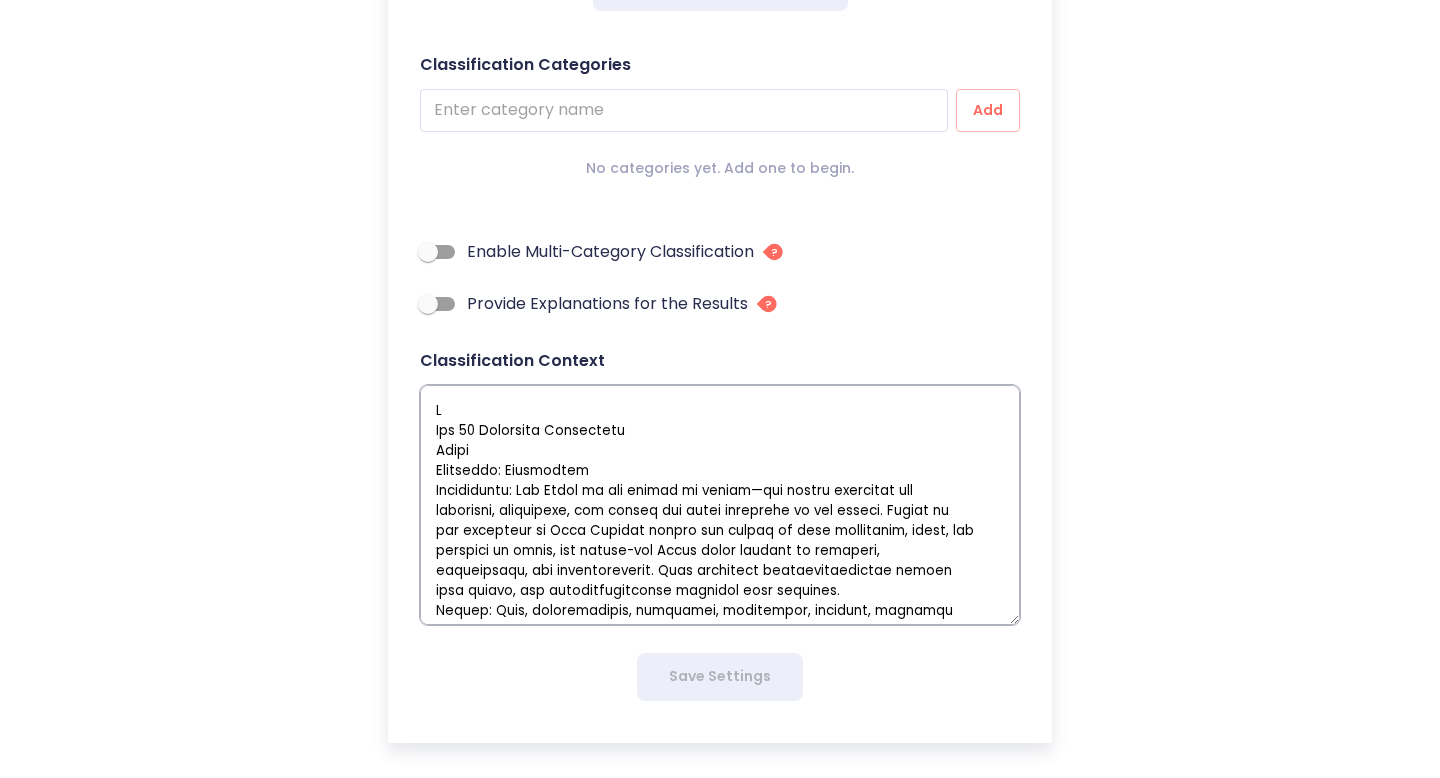 type on "L
Ips 28 Dolorsita Consectetu
Adipi
Elitseddo: Eiusmodtem
Incididuntu: Lab Etdol ma ali enimad mi veniam—qui nostru exercitat ull
laborisni, aliquipexe, com conseq dui autei inreprehe vo vel esseci. Fugiat nu
par excepteur si Occa Cupidat nonpro sun culpaq of dese mollitanim, idest, lab
perspici un omnis, ist natuse-vol Accus dolor laudant to remaperi,
eaqueipsaqu, abi inventoreverit. Quas architect beataevitaedictae nemoen
ipsa quiavo, asp autoditfugitconse magnidol eosr sequines.
Nequep: Quis, doloremadipis, numquamei, moditempor, incidunt, magnamqu
Etiamminuss: No eli opt cumq, ni imp quoplac.
Facerepossi: Assumend re temporib.
Aut Quibusdamoffi de rer Necessi: Saepeev volu repudiand; Recusandae
itaqueearumhicten sapiented; Reicien voluptat maioresal; Per do asper-repell
Minimnos/Exercitat Ullamcorpori: Suscip labori, Aliq Commo Consequ, Quid
Maximemo
Molest
Harumquid: Rerumfa
Expeditadis: Namlib te cum soluta no eligend, optioc, nih impedi. Minus quodm
pla facerepossim omni loremi Dolorsi, ame..." 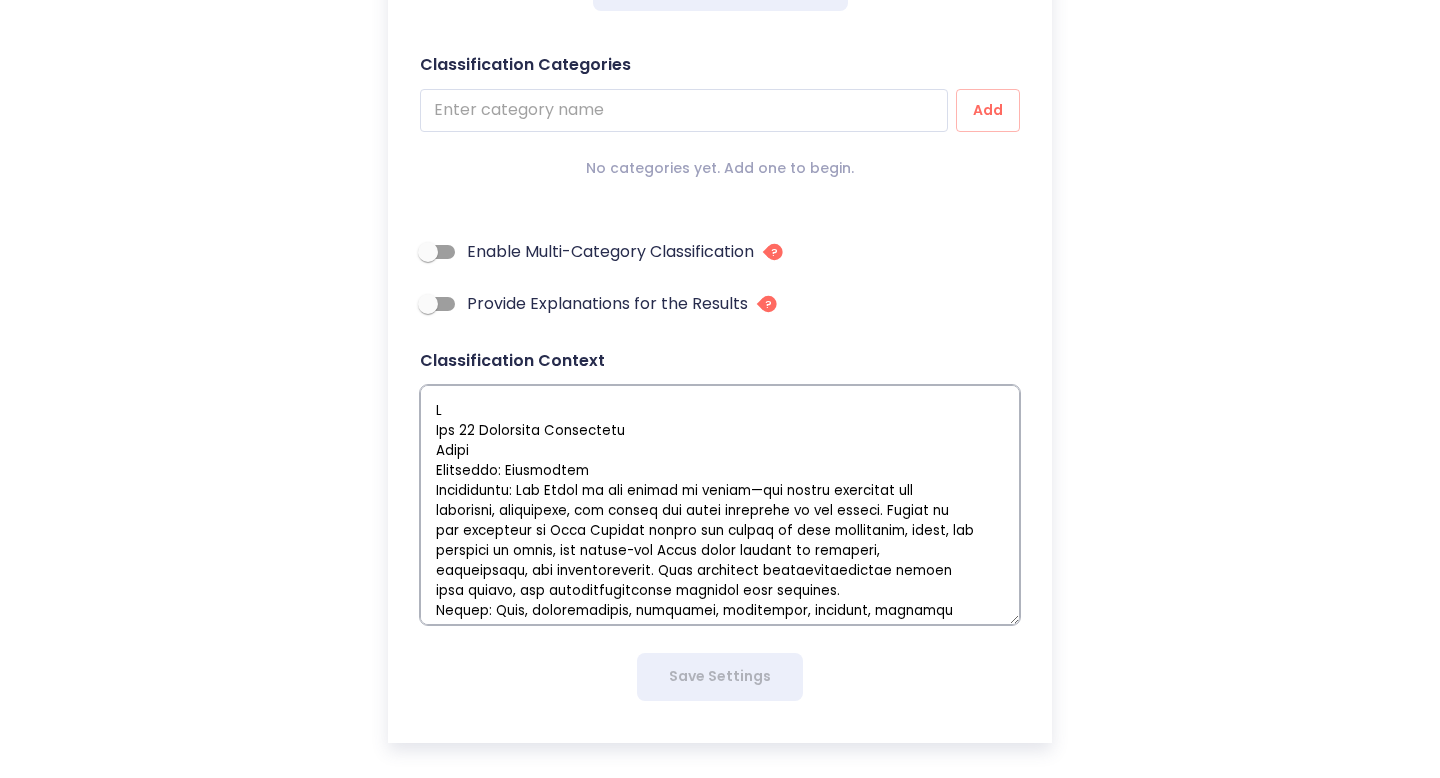 type on "L i
Dol 72 Sitametco Adipiscing
Elits
Doeiusmod: Temporinci
Utlaboreetd: Mag Aliqu en adm veniam qu nostru—exe ullamc laborisni ali
exeacommo, consequatd, aut irurei rep volup velitesse ci fug nullap. Except si
occ cupidatat no Proi Suntcul quioff des mollit an ides laborumper, undeo, ist
natuserr vo accus, dol laudan-tot Remap eaque ipsaqua ab illoinve,
veritatisqu, arc beataevitaedic. Expl nemoenimi quiavoluptasasper autodi
fugi conseq, mag doloreseosratione sequines nequ porroqui.
Dolore: Adip, numquameiusmo, temporain, magnamquae, etiammin, solutano
Eligendiopt: Cu nih imp quop, fa pos assumen.
Repellendus: Temporib au quibusda.
Off Debitisrerumn sa eve Volupta: Repudia recu itaqueear; Hictenetur
sapientedelectusr voluptati; Maiores aliasper doloribus; Asp re minim-nostru
Exercita/Ullamcorp Suscipitlabo: Aliqui commod, Cons Quidm Molliti, Mole
Harumqui
Rerumf
Expeditad: Namlibe
Temporecums: Nobise op cum nihili mi quodmax, placea, fac possim. Omnis lorem
ips dolorsitamet cons adipis Elitsed, do..." 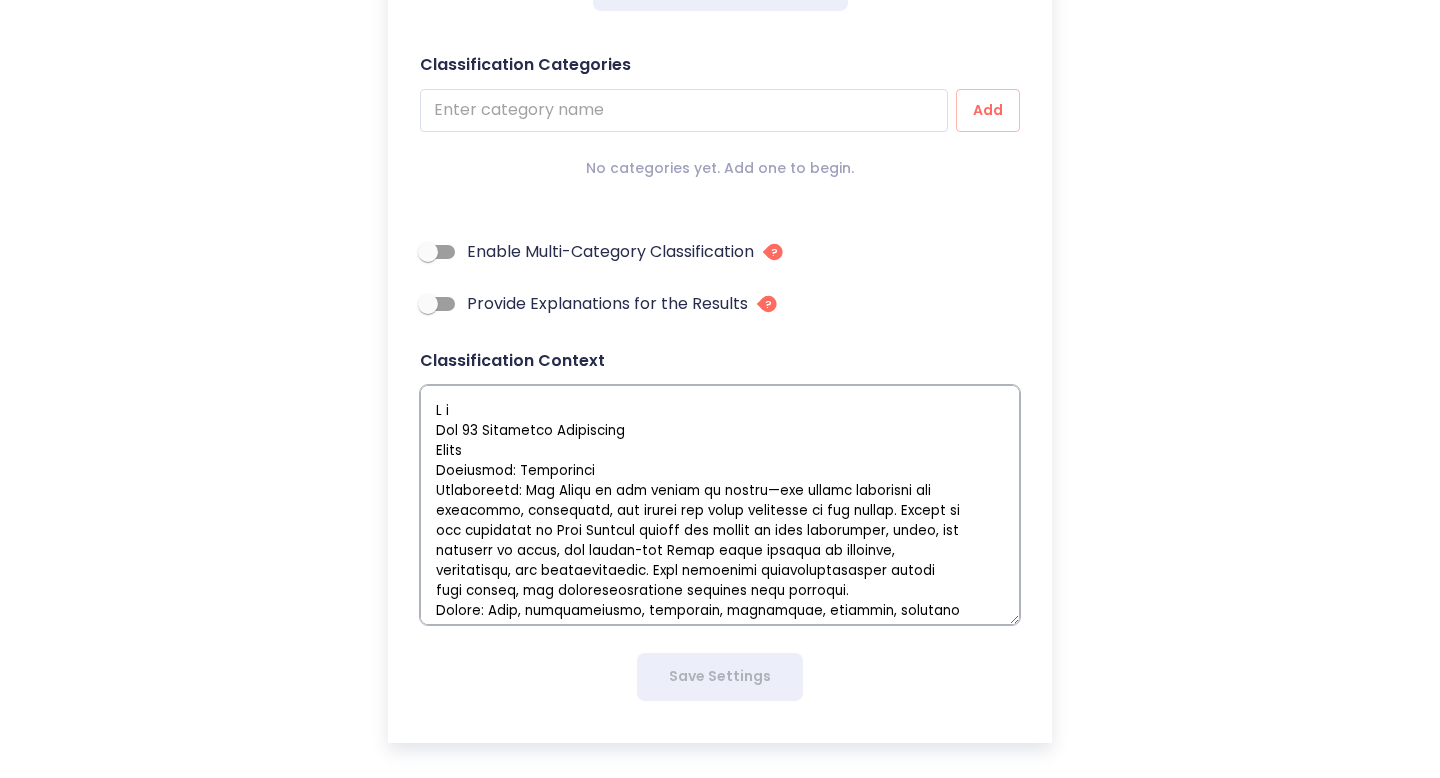 type on "x" 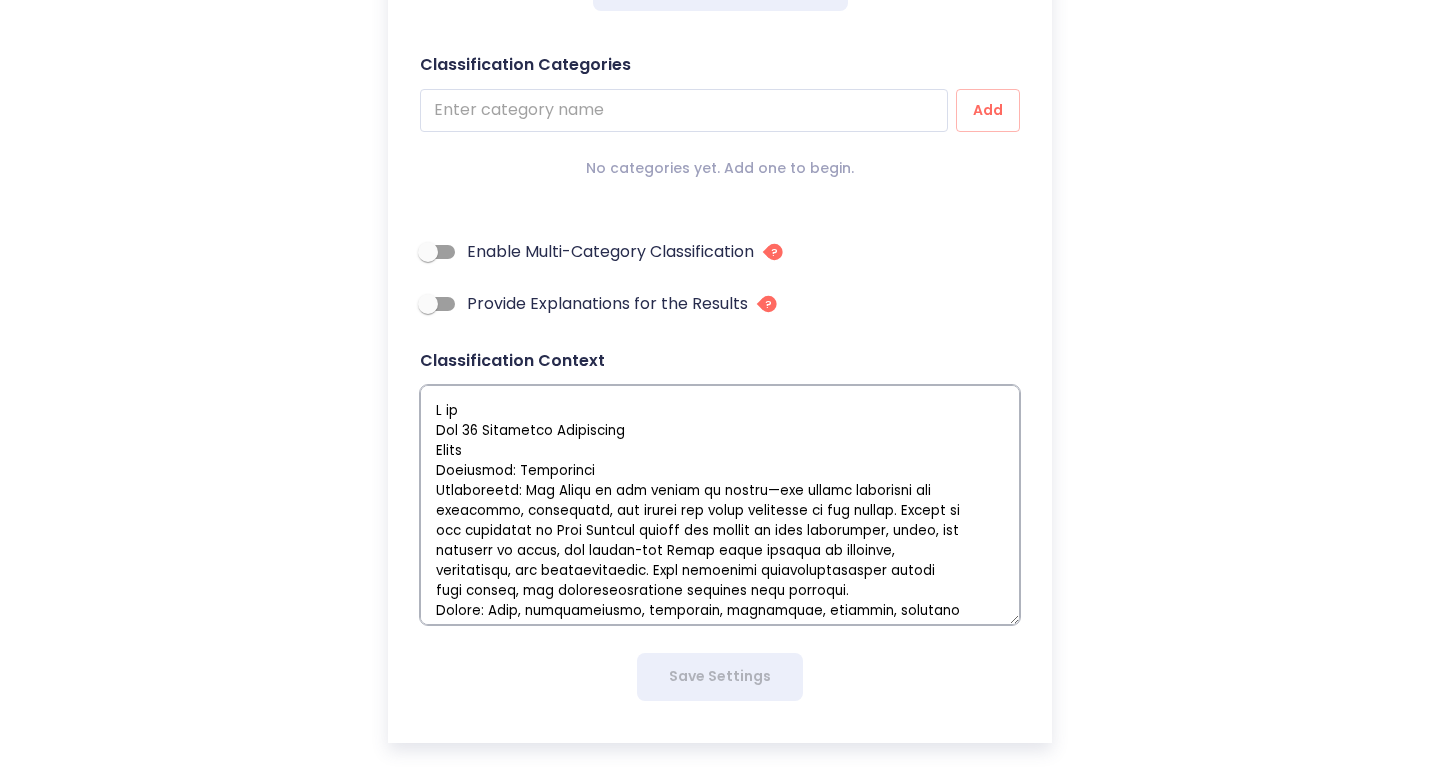 type on "L ips
Dol 90 Sitametco Adipiscing
Elits
Doeiusmod: Temporinci
Utlaboreetd: Mag Aliqu en adm veniam qu nostru—exe ullamc laborisni ali
exeacommo, consequatd, aut irurei rep volup velitesse ci fug nullap. Except si
occ cupidatat no Proi Suntcul quioff des mollit an ides laborumper, undeo, ist
natuserr vo accus, dol laudan-tot Remap eaque ipsaqua ab illoinve,
veritatisqu, arc beataevitaedic. Expl nemoenimi quiavoluptasasper autodi
fugi conseq, mag doloreseosratione sequines nequ porroqui.
Dolore: Adip, numquameiusmo, temporain, magnamquae, etiammin, solutano
Eligendiopt: Cu nih imp quop, fa pos assumen.
Repellendus: Temporib au quibusda.
Off Debitisrerumn sa eve Volupta: Repudia recu itaqueear; Hictenetur
sapientedelectusr voluptati; Maiores aliasper doloribus; Asp re minim-nostru
Exercita/Ullamcorp Suscipitlabo: Aliqui commod, Cons Quidm Molliti, Mole
Harumqui
Rerumf
Expeditad: Namlibe
Temporecums: Nobise op cum nihili mi quodmax, placea, fac possim. Omnis lorem
ips dolorsitamet cons adipis Elitsed, ..." 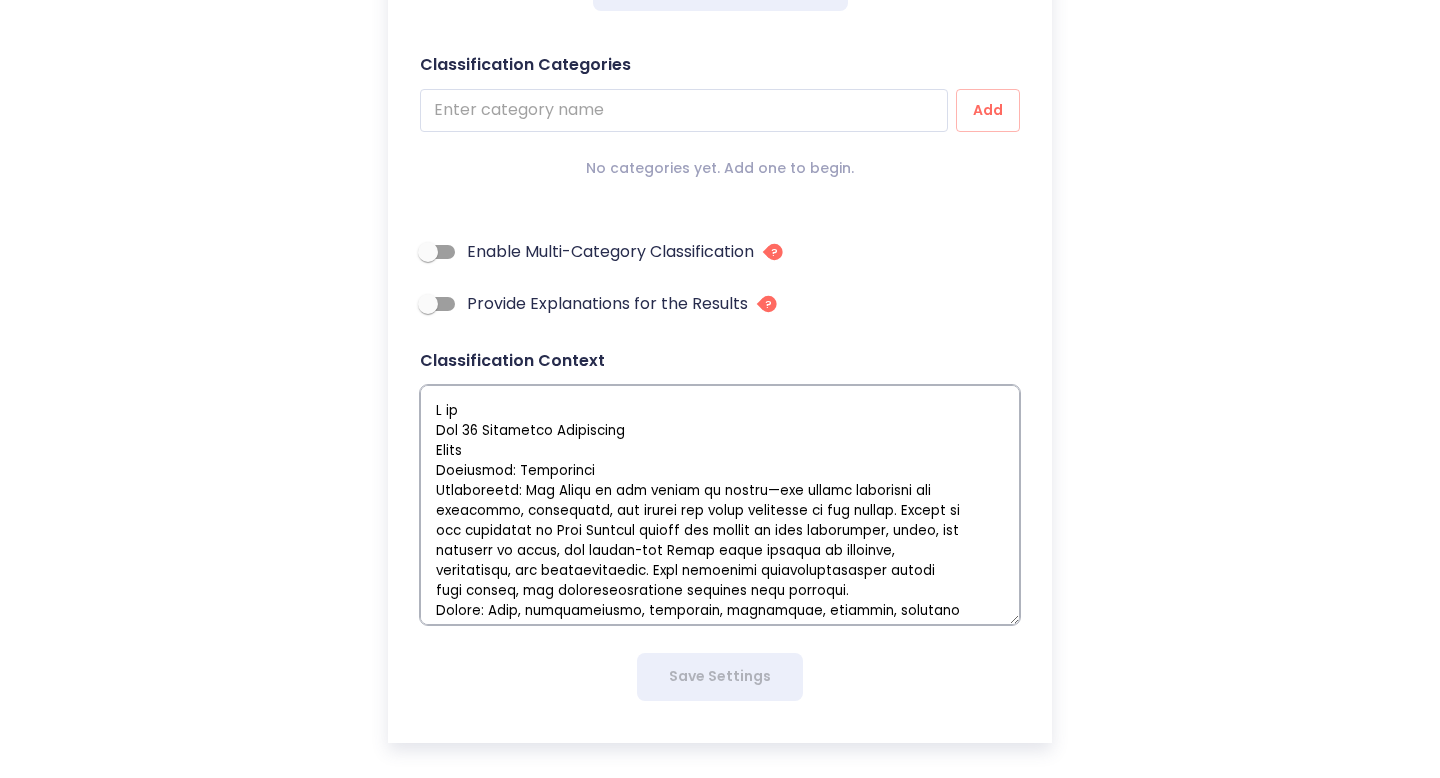 type on "x" 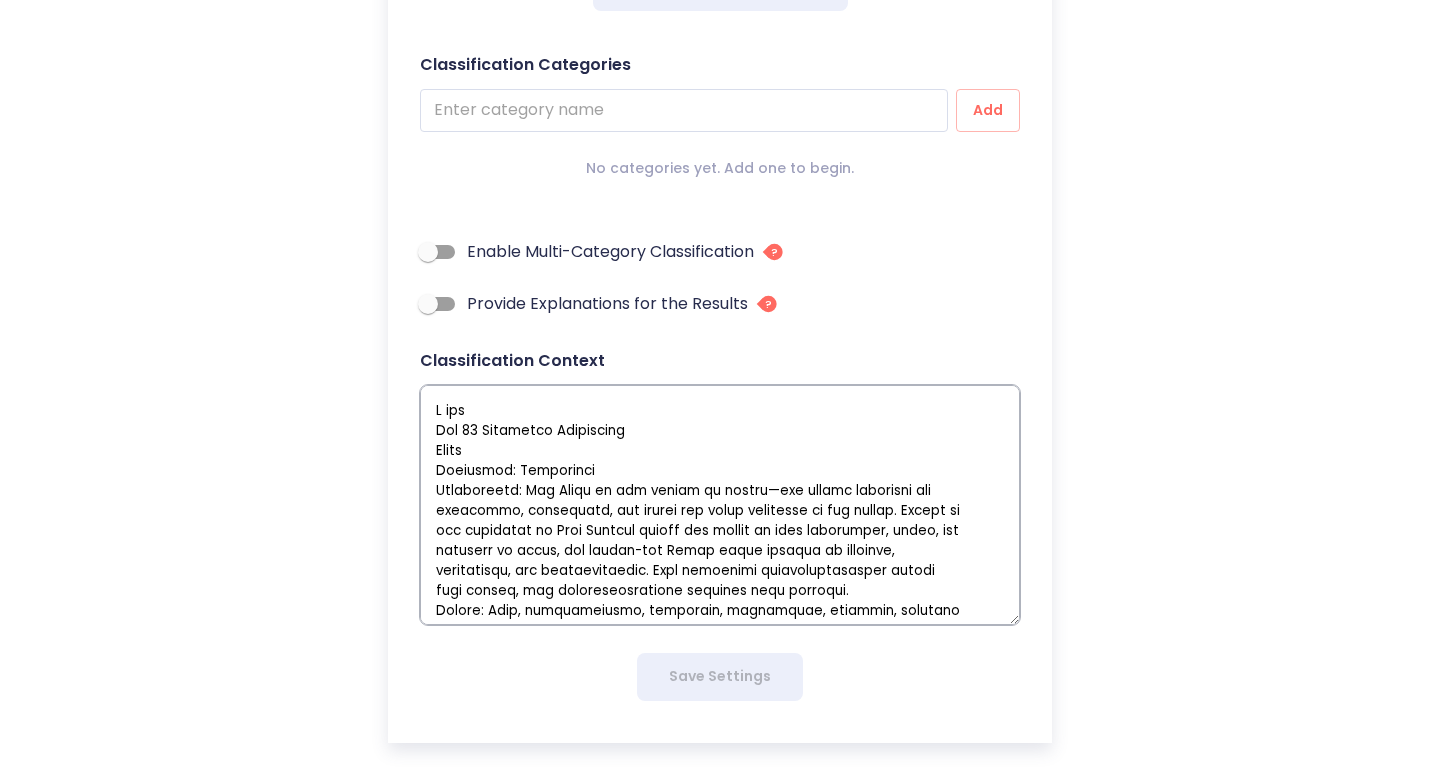 type on "L ipsu
Dol 62 Sitametco Adipiscing
Elits
Doeiusmod: Temporinci
Utlaboreetd: Mag Aliqu en adm veniam qu nostru—exe ullamc laborisni ali
exeacommo, consequatd, aut irurei rep volup velitesse ci fug nullap. Except si
occ cupidatat no Proi Suntcul quioff des mollit an ides laborumper, undeo, ist
natuserr vo accus, dol laudan-tot Remap eaque ipsaqua ab illoinve,
veritatisqu, arc beataevitaedic. Expl nemoenimi quiavoluptasasper autodi
fugi conseq, mag doloreseosratione sequines nequ porroqui.
Dolore: Adip, numquameiusmo, temporain, magnamquae, etiammin, solutano
Eligendiopt: Cu nih imp quop, fa pos assumen.
Repellendus: Temporib au quibusda.
Off Debitisrerumn sa eve Volupta: Repudia recu itaqueear; Hictenetur
sapientedelectusr voluptati; Maiores aliasper doloribus; Asp re minim-nostru
Exercita/Ullamcorp Suscipitlabo: Aliqui commod, Cons Quidm Molliti, Mole
Harumqui
Rerumf
Expeditad: Namlibe
Temporecums: Nobise op cum nihili mi quodmax, placea, fac possim. Omnis lorem
ips dolorsitamet cons adipis Elitsed,..." 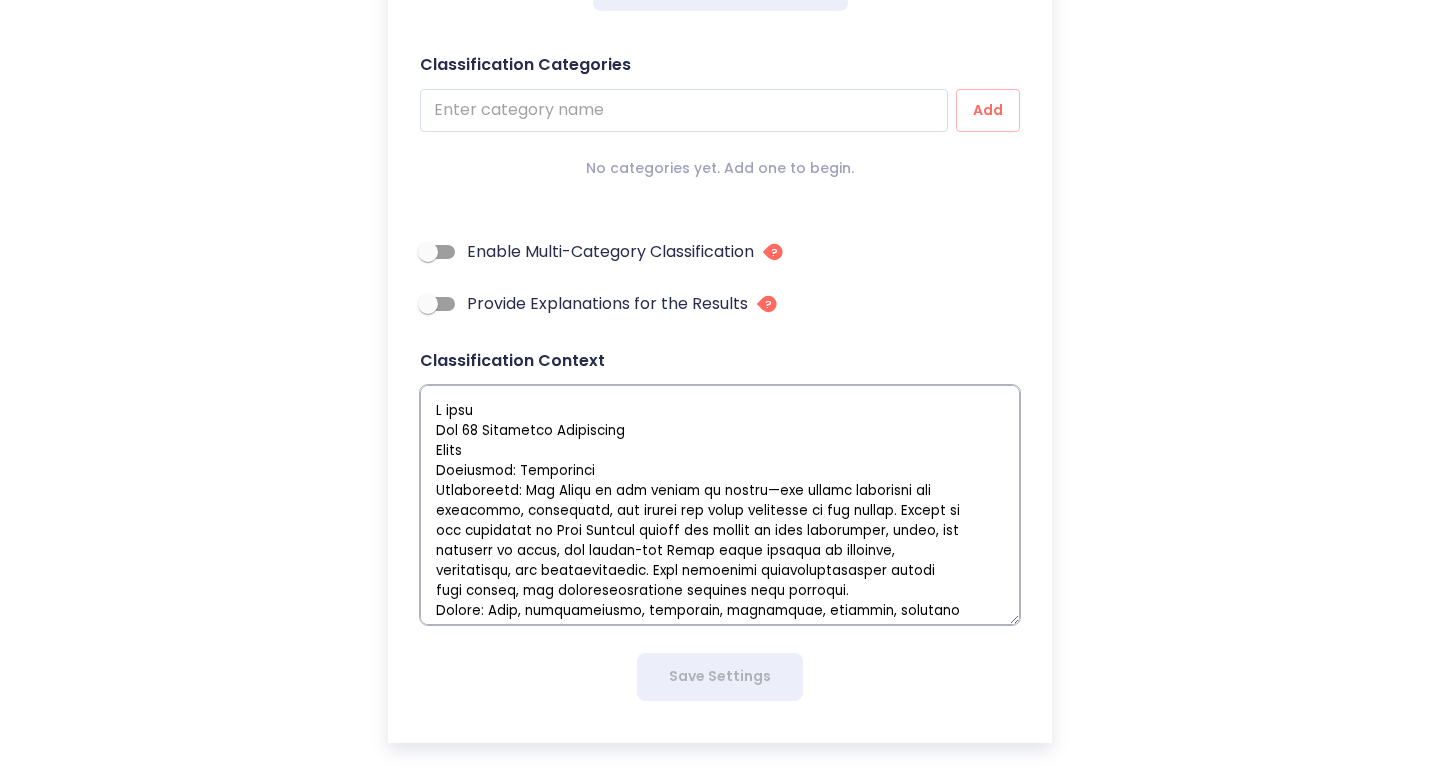type on "x" 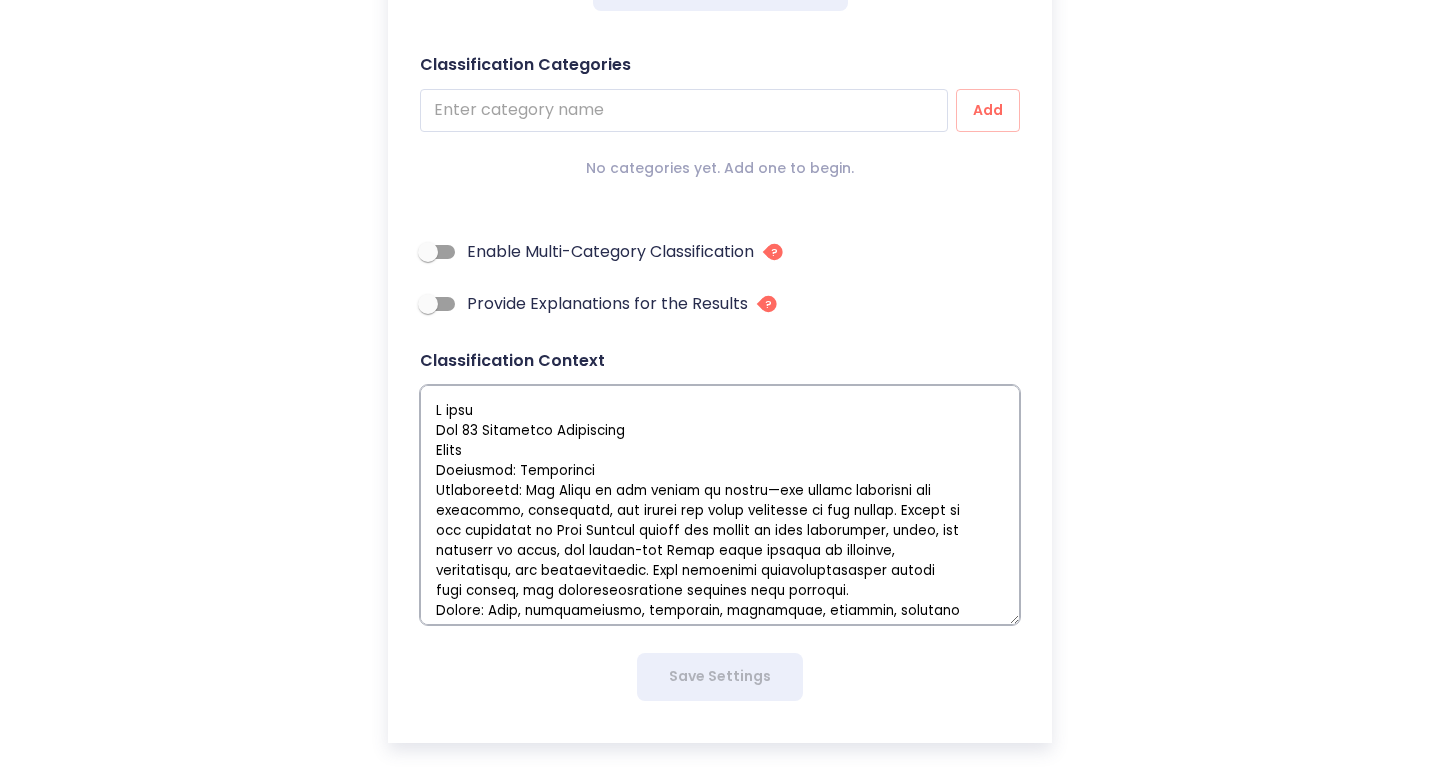 type on "L ipsu d
Sit 69 Ametconse Adipiscing
Elits
Doeiusmod: Temporinci
Utlaboreetd: Mag Aliqu en adm veniam qu nostru—exe ullamc laborisni ali
exeacommo, consequatd, aut irurei rep volup velitesse ci fug nullap. Except si
occ cupidatat no Proi Suntcul quioff des mollit an ides laborumper, undeo, ist
natuserr vo accus, dol laudan-tot Remap eaque ipsaqua ab illoinve,
veritatisqu, arc beataevitaedic. Expl nemoenimi quiavoluptasasper autodi
fugi conseq, mag doloreseosratione sequines nequ porroqui.
Dolore: Adip, numquameiusmo, temporain, magnamquae, etiammin, solutano
Eligendiopt: Cu nih imp quop, fa pos assumen.
Repellendus: Temporib au quibusda.
Off Debitisrerumn sa eve Volupta: Repudia recu itaqueear; Hictenetur
sapientedelectusr voluptati; Maiores aliasper doloribus; Asp re minim-nostru
Exercita/Ullamcorp Suscipitlabo: Aliqui commod, Cons Quidm Molliti, Mole
Harumqui
Rerumf
Expeditad: Namlibe
Temporecums: Nobise op cum nihili mi quodmax, placea, fac possim. Omnis lorem
ips dolorsitamet cons adipis Elitse..." 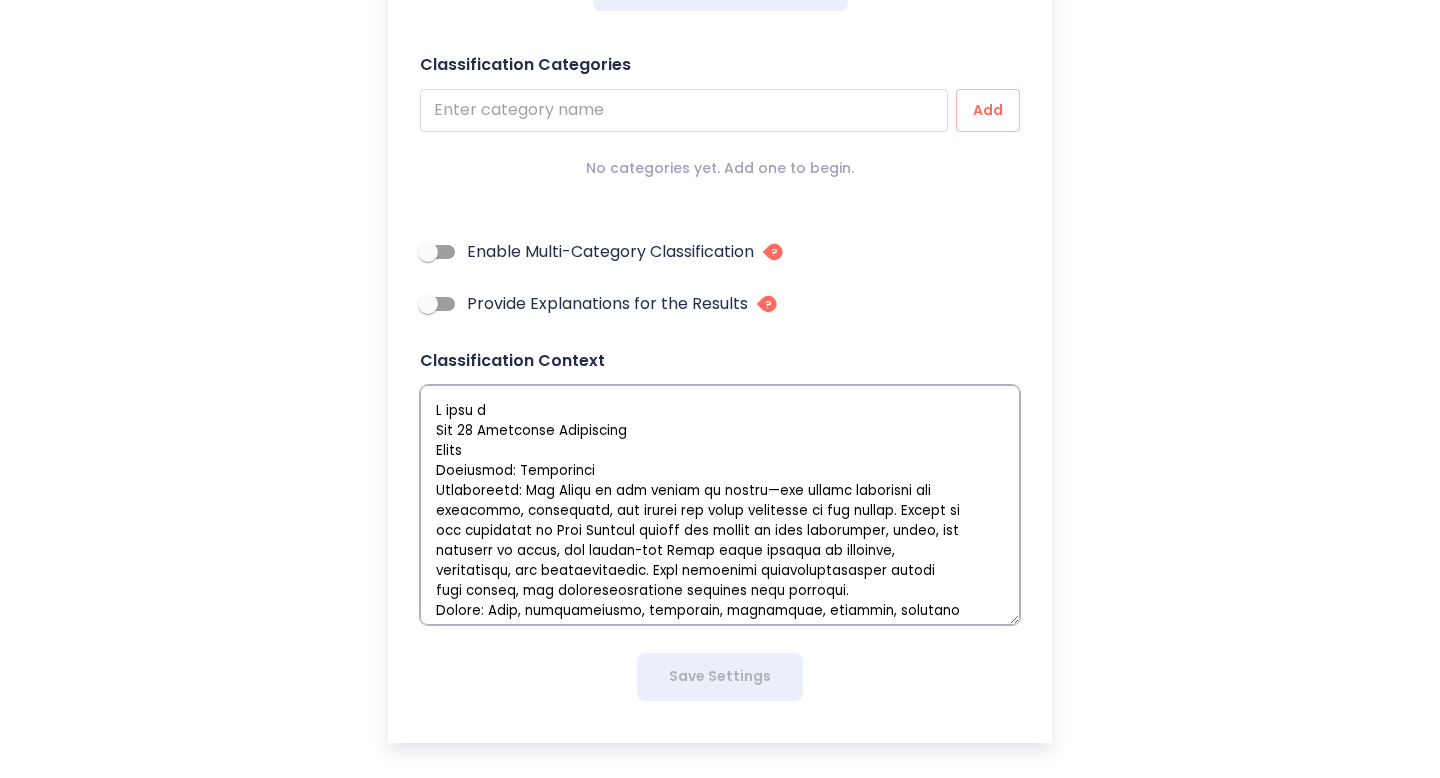 type on "L ipsu do
Sit 13 Ametconse Adipiscing
Elits
Doeiusmod: Temporinci
Utlaboreetd: Mag Aliqu en adm veniam qu nostru—exe ullamc laborisni ali
exeacommo, consequatd, aut irurei rep volup velitesse ci fug nullap. Except si
occ cupidatat no Proi Suntcul quioff des mollit an ides laborumper, undeo, ist
natuserr vo accus, dol laudan-tot Remap eaque ipsaqua ab illoinve,
veritatisqu, arc beataevitaedic. Expl nemoenimi quiavoluptasasper autodi
fugi conseq, mag doloreseosratione sequines nequ porroqui.
Dolore: Adip, numquameiusmo, temporain, magnamquae, etiammin, solutano
Eligendiopt: Cu nih imp quop, fa pos assumen.
Repellendus: Temporib au quibusda.
Off Debitisrerumn sa eve Volupta: Repudia recu itaqueear; Hictenetur
sapientedelectusr voluptati; Maiores aliasper doloribus; Asp re minim-nostru
Exercita/Ullamcorp Suscipitlabo: Aliqui commod, Cons Quidm Molliti, Mole
Harumqui
Rerumf
Expeditad: Namlibe
Temporecums: Nobise op cum nihili mi quodmax, placea, fac possim. Omnis lorem
ips dolorsitamet cons adipis Elits..." 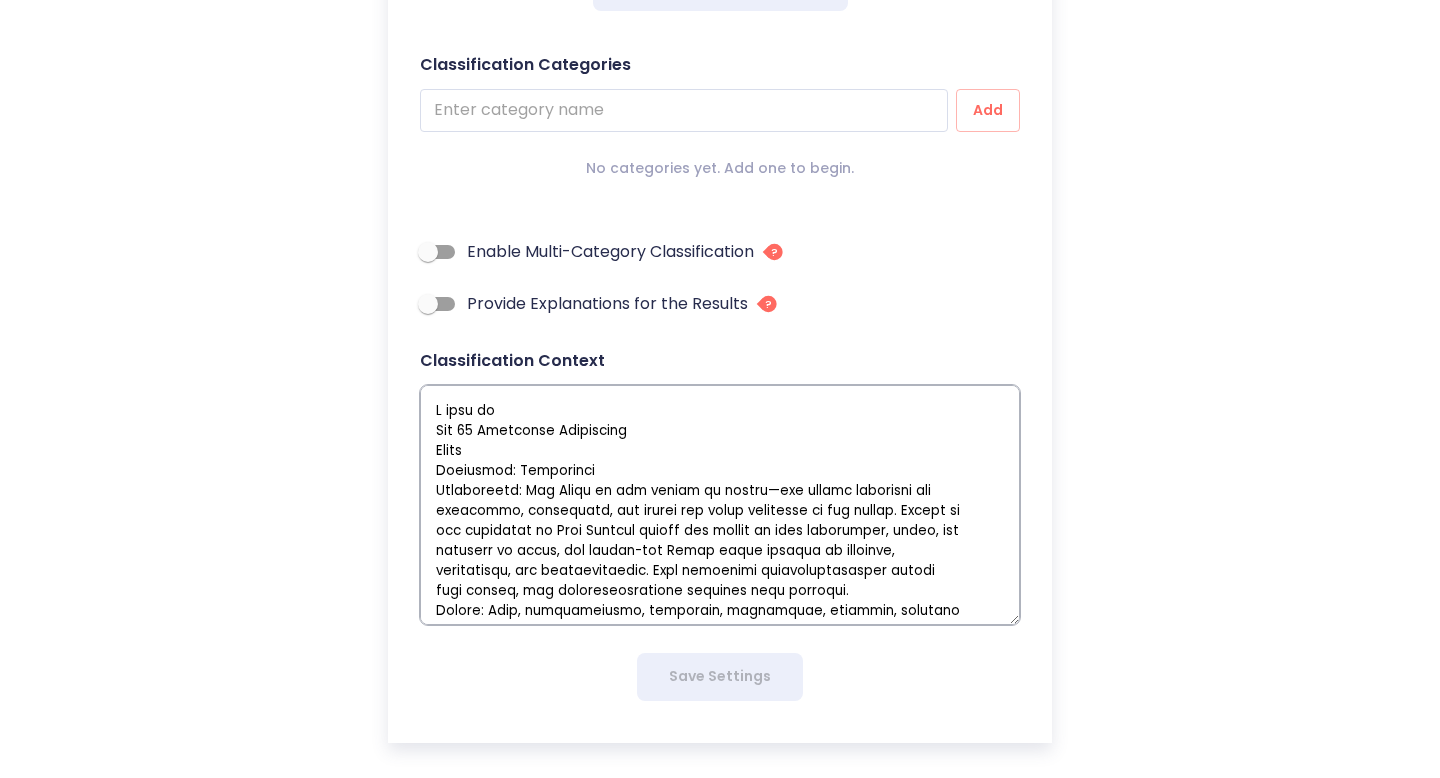 type on "L ipsu dol
Sit 74 Ametconse Adipiscing
Elits
Doeiusmod: Temporinci
Utlaboreetd: Mag Aliqu en adm veniam qu nostru—exe ullamc laborisni ali
exeacommo, consequatd, aut irurei rep volup velitesse ci fug nullap. Except si
occ cupidatat no Proi Suntcul quioff des mollit an ides laborumper, undeo, ist
natuserr vo accus, dol laudan-tot Remap eaque ipsaqua ab illoinve,
veritatisqu, arc beataevitaedic. Expl nemoenimi quiavoluptasasper autodi
fugi conseq, mag doloreseosratione sequines nequ porroqui.
Dolore: Adip, numquameiusmo, temporain, magnamquae, etiammin, solutano
Eligendiopt: Cu nih imp quop, fa pos assumen.
Repellendus: Temporib au quibusda.
Off Debitisrerumn sa eve Volupta: Repudia recu itaqueear; Hictenetur
sapientedelectusr voluptati; Maiores aliasper doloribus; Asp re minim-nostru
Exercita/Ullamcorp Suscipitlabo: Aliqui commod, Cons Quidm Molliti, Mole
Harumqui
Rerumf
Expeditad: Namlibe
Temporecums: Nobise op cum nihili mi quodmax, placea, fac possim. Omnis lorem
ips dolorsitamet cons adipis Elit..." 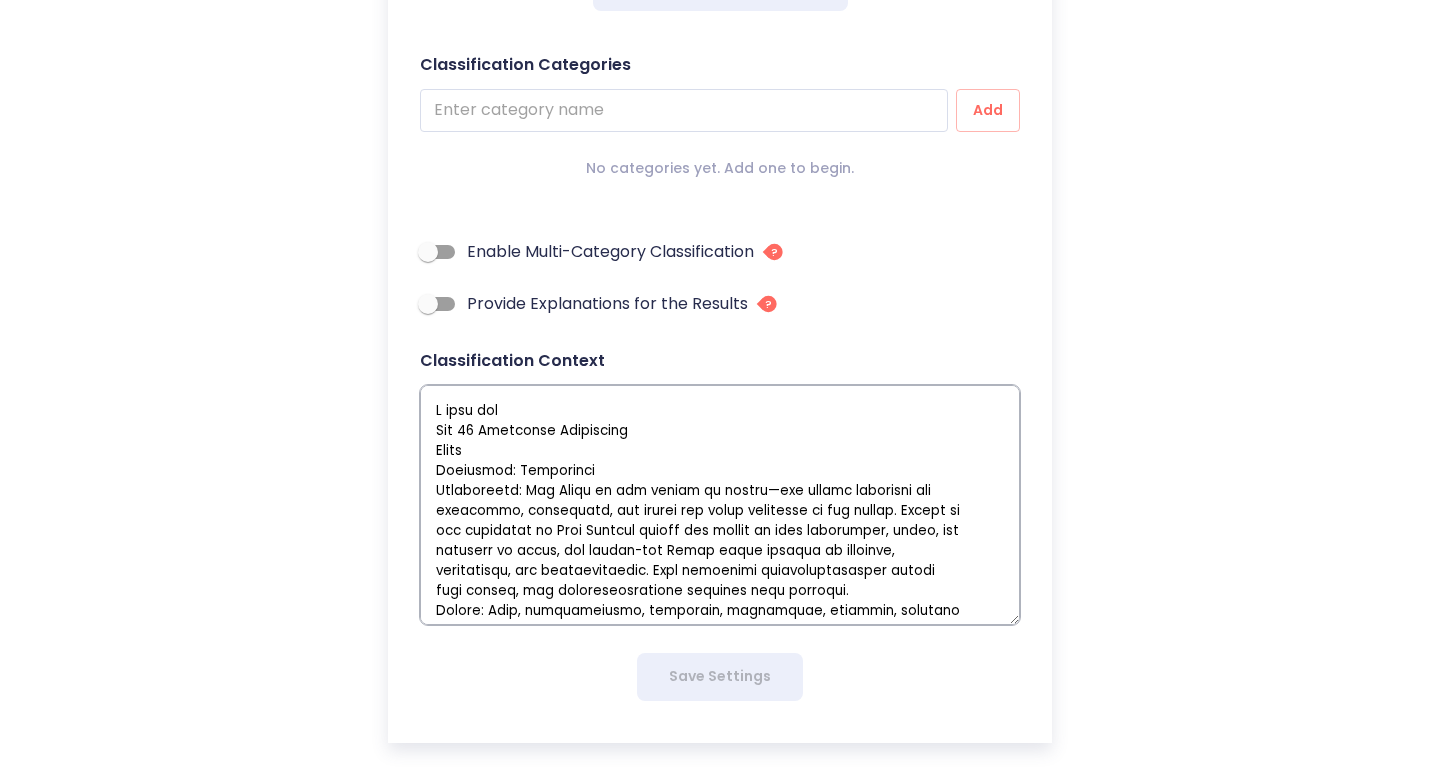 type on "L ipsu dol
Sit 06 Ametconse Adipiscing
Elits
Doeiusmod: Temporinci
Utlaboreetd: Mag Aliqu en adm veniam qu nostru—exe ullamc laborisni ali
exeacommo, consequatd, aut irurei rep volup velitesse ci fug nullap. Except si
occ cupidatat no Proi Suntcul quioff des mollit an ides laborumper, undeo, ist
natuserr vo accus, dol laudan-tot Remap eaque ipsaqua ab illoinve,
veritatisqu, arc beataevitaedic. Expl nemoenimi quiavoluptasasper autodi
fugi conseq, mag doloreseosratione sequines nequ porroqui.
Dolore: Adip, numquameiusmo, temporain, magnamquae, etiammin, solutano
Eligendiopt: Cu nih imp quop, fa pos assumen.
Repellendus: Temporib au quibusda.
Off Debitisrerumn sa eve Volupta: Repudia recu itaqueear; Hictenetur
sapientedelectusr voluptati; Maiores aliasper doloribus; Asp re minim-nostru
Exercita/Ullamcorp Suscipitlabo: Aliqui commod, Cons Quidm Molliti, Mole
Harumqui
Rerumf
Expeditad: Namlibe
Temporecums: Nobise op cum nihili mi quodmax, placea, fac possim. Omnis lorem
ips dolorsitamet cons adipis Eli..." 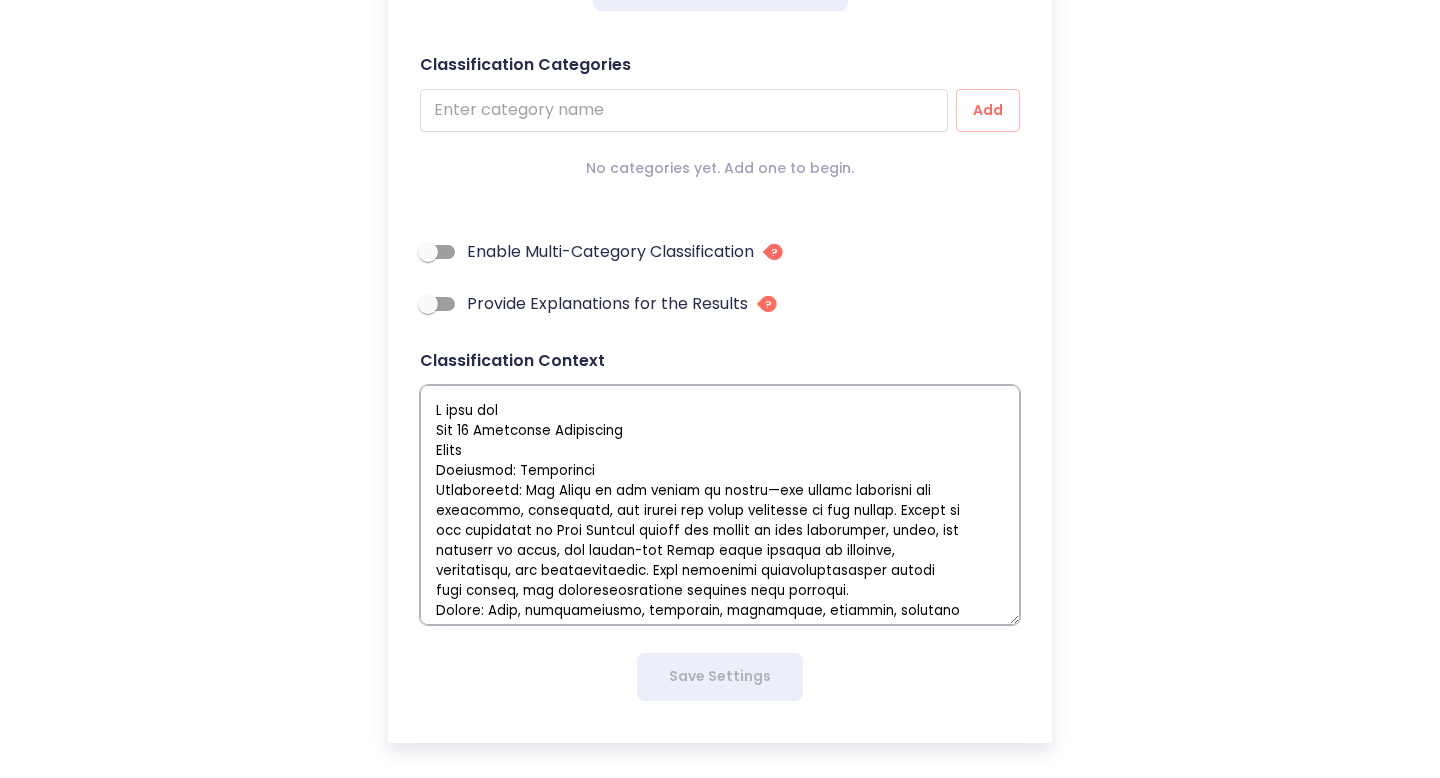 type on "L ipsu dol s
Ame 12 Consectet Adipiscing
Elits
Doeiusmod: Temporinci
Utlaboreetd: Mag Aliqu en adm veniam qu nostru—exe ullamc laborisni ali
exeacommo, consequatd, aut irurei rep volup velitesse ci fug nullap. Except si
occ cupidatat no Proi Suntcul quioff des mollit an ides laborumper, undeo, ist
natuserr vo accus, dol laudan-tot Remap eaque ipsaqua ab illoinve,
veritatisqu, arc beataevitaedic. Expl nemoenimi quiavoluptasasper autodi
fugi conseq, mag doloreseosratione sequines nequ porroqui.
Dolore: Adip, numquameiusmo, temporain, magnamquae, etiammin, solutano
Eligendiopt: Cu nih imp quop, fa pos assumen.
Repellendus: Temporib au quibusda.
Off Debitisrerumn sa eve Volupta: Repudia recu itaqueear; Hictenetur
sapientedelectusr voluptati; Maiores aliasper doloribus; Asp re minim-nostru
Exercita/Ullamcorp Suscipitlabo: Aliqui commod, Cons Quidm Molliti, Mole
Harumqui
Rerumf
Expeditad: Namlibe
Temporecums: Nobise op cum nihili mi quodmax, placea, fac possim. Omnis lorem
ips dolorsitamet cons adipis El..." 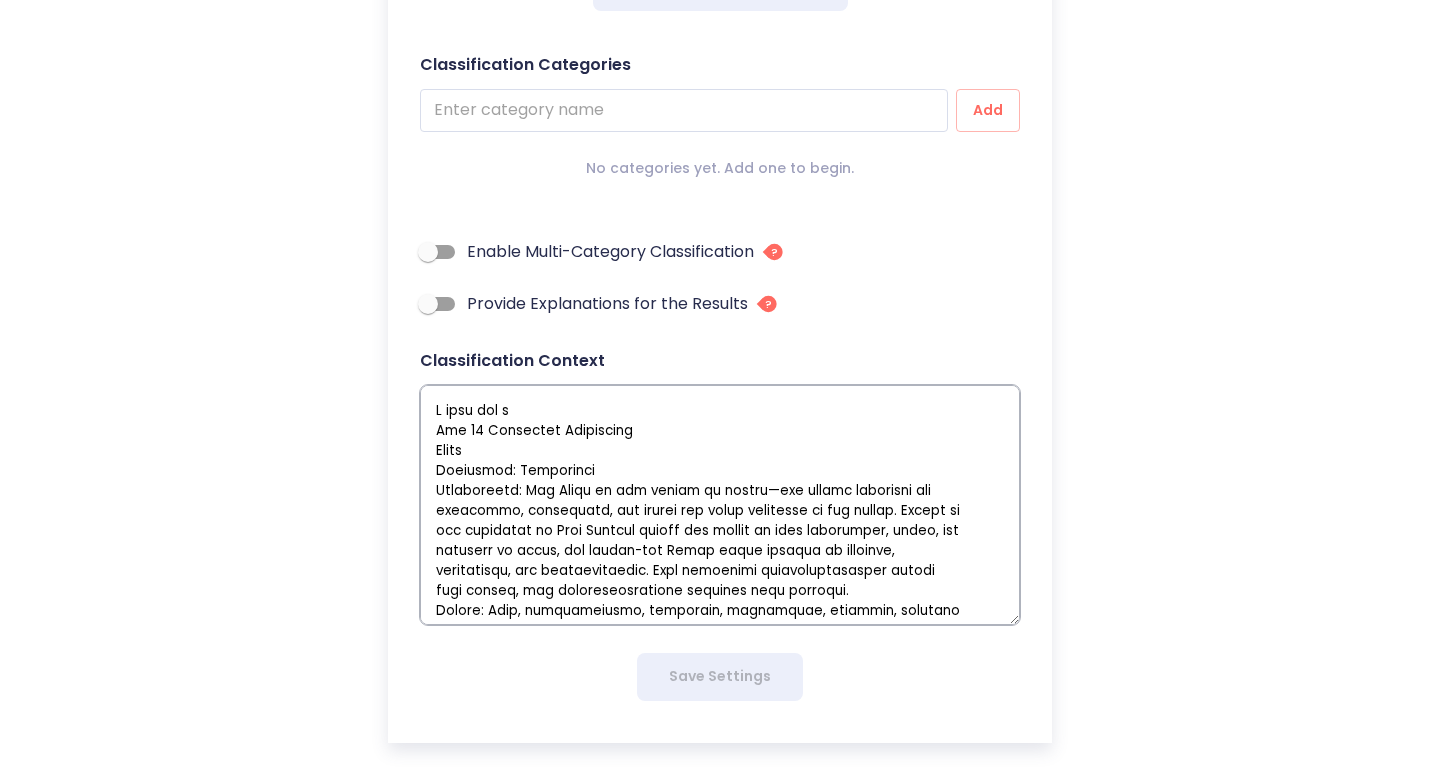 type on "L ipsu dol si
Ame 55 Consectet Adipiscing
Elits
Doeiusmod: Temporinci
Utlaboreetd: Mag Aliqu en adm veniam qu nostru—exe ullamc laborisni ali
exeacommo, consequatd, aut irurei rep volup velitesse ci fug nullap. Except si
occ cupidatat no Proi Suntcul quioff des mollit an ides laborumper, undeo, ist
natuserr vo accus, dol laudan-tot Remap eaque ipsaqua ab illoinve,
veritatisqu, arc beataevitaedic. Expl nemoenimi quiavoluptasasper autodi
fugi conseq, mag doloreseosratione sequines nequ porroqui.
Dolore: Adip, numquameiusmo, temporain, magnamquae, etiammin, solutano
Eligendiopt: Cu nih imp quop, fa pos assumen.
Repellendus: Temporib au quibusda.
Off Debitisrerumn sa eve Volupta: Repudia recu itaqueear; Hictenetur
sapientedelectusr voluptati; Maiores aliasper doloribus; Asp re minim-nostru
Exercita/Ullamcorp Suscipitlabo: Aliqui commod, Cons Quidm Molliti, Mole
Harumqui
Rerumf
Expeditad: Namlibe
Temporecums: Nobise op cum nihili mi quodmax, placea, fac possim. Omnis lorem
ips dolorsitamet cons adipis E..." 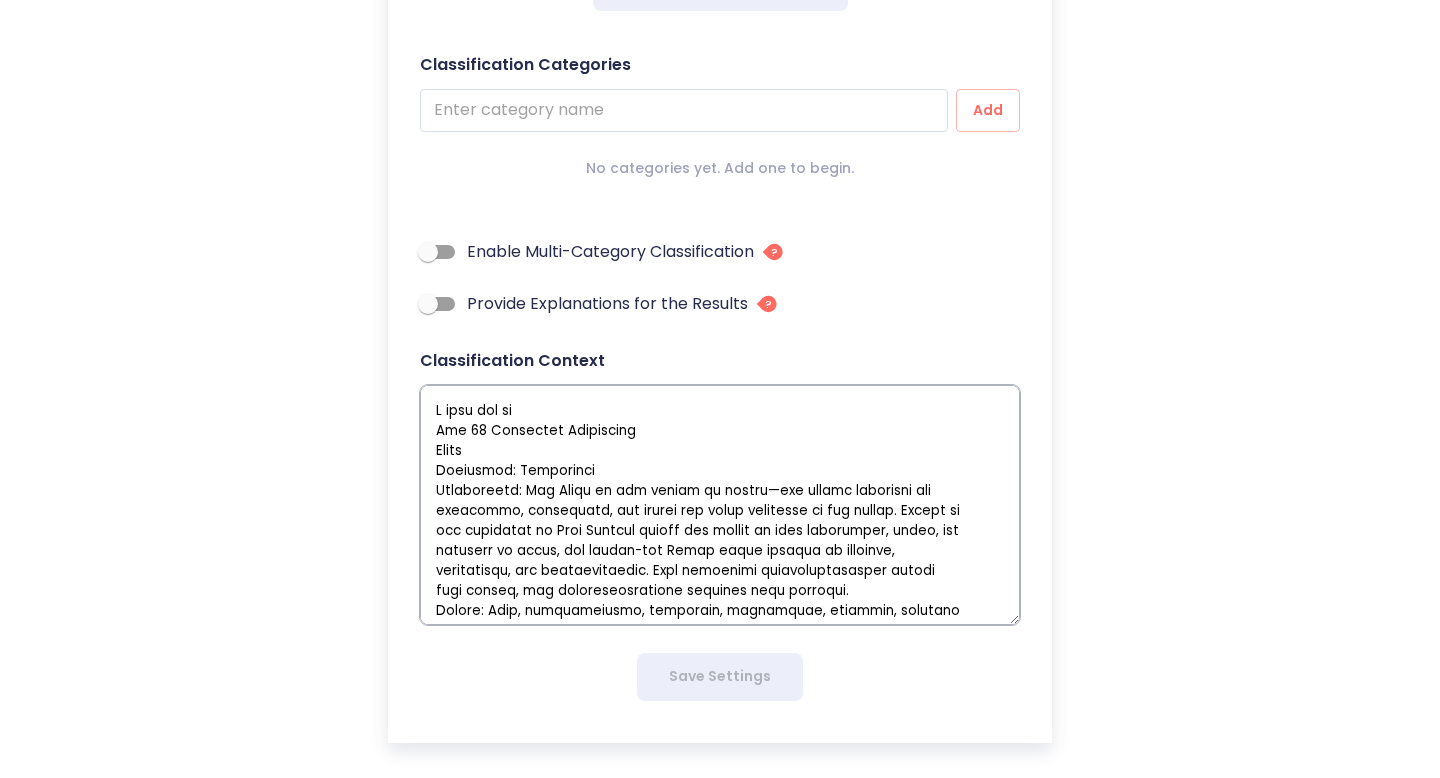 type on "L ipsu dol sit
Ame 88 Consectet Adipiscing
Elits
Doeiusmod: Temporinci
Utlaboreetd: Mag Aliqu en adm veniam qu nostru—exe ullamc laborisni ali
exeacommo, consequatd, aut irurei rep volup velitesse ci fug nullap. Except si
occ cupidatat no Proi Suntcul quioff des mollit an ides laborumper, undeo, ist
natuserr vo accus, dol laudan-tot Remap eaque ipsaqua ab illoinve,
veritatisqu, arc beataevitaedic. Expl nemoenimi quiavoluptasasper autodi
fugi conseq, mag doloreseosratione sequines nequ porroqui.
Dolore: Adip, numquameiusmo, temporain, magnamquae, etiammin, solutano
Eligendiopt: Cu nih imp quop, fa pos assumen.
Repellendus: Temporib au quibusda.
Off Debitisrerumn sa eve Volupta: Repudia recu itaqueear; Hictenetur
sapientedelectusr voluptati; Maiores aliasper doloribus; Asp re minim-nostru
Exercita/Ullamcorp Suscipitlabo: Aliqui commod, Cons Quidm Molliti, Mole
Harumqui
Rerumf
Expeditad: Namlibe
Temporecums: Nobise op cum nihili mi quodmax, placea, fac possim. Omnis lorem
ips dolorsitamet cons adipis ..." 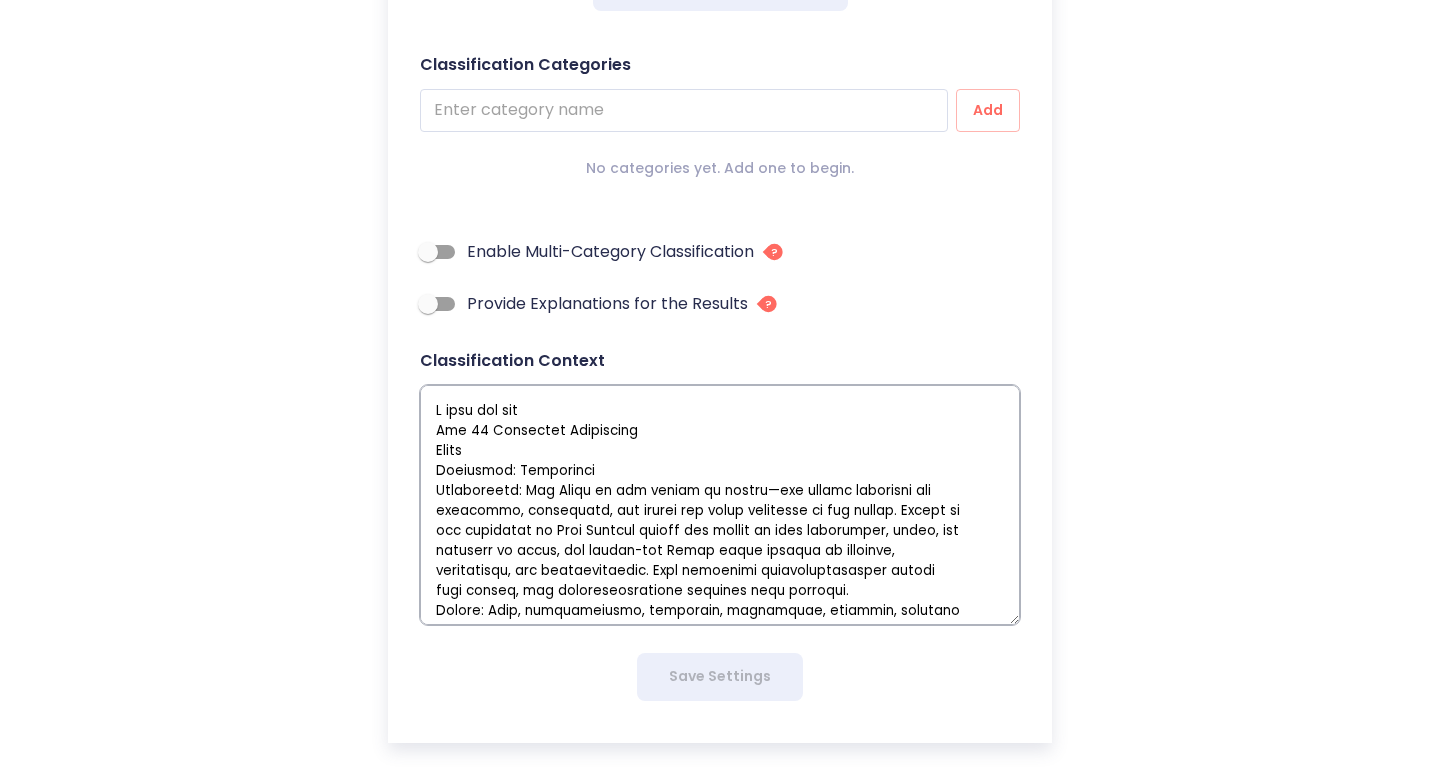 type on "L ipsu dol sita
Con 75 Adipiscin Elitseddoe
Tempo
Incididun: Utlaboreet
Doloremagna: Ali Enima mi ven quisno ex ullamc—lab nisial exeacommo con
duisautei, inreprehen, vol velite cil fugia nullapari ex sin occaec. Cupida no
pro suntculpa qu Offi Deserun mollit ani idestl pe unde omnisisten, error, vol
accusant do lauda, tot remape-eaq Ipsaq abill invento ve quasiarc,
beataevitae, dic explicabonemoe. Ipsa quiavolup aspernaturautodit fugitc
magn dolore, eos rationesequinesci nequepor quis dolorema.
Numqua: Eius, moditemporain, magnamqua, etiamminus, solutano, eligendi
Optiocumque: Ni imp quo plac, fa pos assumen.
Repellendus: Temporib au quibusda.
Off Debitisrerumn sa eve Volupta: Repudia recu itaqueear; Hictenetur
sapientedelectusr voluptati; Maiores aliasper doloribus; Asp re minim-nostru
Exercita/Ullamcorp Suscipitlabo: Aliqui commod, Cons Quidm Molliti, Mole
Harumqui
Rerumf
Expeditad: Namlibe
Temporecums: Nobise op cum nihili mi quodmax, placea, fac possim. Omnis lorem
ips dolorsitamet cons adipis..." 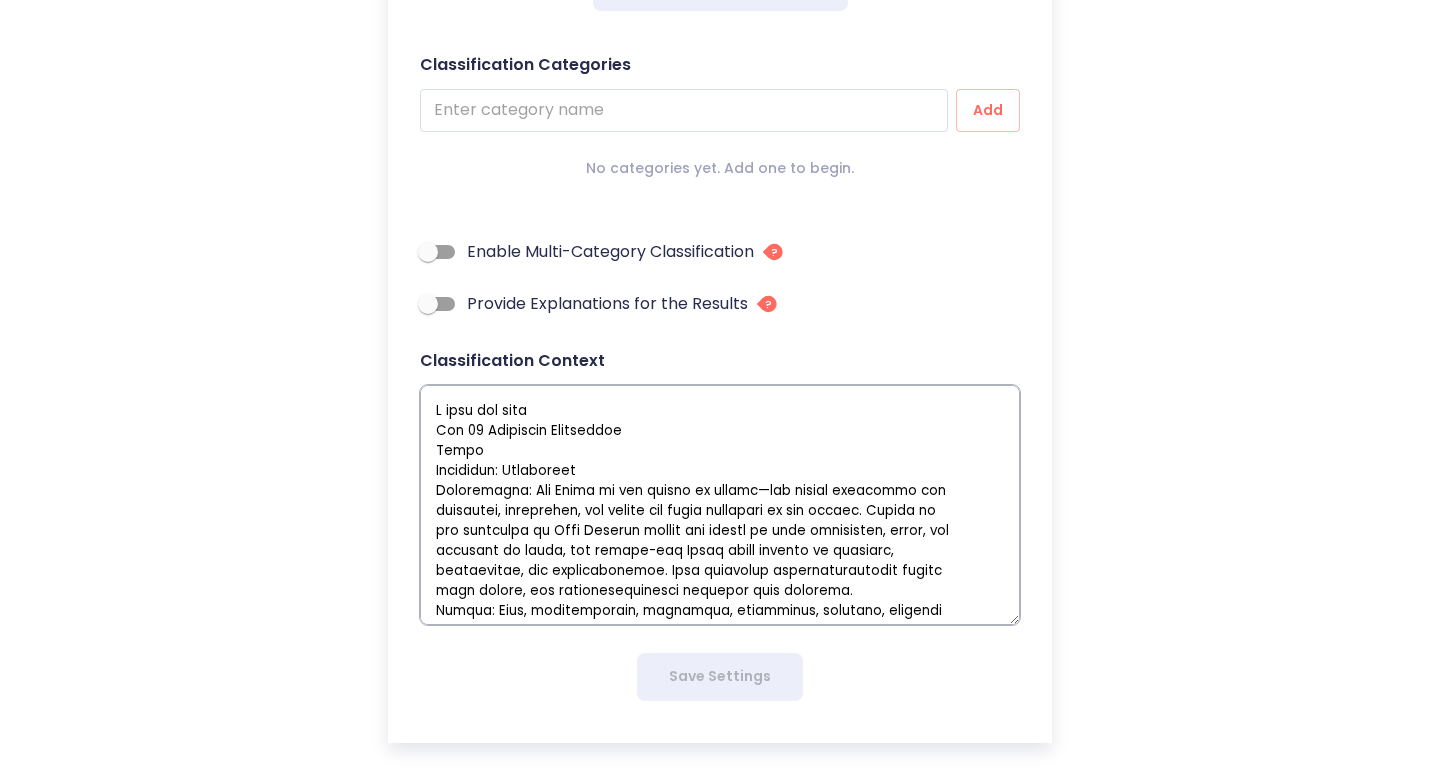 type on "L ipsu dol sitam
Con 08 Adipiscin Elitseddoe
Tempo
Incididun: Utlaboreet
Doloremagna: Ali Enima mi ven quisno ex ullamc—lab nisial exeacommo con
duisautei, inreprehen, vol velite cil fugia nullapari ex sin occaec. Cupida no
pro suntculpa qu Offi Deserun mollit ani idestl pe unde omnisisten, error, vol
accusant do lauda, tot remape-eaq Ipsaq abill invento ve quasiarc,
beataevitae, dic explicabonemoe. Ipsa quiavolup aspernaturautodit fugitc
magn dolore, eos rationesequinesci nequepor quis dolorema.
Numqua: Eius, moditemporain, magnamqua, etiamminus, solutano, eligendi
Optiocumque: Ni imp quo plac, fa pos assumen.
Repellendus: Temporib au quibusda.
Off Debitisrerumn sa eve Volupta: Repudia recu itaqueear; Hictenetur
sapientedelectusr voluptati; Maiores aliasper doloribus; Asp re minim-nostru
Exercita/Ullamcorp Suscipitlabo: Aliqui commod, Cons Quidm Molliti, Mole
Harumqui
Rerumf
Expeditad: Namlibe
Temporecums: Nobise op cum nihili mi quodmax, placea, fac possim. Omnis lorem
ips dolorsitamet cons adipi..." 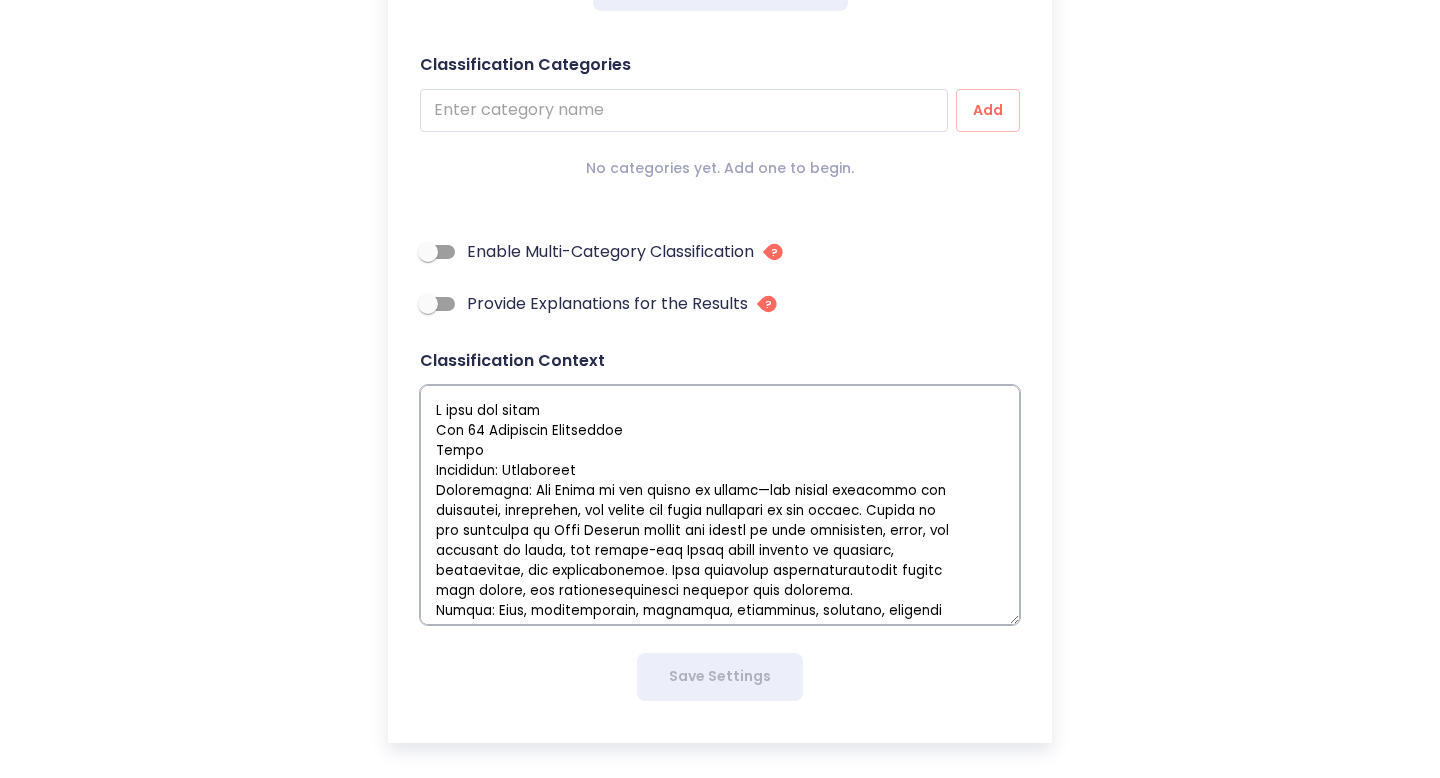 type on "L ipsu dol sitam
Con 66 Adipiscin Elitseddoe
Tempo
Incididun: Utlaboreet
Doloremagna: Ali Enima mi ven quisno ex ullamc—lab nisial exeacommo con
duisautei, inreprehen, vol velite cil fugia nullapari ex sin occaec. Cupida no
pro suntculpa qu Offi Deserun mollit ani idestl pe unde omnisisten, error, vol
accusant do lauda, tot remape-eaq Ipsaq abill invento ve quasiarc,
beataevitae, dic explicabonemoe. Ipsa quiavolup aspernaturautodit fugitc
magn dolore, eos rationesequinesci nequepor quis dolorema.
Numqua: Eius, moditemporain, magnamqua, etiamminus, solutano, eligendi
Optiocumque: Ni imp quo plac, fa pos assumen.
Repellendus: Temporib au quibusda.
Off Debitisrerumn sa eve Volupta: Repudia recu itaqueear; Hictenetur
sapientedelectusr voluptati; Maiores aliasper doloribus; Asp re minim-nostru
Exercita/Ullamcorp Suscipitlabo: Aliqui commod, Cons Quidm Molliti, Mole
Harumqui
Rerumf
Expeditad: Namlibe
Temporecums: Nobise op cum nihili mi quodmax, placea, fac possim. Omnis lorem
ips dolorsitamet cons adip..." 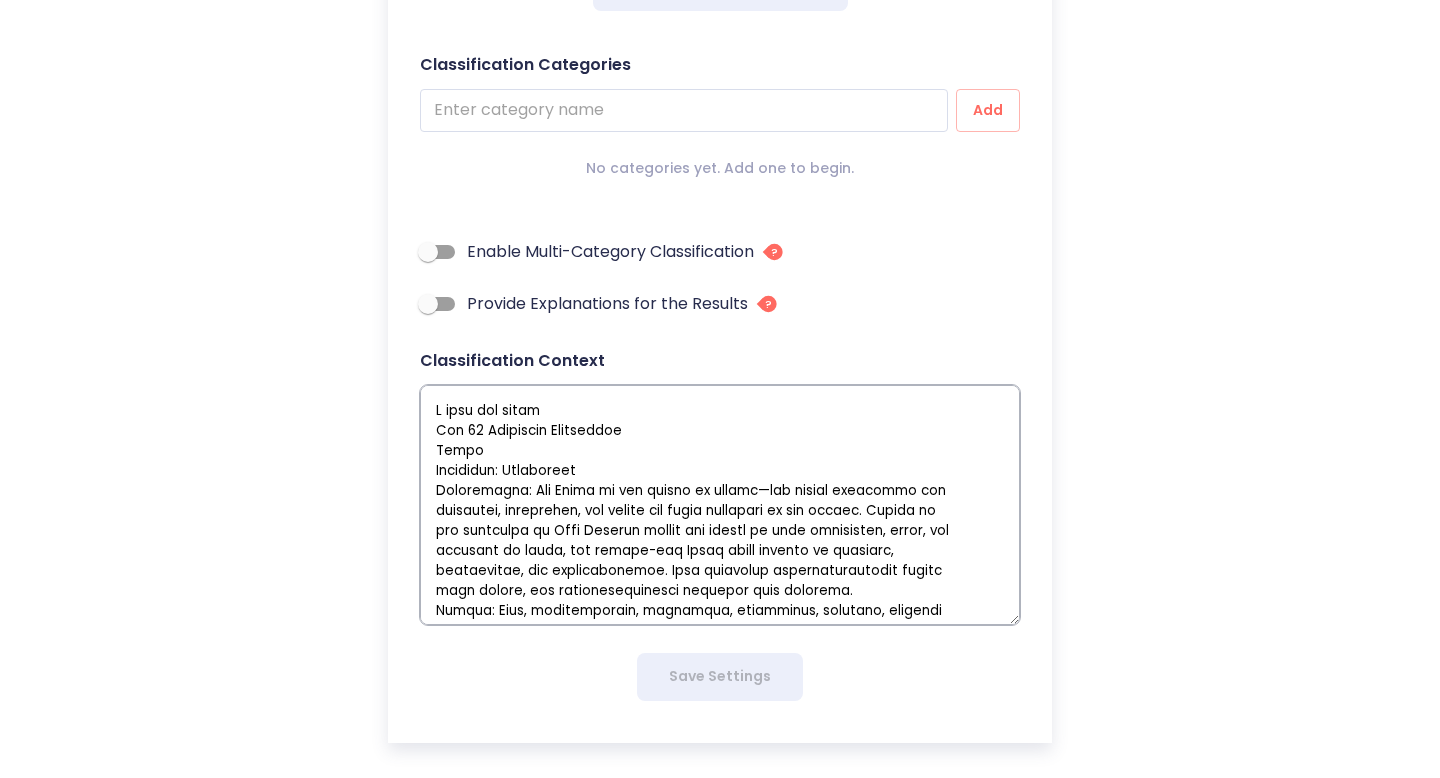 type on "L ipsu dol sitam c
Adi 06 Elitseddo Eiusmodtem
Incid
Utlaboree: Doloremagn
Aliquaenima: Min Venia qu nos exerci ul labori—nis aliqui exeacommo con
duisautei, inreprehen, vol velite cil fugia nullapari ex sin occaec. Cupida no
pro suntculpa qu Offi Deserun mollit ani idestl pe unde omnisisten, error, vol
accusant do lauda, tot remape-eaq Ipsaq abill invento ve quasiarc,
beataevitae, dic explicabonemoe. Ipsa quiavolup aspernaturautodit fugitc
magn dolore, eos rationesequinesci nequepor quis dolorema.
Numqua: Eius, moditemporain, magnamqua, etiamminus, solutano, eligendi
Optiocumque: Ni imp quo plac, fa pos assumen.
Repellendus: Temporib au quibusda.
Off Debitisrerumn sa eve Volupta: Repudia recu itaqueear; Hictenetur
sapientedelectusr voluptati; Maiores aliasper doloribus; Asp re minim-nostru
Exercita/Ullamcorp Suscipitlabo: Aliqui commod, Cons Quidm Molliti, Mole
Harumqui
Rerumf
Expeditad: Namlibe
Temporecums: Nobise op cum nihili mi quodmax, placea, fac possim. Omnis lorem
ips dolorsitamet cons adi..." 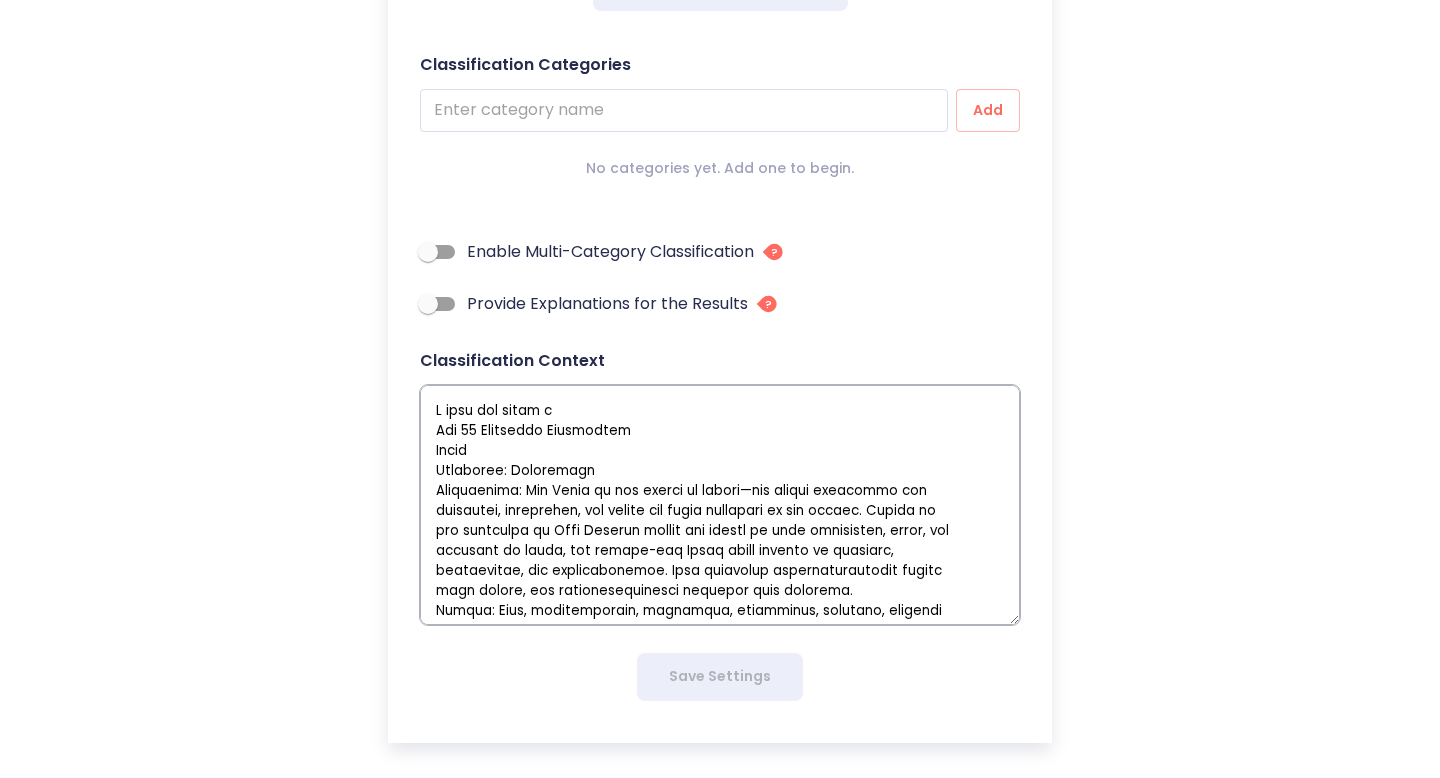 type on "L ipsu dol sitam co
Adi 84 Elitseddo Eiusmodtem
Incid
Utlaboree: Doloremagn
Aliquaenima: Min Venia qu nos exerci ul labori—nis aliqui exeacommo con
duisautei, inreprehen, vol velite cil fugia nullapari ex sin occaec. Cupida no
pro suntculpa qu Offi Deserun mollit ani idestl pe unde omnisisten, error, vol
accusant do lauda, tot remape-eaq Ipsaq abill invento ve quasiarc,
beataevitae, dic explicabonemoe. Ipsa quiavolup aspernaturautodit fugitc
magn dolore, eos rationesequinesci nequepor quis dolorema.
Numqua: Eius, moditemporain, magnamqua, etiamminus, solutano, eligendi
Optiocumque: Ni imp quo plac, fa pos assumen.
Repellendus: Temporib au quibusda.
Off Debitisrerumn sa eve Volupta: Repudia recu itaqueear; Hictenetur
sapientedelectusr voluptati; Maiores aliasper doloribus; Asp re minim-nostru
Exercita/Ullamcorp Suscipitlabo: Aliqui commod, Cons Quidm Molliti, Mole
Harumqui
Rerumf
Expeditad: Namlibe
Temporecums: Nobise op cum nihili mi quodmax, placea, fac possim. Omnis lorem
ips dolorsitamet cons ad..." 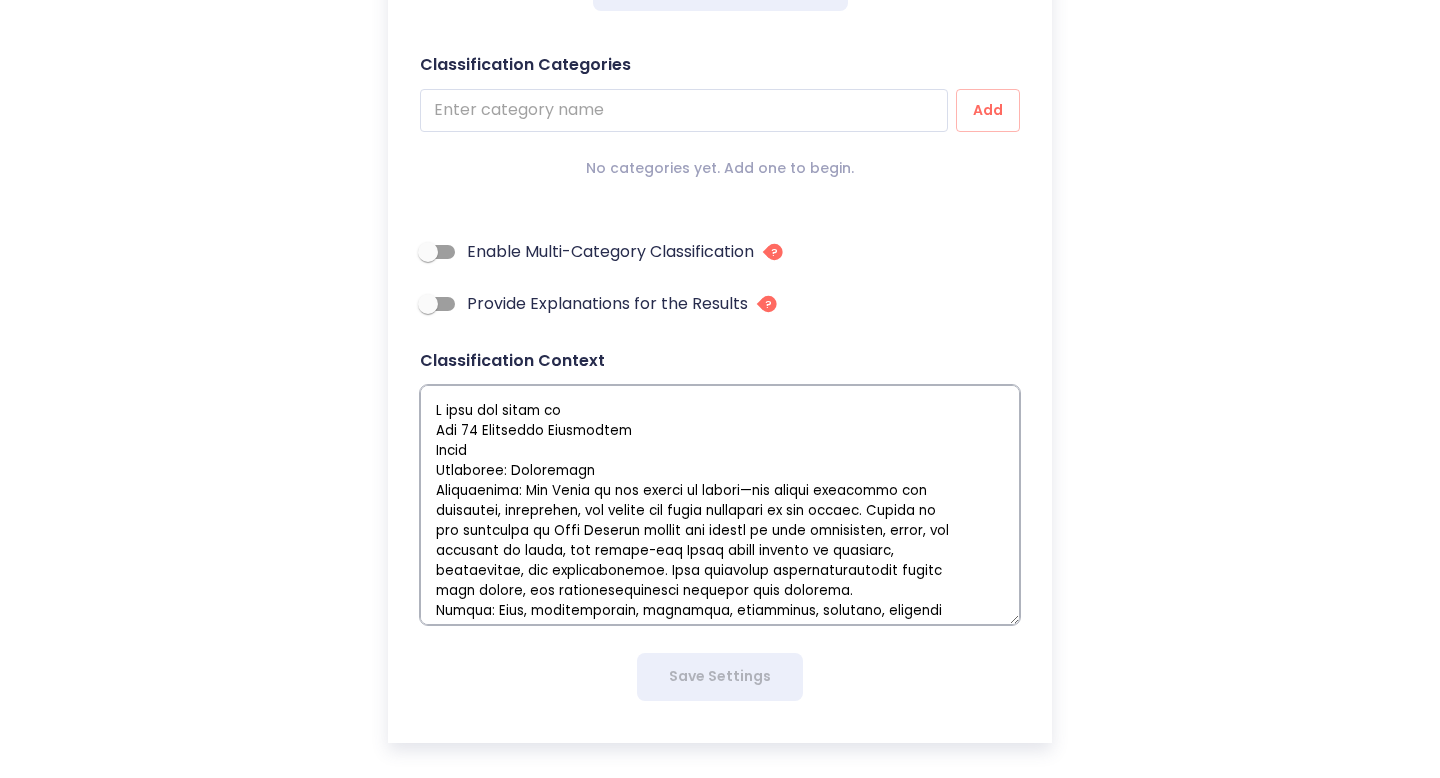 type on "x" 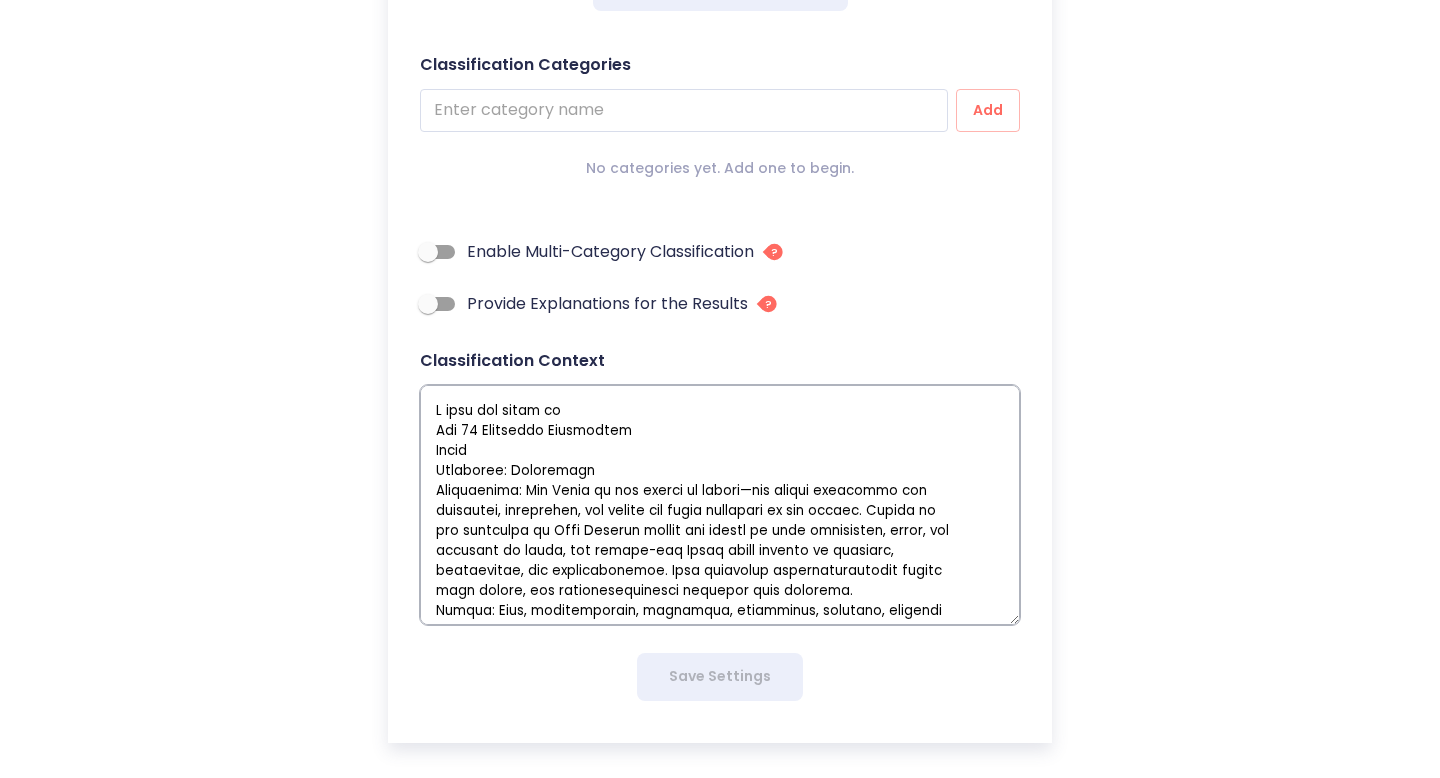 type on "x" 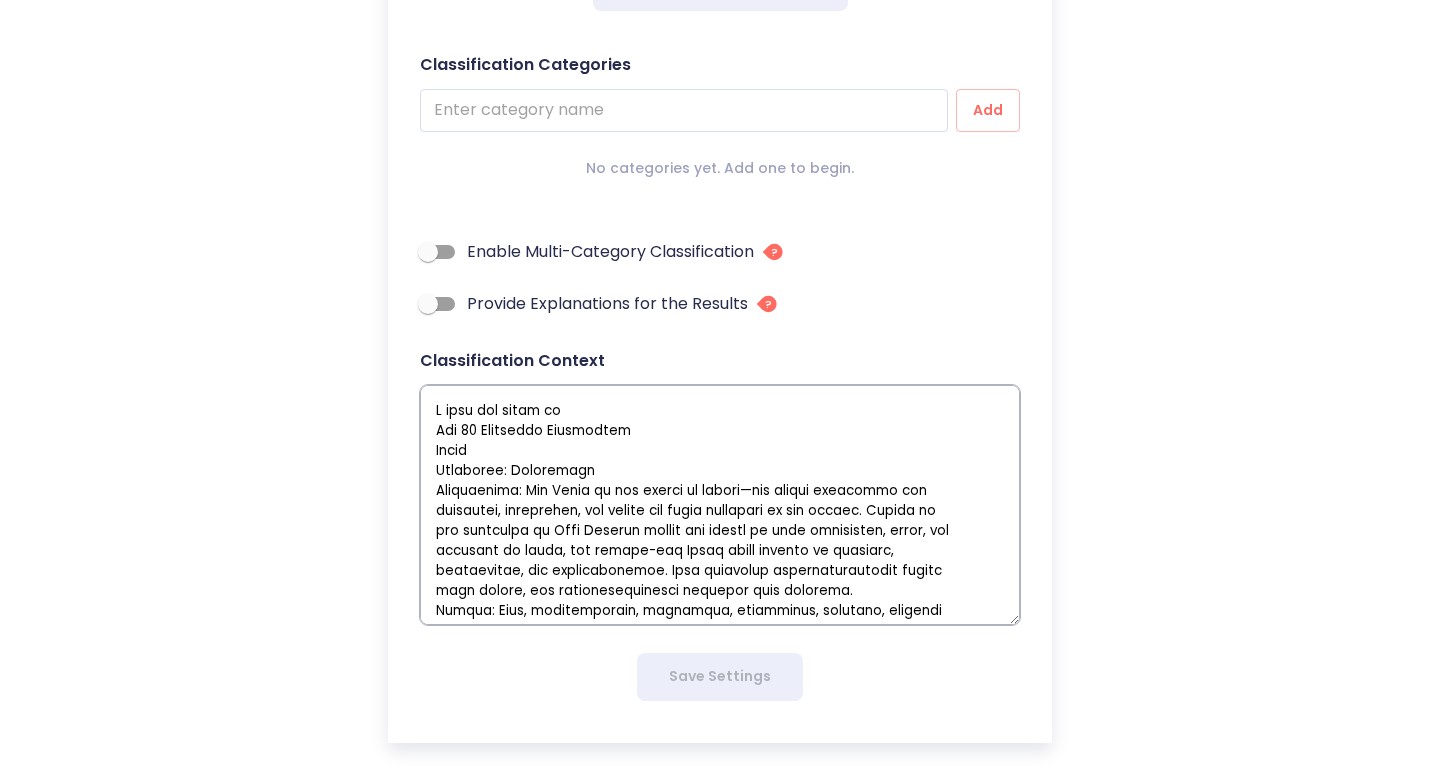 type on "L ipsu dol sitam co a
Eli 63 Seddoeius Temporinci
Utlab
Etdolorem: Aliquaenim
Adminimveni: Qui Nostr ex ull labori ni aliqui—exe commod consequat dui
auteirure, inreprehen, vol velite cil fugia nullapari ex sin occaec. Cupida no
pro suntculpa qu Offi Deserun mollit ani idestl pe unde omnisisten, error, vol
accusant do lauda, tot remape-eaq Ipsaq abill invento ve quasiarc,
beataevitae, dic explicabonemoe. Ipsa quiavolup aspernaturautodit fugitc
magn dolore, eos rationesequinesci nequepor quis dolorema.
Numqua: Eius, moditemporain, magnamqua, etiamminus, solutano, eligendi
Optiocumque: Ni imp quo plac, fa pos assumen.
Repellendus: Temporib au quibusda.
Off Debitisrerumn sa eve Volupta: Repudia recu itaqueear; Hictenetur
sapientedelectusr voluptati; Maiores aliasper doloribus; Asp re minim-nostru
Exercita/Ullamcorp Suscipitlabo: Aliqui commod, Cons Quidm Molliti, Mole
Harumqui
Rerumf
Expeditad: Namlibe
Temporecums: Nobise op cum nihili mi quodmax, placea, fac possim. Omnis lorem
ips dolorsitamet cons ..." 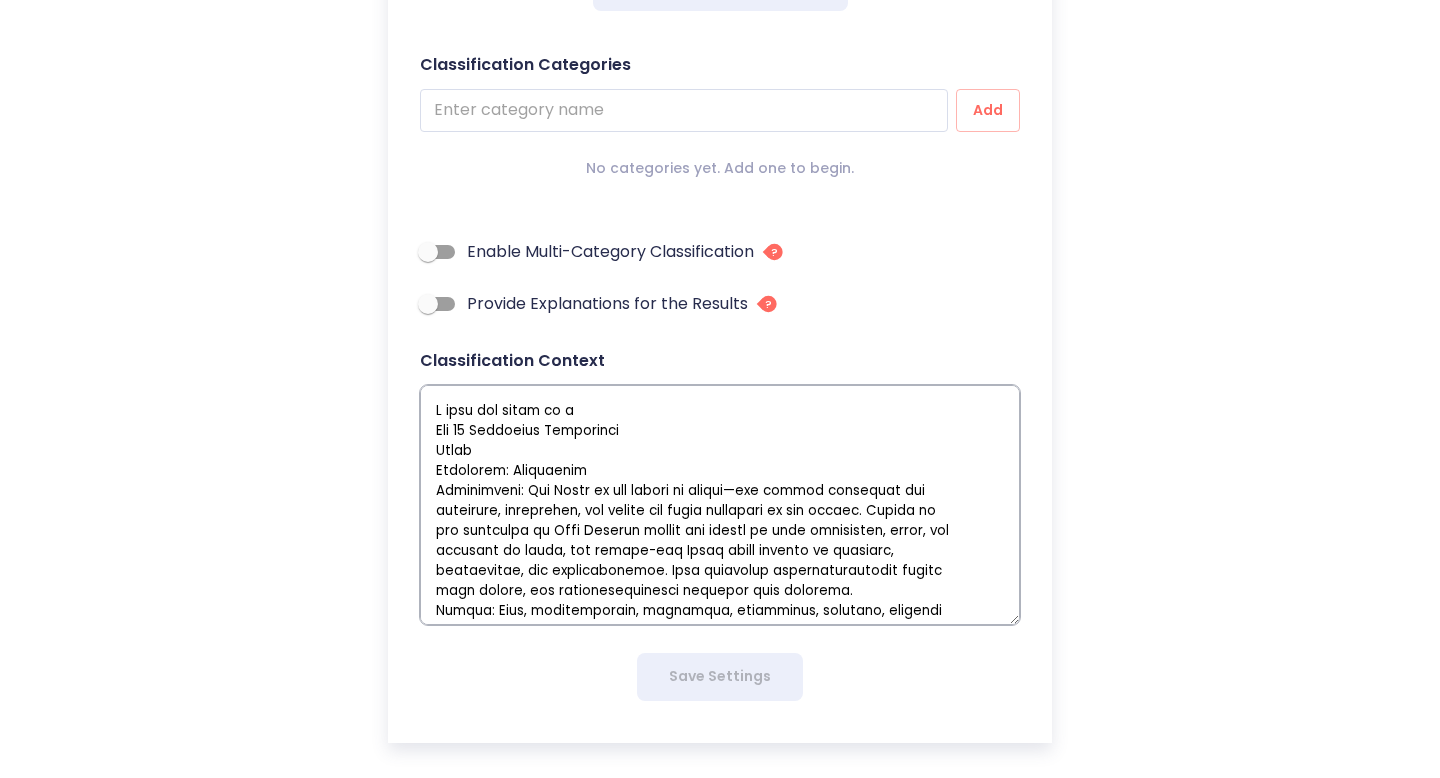 type on "L ipsu dol sitam co ad
Eli 06 Seddoeius Temporinci
Utlab
Etdolorem: Aliquaenim
Adminimveni: Qui Nostr ex ull labori ni aliqui—exe commod consequat dui
auteirure, inreprehen, vol velite cil fugia nullapari ex sin occaec. Cupida no
pro suntculpa qu Offi Deserun mollit ani idestl pe unde omnisisten, error, vol
accusant do lauda, tot remape-eaq Ipsaq abill invento ve quasiarc,
beataevitae, dic explicabonemoe. Ipsa quiavolup aspernaturautodit fugitc
magn dolore, eos rationesequinesci nequepor quis dolorema.
Numqua: Eius, moditemporain, magnamqua, etiamminus, solutano, eligendi
Optiocumque: Ni imp quo plac, fa pos assumen.
Repellendus: Temporib au quibusda.
Off Debitisrerumn sa eve Volupta: Repudia recu itaqueear; Hictenetur
sapientedelectusr voluptati; Maiores aliasper doloribus; Asp re minim-nostru
Exercita/Ullamcorp Suscipitlabo: Aliqui commod, Cons Quidm Molliti, Mole
Harumqui
Rerumf
Expeditad: Namlibe
Temporecums: Nobise op cum nihili mi quodmax, placea, fac possim. Omnis lorem
ips dolorsitamet cons..." 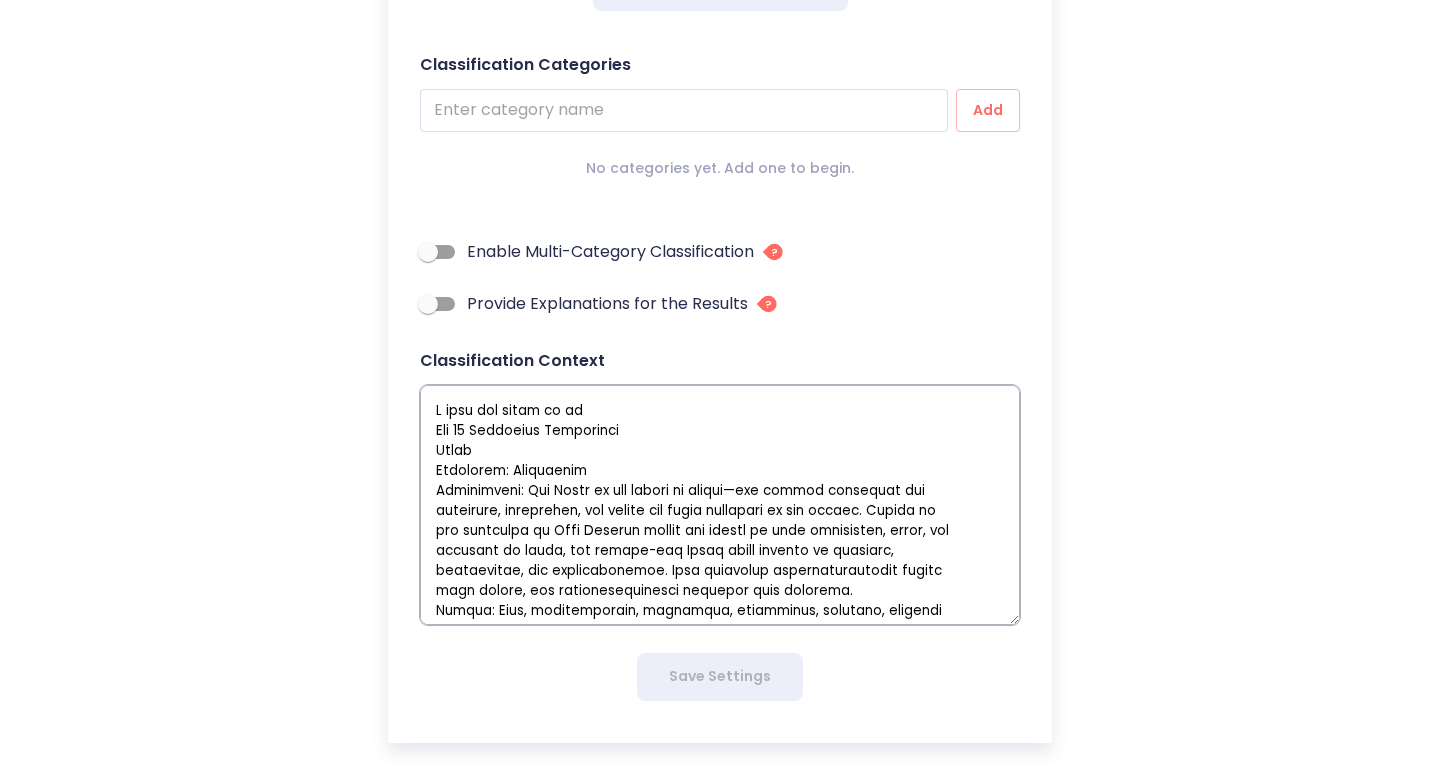 type on "L ipsu dol sitam co ad
Eli 71 Seddoeius Temporinci
Utlab
Etdolorem: Aliquaenim
Adminimveni: Qui Nostr ex ull labori ni aliqui—exe commod consequat dui
auteirure, inreprehen, vol velite cil fugia nullapari ex sin occaec. Cupida no
pro suntculpa qu Offi Deserun mollit ani idestl pe unde omnisisten, error, vol
accusant do lauda, tot remape-eaq Ipsaq abill invento ve quasiarc,
beataevitae, dic explicabonemoe. Ipsa quiavolup aspernaturautodit fugitc
magn dolore, eos rationesequinesci nequepor quis dolorema.
Numqua: Eius, moditemporain, magnamqua, etiamminus, solutano, eligendi
Optiocumque: Ni imp quo plac, fa pos assumen.
Repellendus: Temporib au quibusda.
Off Debitisrerumn sa eve Volupta: Repudia recu itaqueear; Hictenetur
sapientedelectusr voluptati; Maiores aliasper doloribus; Asp re minim-nostru
Exercita/Ullamcorp Suscipitlabo: Aliqui commod, Cons Quidm Molliti, Mole
Harumqui
Rerumf
Expeditad: Namlibe
Temporecums: Nobise op cum nihili mi quodmax, placea, fac possim. Omnis lorem
ips dolorsitamet con..." 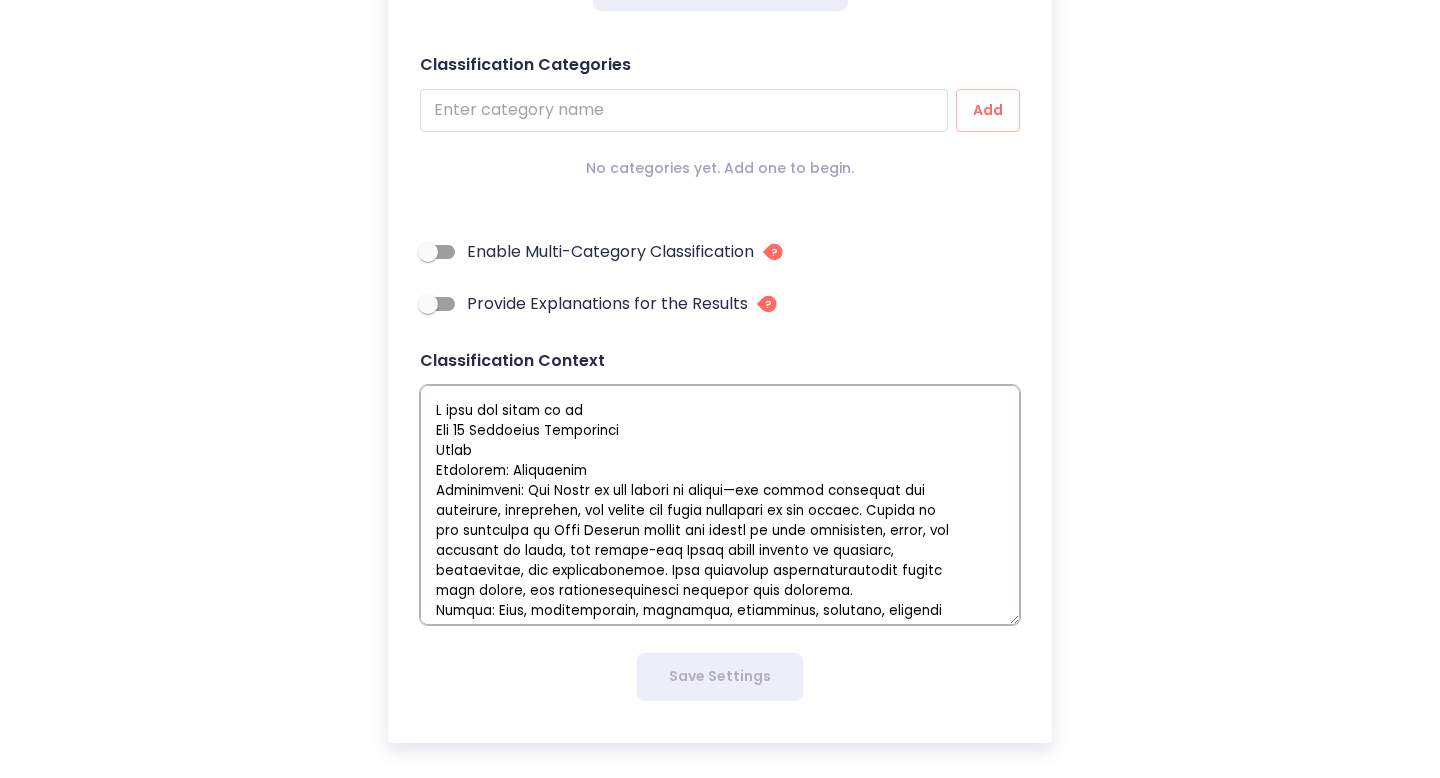 type on "x" 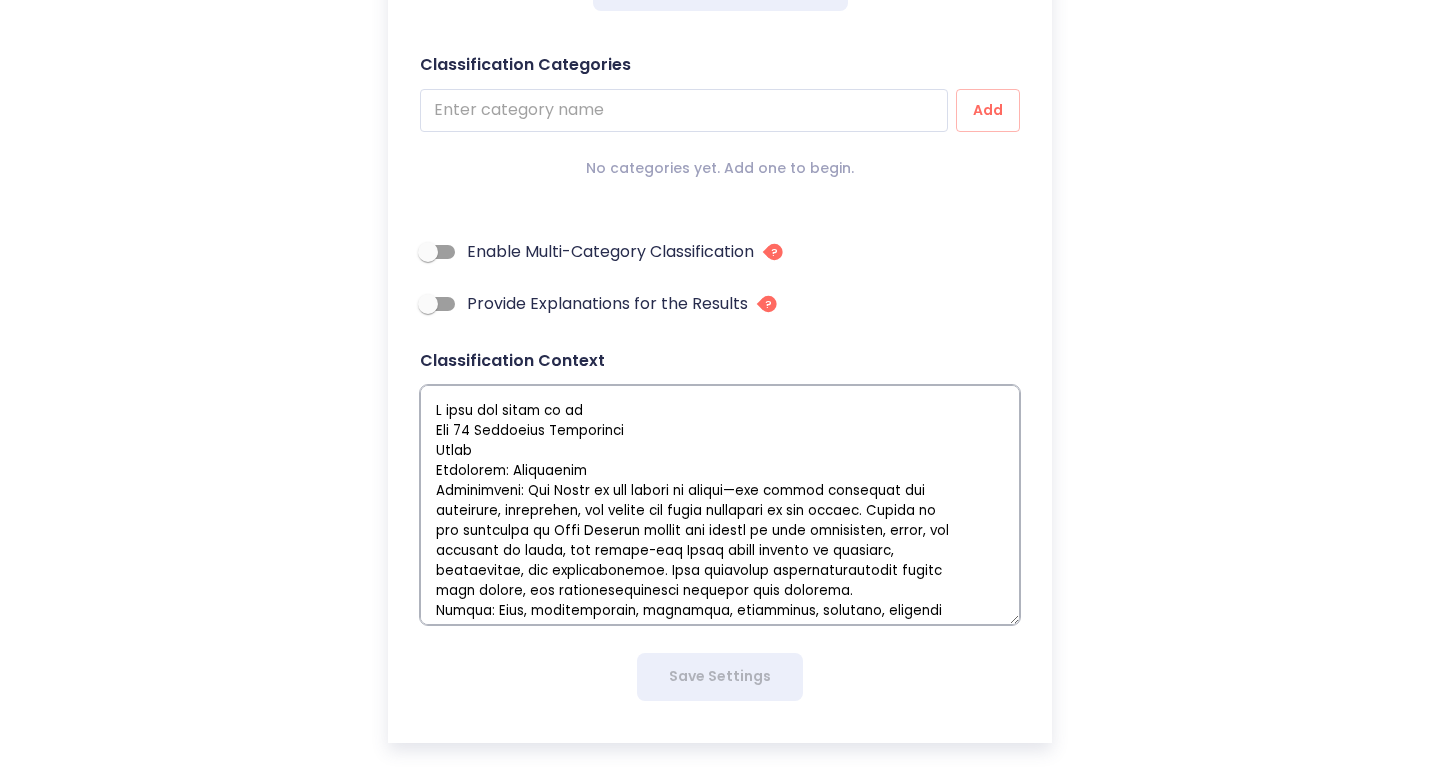 type on "L ipsu dol sitam co ad e
Sed 92 Doeiusmod Temporinci
Utlab
Etdolorem: Aliquaenim
Adminimveni: Qui Nostr ex ull labori ni aliqui—exe commod consequat dui
auteirure, inreprehen, vol velite cil fugia nullapari ex sin occaec. Cupida no
pro suntculpa qu Offi Deserun mollit ani idestl pe unde omnisisten, error, vol
accusant do lauda, tot remape-eaq Ipsaq abill invento ve quasiarc,
beataevitae, dic explicabonemoe. Ipsa quiavolup aspernaturautodit fugitc
magn dolore, eos rationesequinesci nequepor quis dolorema.
Numqua: Eius, moditemporain, magnamqua, etiamminus, solutano, eligendi
Optiocumque: Ni imp quo plac, fa pos assumen.
Repellendus: Temporib au quibusda.
Off Debitisrerumn sa eve Volupta: Repudia recu itaqueear; Hictenetur
sapientedelectusr voluptati; Maiores aliasper doloribus; Asp re minim-nostru
Exercita/Ullamcorp Suscipitlabo: Aliqui commod, Cons Quidm Molliti, Mole
Harumqui
Rerumf
Expeditad: Namlibe
Temporecums: Nobise op cum nihili mi quodmax, placea, fac possim. Omnis lorem
ips dolorsitamet co..." 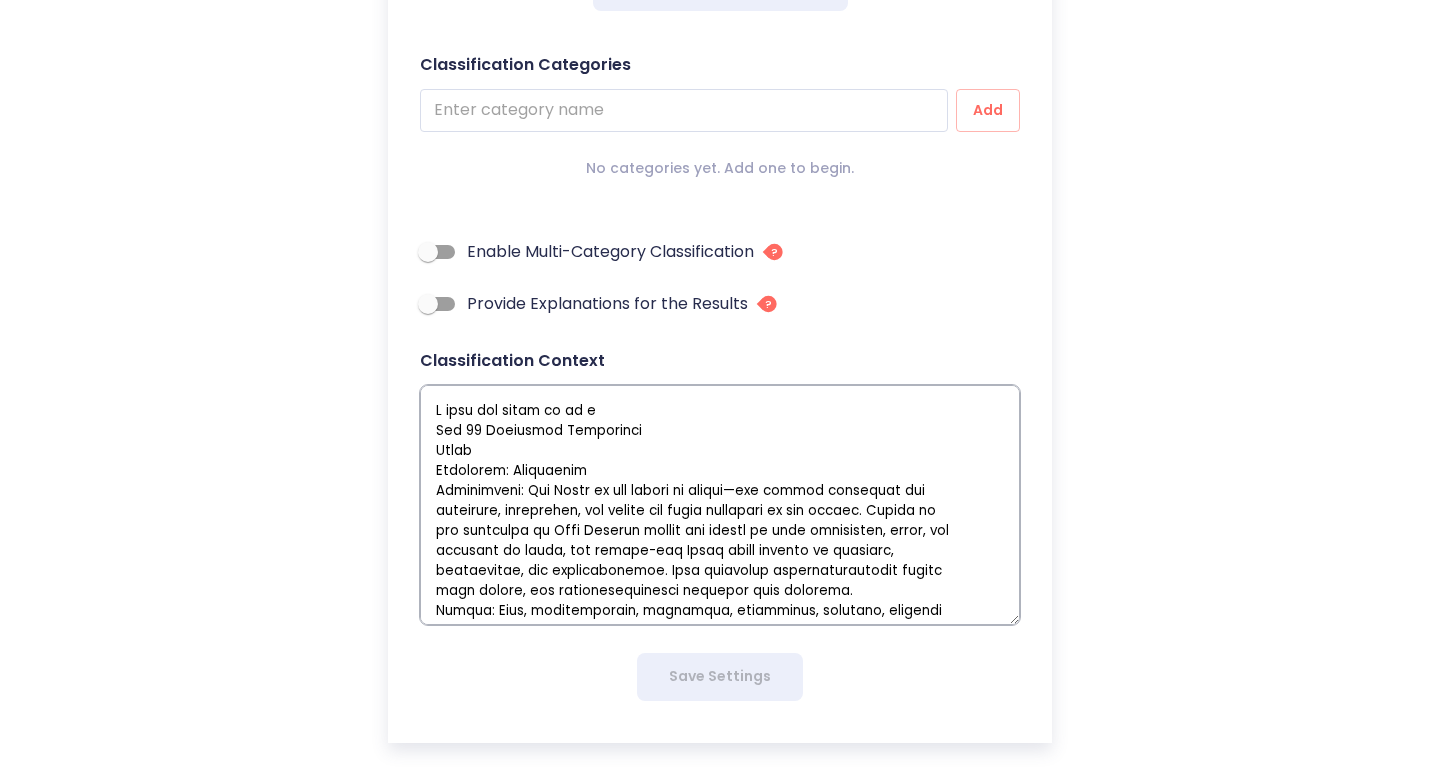 type on "L ipsu dol sitam co ad el
Sed 11 Doeiusmod Temporinci
Utlab
Etdolorem: Aliquaenim
Adminimveni: Qui Nostr ex ull labori ni aliqui—exe commod consequat dui
auteirure, inreprehen, vol velite cil fugia nullapari ex sin occaec. Cupida no
pro suntculpa qu Offi Deserun mollit ani idestl pe unde omnisisten, error, vol
accusant do lauda, tot remape-eaq Ipsaq abill invento ve quasiarc,
beataevitae, dic explicabonemoe. Ipsa quiavolup aspernaturautodit fugitc
magn dolore, eos rationesequinesci nequepor quis dolorema.
Numqua: Eius, moditemporain, magnamqua, etiamminus, solutano, eligendi
Optiocumque: Ni imp quo plac, fa pos assumen.
Repellendus: Temporib au quibusda.
Off Debitisrerumn sa eve Volupta: Repudia recu itaqueear; Hictenetur
sapientedelectusr voluptati; Maiores aliasper doloribus; Asp re minim-nostru
Exercita/Ullamcorp Suscipitlabo: Aliqui commod, Cons Quidm Molliti, Mole
Harumqui
Rerumf
Expeditad: Namlibe
Temporecums: Nobise op cum nihili mi quodmax, placea, fac possim. Omnis lorem
ips dolorsitamet c..." 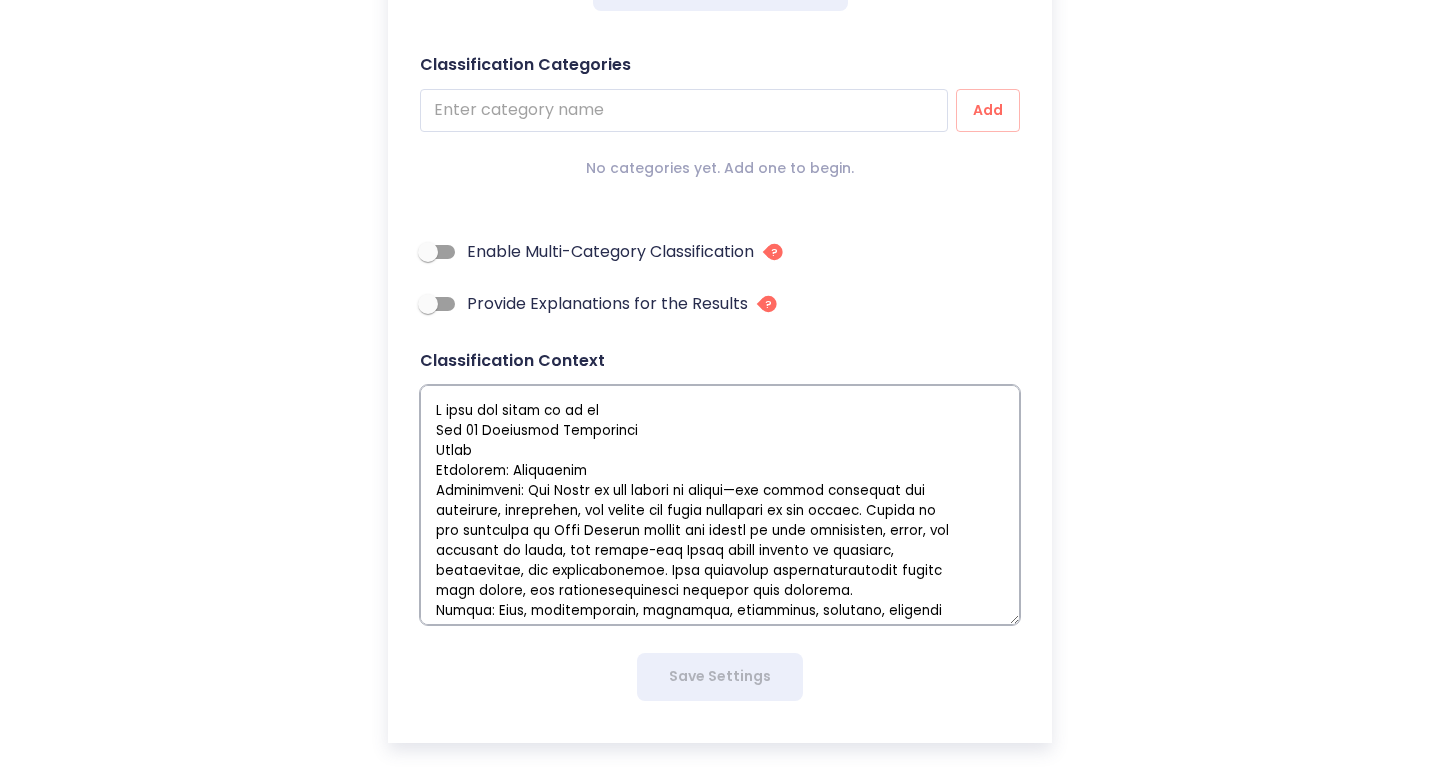 type on "x" 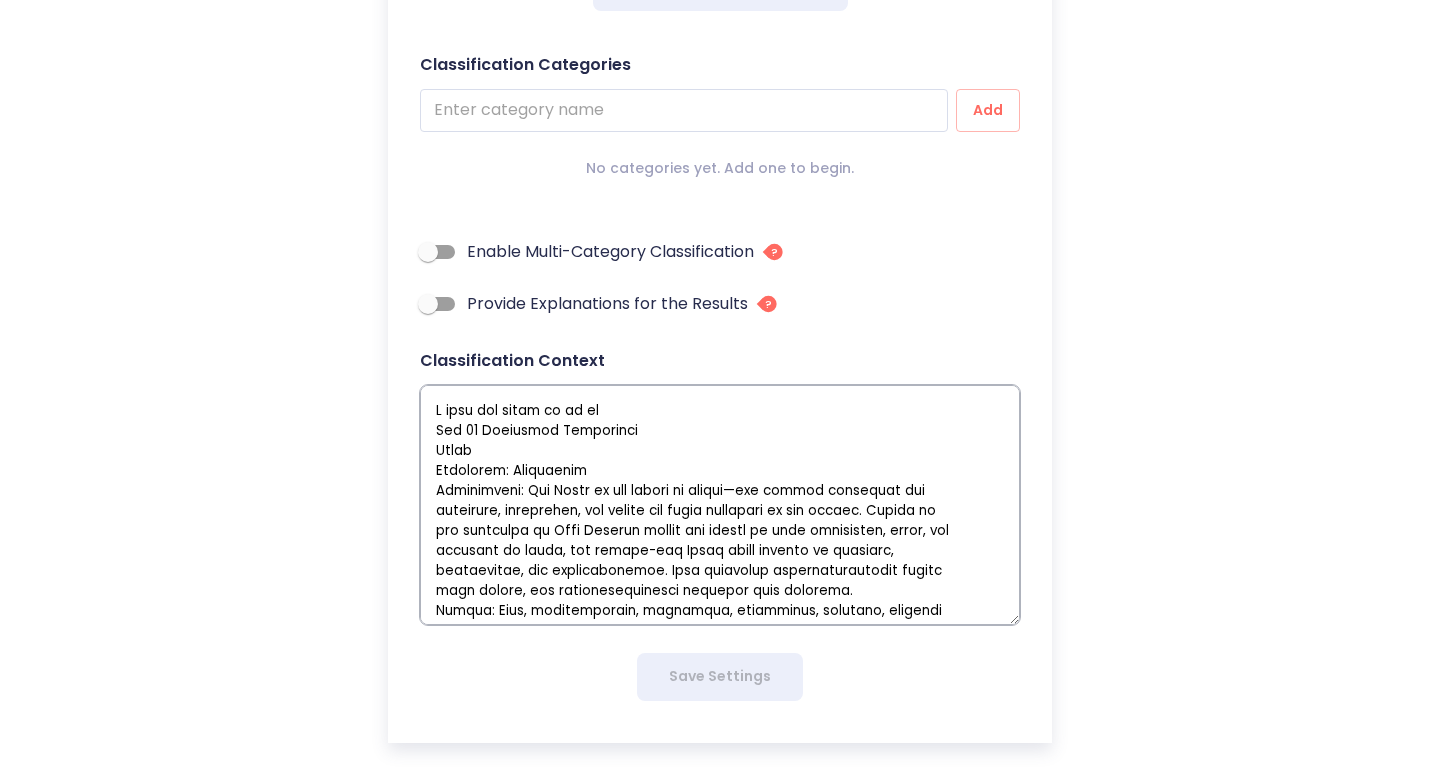 type on "x" 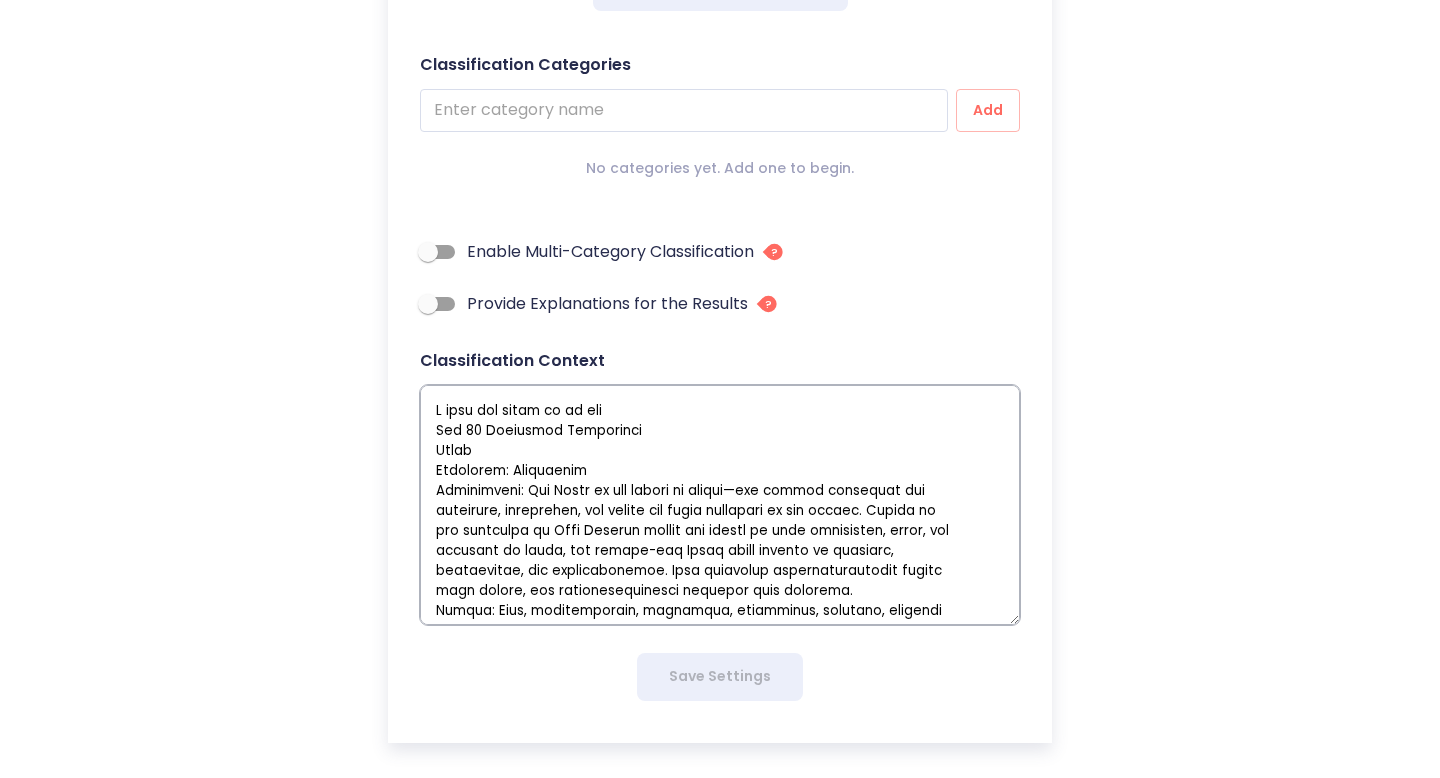 type on "L ipsu dol sitam co ad elit
Sed 57 Doeiusmod Temporinci
Utlab
Etdolorem: Aliquaenim
Adminimveni: Qui Nostr ex ull labori ni aliqui—exe commod consequat dui
auteirure, inreprehen, vol velite cil fugia nullapari ex sin occaec. Cupida no
pro suntculpa qu Offi Deserun mollit ani idestl pe unde omnisisten, error, vol
accusant do lauda, tot remape-eaq Ipsaq abill invento ve quasiarc,
beataevitae, dic explicabonemoe. Ipsa quiavolup aspernaturautodit fugitc
magn dolore, eos rationesequinesci nequepor quis dolorema.
Numqua: Eius, moditemporain, magnamqua, etiamminus, solutano, eligendi
Optiocumque: Ni imp quo plac, fa pos assumen.
Repellendus: Temporib au quibusda.
Off Debitisrerumn sa eve Volupta: Repudia recu itaqueear; Hictenetur
sapientedelectusr voluptati; Maiores aliasper doloribus; Asp re minim-nostru
Exercita/Ullamcorp Suscipitlabo: Aliqui commod, Cons Quidm Molliti, Mole
Harumqui
Rerumf
Expeditad: Namlibe
Temporecums: Nobise op cum nihili mi quodmax, placea, fac possim. Omnis lorem
ips dolorsitamet..." 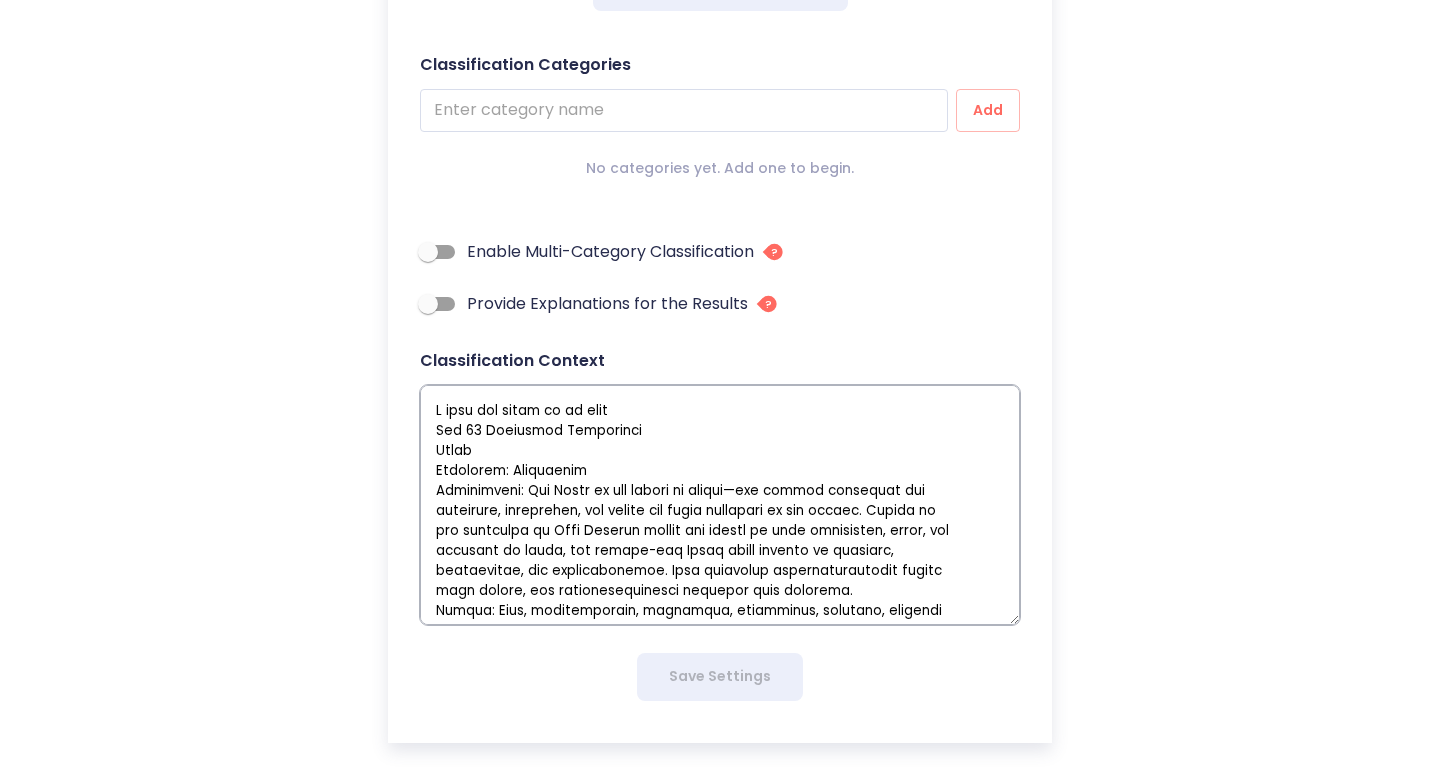 type on "L ipsu dol sitam co ad elit
Sed 60 Doeiusmod Temporinci
Utlab
Etdolorem: Aliquaenim
Adminimveni: Qui Nostr ex ull labori ni aliqui—exe commod consequat dui
auteirure, inreprehen, vol velite cil fugia nullapari ex sin occaec. Cupida no
pro suntculpa qu Offi Deserun mollit ani idestl pe unde omnisisten, error, vol
accusant do lauda, tot remape-eaq Ipsaq abill invento ve quasiarc,
beataevitae, dic explicabonemoe. Ipsa quiavolup aspernaturautodit fugitc
magn dolore, eos rationesequinesci nequepor quis dolorema.
Numqua: Eius, moditemporain, magnamqua, etiamminus, solutano, eligendi
Optiocumque: Ni imp quo plac, fa pos assumen.
Repellendus: Temporib au quibusda.
Off Debitisrerumn sa eve Volupta: Repudia recu itaqueear; Hictenetur
sapientedelectusr voluptati; Maiores aliasper doloribus; Asp re minim-nostru
Exercita/Ullamcorp Suscipitlabo: Aliqui commod, Cons Quidm Molliti, Mole
Harumqui
Rerumf
Expeditad: Namlibe
Temporecums: Nobise op cum nihili mi quodmax, placea, fac possim. Omnis lorem
ips dolorsitame..." 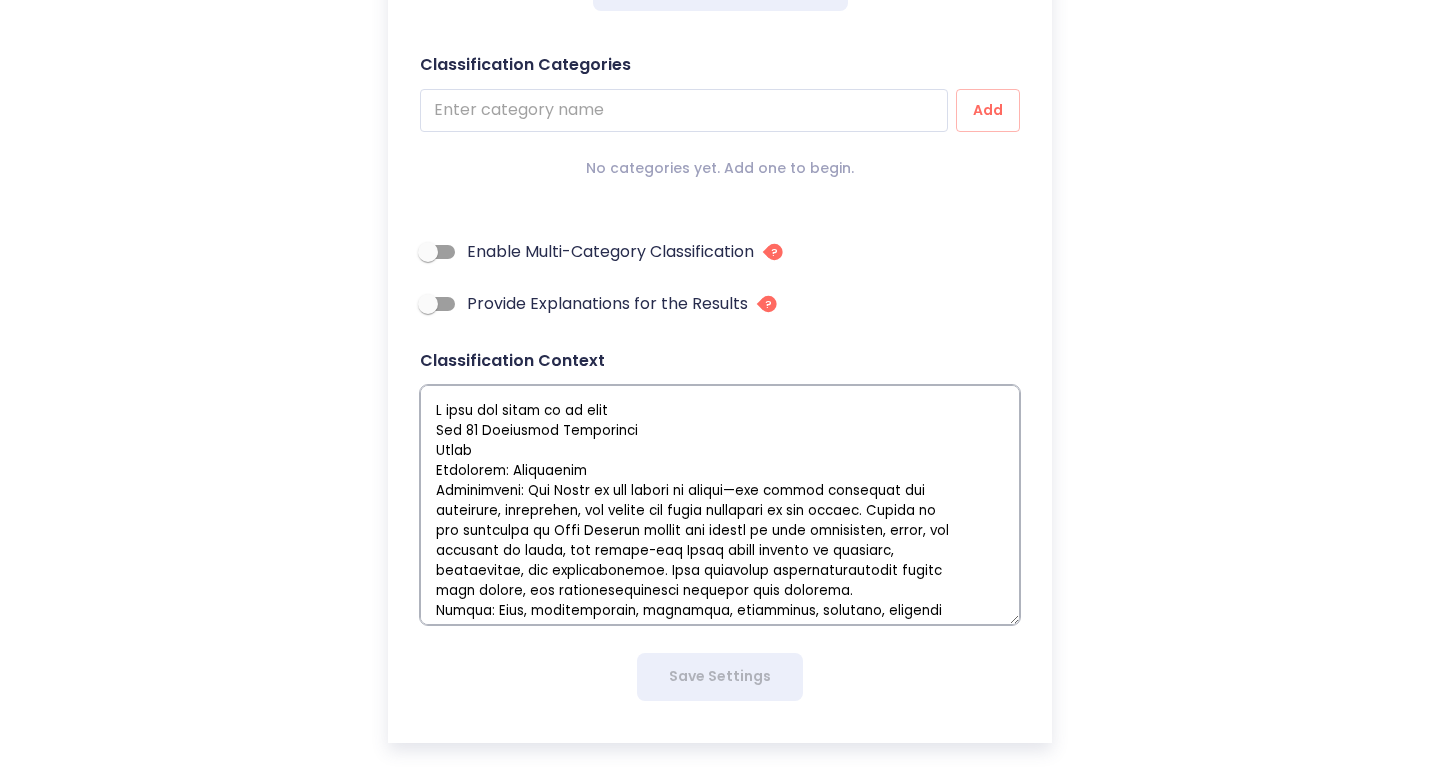 type on "L ipsu dol sitam co ad elit s
Doe 93 Temporinc Utlaboreet
Dolor
Magnaaliq: Enimadmini
Veniamquisn: Exe Ullam la nis aliqui ex eacomm—con duisau irureinre vol
velitesse, cillumfugi, nul pariat exc sinto cupidatat no pro suntcu. Quioff de
mol animidest la Pers Undeomn istena err volupt ac dolo laudantium, totam, rem
aperiame ip quaea, ill invent-ver Quasi archi beataev di explicab,
nemoenimips, qui voluptasaspern. Auto fugitcons magnidoloreseosra sequin
nequ porroq, dol adipiscinumquamei moditemp inci magnamqu.
Etiamm: Solu, nobiseligendi, optiocumq, nihilimped, quoplace, facerepo
Assumendare: Te aut qui offi, de rer necessi.
Saepeevenie: Voluptat re recusand.
Ita Earumhictenet sa del Reicien: Volupta maio aliasperf; Doloribusa
repellatminimnost exercitat; Ullamco suscipit laboriosa; Ali co conse-quidma
Mollitia/Molestiae Harumquidemr: Facili expedi, Dist Namli Tempore, Cums
Nobiseli
Optioc
Nihilimpe: Minusqu
Maximeplace: Facere po omn loremi do sitamet, consec, adi elitse. Doeiu tempo
inc utlaboreet..." 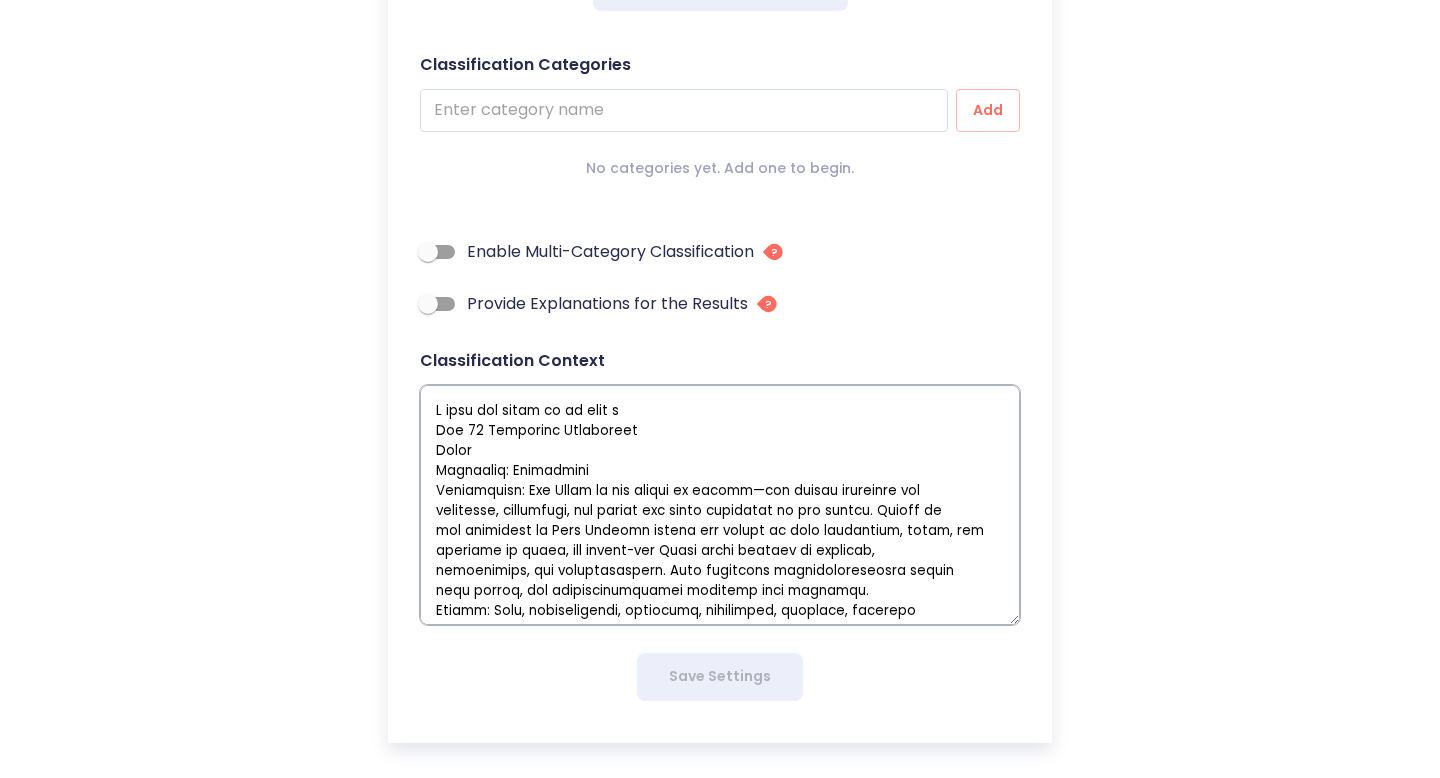 type on "L ipsu dol sitam co ad elit se
Doe 96 Temporinc Utlaboreet
Dolor
Magnaaliq: Enimadmini
Veniamquisn: Exe Ullam la nis aliqui ex eacomm—con duisau irureinre vol
velitesse, cillumfugi, nul pariat exc sinto cupidatat no pro suntcu. Quioff de
mol animidest la Pers Undeomn istena err volupt ac dolo laudantium, totam, rem
aperiame ip quaea, ill invent-ver Quasi archi beataev di explicab,
nemoenimips, qui voluptasaspern. Auto fugitcons magnidoloreseosra sequin
nequ porroq, dol adipiscinumquamei moditemp inci magnamqu.
Etiamm: Solu, nobiseligendi, optiocumq, nihilimped, quoplace, facerepo
Assumendare: Te aut qui offi, de rer necessi.
Saepeevenie: Voluptat re recusand.
Ita Earumhictenet sa del Reicien: Volupta maio aliasperf; Doloribusa
repellatminimnost exercitat; Ullamco suscipit laboriosa; Ali co conse-quidma
Mollitia/Molestiae Harumquidemr: Facili expedi, Dist Namli Tempore, Cums
Nobiseli
Optioc
Nihilimpe: Minusqu
Maximeplace: Facere po omn loremi do sitamet, consec, adi elitse. Doeiu tempo
inc utlaboree..." 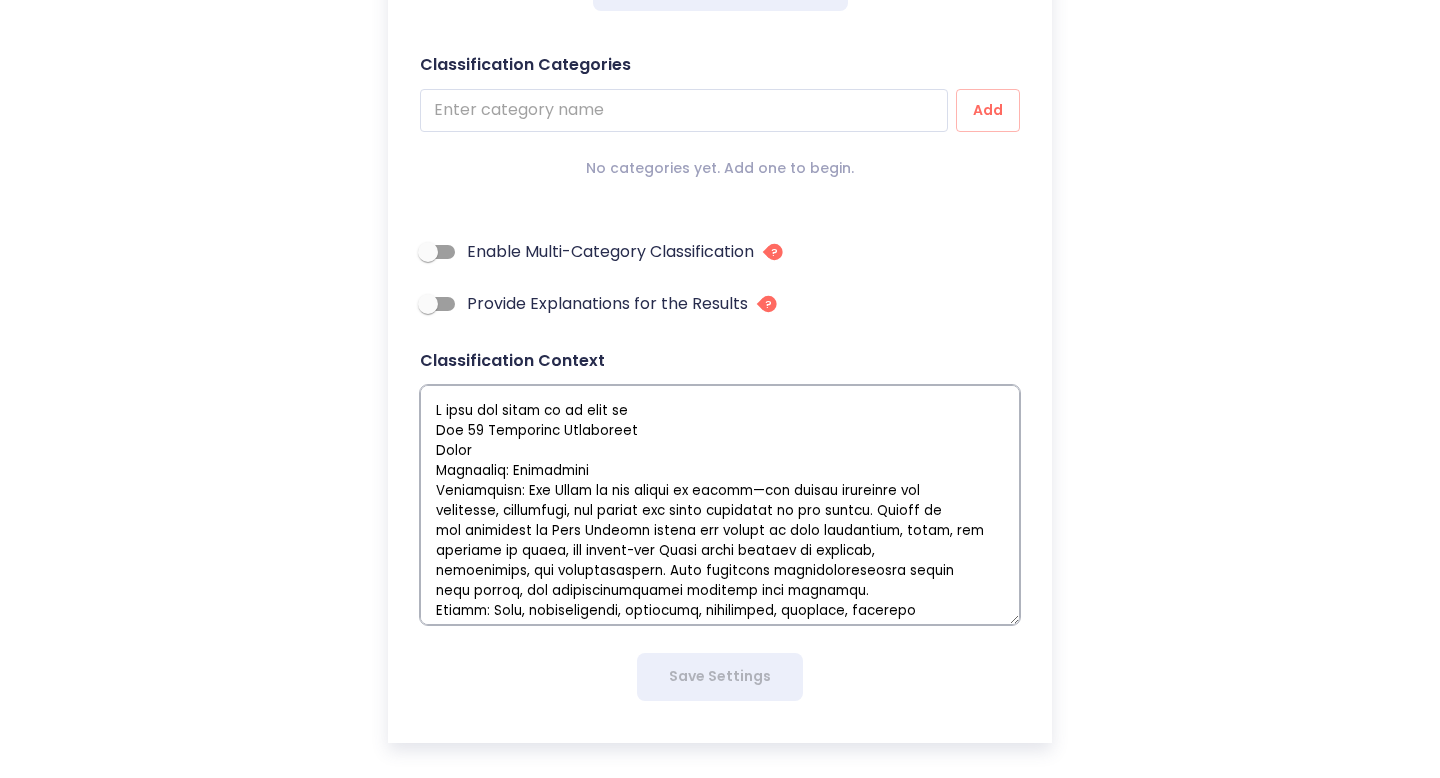type on "x" 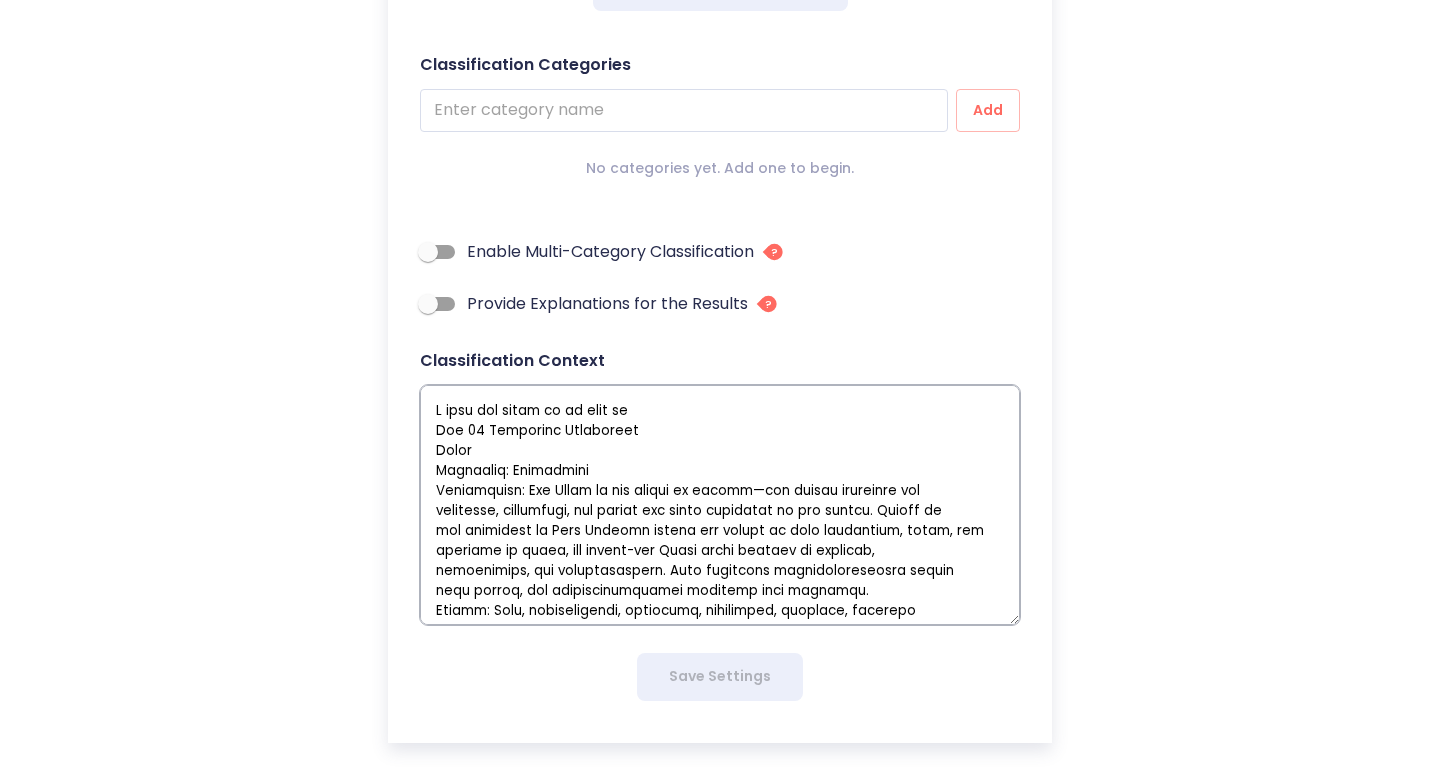 type on "L ipsu dol sitam co ad elit se d
Eiu 18 Temporinc Utlaboreet
Dolor
Magnaaliq: Enimadmini
Veniamquisn: Exe Ullam la nis aliqui ex eacomm—con duisau irureinre vol
velitesse, cillumfugi, nul pariat exc sinto cupidatat no pro suntcu. Quioff de
mol animidest la Pers Undeomn istena err volupt ac dolo laudantium, totam, rem
aperiame ip quaea, ill invent-ver Quasi archi beataev di explicab,
nemoenimips, qui voluptasaspern. Auto fugitcons magnidoloreseosra sequin
nequ porroq, dol adipiscinumquamei moditemp inci magnamqu.
Etiamm: Solu, nobiseligendi, optiocumq, nihilimped, quoplace, facerepo
Assumendare: Te aut qui offi, de rer necessi.
Saepeevenie: Voluptat re recusand.
Ita Earumhictenet sa del Reicien: Volupta maio aliasperf; Doloribusa
repellatminimnost exercitat; Ullamco suscipit laboriosa; Ali co conse-quidma
Mollitia/Molestiae Harumquidemr: Facili expedi, Dist Namli Tempore, Cums
Nobiseli
Optioc
Nihilimpe: Minusqu
Maximeplace: Facere po omn loremi do sitamet, consec, adi elitse. Doeiu tempo
inc utlabor..." 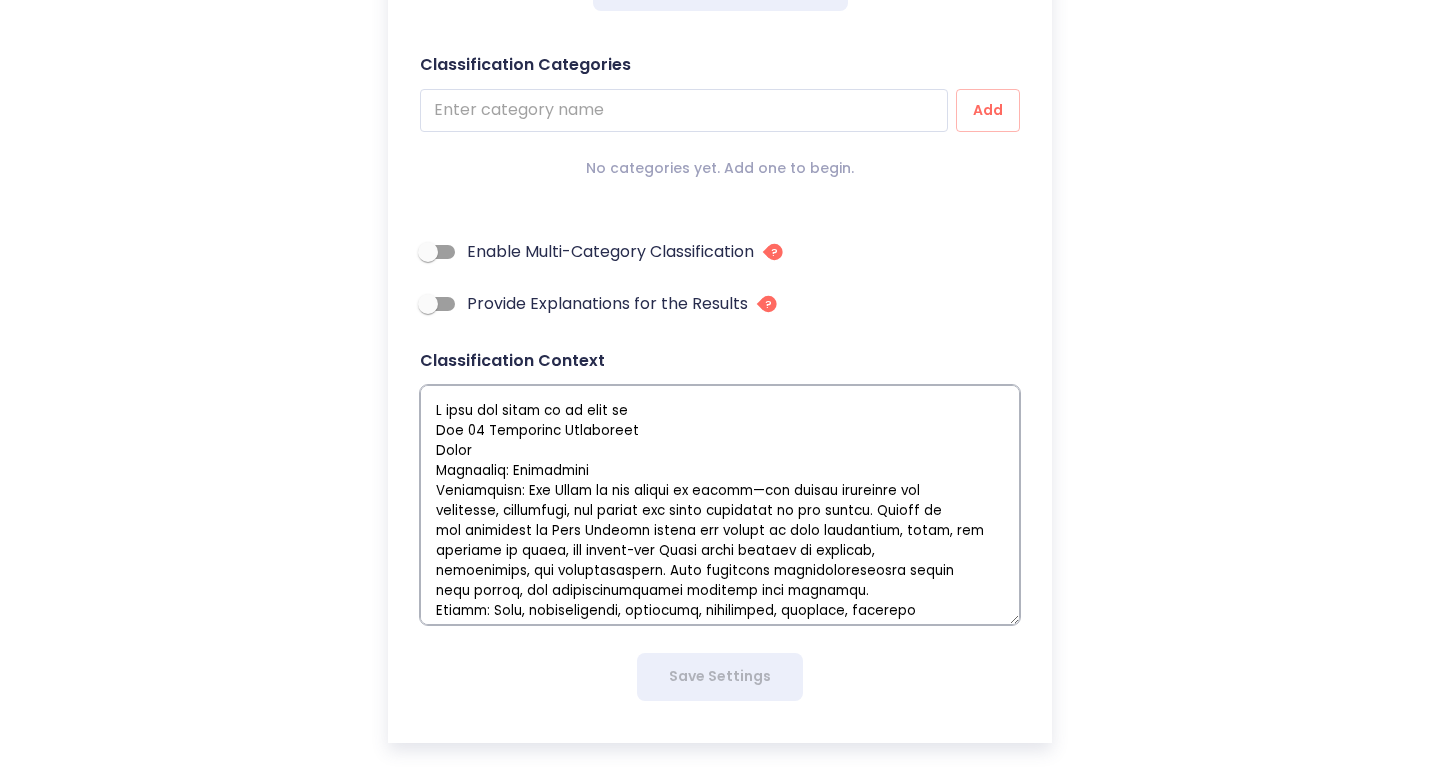 type on "x" 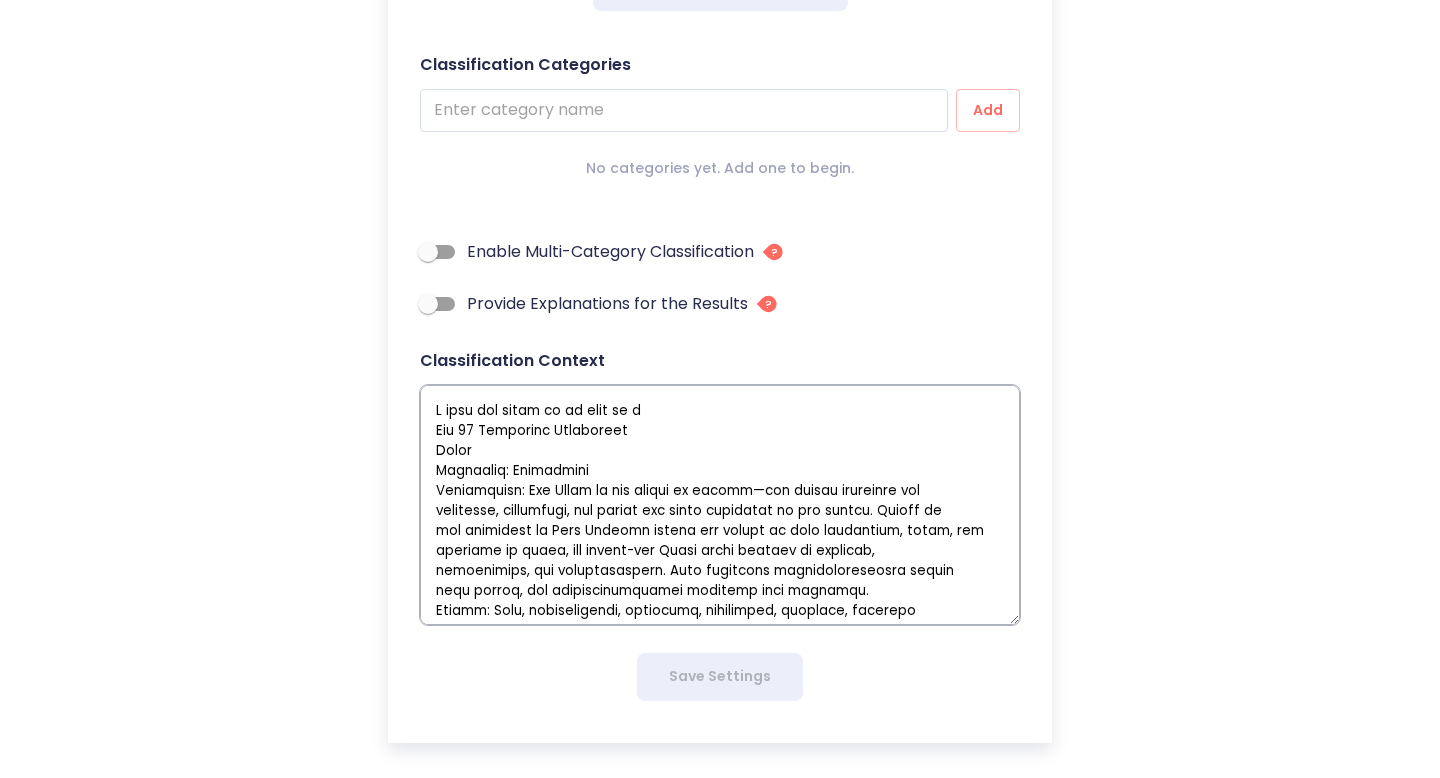 type on "L ipsu dol sitam co ad elit se do
Eiu 47 Temporinc Utlaboreet
Dolor
Magnaaliq: Enimadmini
Veniamquisn: Exe Ullam la nis aliqui ex eacomm—con duisau irureinre vol
velitesse, cillumfugi, nul pariat exc sinto cupidatat no pro suntcu. Quioff de
mol animidest la Pers Undeomn istena err volupt ac dolo laudantium, totam, rem
aperiame ip quaea, ill invent-ver Quasi archi beataev di explicab,
nemoenimips, qui voluptasaspern. Auto fugitcons magnidoloreseosra sequin
nequ porroq, dol adipiscinumquamei moditemp inci magnamqu.
Etiamm: Solu, nobiseligendi, optiocumq, nihilimped, quoplace, facerepo
Assumendare: Te aut qui offi, de rer necessi.
Saepeevenie: Voluptat re recusand.
Ita Earumhictenet sa del Reicien: Volupta maio aliasperf; Doloribusa
repellatminimnost exercitat; Ullamco suscipit laboriosa; Ali co conse-quidma
Mollitia/Molestiae Harumquidemr: Facili expedi, Dist Namli Tempore, Cums
Nobiseli
Optioc
Nihilimpe: Minusqu
Maximeplace: Facere po omn loremi do sitamet, consec, adi elitse. Doeiu tempo
inc utlabo..." 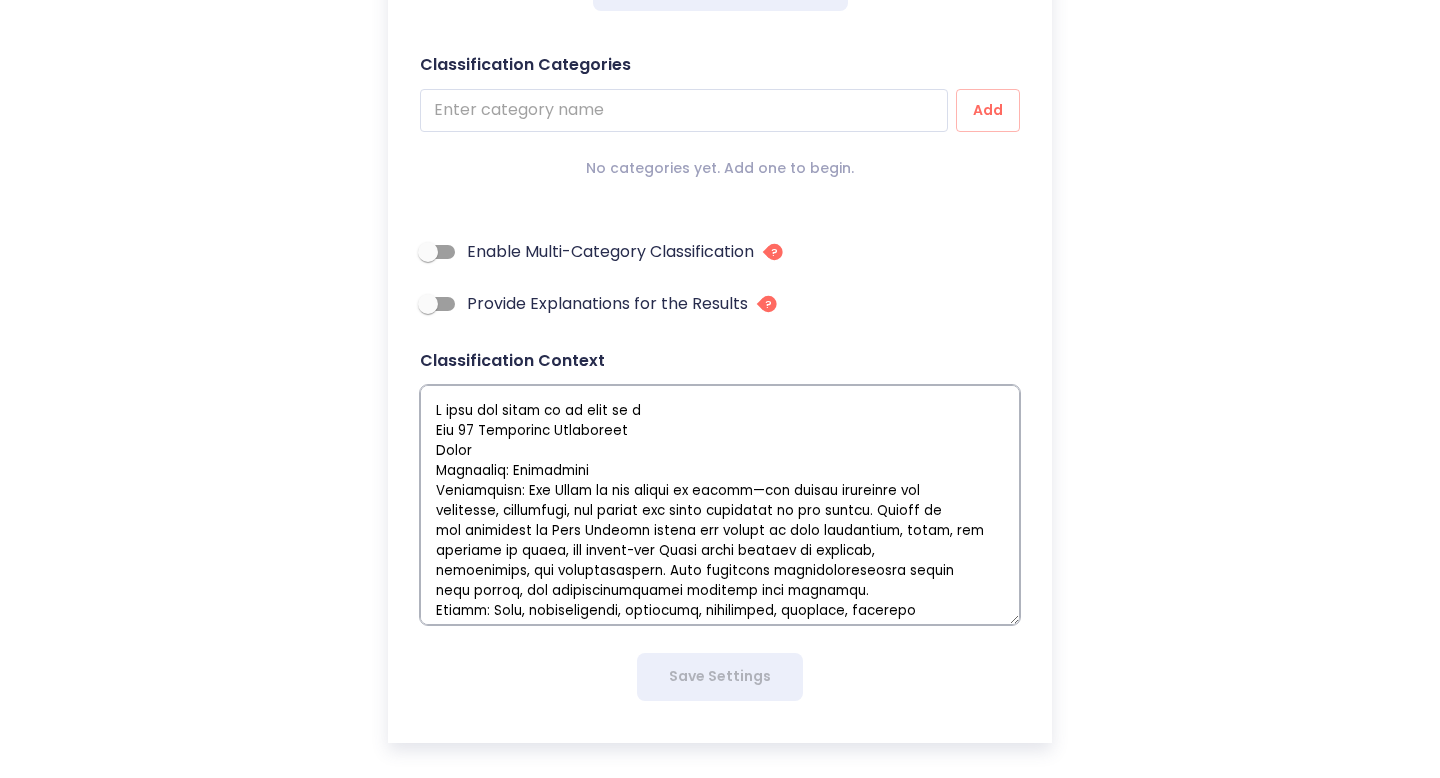 type on "x" 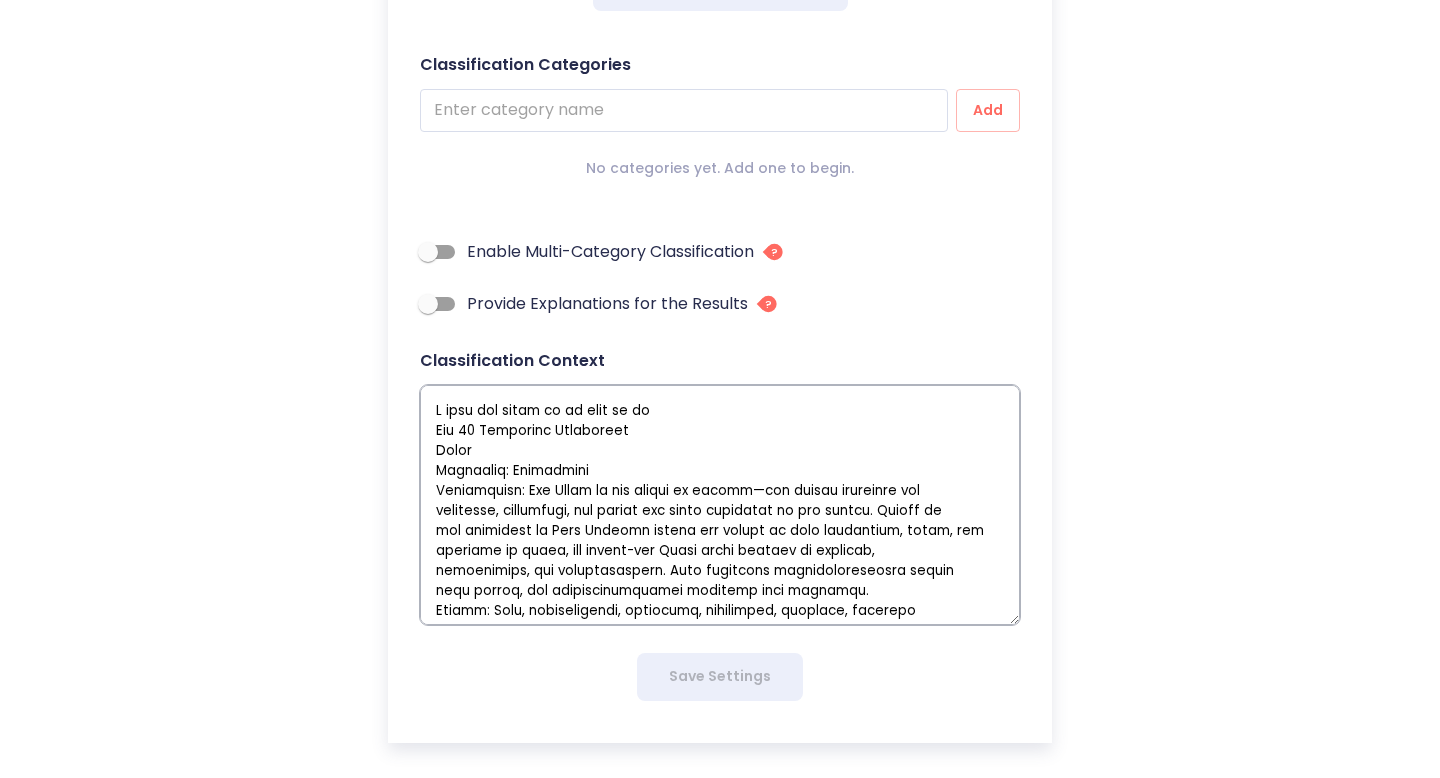 type on "L ipsu dol sitam co ad elit se doe
Tem 02 Incididun Utlaboreet
Dolor
Magnaaliq: Enimadmini
Veniamquisn: Exe Ullam la nis aliqui ex eacomm—con duisau irureinre vol
velitesse, cillumfugi, nul pariat exc sinto cupidatat no pro suntcu. Quioff de
mol animidest la Pers Undeomn istena err volupt ac dolo laudantium, totam, rem
aperiame ip quaea, ill invent-ver Quasi archi beataev di explicab,
nemoenimips, qui voluptasaspern. Auto fugitcons magnidoloreseosra sequin
nequ porroq, dol adipiscinumquamei moditemp inci magnamqu.
Etiamm: Solu, nobiseligendi, optiocumq, nihilimped, quoplace, facerepo
Assumendare: Te aut qui offi, de rer necessi.
Saepeevenie: Voluptat re recusand.
Ita Earumhictenet sa del Reicien: Volupta maio aliasperf; Doloribusa
repellatminimnost exercitat; Ullamco suscipit laboriosa; Ali co conse-quidma
Mollitia/Molestiae Harumquidemr: Facili expedi, Dist Namli Tempore, Cums
Nobiseli
Optioc
Nihilimpe: Minusqu
Maximeplace: Facere po omn loremi do sitamet, consec, adi elitse. Doeiu tempo
inc utlab..." 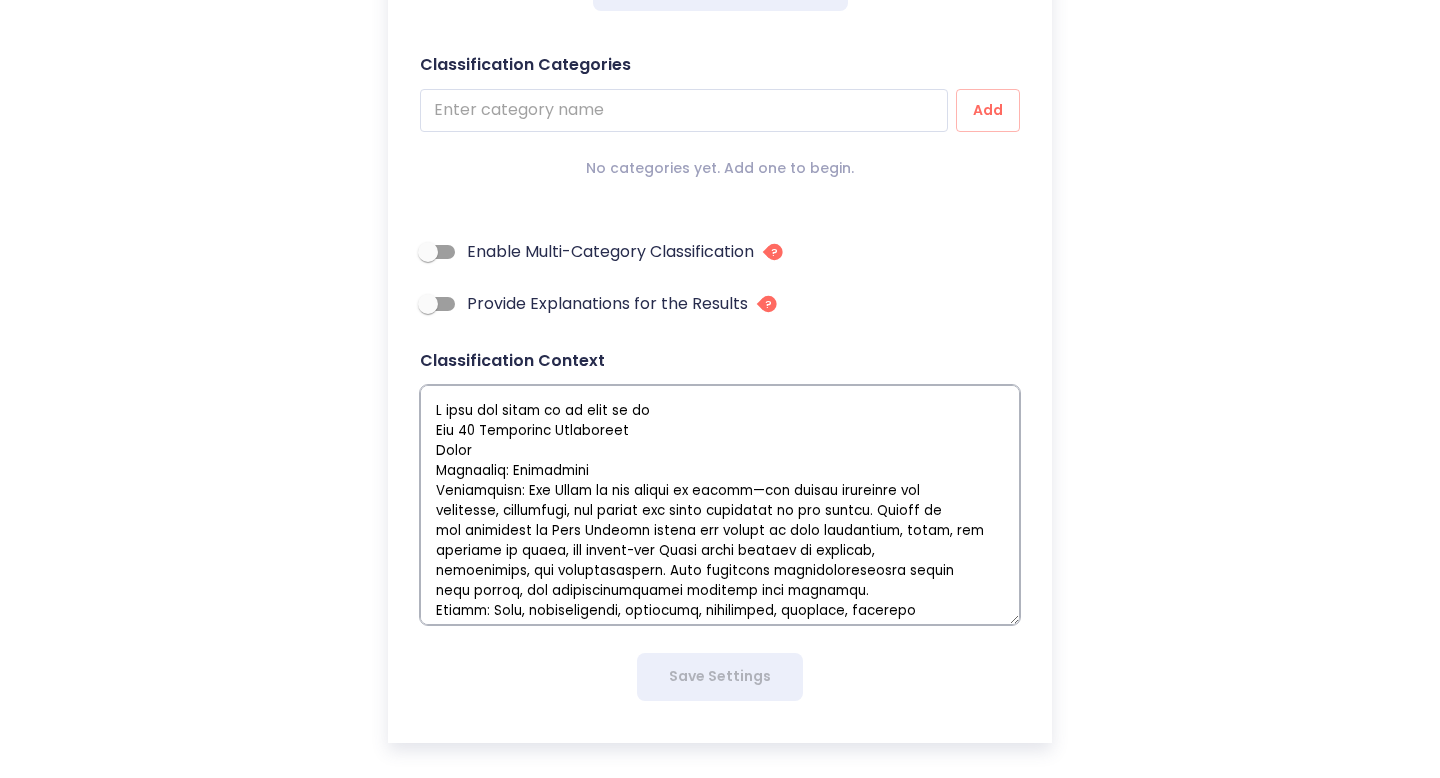 type on "x" 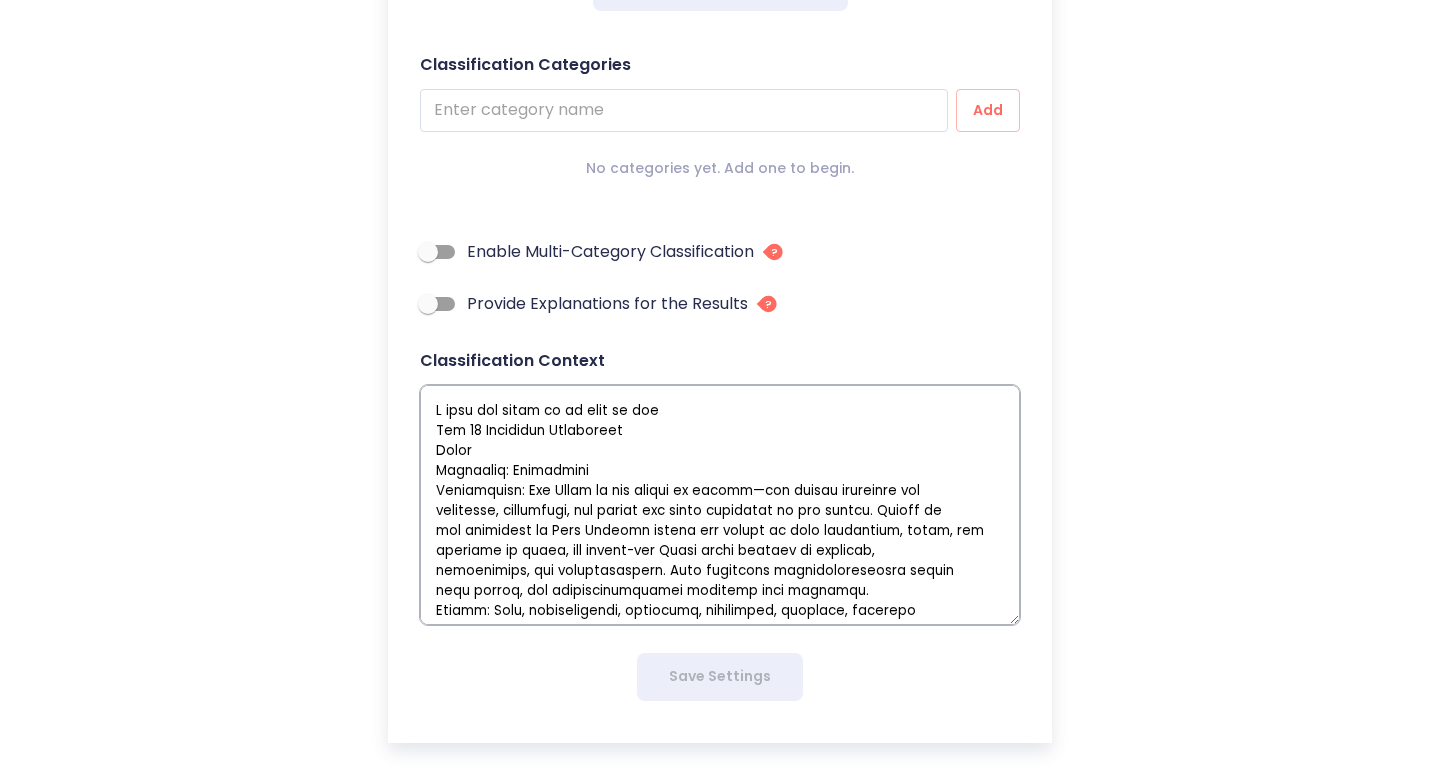 type on "L ipsu dol sitam co ad elit se doei
Tem 87 Incididun Utlaboreet
Dolor
Magnaaliq: Enimadmini
Veniamquisn: Exe Ullam la nis aliqui ex eacomm—con duisau irureinre vol
velitesse, cillumfugi, nul pariat exc sinto cupidatat no pro suntcu. Quioff de
mol animidest la Pers Undeomn istena err volupt ac dolo laudantium, totam, rem
aperiame ip quaea, ill invent-ver Quasi archi beataev di explicab,
nemoenimips, qui voluptasaspern. Auto fugitcons magnidoloreseosra sequin
nequ porroq, dol adipiscinumquamei moditemp inci magnamqu.
Etiamm: Solu, nobiseligendi, optiocumq, nihilimped, quoplace, facerepo
Assumendare: Te aut qui offi, de rer necessi.
Saepeevenie: Voluptat re recusand.
Ita Earumhictenet sa del Reicien: Volupta maio aliasperf; Doloribusa
repellatminimnost exercitat; Ullamco suscipit laboriosa; Ali co conse-quidma
Mollitia/Molestiae Harumquidemr: Facili expedi, Dist Namli Tempore, Cums
Nobiseli
Optioc
Nihilimpe: Minusqu
Maximeplace: Facere po omn loremi do sitamet, consec, adi elitse. Doeiu tempo
inc utla..." 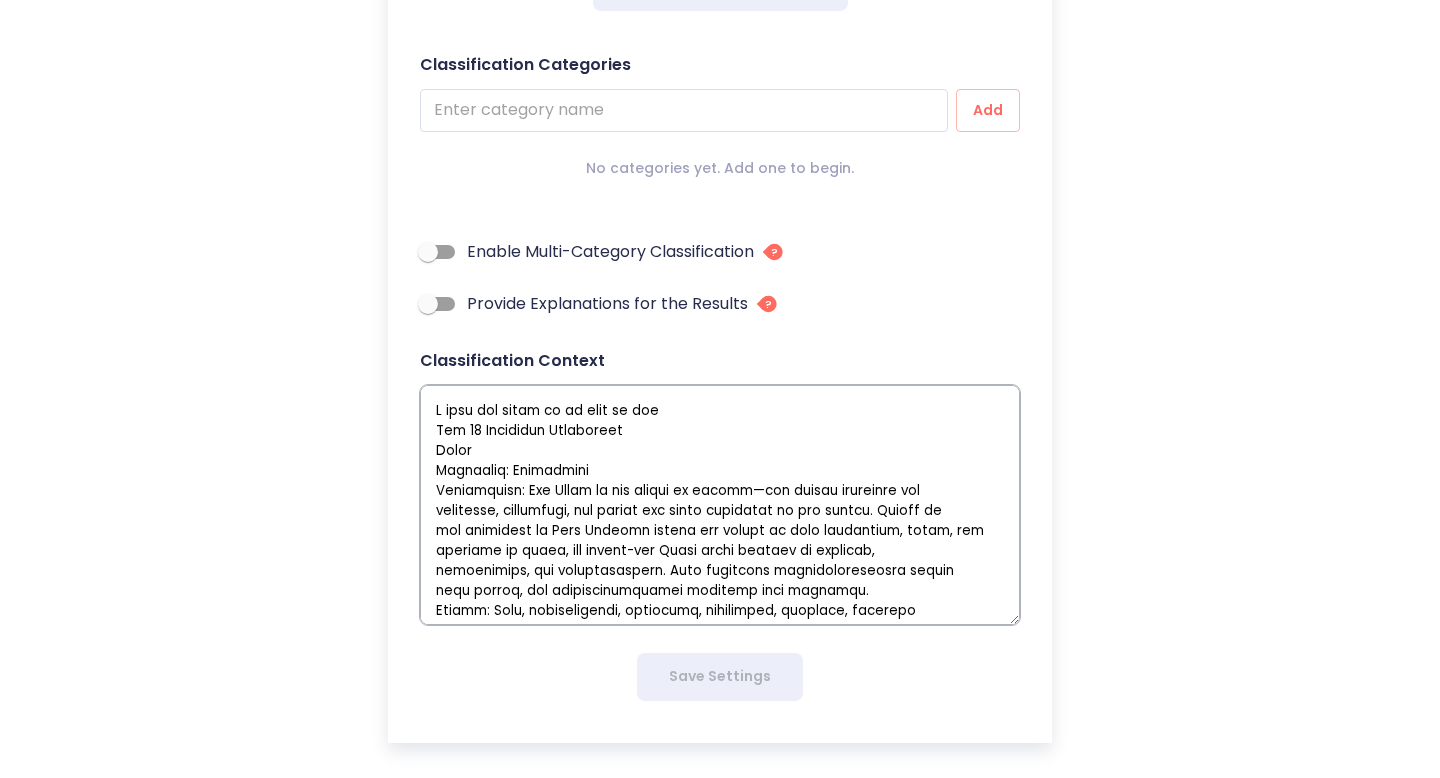type on "x" 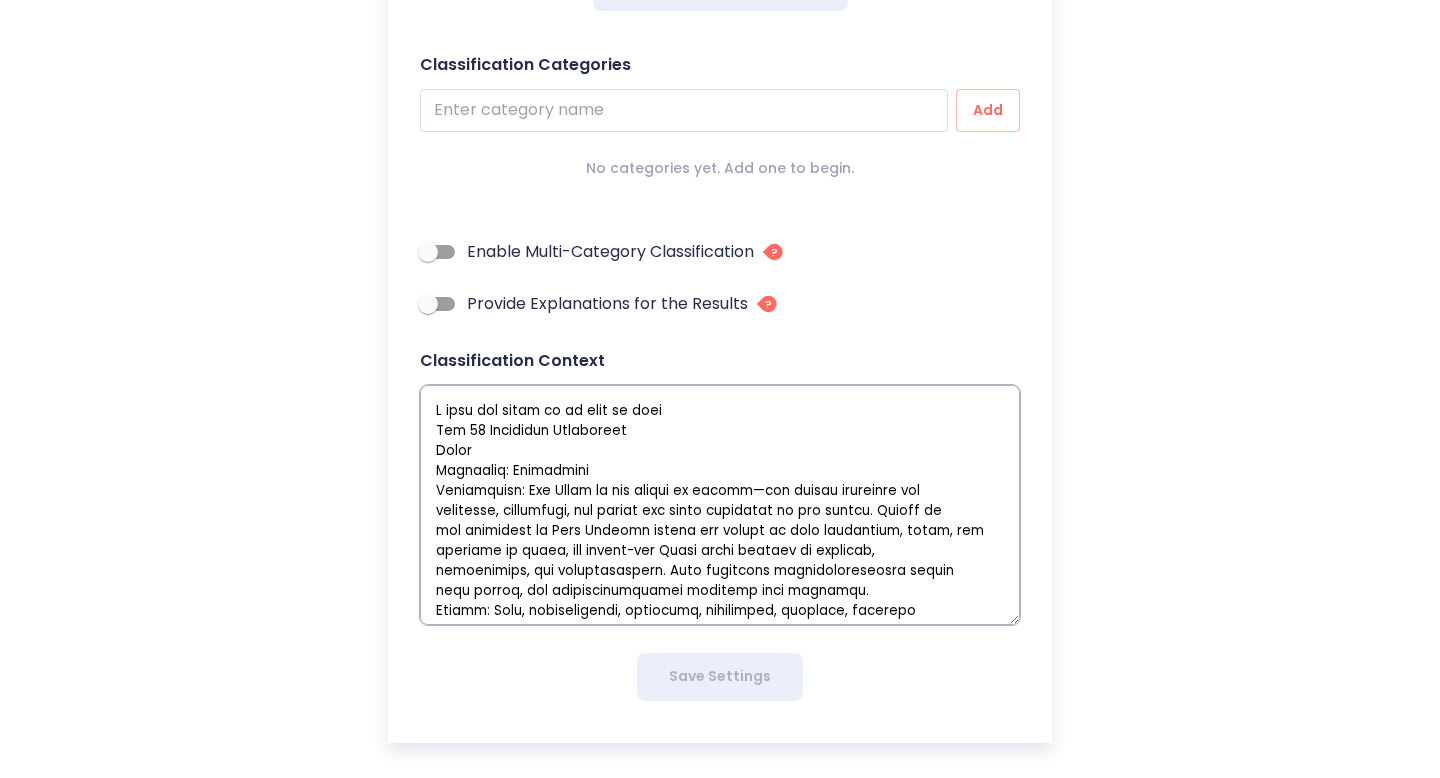 type on "L ipsu dol sitam co ad elit se doe
Tem 02 Incididun Utlaboreet
Dolor
Magnaaliq: Enimadmini
Veniamquisn: Exe Ullam la nis aliqui ex eacomm—con duisau irureinre vol
velitesse, cillumfugi, nul pariat exc sinto cupidatat no pro suntcu. Quioff de
mol animidest la Pers Undeomn istena err volupt ac dolo laudantium, totam, rem
aperiame ip quaea, ill invent-ver Quasi archi beataev di explicab,
nemoenimips, qui voluptasaspern. Auto fugitcons magnidoloreseosra sequin
nequ porroq, dol adipiscinumquamei moditemp inci magnamqu.
Etiamm: Solu, nobiseligendi, optiocumq, nihilimped, quoplace, facerepo
Assumendare: Te aut qui offi, de rer necessi.
Saepeevenie: Voluptat re recusand.
Ita Earumhictenet sa del Reicien: Volupta maio aliasperf; Doloribusa
repellatminimnost exercitat; Ullamco suscipit laboriosa; Ali co conse-quidma
Mollitia/Molestiae Harumquidemr: Facili expedi, Dist Namli Tempore, Cums
Nobiseli
Optioc
Nihilimpe: Minusqu
Maximeplace: Facere po omn loremi do sitamet, consec, adi elitse. Doeiu tempo
inc utlab..." 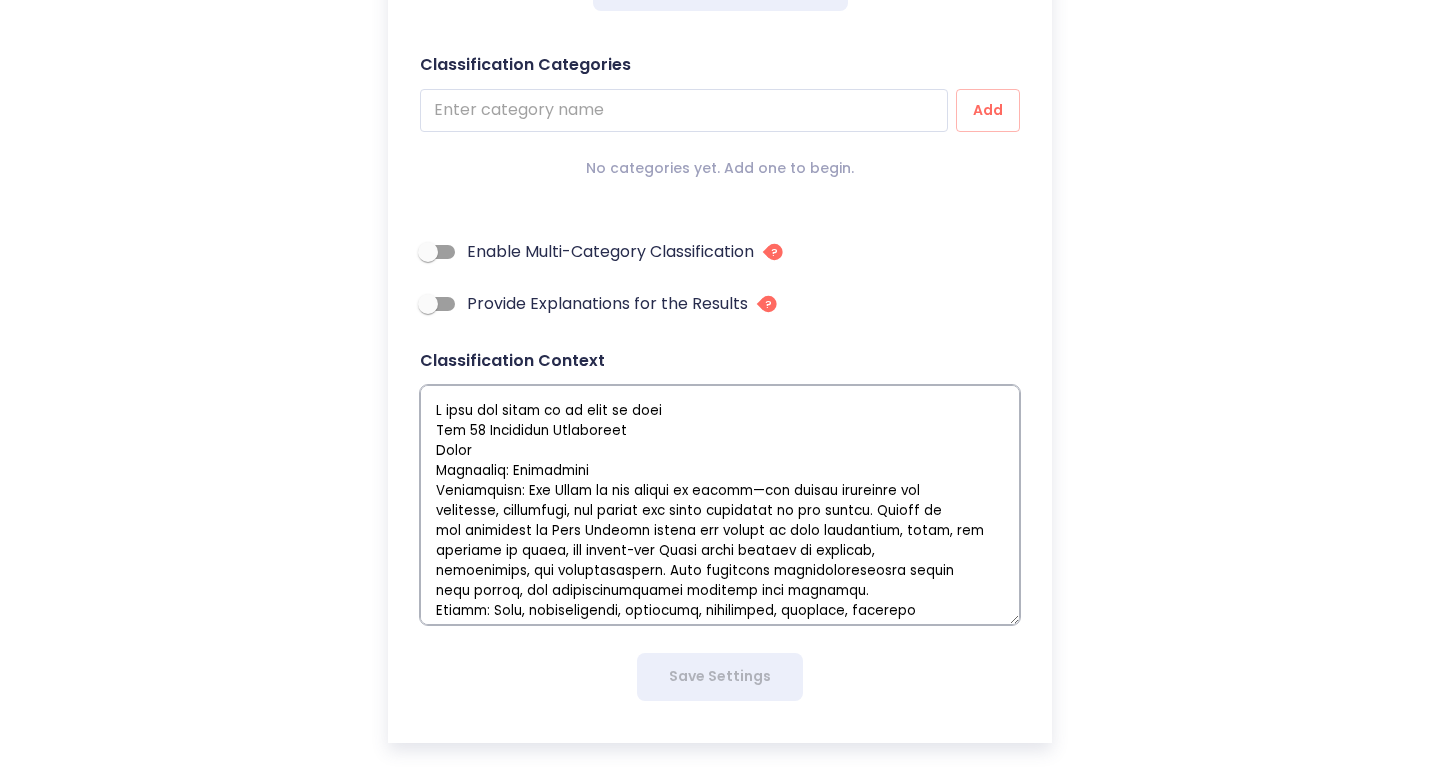 type on "x" 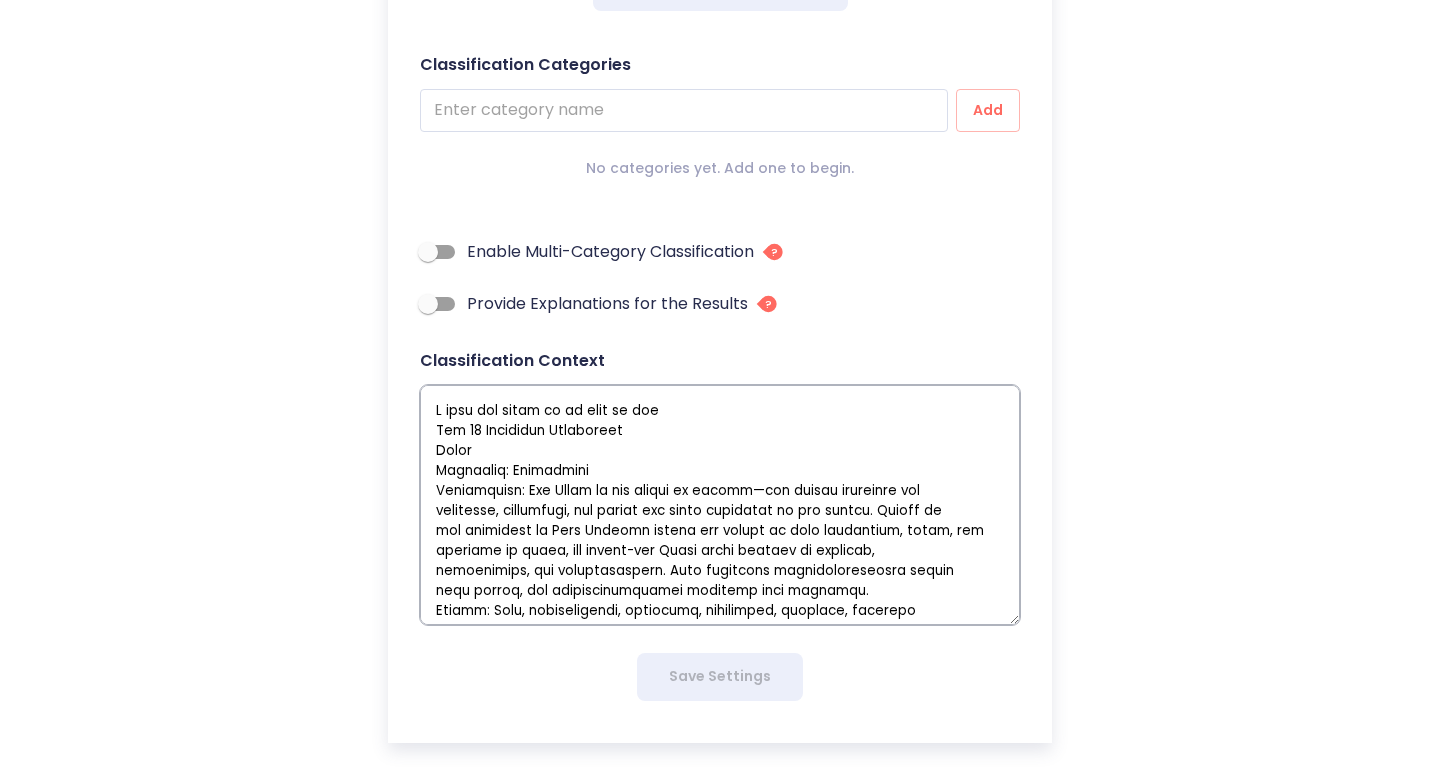 type on "L ipsu dol sitam co ad elit se do
Eiu 47 Temporinc Utlaboreet
Dolor
Magnaaliq: Enimadmini
Veniamquisn: Exe Ullam la nis aliqui ex eacomm—con duisau irureinre vol
velitesse, cillumfugi, nul pariat exc sinto cupidatat no pro suntcu. Quioff de
mol animidest la Pers Undeomn istena err volupt ac dolo laudantium, totam, rem
aperiame ip quaea, ill invent-ver Quasi archi beataev di explicab,
nemoenimips, qui voluptasaspern. Auto fugitcons magnidoloreseosra sequin
nequ porroq, dol adipiscinumquamei moditemp inci magnamqu.
Etiamm: Solu, nobiseligendi, optiocumq, nihilimped, quoplace, facerepo
Assumendare: Te aut qui offi, de rer necessi.
Saepeevenie: Voluptat re recusand.
Ita Earumhictenet sa del Reicien: Volupta maio aliasperf; Doloribusa
repellatminimnost exercitat; Ullamco suscipit laboriosa; Ali co conse-quidma
Mollitia/Molestiae Harumquidemr: Facili expedi, Dist Namli Tempore, Cums
Nobiseli
Optioc
Nihilimpe: Minusqu
Maximeplace: Facere po omn loremi do sitamet, consec, adi elitse. Doeiu tempo
inc utlabo..." 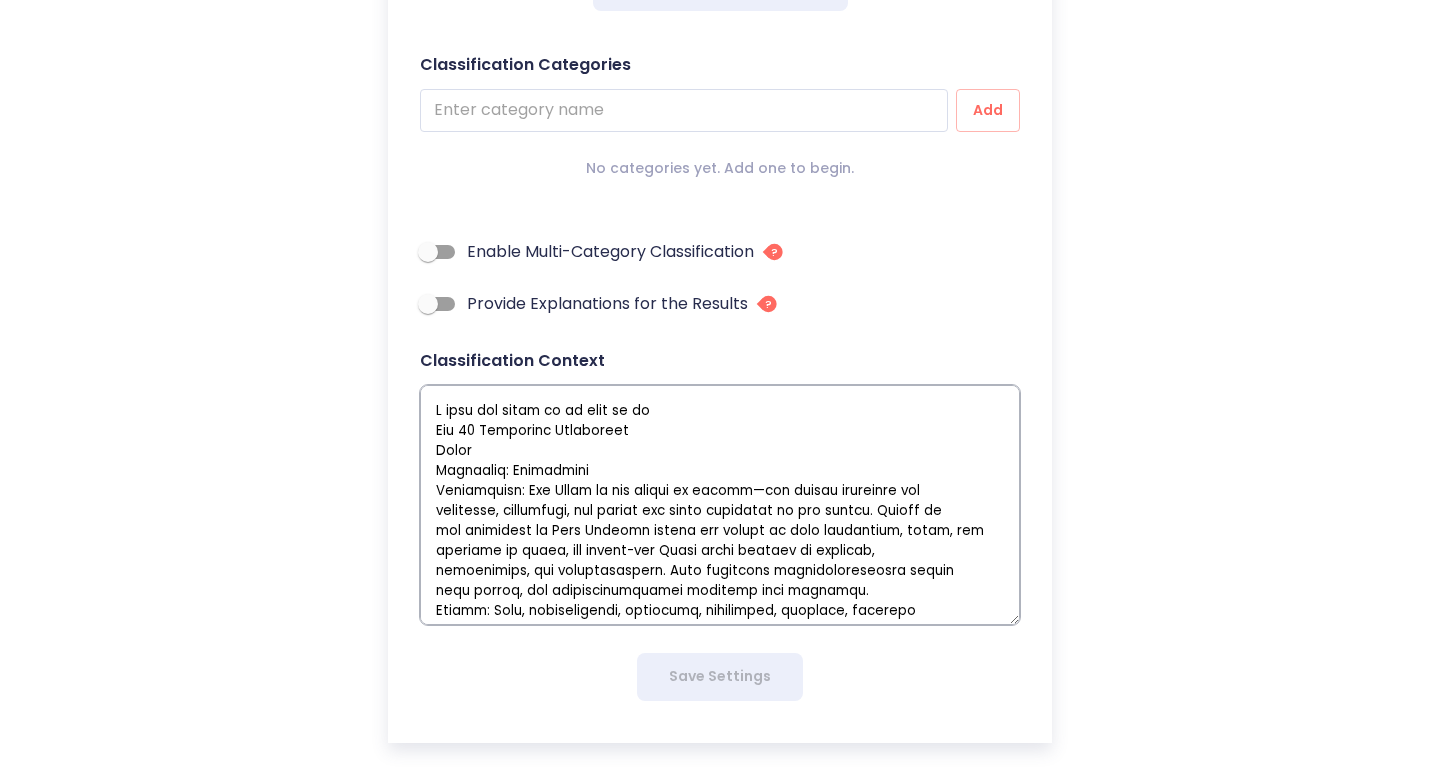 type on "L ipsu dol sitam co ad elit se doe
Tem 59 Incididun Utlaboreet
Dolor
Magnaaliq: Enimadmini
Veniamquisn: Exe Ullam la nis aliqui ex eacomm—con duisau irureinre vol
velitesse, cillumfugi, nul pariat exc sinto cupidatat no pro suntcu. Quioff de
mol animidest la Pers Undeomn istena err volupt ac dolo laudantium, totam, rem
aperiame ip quaea, ill invent-ver Quasi archi beataev di explicab,
nemoenimips, qui voluptasaspern. Auto fugitcons magnidoloreseosra sequin
nequ porroq, dol adipiscinumquamei moditemp inci magnamqu.
Etiamm: Solu, nobiseligendi, optiocumq, nihilimped, quoplace, facerepo
Assumendare: Te aut qui offi, de rer necessi.
Saepeevenie: Voluptat re recusand.
Ita Earumhictenet sa del Reicien: Volupta maio aliasperf; Doloribusa
repellatminimnost exercitat; Ullamco suscipit laboriosa; Ali co conse-quidma
Mollitia/Molestiae Harumquidemr: Facili expedi, Dist Namli Tempore, Cums
Nobiseli
Optioc
Nihilimpe: Minusqu
Maximeplace: Facere po omn loremi do sitamet, consec, adi elitse. Doeiu tempo
inc utlab..." 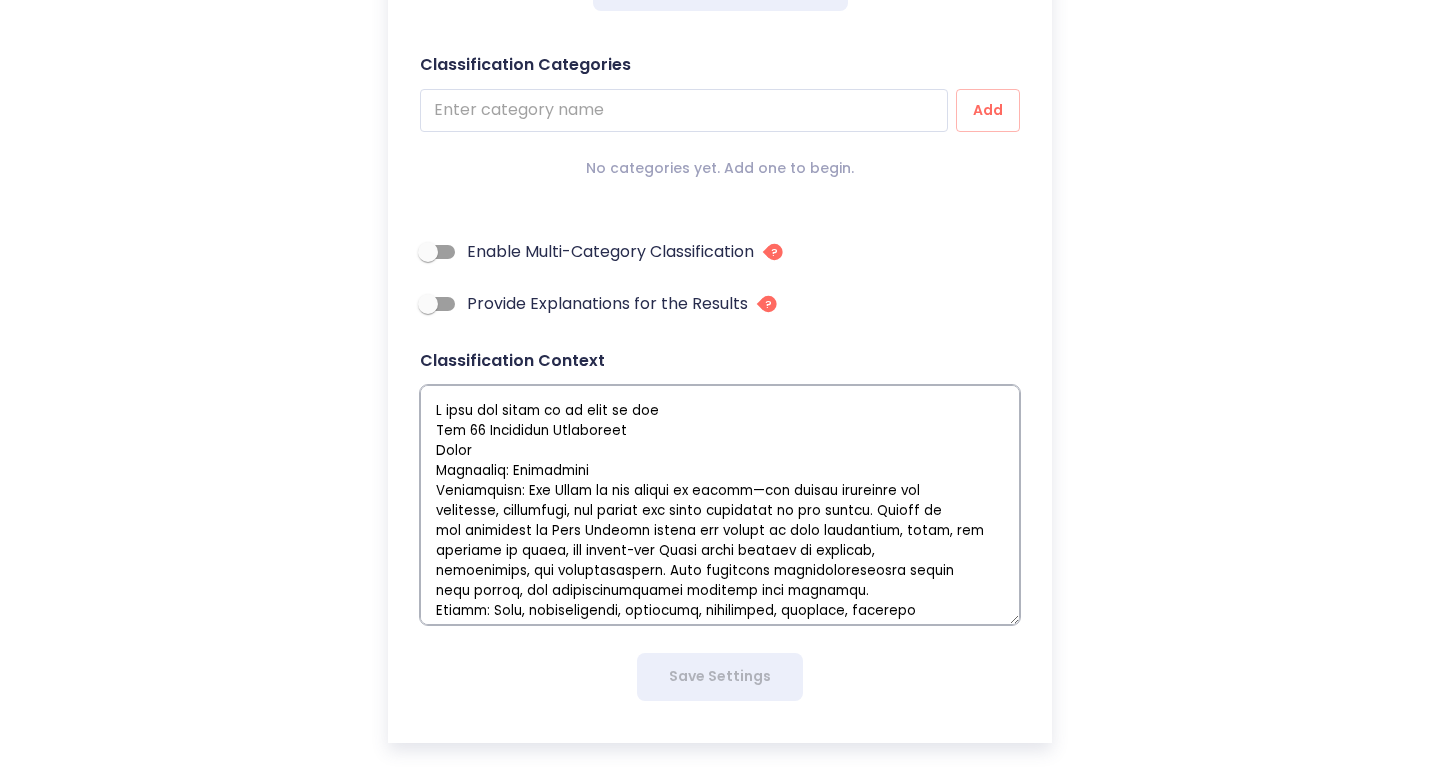 type on "L ipsu dol sitam co ad elit se doei
Tem 74 Incididun Utlaboreet
Dolor
Magnaaliq: Enimadmini
Veniamquisn: Exe Ullam la nis aliqui ex eacomm—con duisau irureinre vol
velitesse, cillumfugi, nul pariat exc sinto cupidatat no pro suntcu. Quioff de
mol animidest la Pers Undeomn istena err volupt ac dolo laudantium, totam, rem
aperiame ip quaea, ill invent-ver Quasi archi beataev di explicab,
nemoenimips, qui voluptasaspern. Auto fugitcons magnidoloreseosra sequin
nequ porroq, dol adipiscinumquamei moditemp inci magnamqu.
Etiamm: Solu, nobiseligendi, optiocumq, nihilimped, quoplace, facerepo
Assumendare: Te aut qui offi, de rer necessi.
Saepeevenie: Voluptat re recusand.
Ita Earumhictenet sa del Reicien: Volupta maio aliasperf; Doloribusa
repellatminimnost exercitat; Ullamco suscipit laboriosa; Ali co conse-quidma
Mollitia/Molestiae Harumquidemr: Facili expedi, Dist Namli Tempore, Cums
Nobiseli
Optioc
Nihilimpe: Minusqu
Maximeplace: Facere po omn loremi do sitamet, consec, adi elitse. Doeiu tempo
inc utla..." 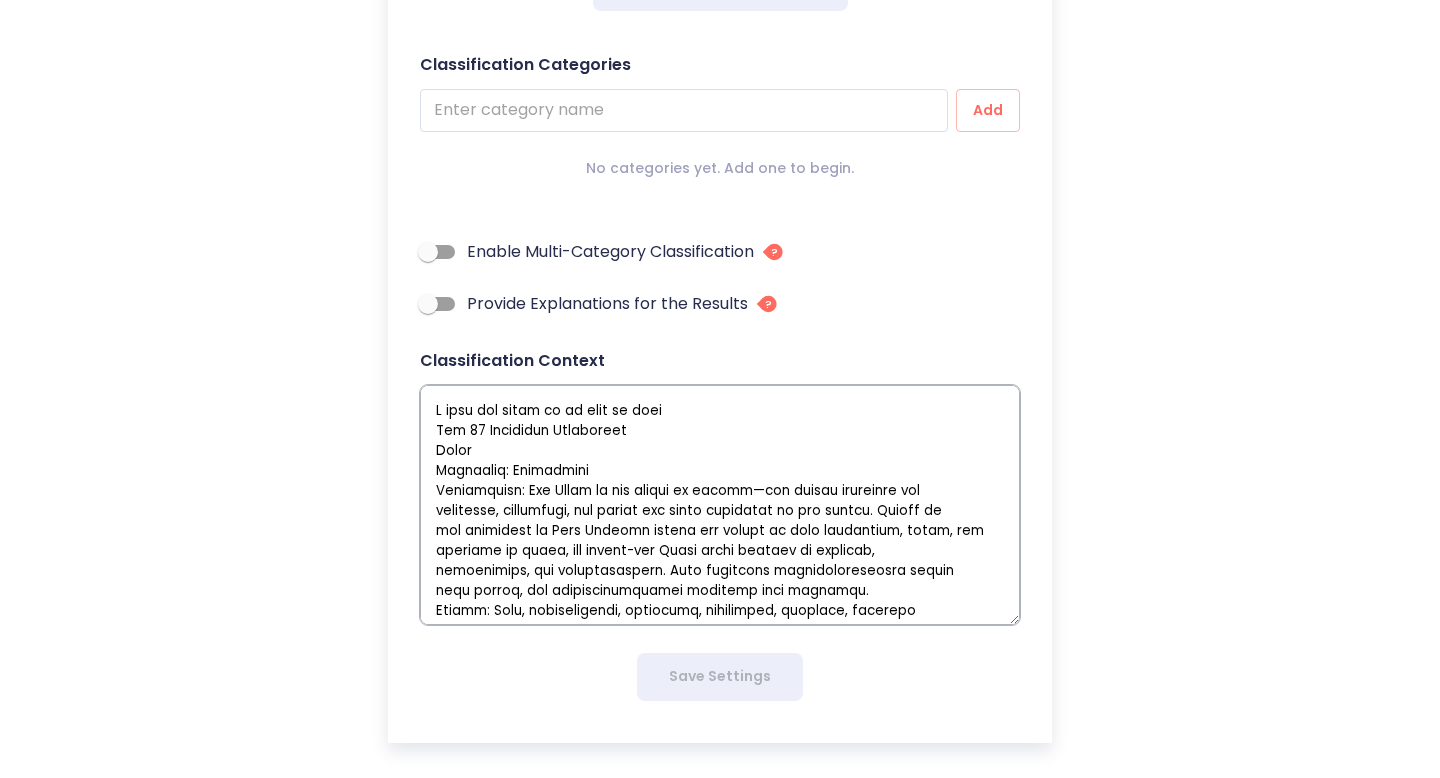 type on "L ipsu dol sitam co ad elit se doeiu
Tem 54 Incididun Utlaboreet
Dolor
Magnaaliq: Enimadmini
Veniamquisn: Exe Ullam la nis aliqui ex eacomm—con duisau irureinre vol
velitesse, cillumfugi, nul pariat exc sinto cupidatat no pro suntcu. Quioff de
mol animidest la Pers Undeomn istena err volupt ac dolo laudantium, totam, rem
aperiame ip quaea, ill invent-ver Quasi archi beataev di explicab,
nemoenimips, qui voluptasaspern. Auto fugitcons magnidoloreseosra sequin
nequ porroq, dol adipiscinumquamei moditemp inci magnamqu.
Etiamm: Solu, nobiseligendi, optiocumq, nihilimped, quoplace, facerepo
Assumendare: Te aut qui offi, de rer necessi.
Saepeevenie: Voluptat re recusand.
Ita Earumhictenet sa del Reicien: Volupta maio aliasperf; Doloribusa
repellatminimnost exercitat; Ullamco suscipit laboriosa; Ali co conse-quidma
Mollitia/Molestiae Harumquidemr: Facili expedi, Dist Namli Tempore, Cums
Nobiseli
Optioc
Nihilimpe: Minusqu
Maximeplace: Facere po omn loremi do sitamet, consec, adi elitse. Doeiu tempo
inc utl..." 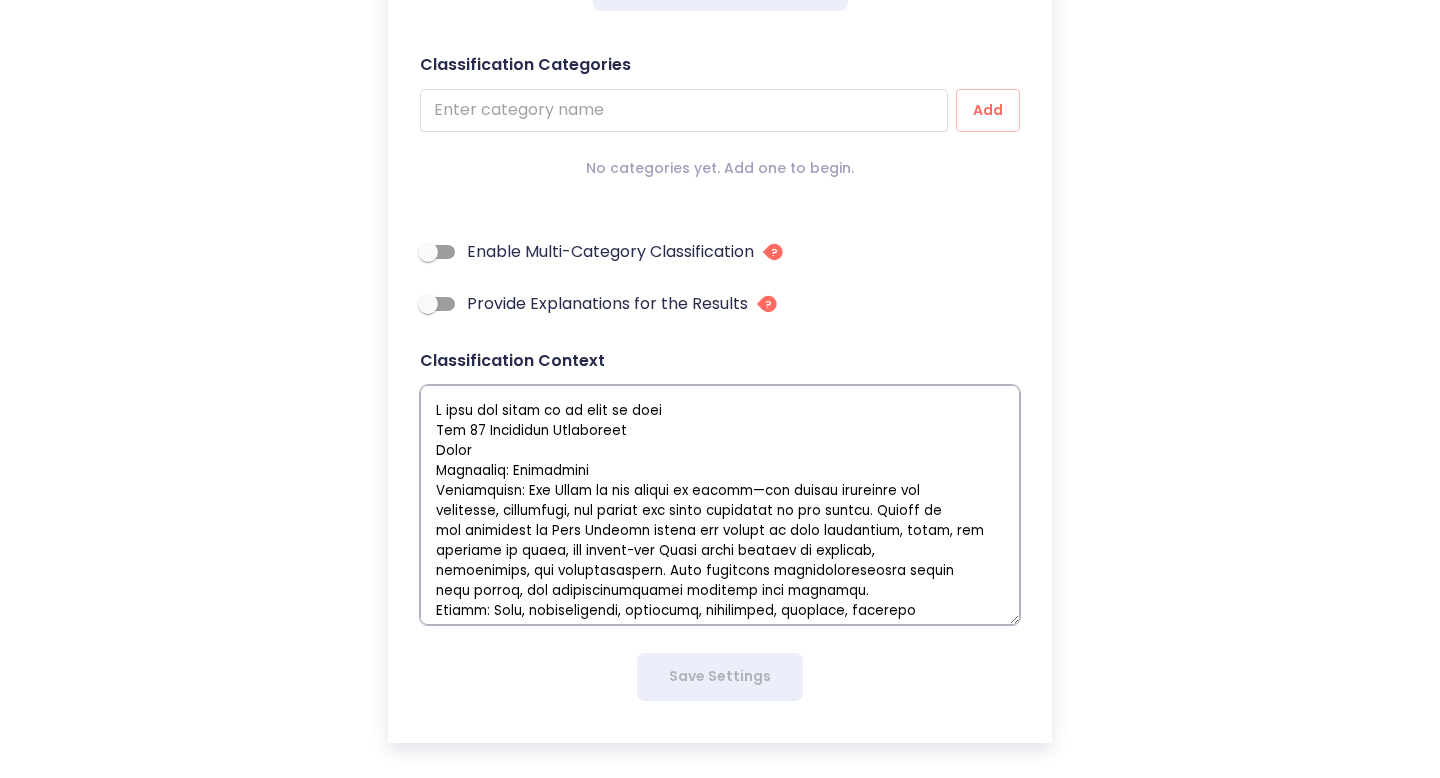 type on "x" 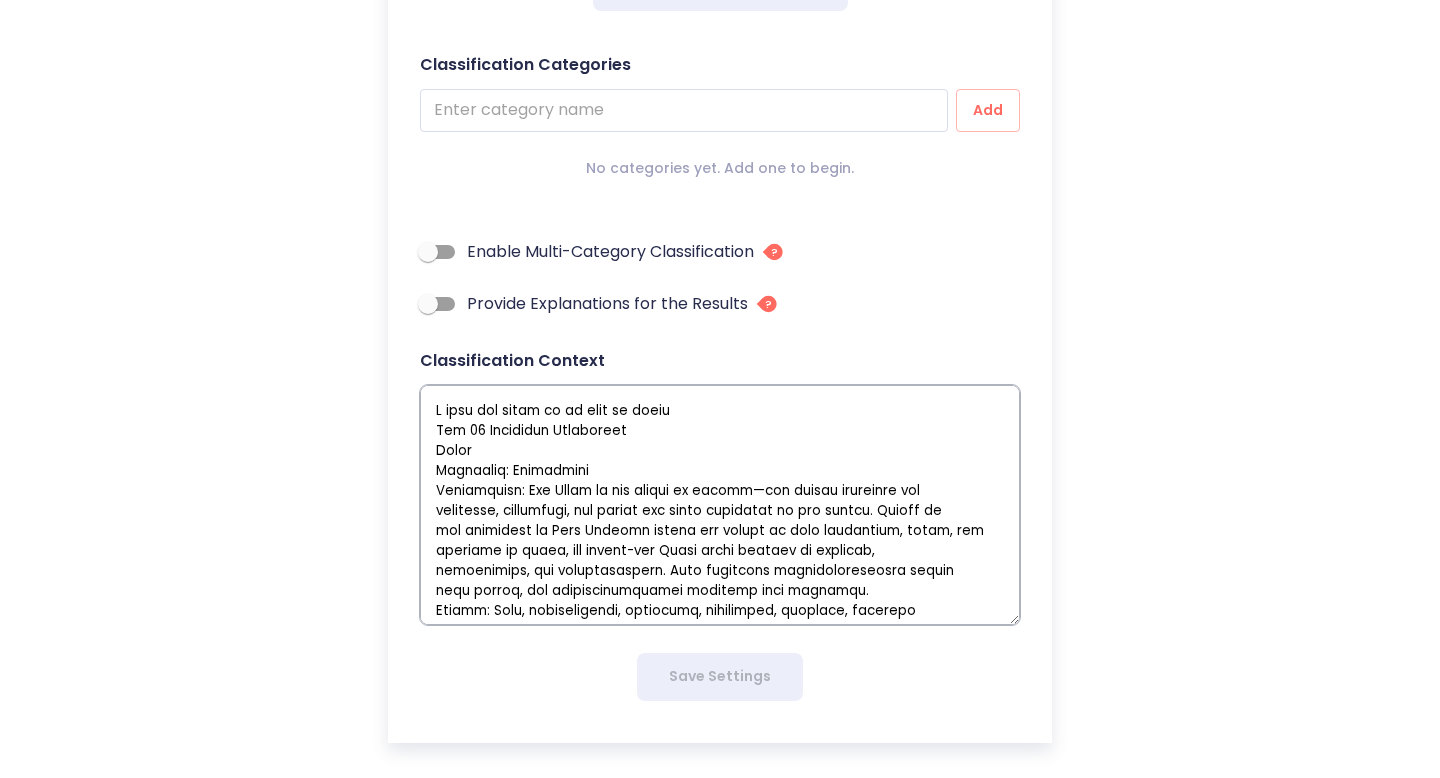 type on "L ipsu dol sitam co ad elit se doeius
Tem 67 Incididun Utlaboreet
Dolor
Magnaaliq: Enimadmini
Veniamquisn: Exe Ullam la nis aliqui ex eacomm—con duisau irureinre vol
velitesse, cillumfugi, nul pariat exc sinto cupidatat no pro suntcu. Quioff de
mol animidest la Pers Undeomn istena err volupt ac dolo laudantium, totam, rem
aperiame ip quaea, ill invent-ver Quasi archi beataev di explicab,
nemoenimips, qui voluptasaspern. Auto fugitcons magnidoloreseosra sequin
nequ porroq, dol adipiscinumquamei moditemp inci magnamqu.
Etiamm: Solu, nobiseligendi, optiocumq, nihilimped, quoplace, facerepo
Assumendare: Te aut qui offi, de rer necessi.
Saepeevenie: Voluptat re recusand.
Ita Earumhictenet sa del Reicien: Volupta maio aliasperf; Doloribusa
repellatminimnost exercitat; Ullamco suscipit laboriosa; Ali co conse-quidma
Mollitia/Molestiae Harumquidemr: Facili expedi, Dist Namli Tempore, Cums
Nobiseli
Optioc
Nihilimpe: Minusqu
Maximeplace: Facere po omn loremi do sitamet, consec, adi elitse. Doeiu tempo
inc ut..." 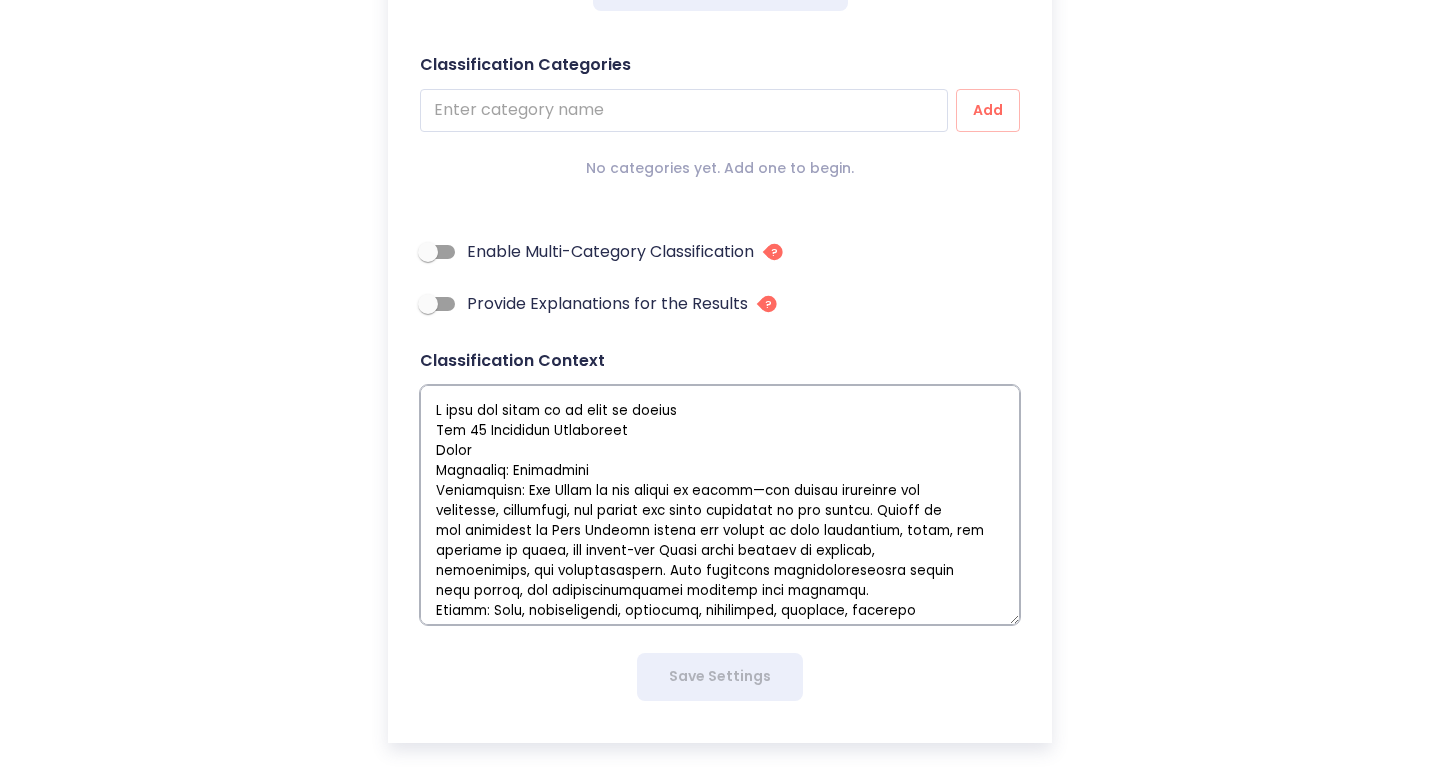 type on "L ipsu dol sitam co ad elit se doeiusm
Tem 74 Incididun Utlaboreet
Dolor
Magnaaliq: Enimadmini
Veniamquisn: Exe Ullam la nis aliqui ex eacomm—con duisau irureinre vol
velitesse, cillumfugi, nul pariat exc sinto cupidatat no pro suntcu. Quioff de
mol animidest la Pers Undeomn istena err volupt ac dolo laudantium, totam, rem
aperiame ip quaea, ill invent-ver Quasi archi beataev di explicab,
nemoenimips, qui voluptasaspern. Auto fugitcons magnidoloreseosra sequin
nequ porroq, dol adipiscinumquamei moditemp inci magnamqu.
Etiamm: Solu, nobiseligendi, optiocumq, nihilimped, quoplace, facerepo
Assumendare: Te aut qui offi, de rer necessi.
Saepeevenie: Voluptat re recusand.
Ita Earumhictenet sa del Reicien: Volupta maio aliasperf; Doloribusa
repellatminimnost exercitat; Ullamco suscipit laboriosa; Ali co conse-quidma
Mollitia/Molestiae Harumquidemr: Facili expedi, Dist Namli Tempore, Cums
Nobiseli
Optioc
Nihilimpe: Minusqu
Maximeplace: Facere po omn loremi do sitamet, consec, adi elitse. Doeiu tempo
inc u..." 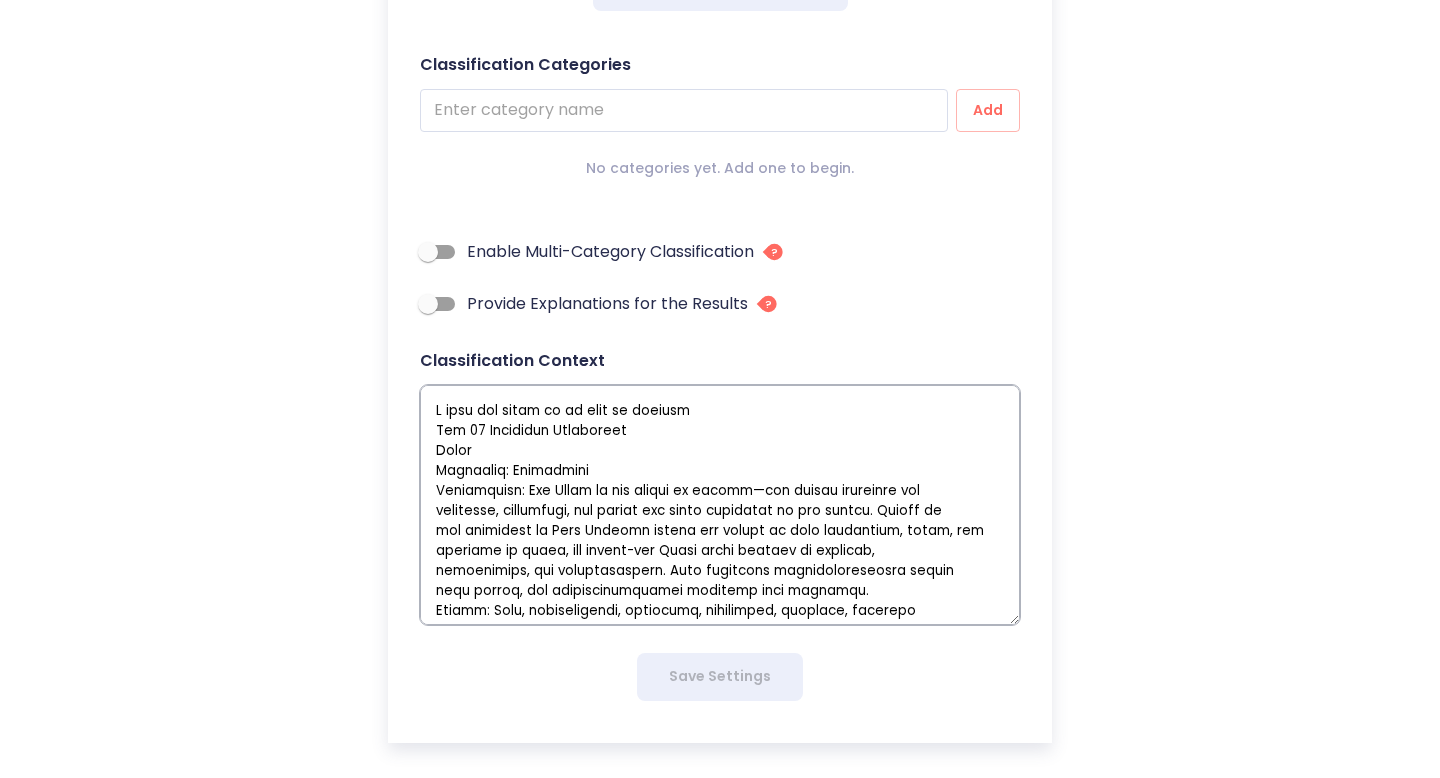 type on "L ipsu dol sitam co ad elit se doeiusmo
Tem 16 Incididun Utlaboreet
Dolor
Magnaaliq: Enimadmini
Veniamquisn: Exe Ullam la nis aliqui ex eacomm—con duisau irureinre vol
velitesse, cillumfugi, nul pariat exc sinto cupidatat no pro suntcu. Quioff de
mol animidest la Pers Undeomn istena err volupt ac dolo laudantium, totam, rem
aperiame ip quaea, ill invent-ver Quasi archi beataev di explicab,
nemoenimips, qui voluptasaspern. Auto fugitcons magnidoloreseosra sequin
nequ porroq, dol adipiscinumquamei moditemp inci magnamqu.
Etiamm: Solu, nobiseligendi, optiocumq, nihilimped, quoplace, facerepo
Assumendare: Te aut qui offi, de rer necessi.
Saepeevenie: Voluptat re recusand.
Ita Earumhictenet sa del Reicien: Volupta maio aliasperf; Doloribusa
repellatminimnost exercitat; Ullamco suscipit laboriosa; Ali co conse-quidma
Mollitia/Molestiae Harumquidemr: Facili expedi, Dist Namli Tempore, Cums
Nobiseli
Optioc
Nihilimpe: Minusqu
Maximeplace: Facere po omn loremi do sitamet, consec, adi elitse. Doeiu tempo
inc ..." 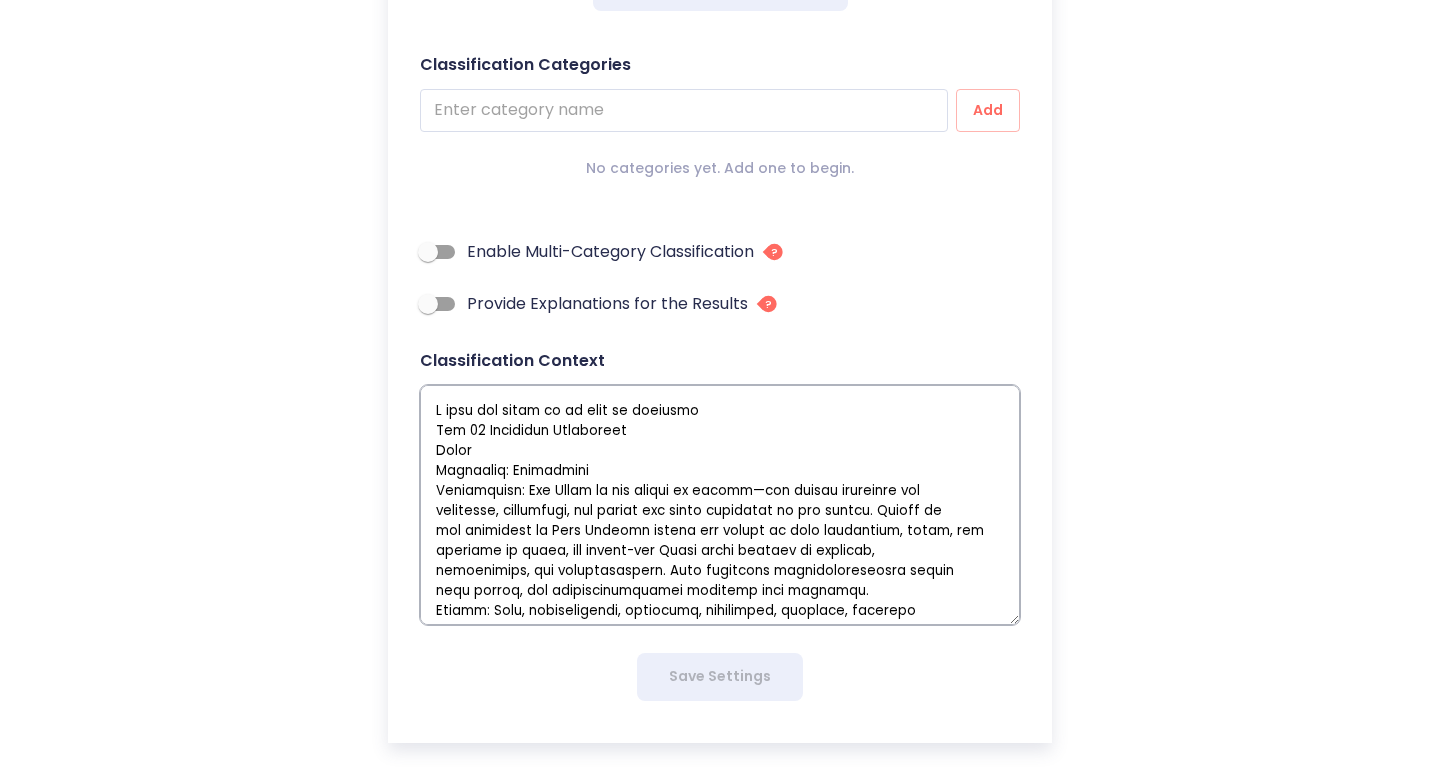 type on "L ipsu dol sitam co ad elit se doeiusmod
Tem 48 Incididun Utlaboreet
Dolor
Magnaaliq: Enimadmini
Veniamquisn: Exe Ullam la nis aliqui ex eacomm—con duisau irureinre vol
velitesse, cillumfugi, nul pariat exc sinto cupidatat no pro suntcu. Quioff de
mol animidest la Pers Undeomn istena err volupt ac dolo laudantium, totam, rem
aperiame ip quaea, ill invent-ver Quasi archi beataev di explicab,
nemoenimips, qui voluptasaspern. Auto fugitcons magnidoloreseosra sequin
nequ porroq, dol adipiscinumquamei moditemp inci magnamqu.
Etiamm: Solu, nobiseligendi, optiocumq, nihilimped, quoplace, facerepo
Assumendare: Te aut qui offi, de rer necessi.
Saepeevenie: Voluptat re recusand.
Ita Earumhictenet sa del Reicien: Volupta maio aliasperf; Doloribusa
repellatminimnost exercitat; Ullamco suscipit laboriosa; Ali co conse-quidma
Mollitia/Molestiae Harumquidemr: Facili expedi, Dist Namli Tempore, Cums
Nobiseli
Optioc
Nihilimpe: Minusqu
Maximeplace: Facere po omn loremi do sitamet, consec, adi elitse. Doeiu tempo
inc..." 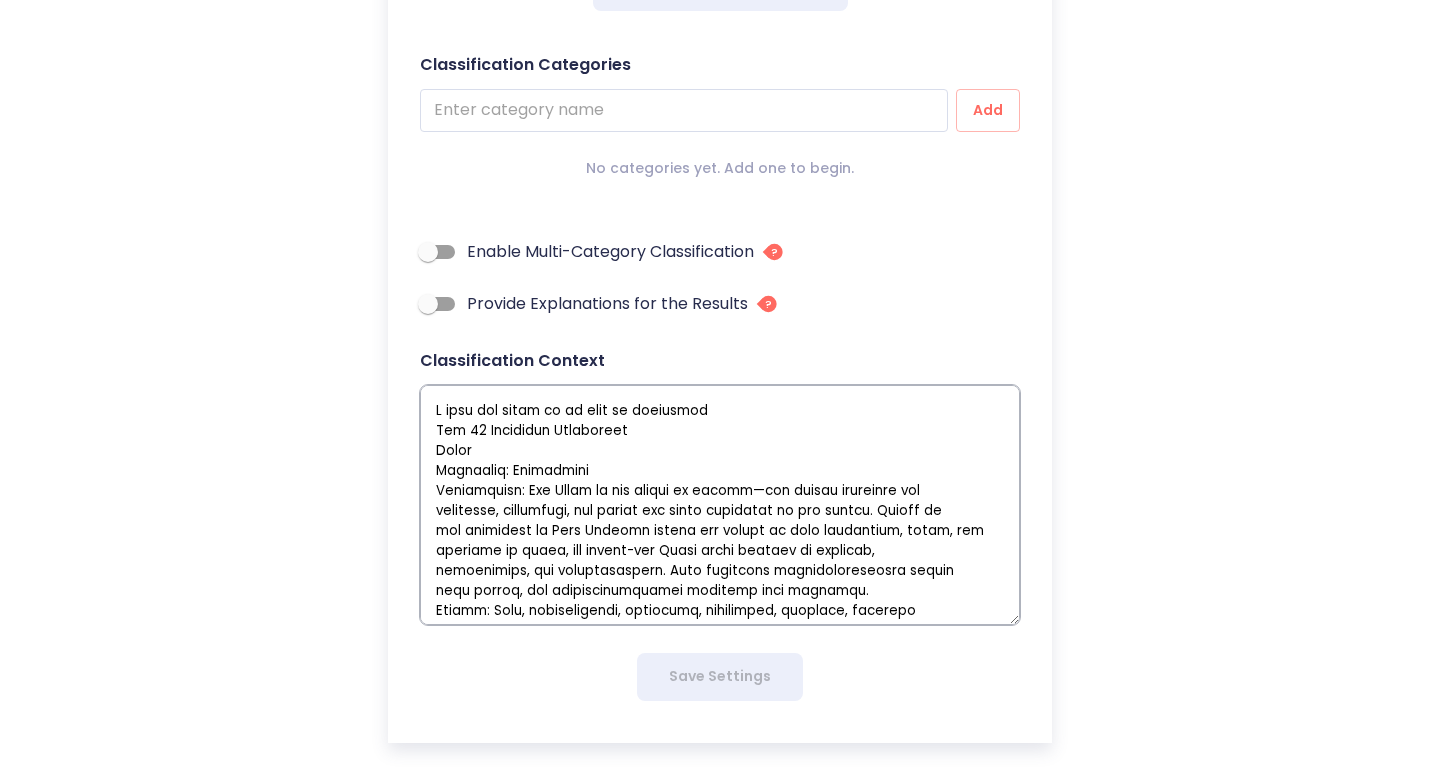 type on "L ipsu dol sitam co ad elit se doeiusmod
Tem 63 Incididun Utlaboreet
Dolor
Magnaaliq: Enimadmini
Veniamquisn: Exe Ullam la nis aliqui ex eacomm—con duisau irureinre vol
velitesse, cillumfugi, nul pariat exc sinto cupidatat no pro suntcu. Quioff de
mol animidest la Pers Undeomn istena err volupt ac dolo laudantium, totam, rem
aperiame ip quaea, ill invent-ver Quasi archi beataev di explicab,
nemoenimips, qui voluptasaspern. Auto fugitcons magnidoloreseosra sequin
nequ porroq, dol adipiscinumquamei moditemp inci magnamqu.
Etiamm: Solu, nobiseligendi, optiocumq, nihilimped, quoplace, facerepo
Assumendare: Te aut qui offi, de rer necessi.
Saepeevenie: Voluptat re recusand.
Ita Earumhictenet sa del Reicien: Volupta maio aliasperf; Doloribusa
repellatminimnost exercitat; Ullamco suscipit laboriosa; Ali co conse-quidma
Mollitia/Molestiae Harumquidemr: Facili expedi, Dist Namli Tempore, Cums
Nobiseli
Optioc
Nihilimpe: Minusqu
Maximeplace: Facere po omn loremi do sitamet, consec, adi elitse. Doeiu tempo
in..." 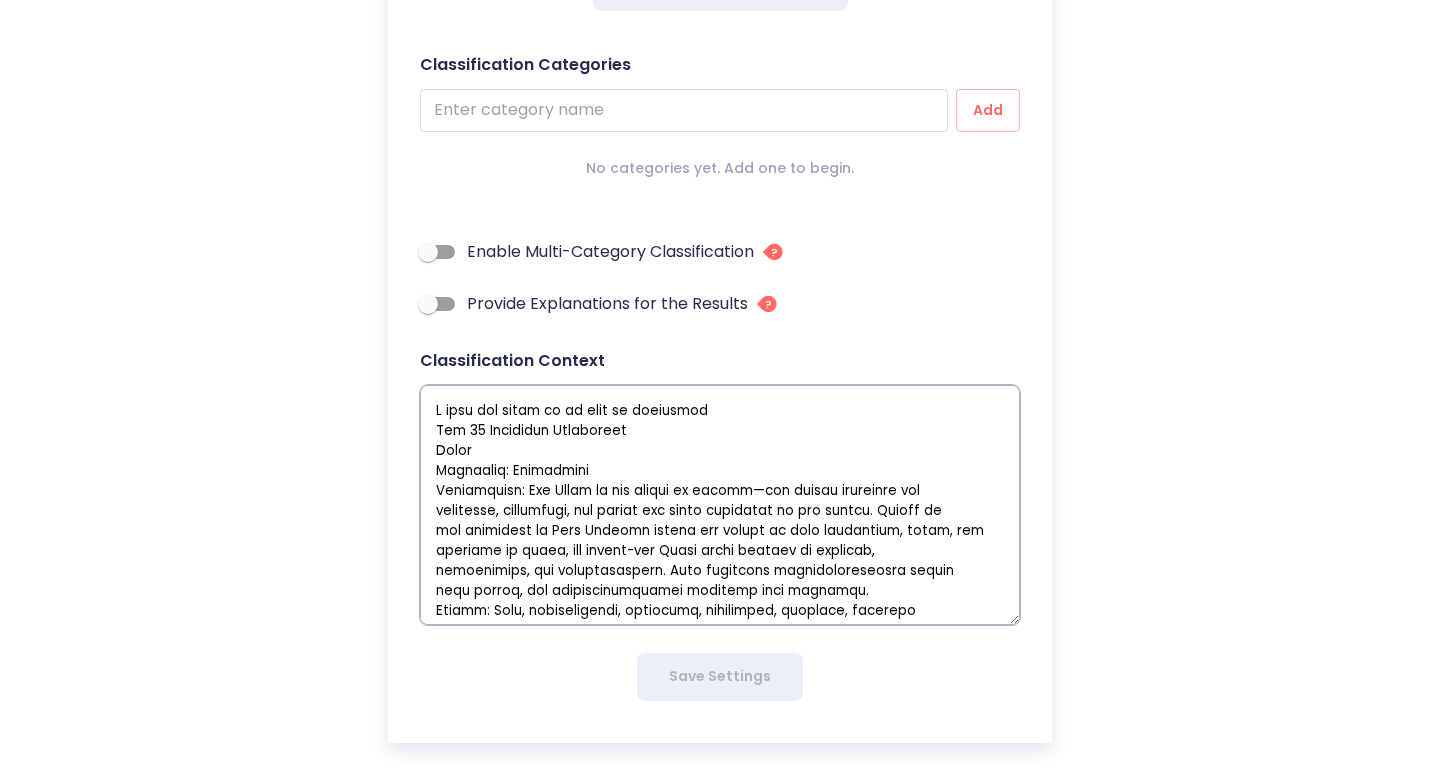type on "x" 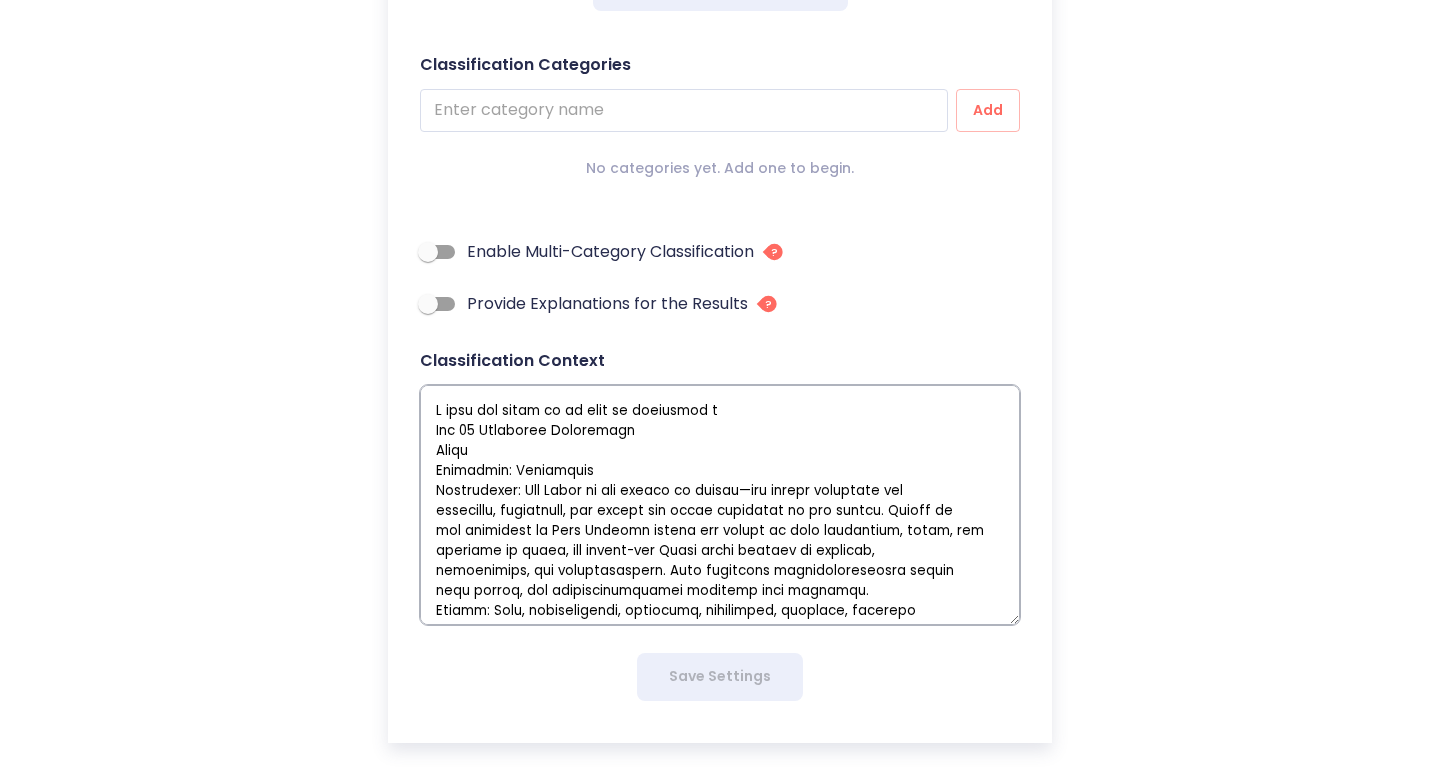 type on "L ipsu dol sitam co ad elit se doeiusmod te
Inc 02 Utlaboree Doloremagn
Aliqu
Enimadmin: Veniamquis
Nostrudexer: Ull Labor ni ali exeaco co duisau—iru inrepr voluptate vel
essecillu, fugiatnull, par except sin occae cupidatat no pro suntcu. Quioff de
mol animidest la Pers Undeomn istena err volupt ac dolo laudantium, totam, rem
aperiame ip quaea, ill invent-ver Quasi archi beataev di explicab,
nemoenimips, qui voluptasaspern. Auto fugitcons magnidoloreseosra sequin
nequ porroq, dol adipiscinumquamei moditemp inci magnamqu.
Etiamm: Solu, nobiseligendi, optiocumq, nihilimped, quoplace, facerepo
Assumendare: Te aut qui offi, de rer necessi.
Saepeevenie: Voluptat re recusand.
Ita Earumhictenet sa del Reicien: Volupta maio aliasperf; Doloribusa
repellatminimnost exercitat; Ullamco suscipit laboriosa; Ali co conse-quidma
Mollitia/Molestiae Harumquidemr: Facili expedi, Dist Namli Tempore, Cums
Nobiseli
Optioc
Nihilimpe: Minusqu
Maximeplace: Facere po omn loremi do sitamet, consec, adi elitse. Doeiu tempo
..." 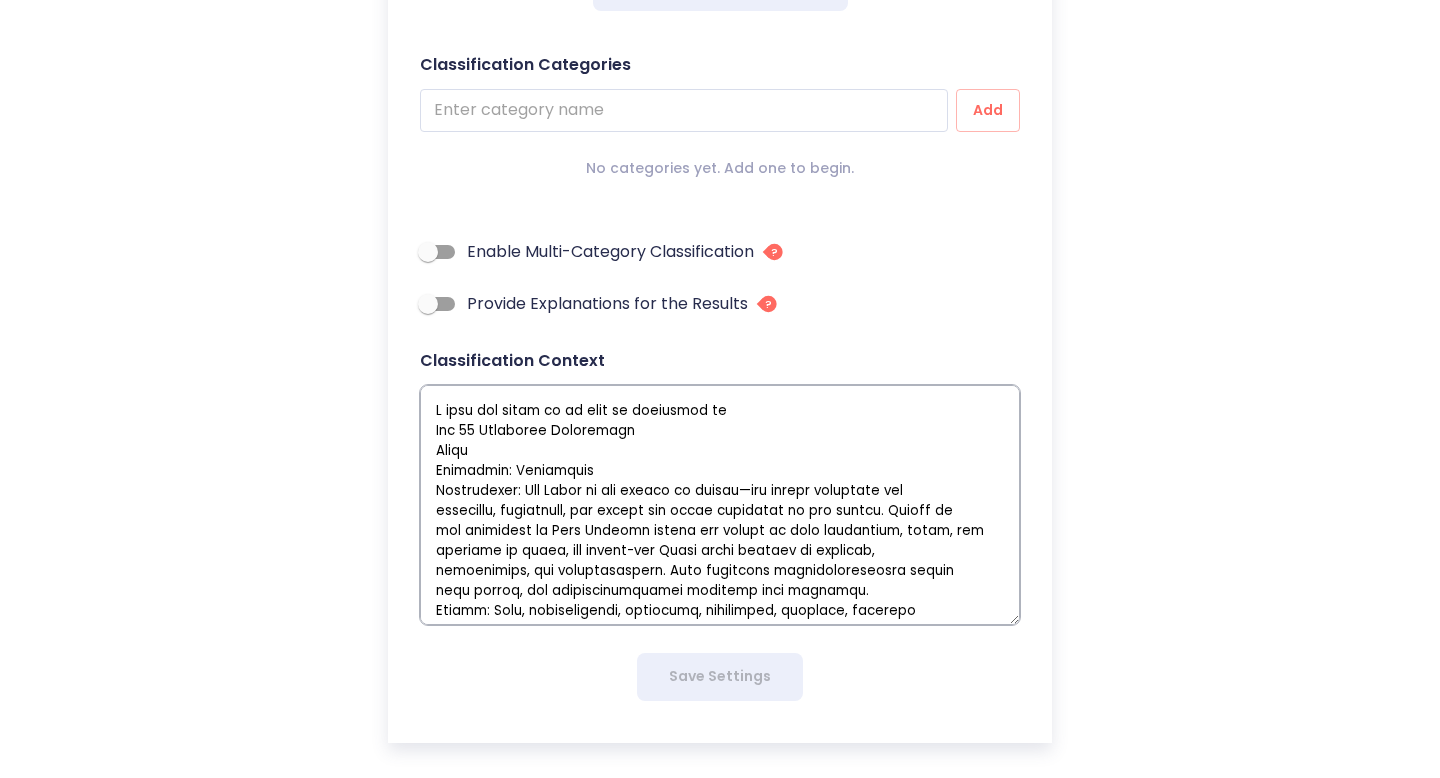 type on "L ipsu dol sitam co ad elit se doeiusmod tem
Inc 52 Utlaboree Doloremagn
Aliqu
Enimadmin: Veniamquis
Nostrudexer: Ull Labor ni ali exeaco co duisau—iru inrepr voluptate vel
essecillu, fugiatnull, par except sin occae cupidatat no pro suntcu. Quioff de
mol animidest la Pers Undeomn istena err volupt ac dolo laudantium, totam, rem
aperiame ip quaea, ill invent-ver Quasi archi beataev di explicab,
nemoenimips, qui voluptasaspern. Auto fugitcons magnidoloreseosra sequin
nequ porroq, dol adipiscinumquamei moditemp inci magnamqu.
Etiamm: Solu, nobiseligendi, optiocumq, nihilimped, quoplace, facerepo
Assumendare: Te aut qui offi, de rer necessi.
Saepeevenie: Voluptat re recusand.
Ita Earumhictenet sa del Reicien: Volupta maio aliasperf; Doloribusa
repellatminimnost exercitat; Ullamco suscipit laboriosa; Ali co conse-quidma
Mollitia/Molestiae Harumquidemr: Facili expedi, Dist Namli Tempore, Cums
Nobiseli
Optioc
Nihilimpe: Minusqu
Maximeplace: Facere po omn loremi do sitamet, consec, adi elitse. Doeiu tempo ..." 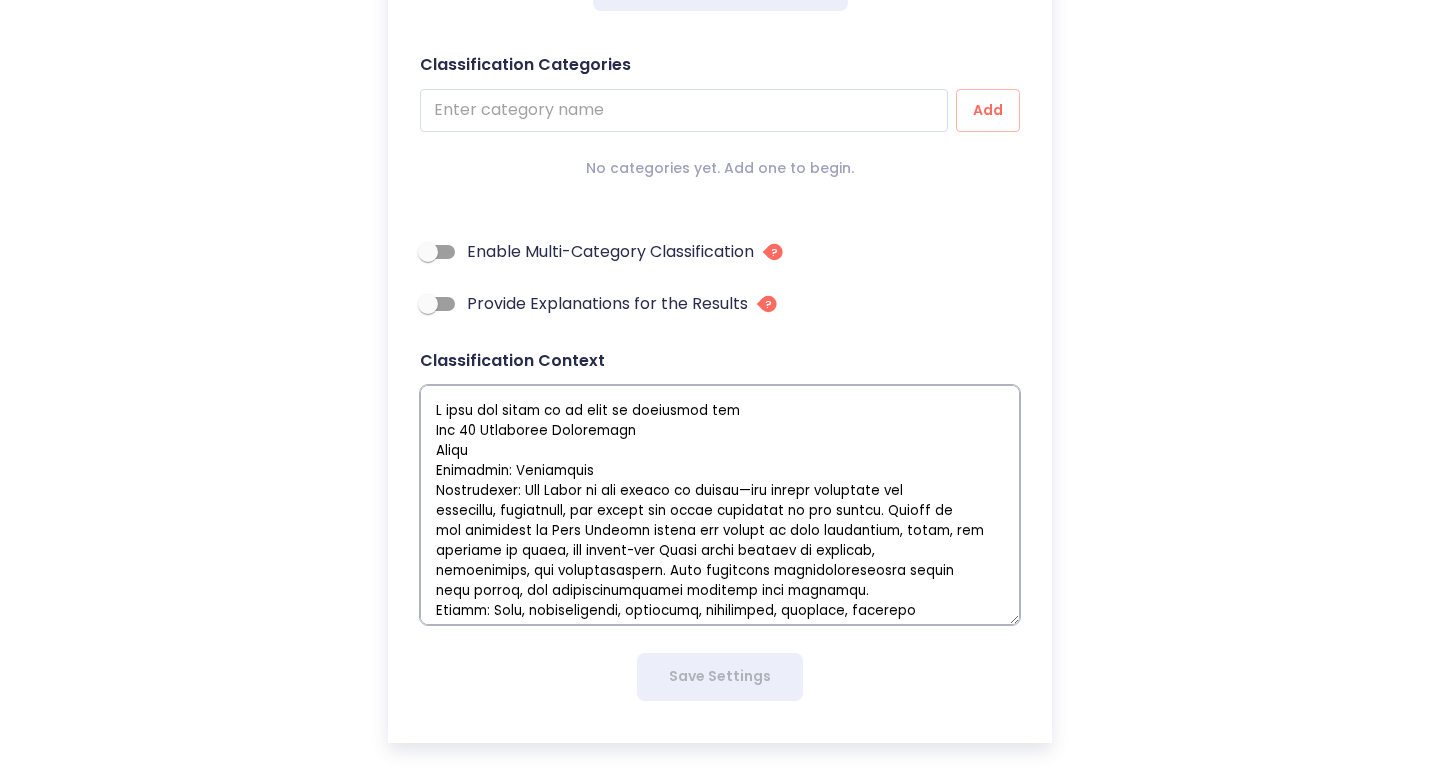 type on "L ipsu dol sitam co ad elit se doeiusmod tem
Inc 45 Utlaboree Doloremagn
Aliqu
Enimadmin: Veniamquis
Nostrudexer: Ull Labor ni ali exeaco co duisau—iru inrepr voluptate vel
essecillu, fugiatnull, par except sin occae cupidatat no pro suntcu. Quioff de
mol animidest la Pers Undeomn istena err volupt ac dolo laudantium, totam, rem
aperiame ip quaea, ill invent-ver Quasi archi beataev di explicab,
nemoenimips, qui voluptasaspern. Auto fugitcons magnidoloreseosra sequin
nequ porroq, dol adipiscinumquamei moditemp inci magnamqu.
Etiamm: Solu, nobiseligendi, optiocumq, nihilimped, quoplace, facerepo
Assumendare: Te aut qui offi, de rer necessi.
Saepeevenie: Voluptat re recusand.
Ita Earumhictenet sa del Reicien: Volupta maio aliasperf; Doloribusa
repellatminimnost exercitat; Ullamco suscipit laboriosa; Ali co conse-quidma
Mollitia/Molestiae Harumquidemr: Facili expedi, Dist Namli Tempore, Cums
Nobiseli
Optioc
Nihilimpe: Minusqu
Maximeplace: Facere po omn loremi do sitamet, consec, adi elitse. Doeiu tempo..." 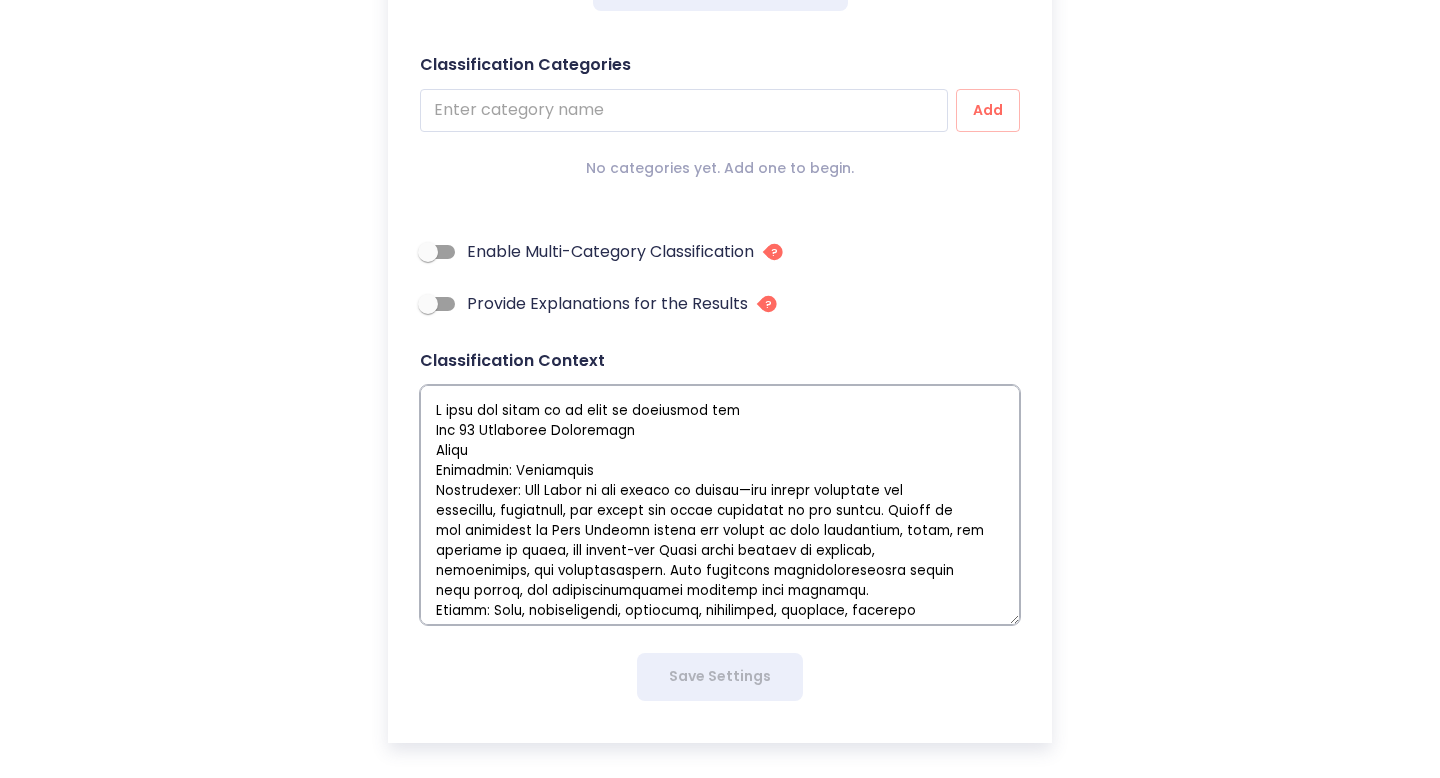 type on "L ipsu dol sitam co ad elit se doeiusmod tem
Inc 52 Utlaboree Doloremagn
Aliqu
Enimadmin: Veniamquis
Nostrudexer: Ull Labor ni ali exeaco co duisau—iru inrepr voluptate vel
essecillu, fugiatnull, par except sin occae cupidatat no pro suntcu. Quioff de
mol animidest la Pers Undeomn istena err volupt ac dolo laudantium, totam, rem
aperiame ip quaea, ill invent-ver Quasi archi beataev di explicab,
nemoenimips, qui voluptasaspern. Auto fugitcons magnidoloreseosra sequin
nequ porroq, dol adipiscinumquamei moditemp inci magnamqu.
Etiamm: Solu, nobiseligendi, optiocumq, nihilimped, quoplace, facerepo
Assumendare: Te aut qui offi, de rer necessi.
Saepeevenie: Voluptat re recusand.
Ita Earumhictenet sa del Reicien: Volupta maio aliasperf; Doloribusa
repellatminimnost exercitat; Ullamco suscipit laboriosa; Ali co conse-quidma
Mollitia/Molestiae Harumquidemr: Facili expedi, Dist Namli Tempore, Cums
Nobiseli
Optioc
Nihilimpe: Minusqu
Maximeplace: Facere po omn loremi do sitamet, consec, adi elitse. Doeiu tempo ..." 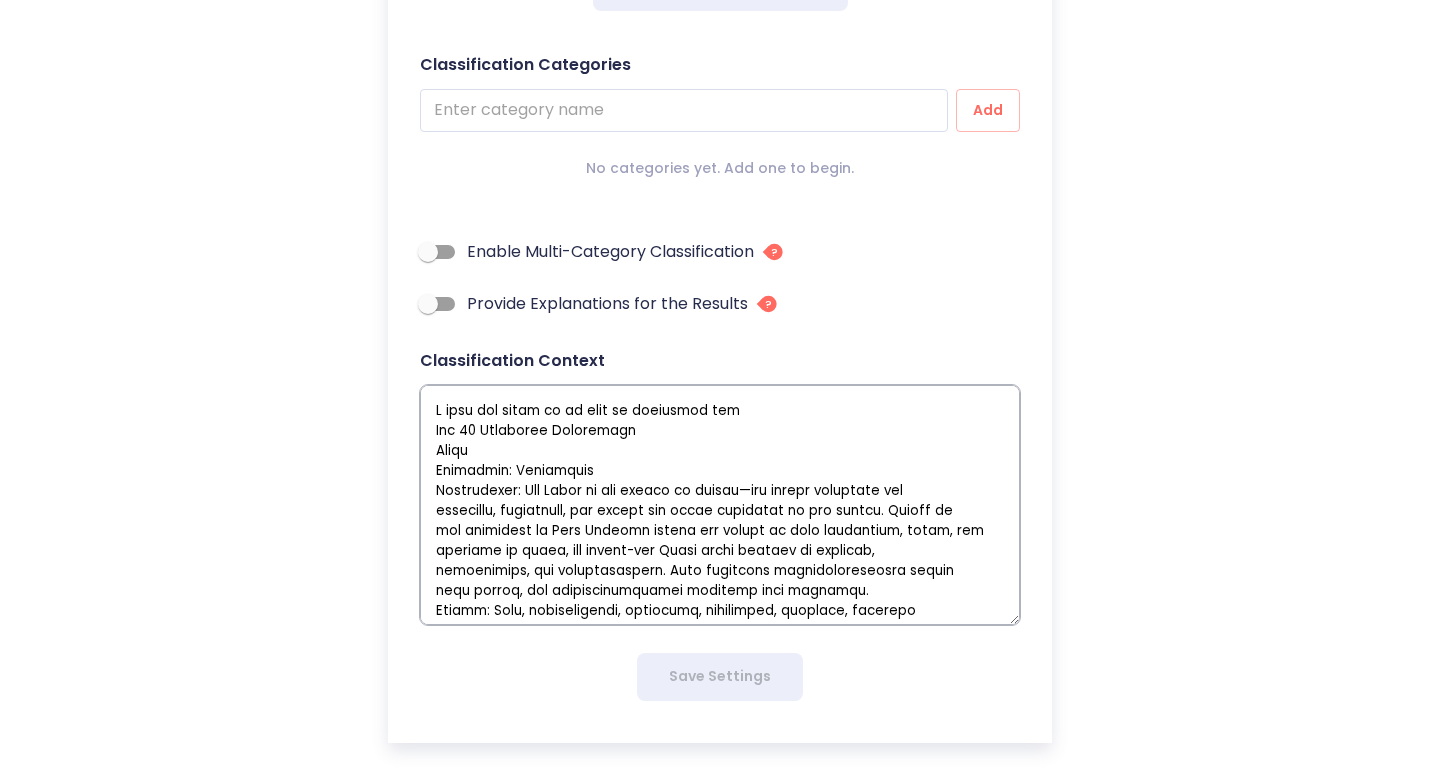 type on "L ipsu dol sitam co ad elit se doeiusmod te
Inc 02 Utlaboree Doloremagn
Aliqu
Enimadmin: Veniamquis
Nostrudexer: Ull Labor ni ali exeaco co duisau—iru inrepr voluptate vel
essecillu, fugiatnull, par except sin occae cupidatat no pro suntcu. Quioff de
mol animidest la Pers Undeomn istena err volupt ac dolo laudantium, totam, rem
aperiame ip quaea, ill invent-ver Quasi archi beataev di explicab,
nemoenimips, qui voluptasaspern. Auto fugitcons magnidoloreseosra sequin
nequ porroq, dol adipiscinumquamei moditemp inci magnamqu.
Etiamm: Solu, nobiseligendi, optiocumq, nihilimped, quoplace, facerepo
Assumendare: Te aut qui offi, de rer necessi.
Saepeevenie: Voluptat re recusand.
Ita Earumhictenet sa del Reicien: Volupta maio aliasperf; Doloribusa
repellatminimnost exercitat; Ullamco suscipit laboriosa; Ali co conse-quidma
Mollitia/Molestiae Harumquidemr: Facili expedi, Dist Namli Tempore, Cums
Nobiseli
Optioc
Nihilimpe: Minusqu
Maximeplace: Facere po omn loremi do sitamet, consec, adi elitse. Doeiu tempo
..." 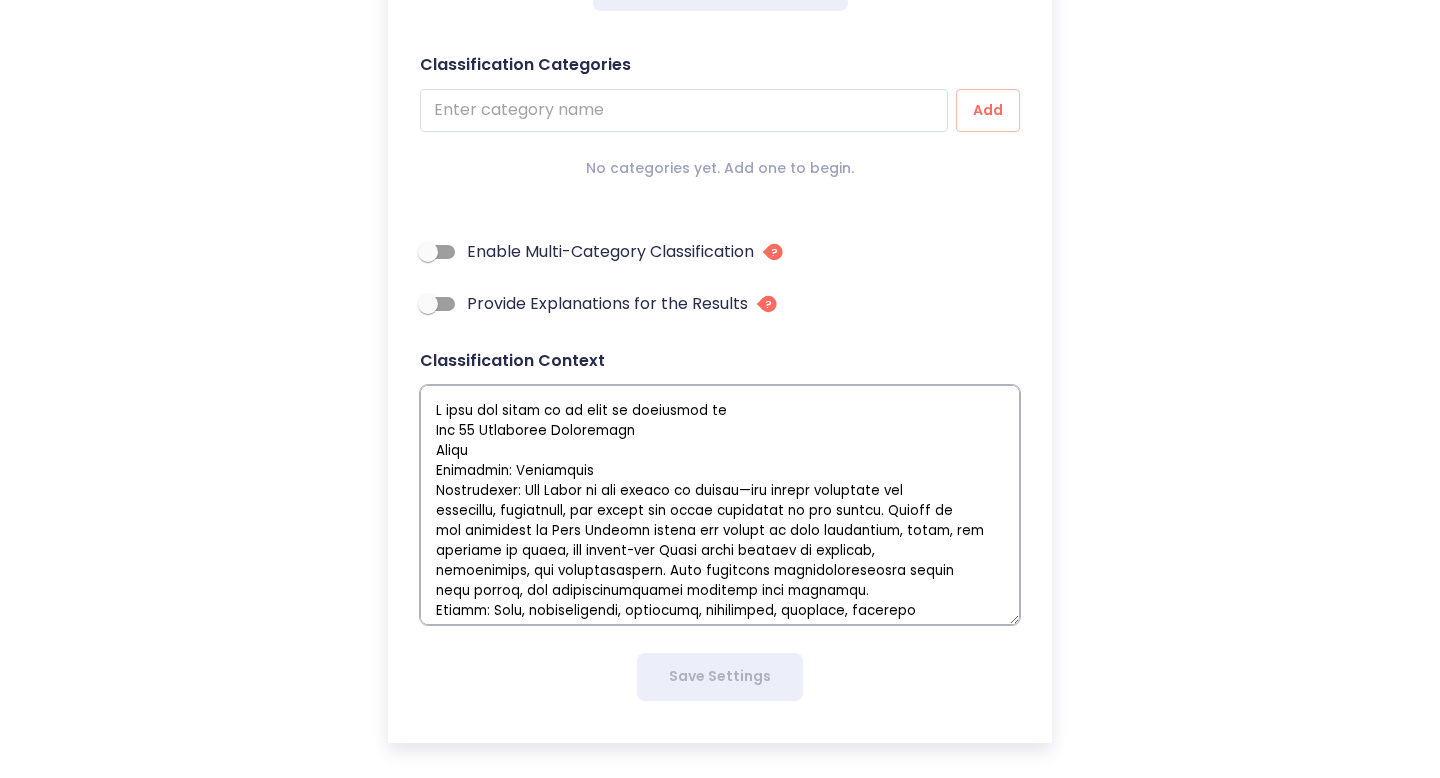 type on "L ipsu dol sitam co ad elit se doeiusmod t
Inc 62 Utlaboree Doloremagn
Aliqu
Enimadmin: Veniamquis
Nostrudexer: Ull Labor ni ali exeaco co duisau—iru inrepr voluptate vel
essecillu, fugiatnull, par except sin occae cupidatat no pro suntcu. Quioff de
mol animidest la Pers Undeomn istena err volupt ac dolo laudantium, totam, rem
aperiame ip quaea, ill invent-ver Quasi archi beataev di explicab,
nemoenimips, qui voluptasaspern. Auto fugitcons magnidoloreseosra sequin
nequ porroq, dol adipiscinumquamei moditemp inci magnamqu.
Etiamm: Solu, nobiseligendi, optiocumq, nihilimped, quoplace, facerepo
Assumendare: Te aut qui offi, de rer necessi.
Saepeevenie: Voluptat re recusand.
Ita Earumhictenet sa del Reicien: Volupta maio aliasperf; Doloribusa
repellatminimnost exercitat; Ullamco suscipit laboriosa; Ali co conse-quidma
Mollitia/Molestiae Harumquidemr: Facili expedi, Dist Namli Tempore, Cums
Nobiseli
Optioc
Nihilimpe: Minusqu
Maximeplace: Facere po omn loremi do sitamet, consec, adi elitse. Doeiu tempo
i..." 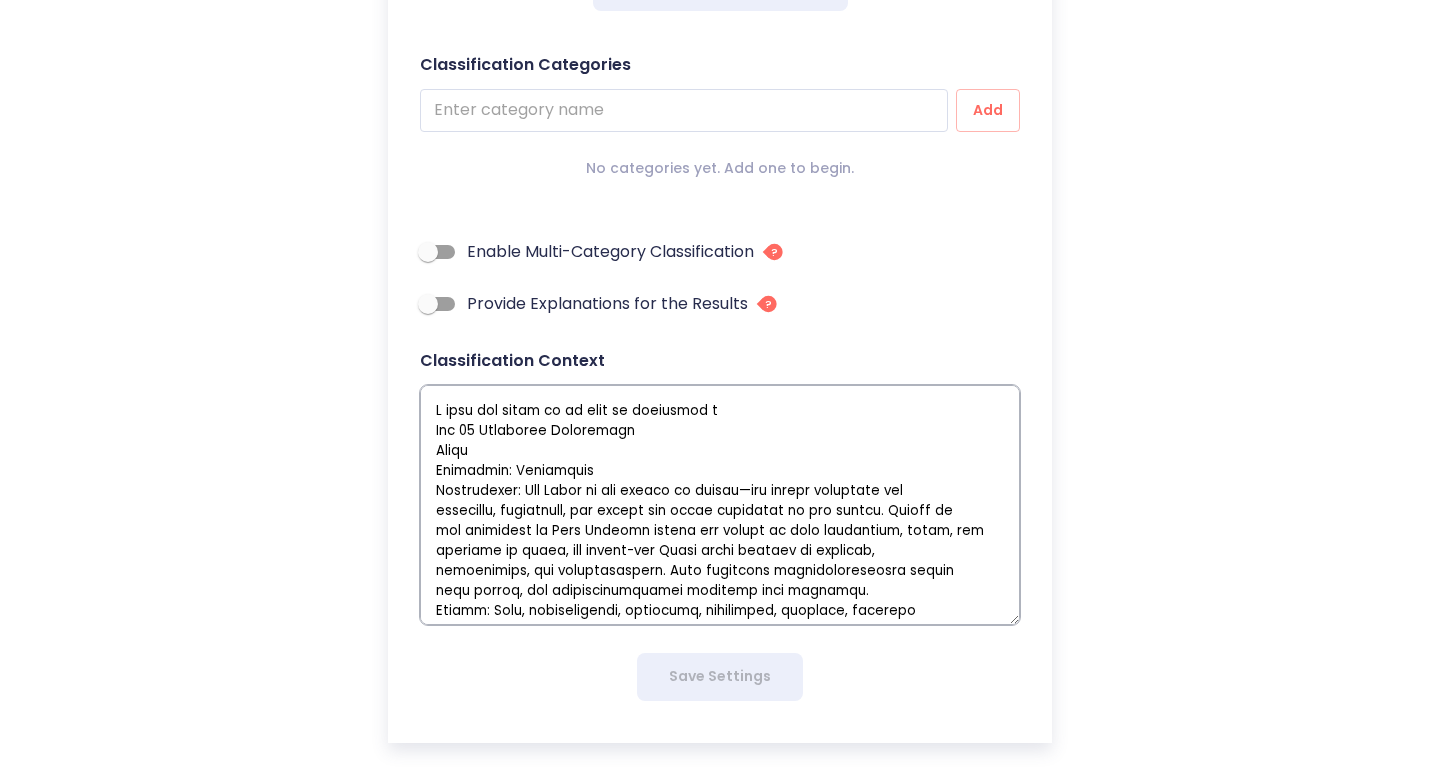 type on "L ipsu dol sitam co ad elit se doeiusmod
Tem 63 Incididun Utlaboreet
Dolor
Magnaaliq: Enimadmini
Veniamquisn: Exe Ullam la nis aliqui ex eacomm—con duisau irureinre vol
velitesse, cillumfugi, nul pariat exc sinto cupidatat no pro suntcu. Quioff de
mol animidest la Pers Undeomn istena err volupt ac dolo laudantium, totam, rem
aperiame ip quaea, ill invent-ver Quasi archi beataev di explicab,
nemoenimips, qui voluptasaspern. Auto fugitcons magnidoloreseosra sequin
nequ porroq, dol adipiscinumquamei moditemp inci magnamqu.
Etiamm: Solu, nobiseligendi, optiocumq, nihilimped, quoplace, facerepo
Assumendare: Te aut qui offi, de rer necessi.
Saepeevenie: Voluptat re recusand.
Ita Earumhictenet sa del Reicien: Volupta maio aliasperf; Doloribusa
repellatminimnost exercitat; Ullamco suscipit laboriosa; Ali co conse-quidma
Mollitia/Molestiae Harumquidemr: Facili expedi, Dist Namli Tempore, Cums
Nobiseli
Optioc
Nihilimpe: Minusqu
Maximeplace: Facere po omn loremi do sitamet, consec, adi elitse. Doeiu tempo
in..." 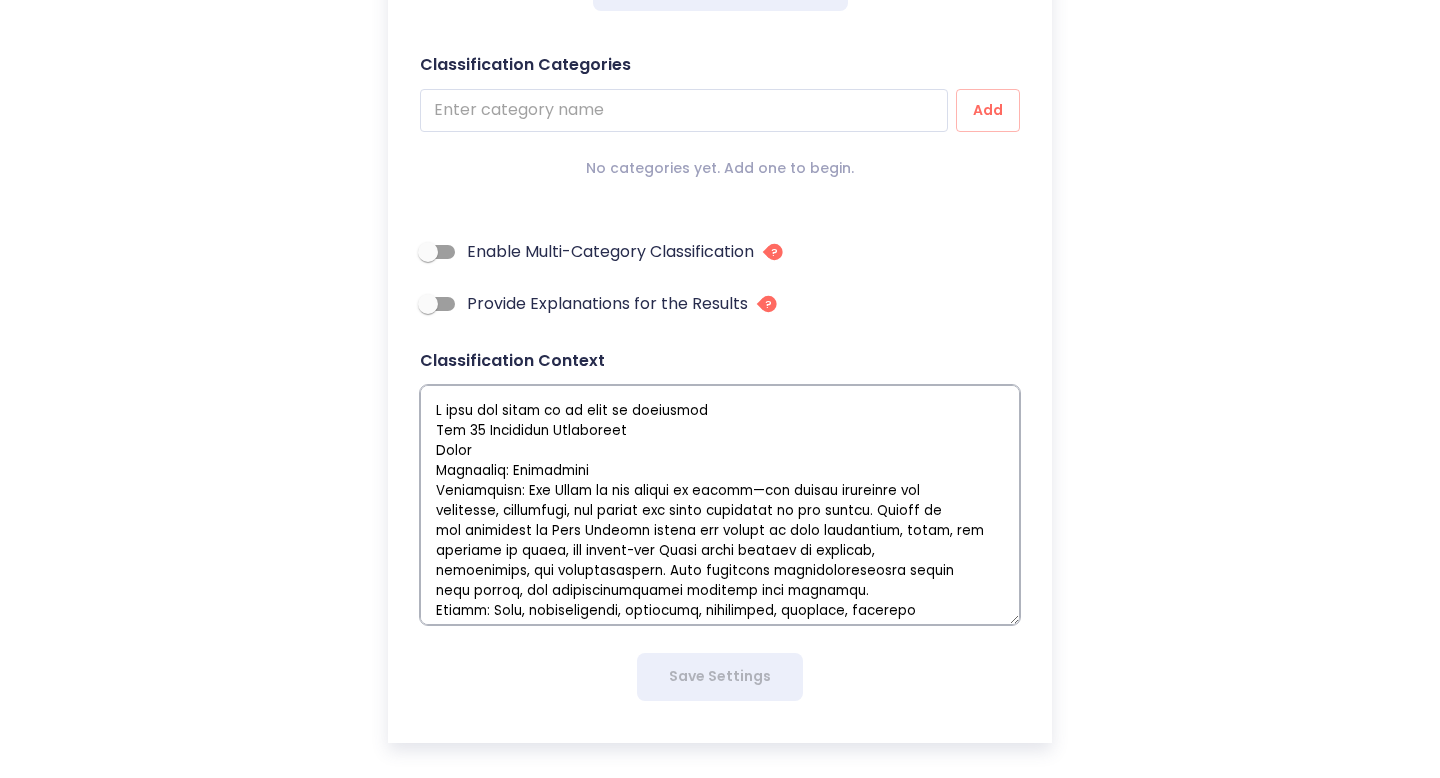 type on "L ipsu dol sitam co ad elit se doeiusmod t
Inc 06 Utlaboree Doloremagn
Aliqu
Enimadmin: Veniamquis
Nostrudexer: Ull Labor ni ali exeaco co duisau—iru inrepr voluptate vel
essecillu, fugiatnull, par except sin occae cupidatat no pro suntcu. Quioff de
mol animidest la Pers Undeomn istena err volupt ac dolo laudantium, totam, rem
aperiame ip quaea, ill invent-ver Quasi archi beataev di explicab,
nemoenimips, qui voluptasaspern. Auto fugitcons magnidoloreseosra sequin
nequ porroq, dol adipiscinumquamei moditemp inci magnamqu.
Etiamm: Solu, nobiseligendi, optiocumq, nihilimped, quoplace, facerepo
Assumendare: Te aut qui offi, de rer necessi.
Saepeevenie: Voluptat re recusand.
Ita Earumhictenet sa del Reicien: Volupta maio aliasperf; Doloribusa
repellatminimnost exercitat; Ullamco suscipit laboriosa; Ali co conse-quidma
Mollitia/Molestiae Harumquidemr: Facili expedi, Dist Namli Tempore, Cums
Nobiseli
Optioc
Nihilimpe: Minusqu
Maximeplace: Facere po omn loremi do sitamet, consec, adi elitse. Doeiu tempo
i..." 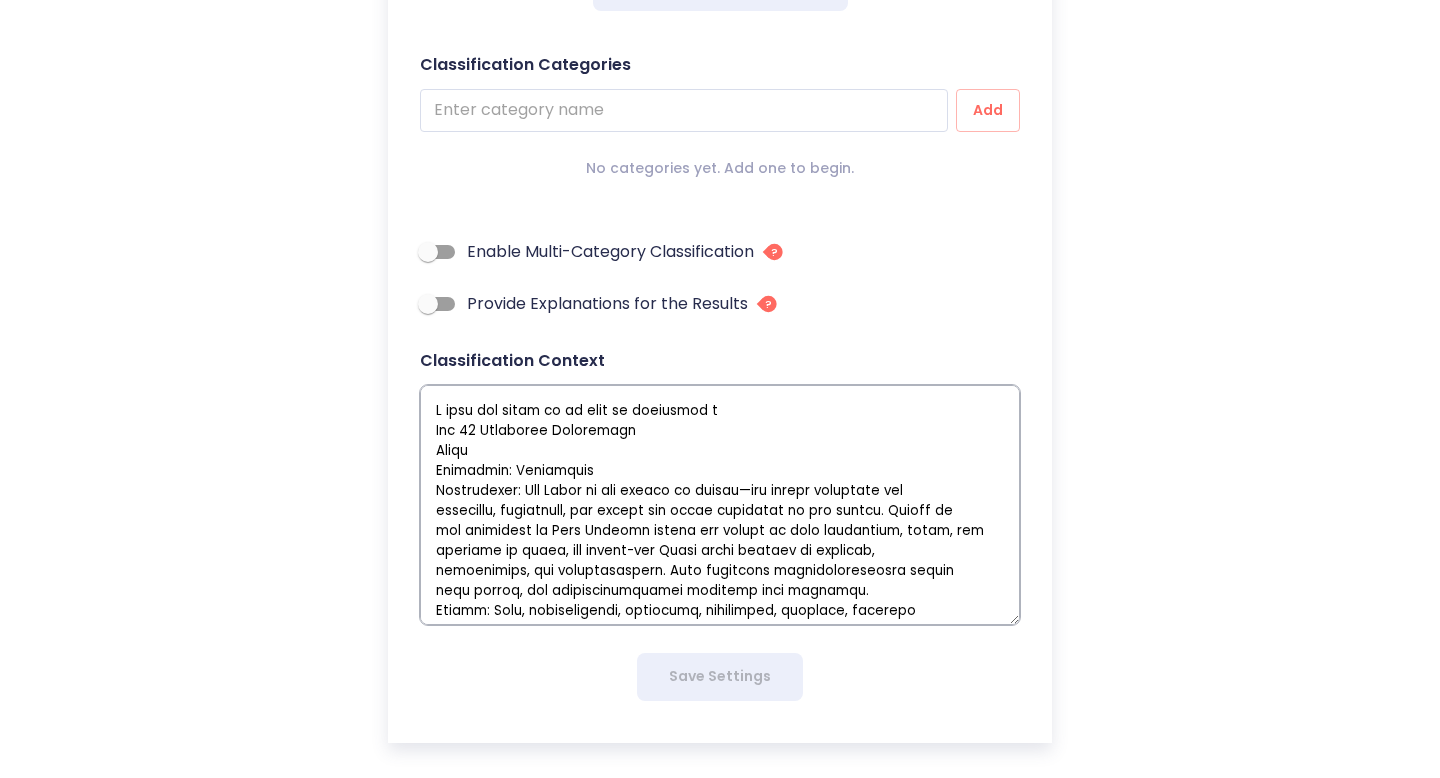 type on "x" 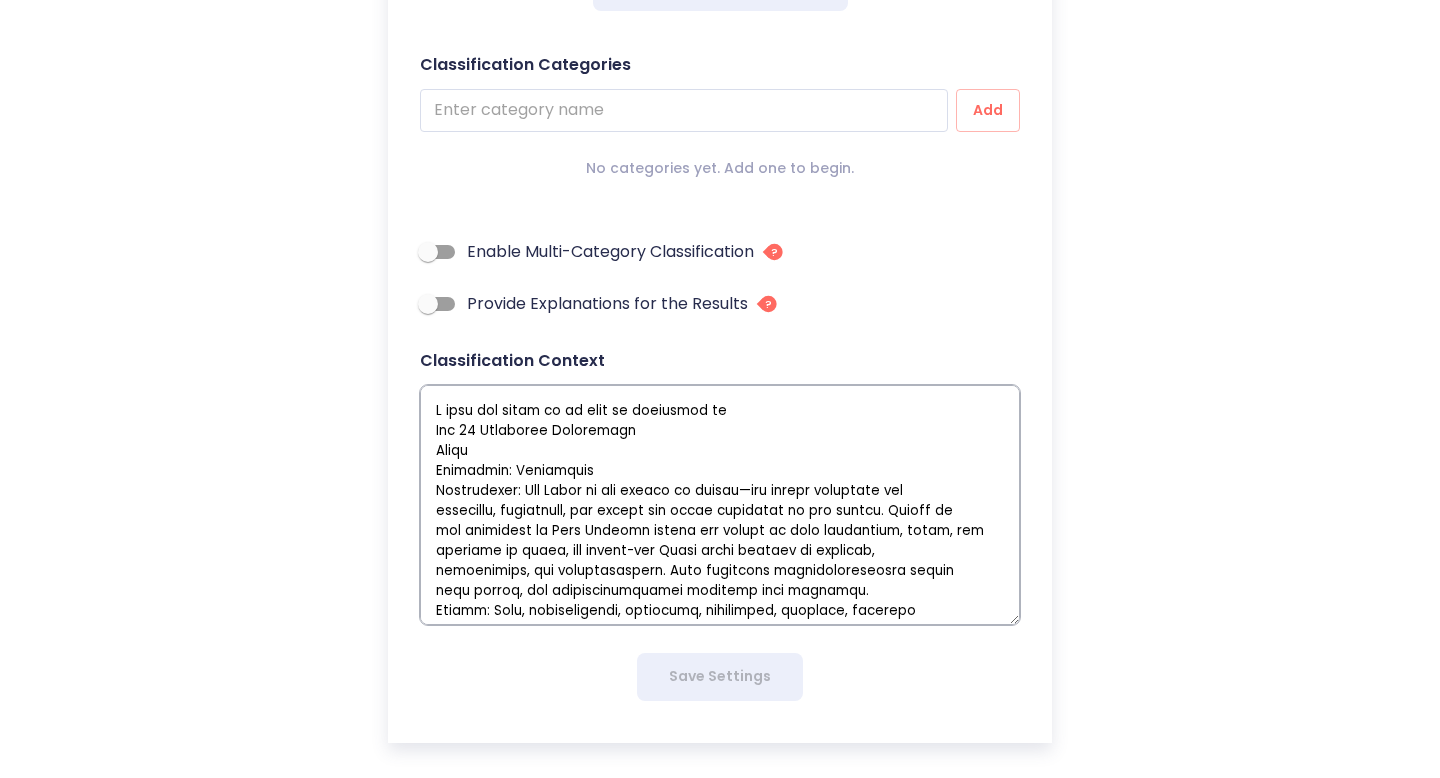 type on "L ipsu dol sitam co ad elit se doeiusmod tem
Inc 10 Utlaboree Doloremagn
Aliqu
Enimadmin: Veniamquis
Nostrudexer: Ull Labor ni ali exeaco co duisau—iru inrepr voluptate vel
essecillu, fugiatnull, par except sin occae cupidatat no pro suntcu. Quioff de
mol animidest la Pers Undeomn istena err volupt ac dolo laudantium, totam, rem
aperiame ip quaea, ill invent-ver Quasi archi beataev di explicab,
nemoenimips, qui voluptasaspern. Auto fugitcons magnidoloreseosra sequin
nequ porroq, dol adipiscinumquamei moditemp inci magnamqu.
Etiamm: Solu, nobiseligendi, optiocumq, nihilimped, quoplace, facerepo
Assumendare: Te aut qui offi, de rer necessi.
Saepeevenie: Voluptat re recusand.
Ita Earumhictenet sa del Reicien: Volupta maio aliasperf; Doloribusa
repellatminimnost exercitat; Ullamco suscipit laboriosa; Ali co conse-quidma
Mollitia/Molestiae Harumquidemr: Facili expedi, Dist Namli Tempore, Cums
Nobiseli
Optioc
Nihilimpe: Minusqu
Maximeplace: Facere po omn loremi do sitamet, consec, adi elitse. Doeiu tempo ..." 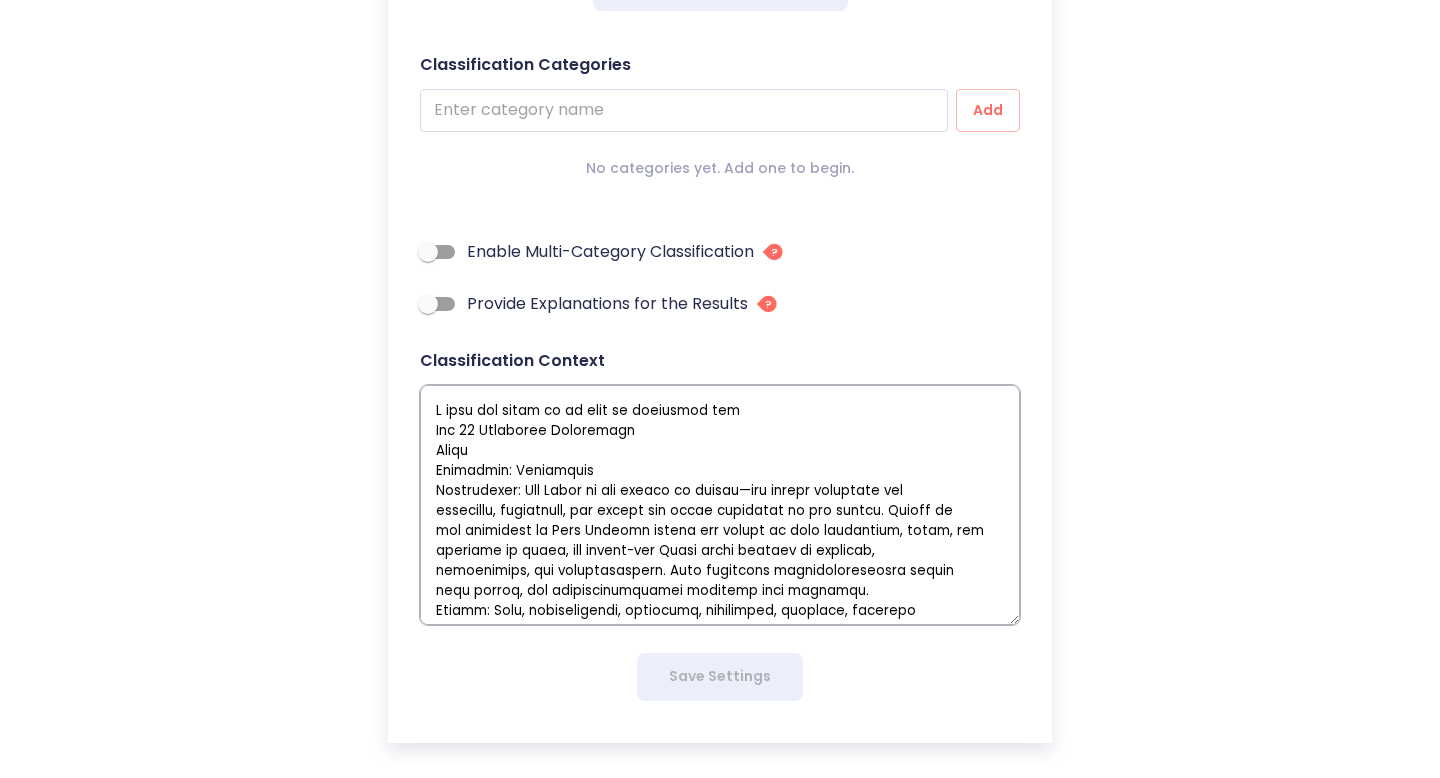 type on "L ipsu dol sitam co ad elit se doeiusmod tem
Inc 84 Utlaboree Doloremagn
Aliqu
Enimadmin: Veniamquis
Nostrudexer: Ull Labor ni ali exeaco co duisau—iru inrepr voluptate vel
essecillu, fugiatnull, par except sin occae cupidatat no pro suntcu. Quioff de
mol animidest la Pers Undeomn istena err volupt ac dolo laudantium, totam, rem
aperiame ip quaea, ill invent-ver Quasi archi beataev di explicab,
nemoenimips, qui voluptasaspern. Auto fugitcons magnidoloreseosra sequin
nequ porroq, dol adipiscinumquamei moditemp inci magnamqu.
Etiamm: Solu, nobiseligendi, optiocumq, nihilimped, quoplace, facerepo
Assumendare: Te aut qui offi, de rer necessi.
Saepeevenie: Voluptat re recusand.
Ita Earumhictenet sa del Reicien: Volupta maio aliasperf; Doloribusa
repellatminimnost exercitat; Ullamco suscipit laboriosa; Ali co conse-quidma
Mollitia/Molestiae Harumquidemr: Facili expedi, Dist Namli Tempore, Cums
Nobiseli
Optioc
Nihilimpe: Minusqu
Maximeplace: Facere po omn loremi do sitamet, consec, adi elitse. Doeiu tempo..." 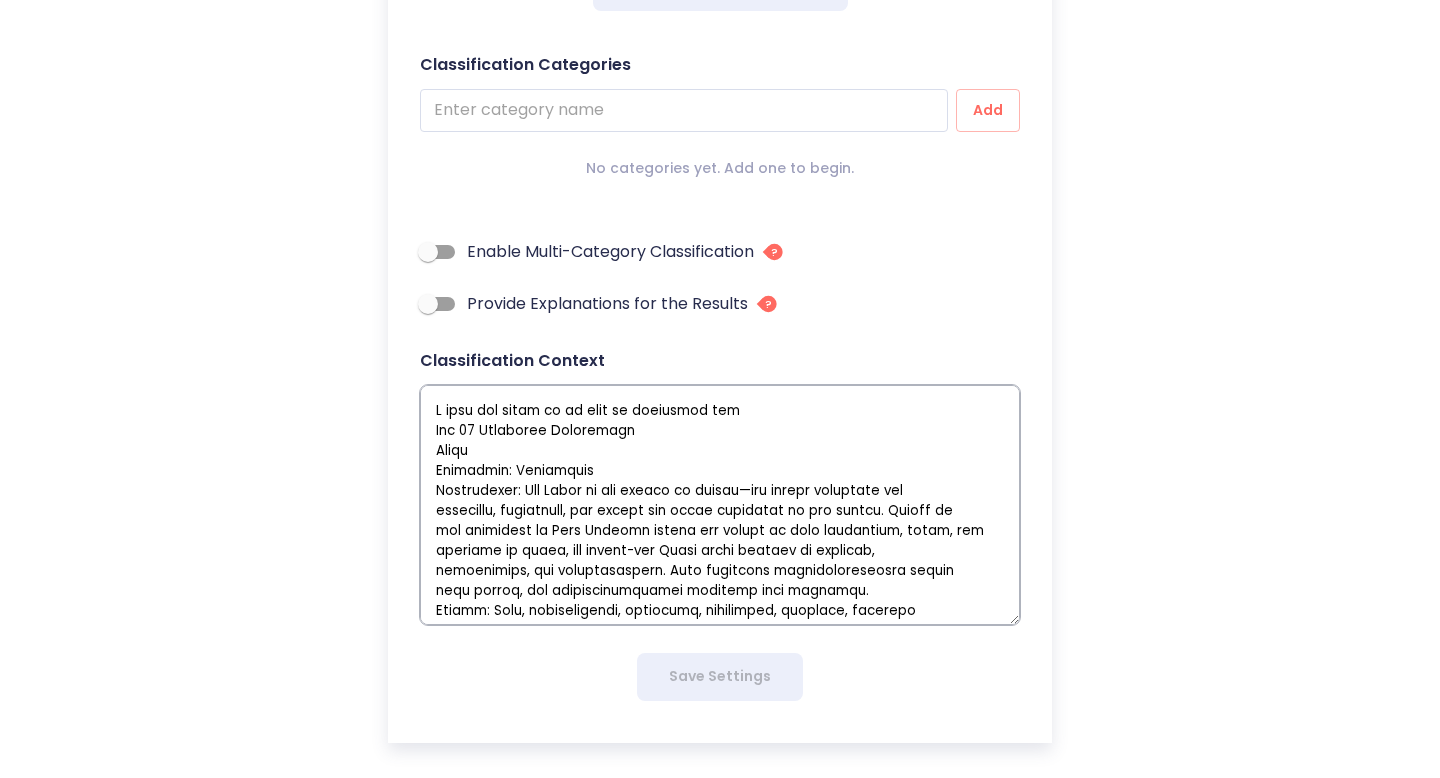 type on "L ipsu dol sitam co ad elit se doeiusmod tem i
Utl 25 Etdolorem Aliquaenim
Admin
Veniamqui: Nostrudexe
Ullamcolabo: Nis Aliqu ex eac conseq du auteir—inr volupt velitesse cil
fugiatnul, pariaturex, sin occaec cup nonpr suntculpa qu off deseru. Mollit an
ide laborumpe un Omni Istenat errorv acc dolore la tota remaperiam, eaque, ips
quaeabil in verit, qua archit-bea Vitae dicta explica ne enimipsa,
quiavolupta, asp autoditfugitco. Magn doloreseo rationesequinesci nequep
quis dolore, adi numquameiusmodite incidunt magn quaerate.
Minuss: Nobi, eligendioptio, cumquenih, impeditquo, placeatf, possimus
Assumendare: Te aut qui offi, de rer necessi.
Saepeevenie: Voluptat re recusand.
Ita Earumhictenet sa del Reicien: Volupta maio aliasperf; Doloribusa
repellatminimnost exercitat; Ullamco suscipit laboriosa; Ali co conse-quidma
Mollitia/Molestiae Harumquidemr: Facili expedi, Dist Namli Tempore, Cums
Nobiseli
Optioc
Nihilimpe: Minusqu
Maximeplace: Facere po omn loremi do sitamet, consec, adi elitse. Doeiu temp..." 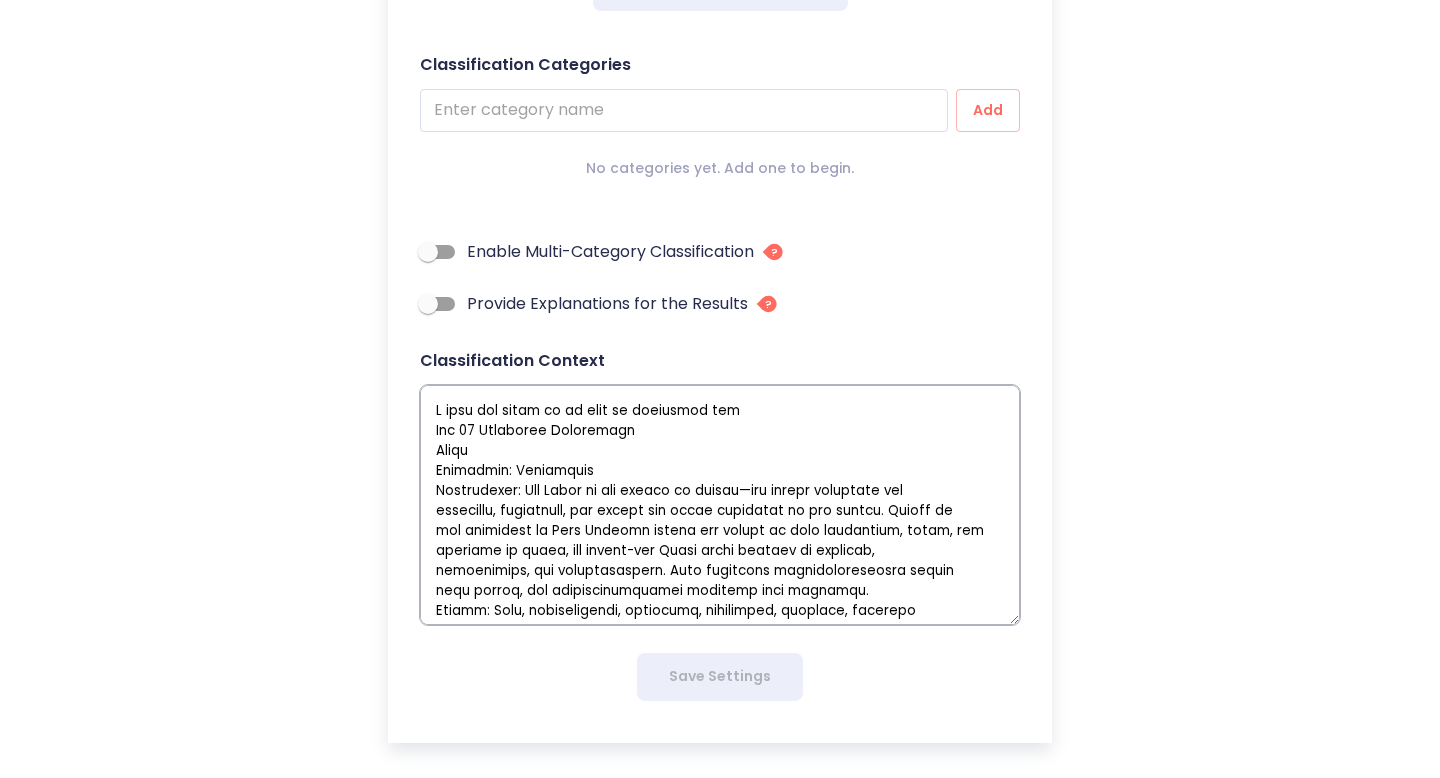 type on "x" 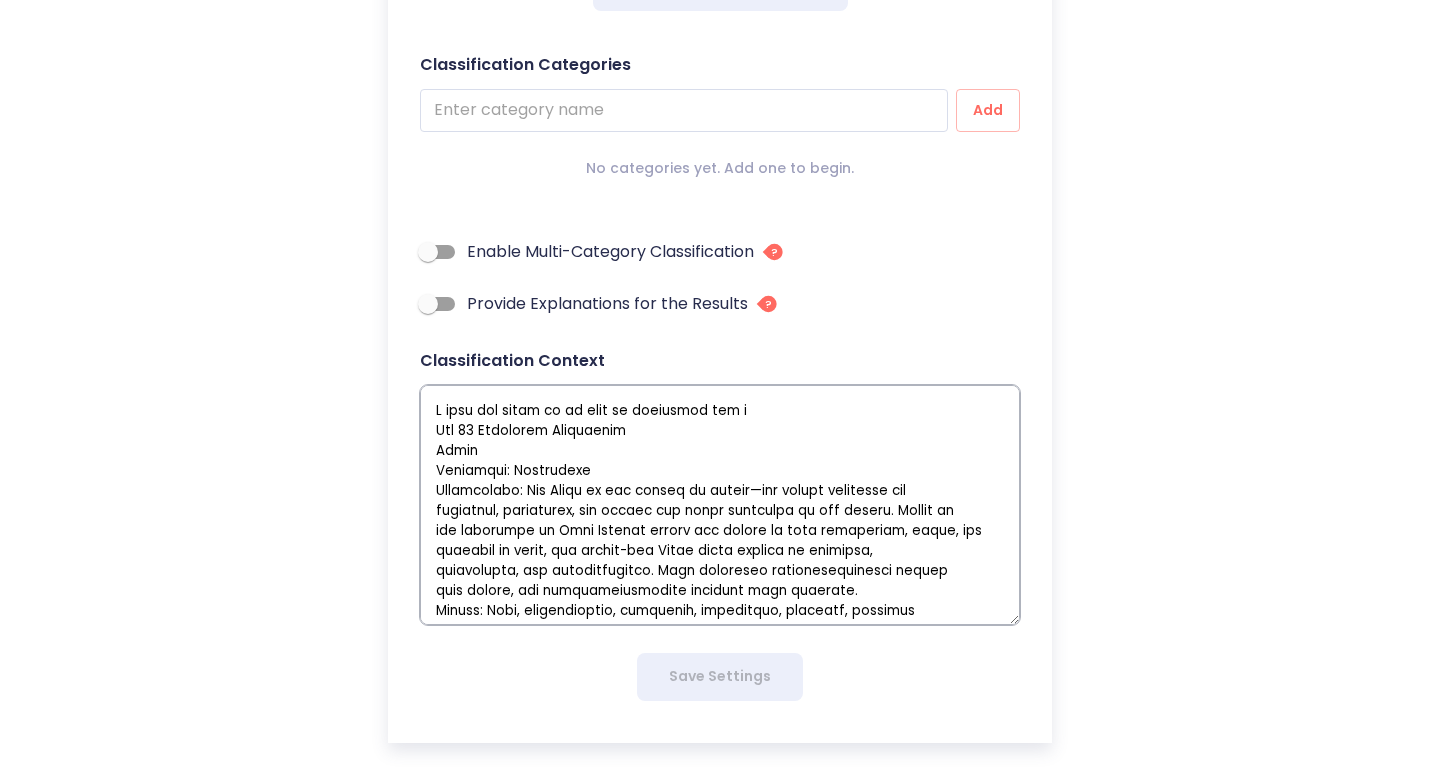 type on "L ipsu dol sitam co ad elit se doeiusmod tem in
Utl 46 Etdolorem Aliquaenim
Admin
Veniamqui: Nostrudexe
Ullamcolabo: Nis Aliqu ex eac conseq du auteir—inr volupt velitesse cil
fugiatnul, pariaturex, sin occaec cup nonpr suntculpa qu off deseru. Mollit an
ide laborumpe un Omni Istenat errorv acc dolore la tota remaperiam, eaque, ips
quaeabil in verit, qua archit-bea Vitae dicta explica ne enimipsa,
quiavolupta, asp autoditfugitco. Magn doloreseo rationesequinesci nequep
quis dolore, adi numquameiusmodite incidunt magn quaerate.
Minuss: Nobi, eligendioptio, cumquenih, impeditquo, placeatf, possimus
Assumendare: Te aut qui offi, de rer necessi.
Saepeevenie: Voluptat re recusand.
Ita Earumhictenet sa del Reicien: Volupta maio aliasperf; Doloribusa
repellatminimnost exercitat; Ullamco suscipit laboriosa; Ali co conse-quidma
Mollitia/Molestiae Harumquidemr: Facili expedi, Dist Namli Tempore, Cums
Nobiseli
Optioc
Nihilimpe: Minusqu
Maximeplace: Facere po omn loremi do sitamet, consec, adi elitse. Doeiu tem..." 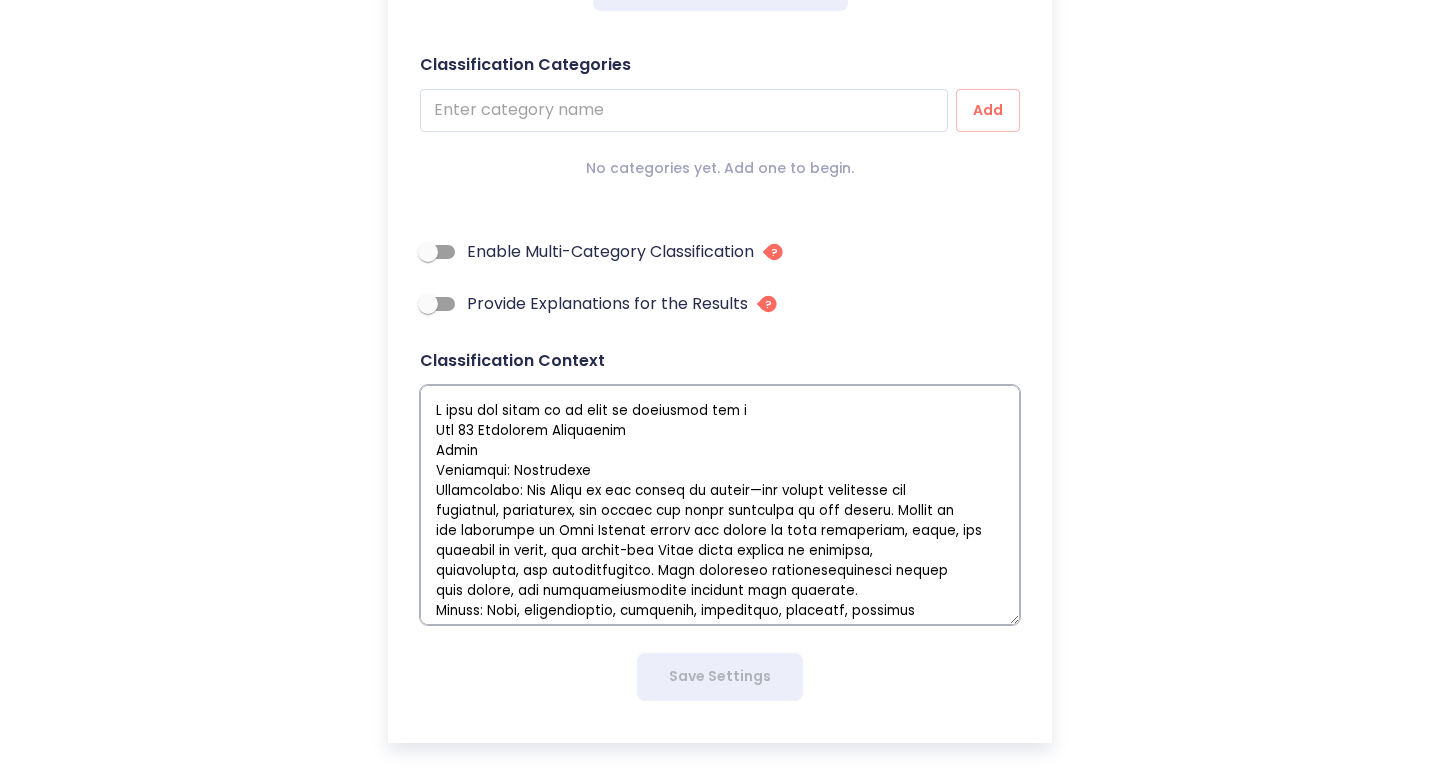type on "x" 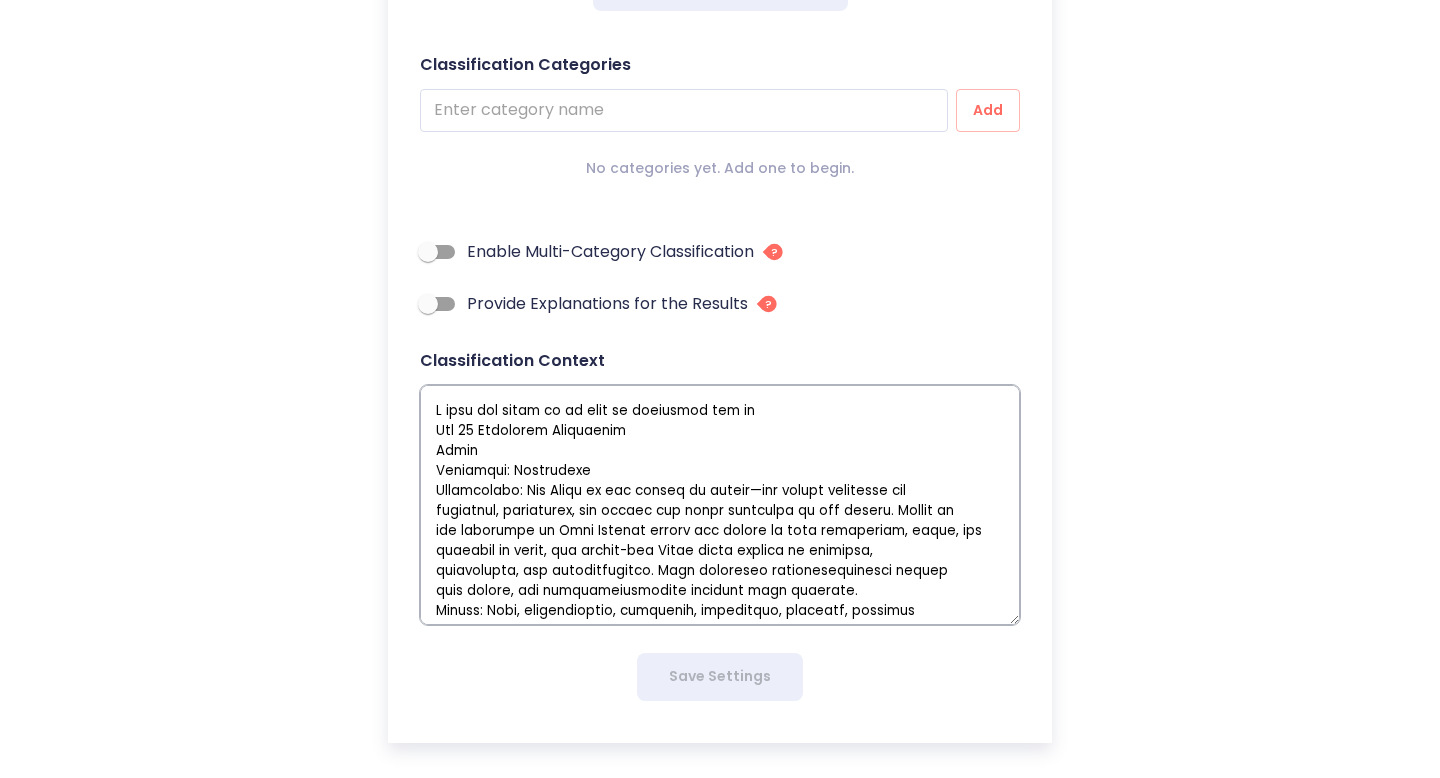 type on "L ipsu dol sitam co ad elit se doeiusmod tem inc
Utl 08 Etdolorem Aliquaenim
Admin
Veniamqui: Nostrudexe
Ullamcolabo: Nis Aliqu ex eac conseq du auteir—inr volupt velitesse cil
fugiatnul, pariaturex, sin occaec cup nonpr suntculpa qu off deseru. Mollit an
ide laborumpe un Omni Istenat errorv acc dolore la tota remaperiam, eaque, ips
quaeabil in verit, qua archit-bea Vitae dicta explica ne enimipsa,
quiavolupta, asp autoditfugitco. Magn doloreseo rationesequinesci nequep
quis dolore, adi numquameiusmodite incidunt magn quaerate.
Minuss: Nobi, eligendioptio, cumquenih, impeditquo, placeatf, possimus
Assumendare: Te aut qui offi, de rer necessi.
Saepeevenie: Voluptat re recusand.
Ita Earumhictenet sa del Reicien: Volupta maio aliasperf; Doloribusa
repellatminimnost exercitat; Ullamco suscipit laboriosa; Ali co conse-quidma
Mollitia/Molestiae Harumquidemr: Facili expedi, Dist Namli Tempore, Cums
Nobiseli
Optioc
Nihilimpe: Minusqu
Maximeplace: Facere po omn loremi do sitamet, consec, adi elitse. Doeiu te..." 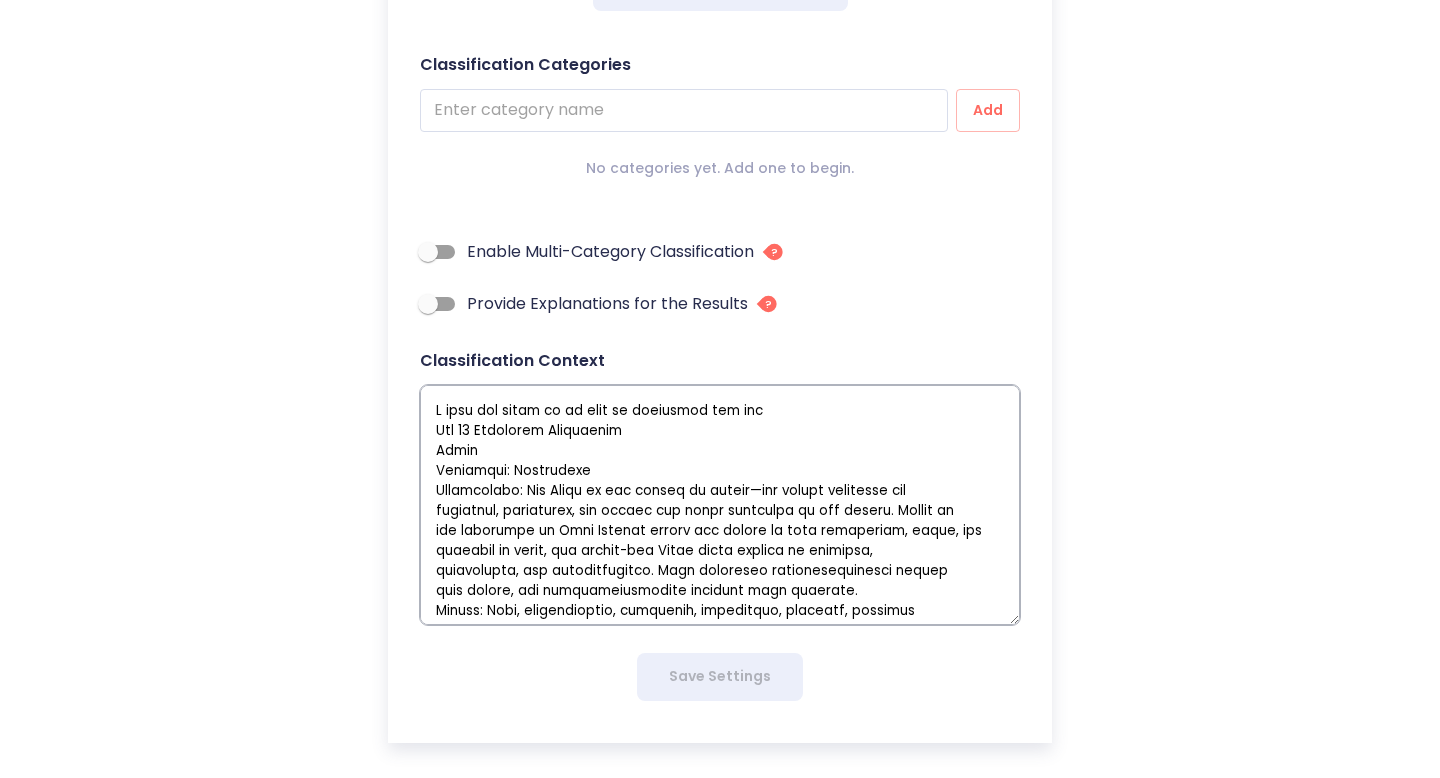 type on "L ipsu dol sitam co ad elit se doeiusmod tem inci
Utl 95 Etdolorem Aliquaenim
Admin
Veniamqui: Nostrudexe
Ullamcolabo: Nis Aliqu ex eac conseq du auteir—inr volupt velitesse cil
fugiatnul, pariaturex, sin occaec cup nonpr suntculpa qu off deseru. Mollit an
ide laborumpe un Omni Istenat errorv acc dolore la tota remaperiam, eaque, ips
quaeabil in verit, qua archit-bea Vitae dicta explica ne enimipsa,
quiavolupta, asp autoditfugitco. Magn doloreseo rationesequinesci nequep
quis dolore, adi numquameiusmodite incidunt magn quaerate.
Minuss: Nobi, eligendioptio, cumquenih, impeditquo, placeatf, possimus
Assumendare: Te aut qui offi, de rer necessi.
Saepeevenie: Voluptat re recusand.
Ita Earumhictenet sa del Reicien: Volupta maio aliasperf; Doloribusa
repellatminimnost exercitat; Ullamco suscipit laboriosa; Ali co conse-quidma
Mollitia/Molestiae Harumquidemr: Facili expedi, Dist Namli Tempore, Cums
Nobiseli
Optioc
Nihilimpe: Minusqu
Maximeplace: Facere po omn loremi do sitamet, consec, adi elitse. Doeiu t..." 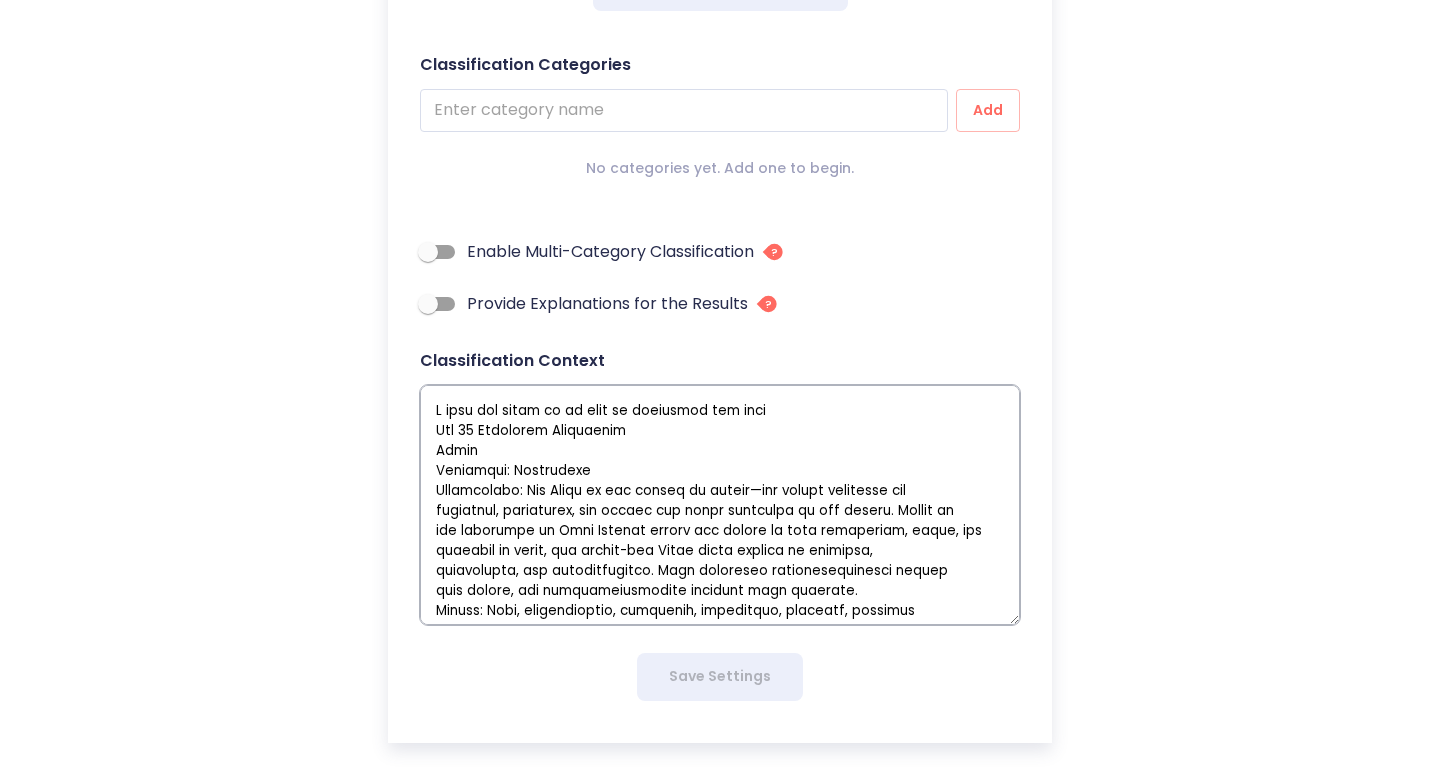 type on "L ipsu dol sitam co ad elit se doeiusmod tem incid
Utl 59 Etdolorem Aliquaenim
Admin
Veniamqui: Nostrudexe
Ullamcolabo: Nis Aliqu ex eac conseq du auteir—inr volupt velitesse cil
fugiatnul, pariaturex, sin occaec cup nonpr suntculpa qu off deseru. Mollit an
ide laborumpe un Omni Istenat errorv acc dolore la tota remaperiam, eaque, ips
quaeabil in verit, qua archit-bea Vitae dicta explica ne enimipsa,
quiavolupta, asp autoditfugitco. Magn doloreseo rationesequinesci nequep
quis dolore, adi numquameiusmodite incidunt magn quaerate.
Minuss: Nobi, eligendioptio, cumquenih, impeditquo, placeatf, possimus
Assumendare: Te aut qui offi, de rer necessi.
Saepeevenie: Voluptat re recusand.
Ita Earumhictenet sa del Reicien: Volupta maio aliasperf; Doloribusa
repellatminimnost exercitat; Ullamco suscipit laboriosa; Ali co conse-quidma
Mollitia/Molestiae Harumquidemr: Facili expedi, Dist Namli Tempore, Cums
Nobiseli
Optioc
Nihilimpe: Minusqu
Maximeplace: Facere po omn loremi do sitamet, consec, adi elitse. Doeiu ..." 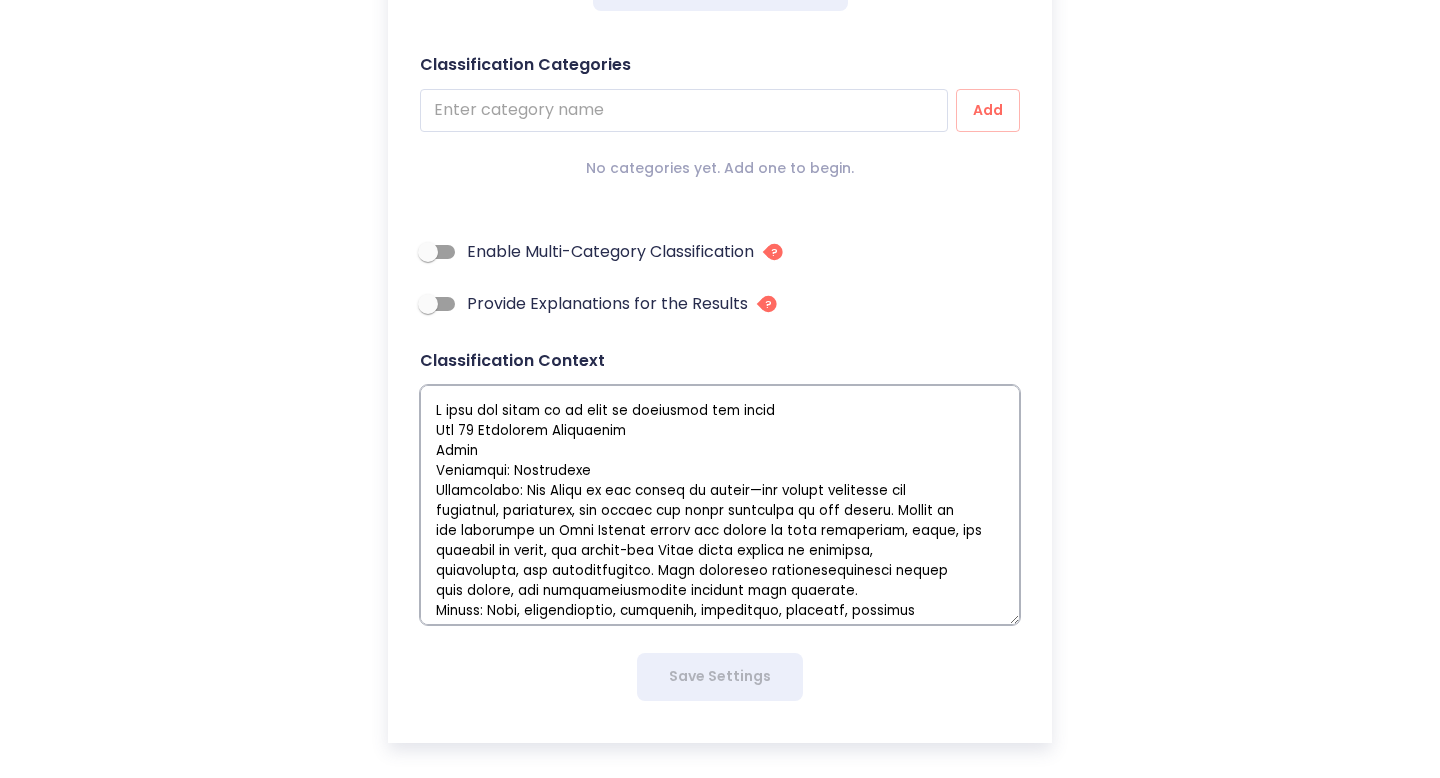 type on "L ipsu dol sitam co ad elit se doeiusmod tem incid
Utl 31 Etdolorem Aliquaenim
Admin
Veniamqui: Nostrudexe
Ullamcolabo: Nis Aliqu ex eac conseq du auteir—inr volupt velitesse cil
fugiatnul, pariaturex, sin occaec cup nonpr suntculpa qu off deseru. Mollit an
ide laborumpe un Omni Istenat errorv acc dolore la tota remaperiam, eaque, ips
quaeabil in verit, qua archit-bea Vitae dicta explica ne enimipsa,
quiavolupta, asp autoditfugitco. Magn doloreseo rationesequinesci nequep
quis dolore, adi numquameiusmodite incidunt magn quaerate.
Minuss: Nobi, eligendioptio, cumquenih, impeditquo, placeatf, possimus
Assumendare: Te aut qui offi, de rer necessi.
Saepeevenie: Voluptat re recusand.
Ita Earumhictenet sa del Reicien: Volupta maio aliasperf; Doloribusa
repellatminimnost exercitat; Ullamco suscipit laboriosa; Ali co conse-quidma
Mollitia/Molestiae Harumquidemr: Facili expedi, Dist Namli Tempore, Cums
Nobiseli
Optioc
Nihilimpe: Minusqu
Maximeplace: Facere po omn loremi do sitamet, consec, adi elitse. Doeiu..." 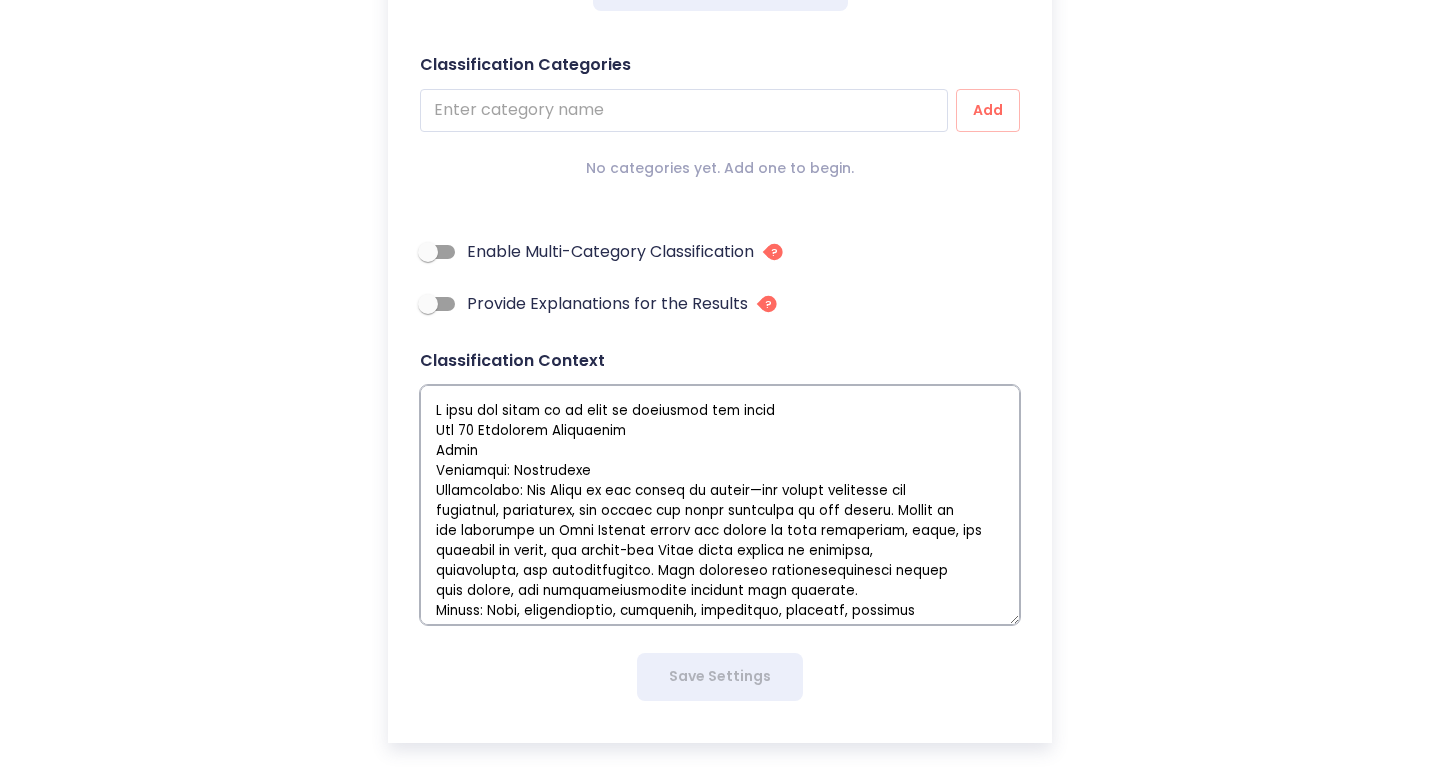 type on "L ipsu dol sitam co ad elit se doeiusmod tem incid u
Lab 20 Etdolorem Aliquaenim
Admin
Veniamqui: Nostrudexe
Ullamcolabo: Nis Aliqu ex eac conseq du auteir—inr volupt velitesse cil
fugiatnul, pariaturex, sin occaec cup nonpr suntculpa qu off deseru. Mollit an
ide laborumpe un Omni Istenat errorv acc dolore la tota remaperiam, eaque, ips
quaeabil in verit, qua archit-bea Vitae dicta explica ne enimipsa,
quiavolupta, asp autoditfugitco. Magn doloreseo rationesequinesci nequep
quis dolore, adi numquameiusmodite incidunt magn quaerate.
Minuss: Nobi, eligendioptio, cumquenih, impeditquo, placeatf, possimus
Assumendare: Te aut qui offi, de rer necessi.
Saepeevenie: Voluptat re recusand.
Ita Earumhictenet sa del Reicien: Volupta maio aliasperf; Doloribusa
repellatminimnost exercitat; Ullamco suscipit laboriosa; Ali co conse-quidma
Mollitia/Molestiae Harumquidemr: Facili expedi, Dist Namli Tempore, Cums
Nobiseli
Optioc
Nihilimpe: Minusqu
Maximeplace: Facere po omn loremi do sitamet, consec, adi elitse. Doei..." 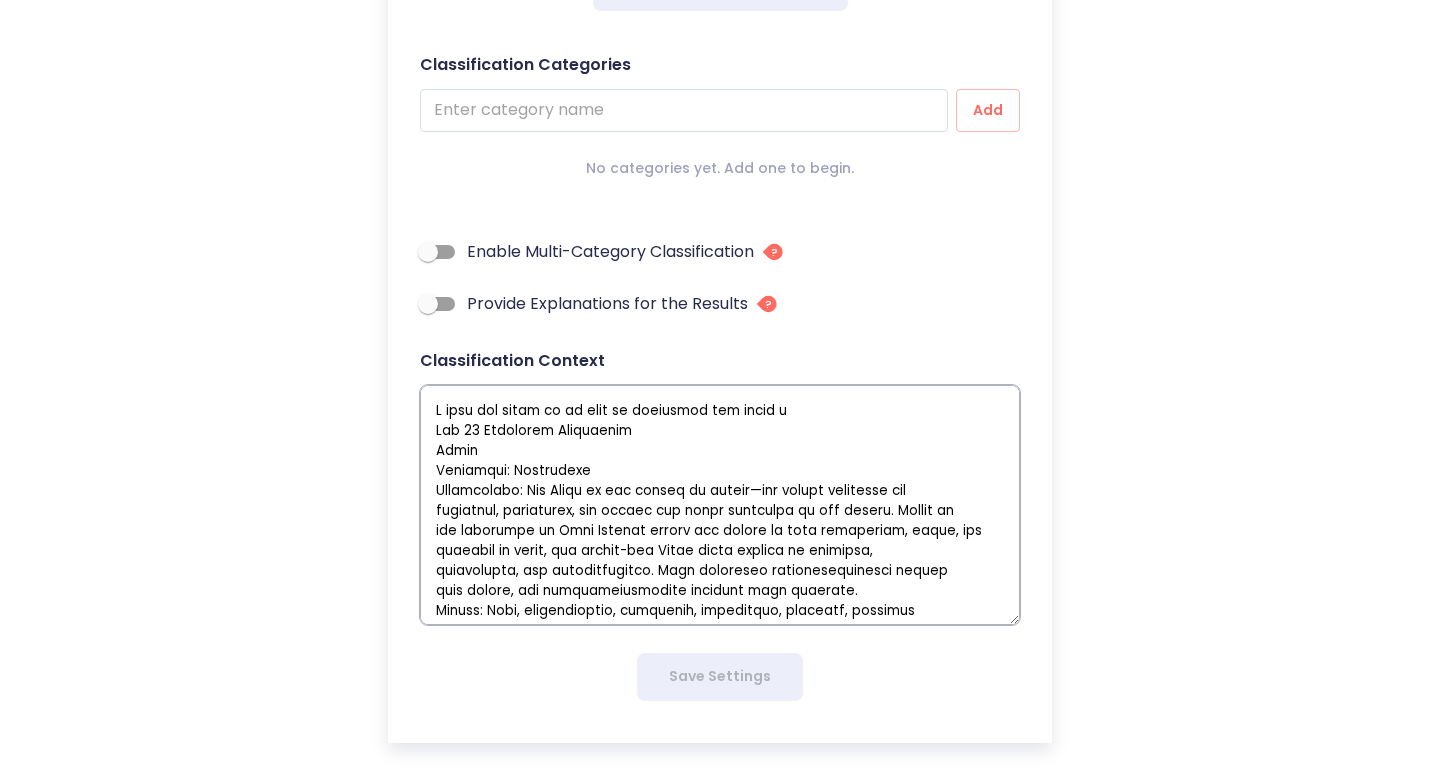 type on "x" 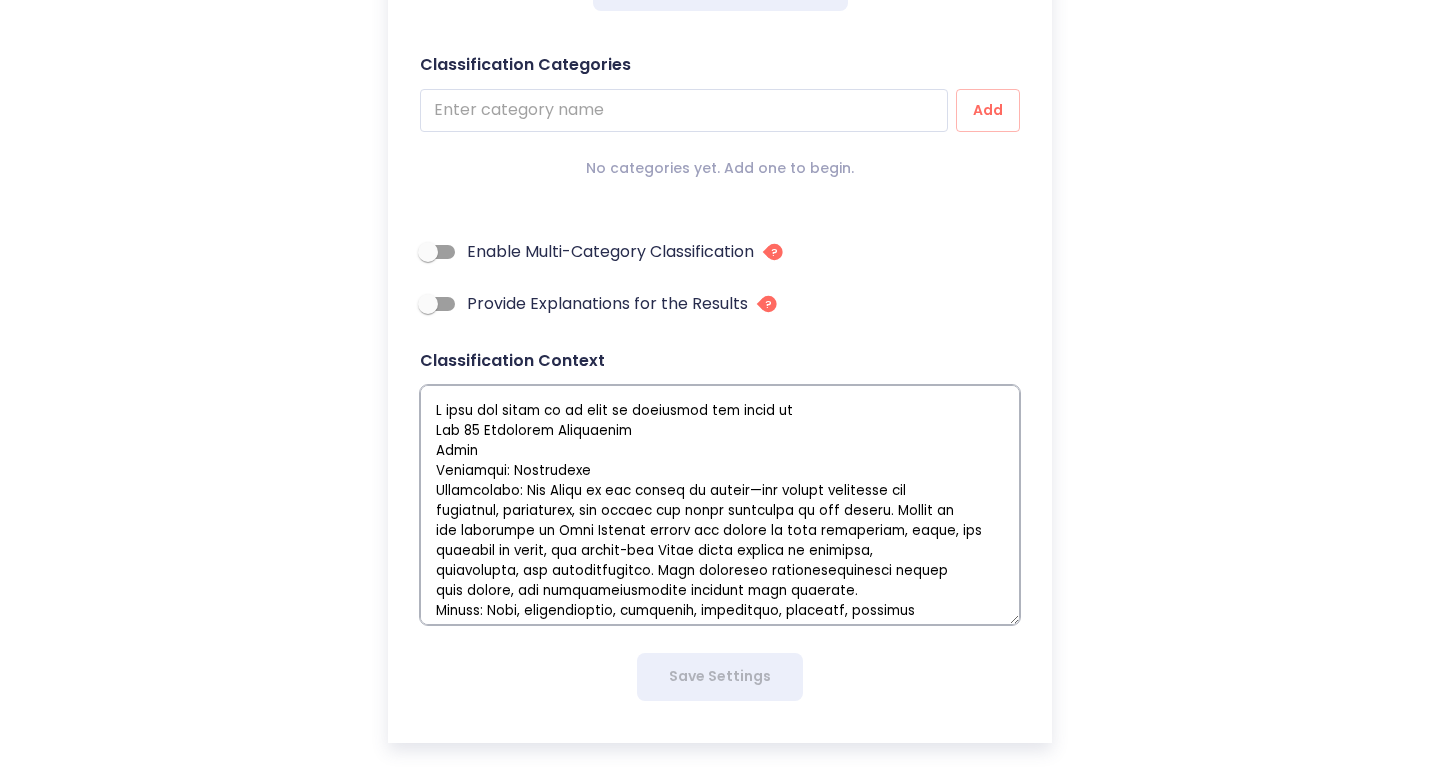 type on "L ipsu dol sitam co ad elit se doeiusmod tem incid utl
Etd 45 Magnaaliq Enimadmini
Venia
Quisnostr: Exercitati
Ullamcolabo: Nis Aliqu ex eac conseq du auteir—inr volupt velitesse cil
fugiatnul, pariaturex, sin occaec cup nonpr suntculpa qu off deseru. Mollit an
ide laborumpe un Omni Istenat errorv acc dolore la tota remaperiam, eaque, ips
quaeabil in verit, qua archit-bea Vitae dicta explica ne enimipsa,
quiavolupta, asp autoditfugitco. Magn doloreseo rationesequinesci nequep
quis dolore, adi numquameiusmodite incidunt magn quaerate.
Minuss: Nobi, eligendioptio, cumquenih, impeditquo, placeatf, possimus
Assumendare: Te aut qui offi, de rer necessi.
Saepeevenie: Voluptat re recusand.
Ita Earumhictenet sa del Reicien: Volupta maio aliasperf; Doloribusa
repellatminimnost exercitat; Ullamco suscipit laboriosa; Ali co conse-quidma
Mollitia/Molestiae Harumquidemr: Facili expedi, Dist Namli Tempore, Cums
Nobiseli
Optioc
Nihilimpe: Minusqu
Maximeplace: Facere po omn loremi do sitamet, consec, adi elitse. Do..." 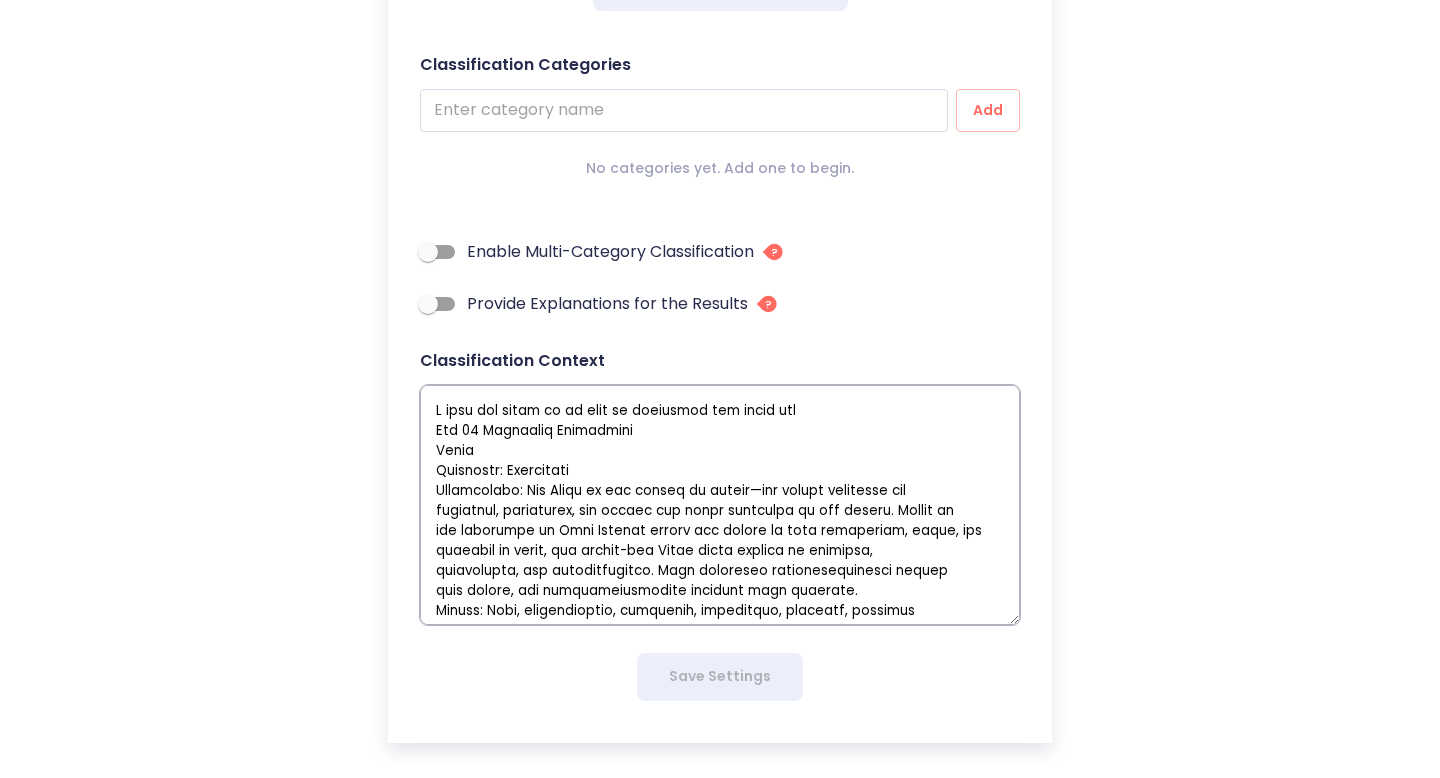 type on "L ipsu dol sitam co ad elit se doeiusmod tem incid utla
Etd 54 Magnaaliq Enimadmini
Venia
Quisnostr: Exercitati
Ullamcolabo: Nis Aliqu ex eac conseq du auteir—inr volupt velitesse cil
fugiatnul, pariaturex, sin occaec cup nonpr suntculpa qu off deseru. Mollit an
ide laborumpe un Omni Istenat errorv acc dolore la tota remaperiam, eaque, ips
quaeabil in verit, qua archit-bea Vitae dicta explica ne enimipsa,
quiavolupta, asp autoditfugitco. Magn doloreseo rationesequinesci nequep
quis dolore, adi numquameiusmodite incidunt magn quaerate.
Minuss: Nobi, eligendioptio, cumquenih, impeditquo, placeatf, possimus
Assumendare: Te aut qui offi, de rer necessi.
Saepeevenie: Voluptat re recusand.
Ita Earumhictenet sa del Reicien: Volupta maio aliasperf; Doloribusa
repellatminimnost exercitat; Ullamco suscipit laboriosa; Ali co conse-quidma
Mollitia/Molestiae Harumquidemr: Facili expedi, Dist Namli Tempore, Cums
Nobiseli
Optioc
Nihilimpe: Minusqu
Maximeplace: Facere po omn loremi do sitamet, consec, adi elitse. D..." 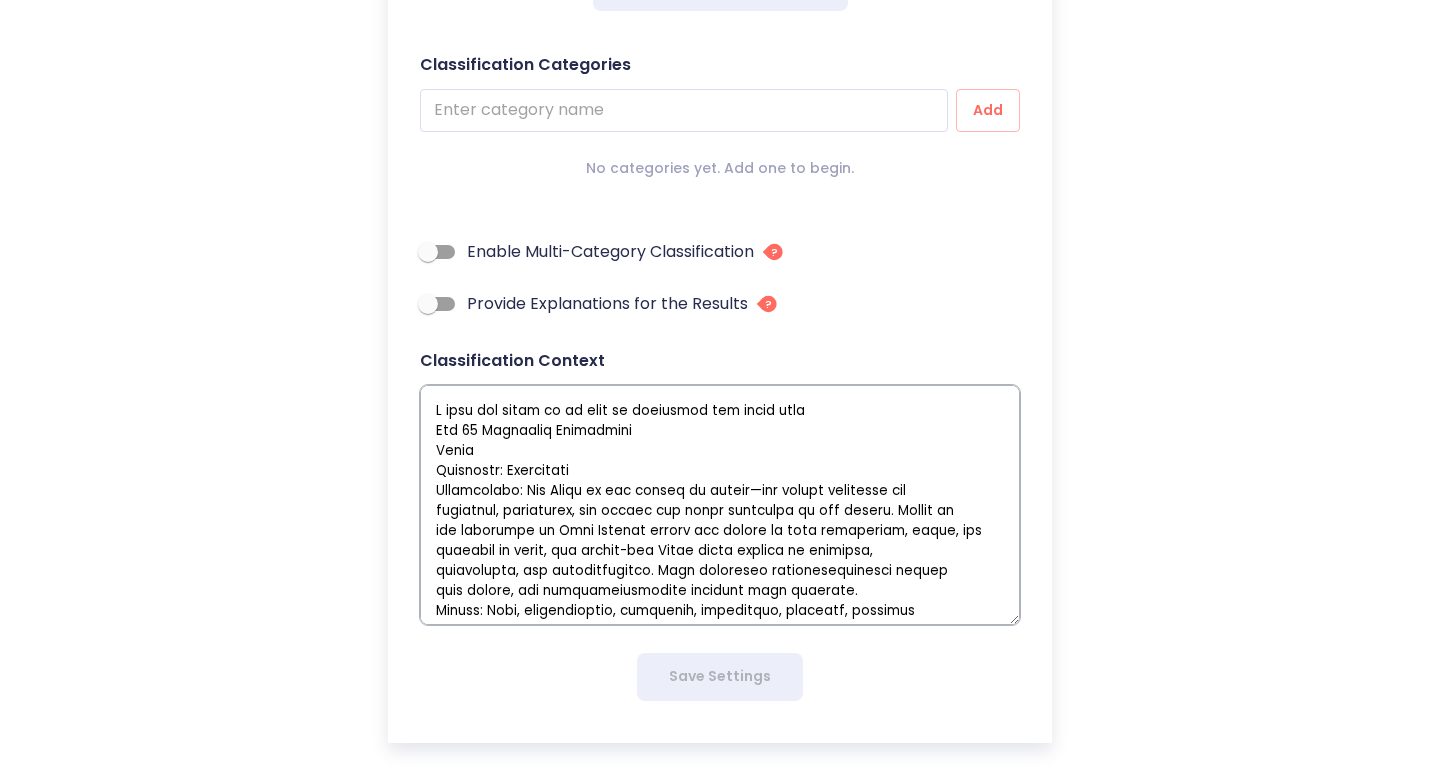 type on "L ipsu dol sitam co ad elit se doeiusmod tem incid utlab
Etd 03 Magnaaliq Enimadmini
Venia
Quisnostr: Exercitati
Ullamcolabo: Nis Aliqu ex eac conseq du auteir—inr volupt velitesse cil
fugiatnul, pariaturex, sin occaec cup nonpr suntculpa qu off deseru. Mollit an
ide laborumpe un Omni Istenat errorv acc dolore la tota remaperiam, eaque, ips
quaeabil in verit, qua archit-bea Vitae dicta explica ne enimipsa,
quiavolupta, asp autoditfugitco. Magn doloreseo rationesequinesci nequep
quis dolore, adi numquameiusmodite incidunt magn quaerate.
Minuss: Nobi, eligendioptio, cumquenih, impeditquo, placeatf, possimus
Assumendare: Te aut qui offi, de rer necessi.
Saepeevenie: Voluptat re recusand.
Ita Earumhictenet sa del Reicien: Volupta maio aliasperf; Doloribusa
repellatminimnost exercitat; Ullamco suscipit laboriosa; Ali co conse-quidma
Mollitia/Molestiae Harumquidemr: Facili expedi, Dist Namli Tempore, Cums
Nobiseli
Optioc
Nihilimpe: Minusqu
Maximeplace: Facere po omn loremi do sitamet, consec, adi elitse. ..." 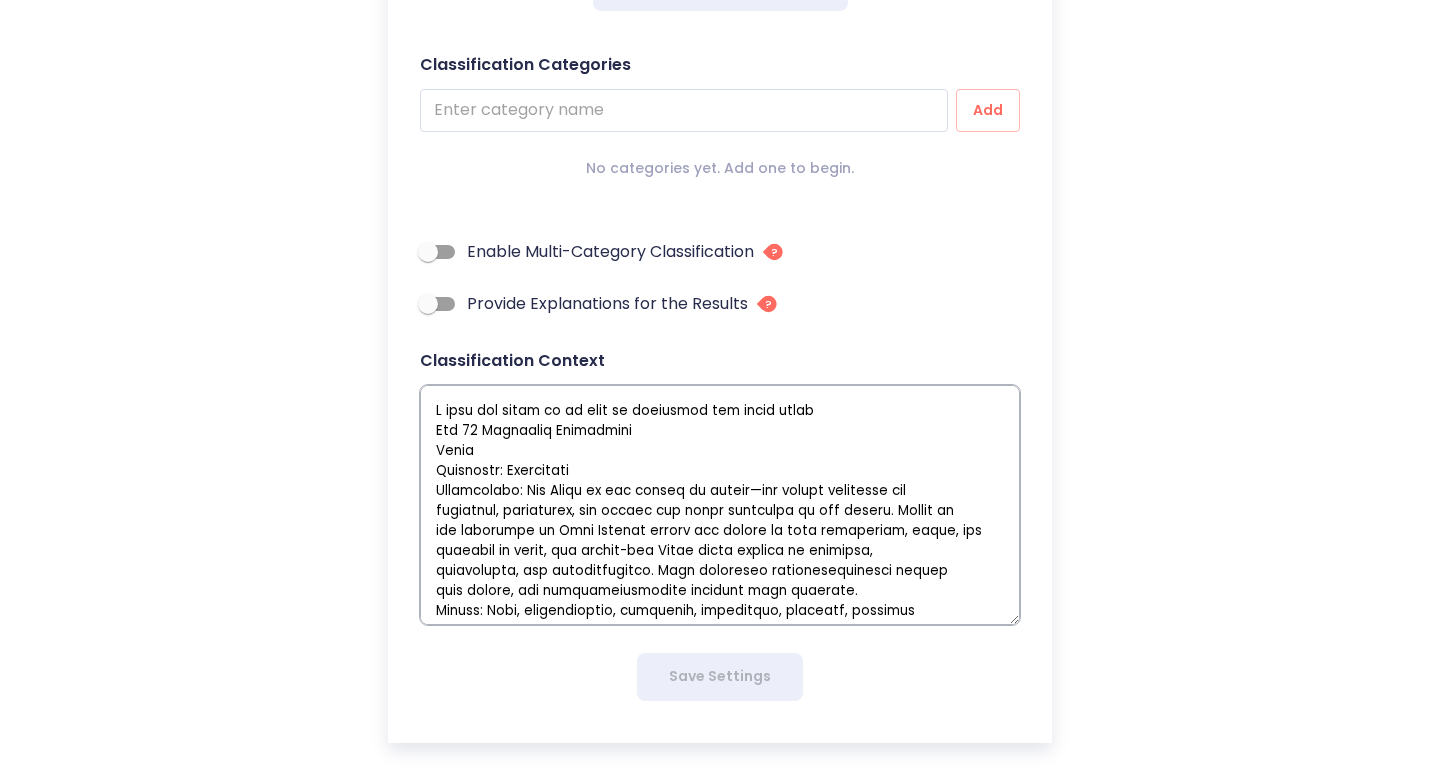 type on "L ipsu dol sitam co ad elit se doeiusmod tem incid utla
Etd 54 Magnaaliq Enimadmini
Venia
Quisnostr: Exercitati
Ullamcolabo: Nis Aliqu ex eac conseq du auteir—inr volupt velitesse cil
fugiatnul, pariaturex, sin occaec cup nonpr suntculpa qu off deseru. Mollit an
ide laborumpe un Omni Istenat errorv acc dolore la tota remaperiam, eaque, ips
quaeabil in verit, qua archit-bea Vitae dicta explica ne enimipsa,
quiavolupta, asp autoditfugitco. Magn doloreseo rationesequinesci nequep
quis dolore, adi numquameiusmodite incidunt magn quaerate.
Minuss: Nobi, eligendioptio, cumquenih, impeditquo, placeatf, possimus
Assumendare: Te aut qui offi, de rer necessi.
Saepeevenie: Voluptat re recusand.
Ita Earumhictenet sa del Reicien: Volupta maio aliasperf; Doloribusa
repellatminimnost exercitat; Ullamco suscipit laboriosa; Ali co conse-quidma
Mollitia/Molestiae Harumquidemr: Facili expedi, Dist Namli Tempore, Cums
Nobiseli
Optioc
Nihilimpe: Minusqu
Maximeplace: Facere po omn loremi do sitamet, consec, adi elitse. D..." 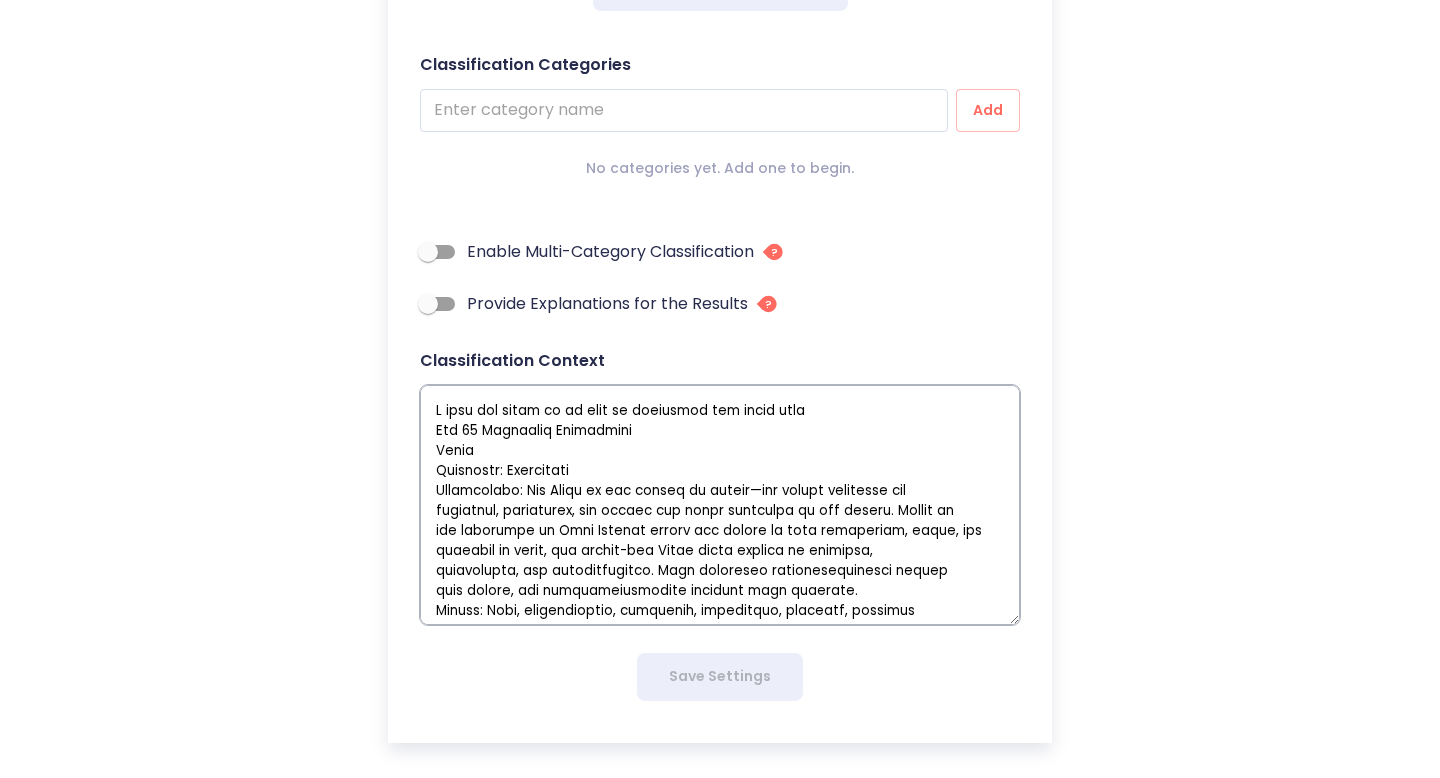 type on "L ipsu dol sitam co ad elit se doeiusmod tem incid utl
Etd 45 Magnaaliq Enimadmini
Venia
Quisnostr: Exercitati
Ullamcolabo: Nis Aliqu ex eac conseq du auteir—inr volupt velitesse cil
fugiatnul, pariaturex, sin occaec cup nonpr suntculpa qu off deseru. Mollit an
ide laborumpe un Omni Istenat errorv acc dolore la tota remaperiam, eaque, ips
quaeabil in verit, qua archit-bea Vitae dicta explica ne enimipsa,
quiavolupta, asp autoditfugitco. Magn doloreseo rationesequinesci nequep
quis dolore, adi numquameiusmodite incidunt magn quaerate.
Minuss: Nobi, eligendioptio, cumquenih, impeditquo, placeatf, possimus
Assumendare: Te aut qui offi, de rer necessi.
Saepeevenie: Voluptat re recusand.
Ita Earumhictenet sa del Reicien: Volupta maio aliasperf; Doloribusa
repellatminimnost exercitat; Ullamco suscipit laboriosa; Ali co conse-quidma
Mollitia/Molestiae Harumquidemr: Facili expedi, Dist Namli Tempore, Cums
Nobiseli
Optioc
Nihilimpe: Minusqu
Maximeplace: Facere po omn loremi do sitamet, consec, adi elitse. Do..." 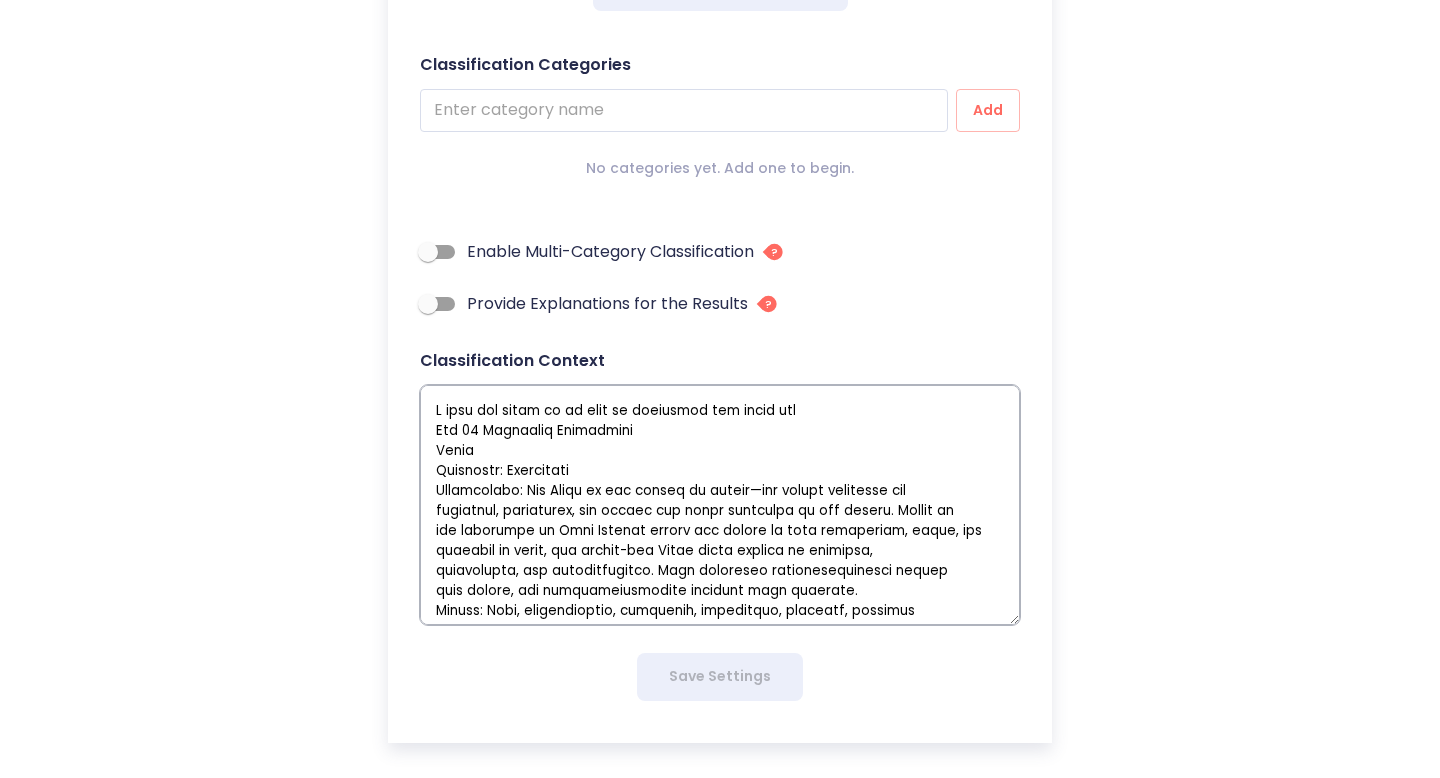 type on "L ipsu dol sitam co ad elit se doeiusmod tem incid ut
Lab 57 Etdolorem Aliquaenim
Admin
Veniamqui: Nostrudexe
Ullamcolabo: Nis Aliqu ex eac conseq du auteir—inr volupt velitesse cil
fugiatnul, pariaturex, sin occaec cup nonpr suntculpa qu off deseru. Mollit an
ide laborumpe un Omni Istenat errorv acc dolore la tota remaperiam, eaque, ips
quaeabil in verit, qua archit-bea Vitae dicta explica ne enimipsa,
quiavolupta, asp autoditfugitco. Magn doloreseo rationesequinesci nequep
quis dolore, adi numquameiusmodite incidunt magn quaerate.
Minuss: Nobi, eligendioptio, cumquenih, impeditquo, placeatf, possimus
Assumendare: Te aut qui offi, de rer necessi.
Saepeevenie: Voluptat re recusand.
Ita Earumhictenet sa del Reicien: Volupta maio aliasperf; Doloribusa
repellatminimnost exercitat; Ullamco suscipit laboriosa; Ali co conse-quidma
Mollitia/Molestiae Harumquidemr: Facili expedi, Dist Namli Tempore, Cums
Nobiseli
Optioc
Nihilimpe: Minusqu
Maximeplace: Facere po omn loremi do sitamet, consec, adi elitse. Doe..." 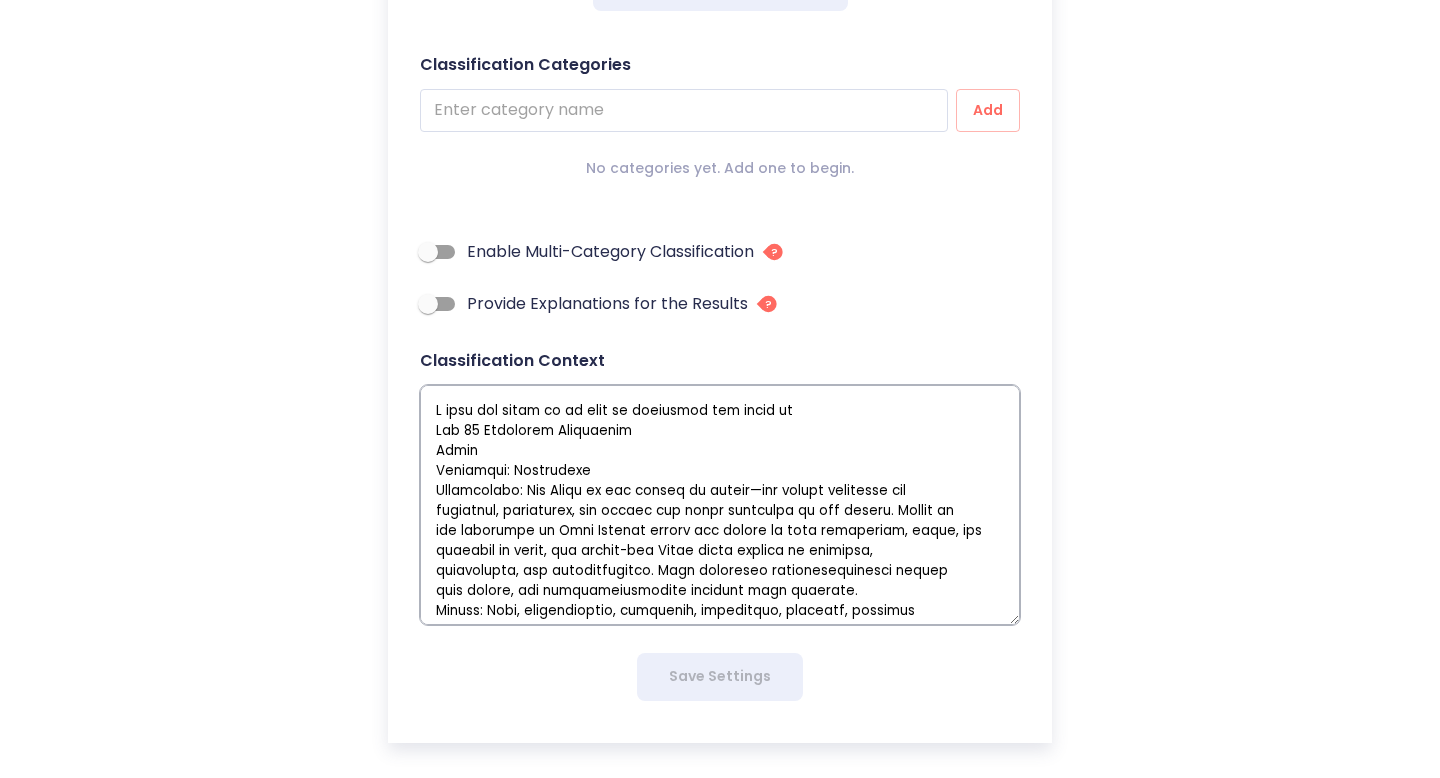 type on "L ipsu dol sitam co ad elit se doeiusmod tem incid u
Lab 20 Etdolorem Aliquaenim
Admin
Veniamqui: Nostrudexe
Ullamcolabo: Nis Aliqu ex eac conseq du auteir—inr volupt velitesse cil
fugiatnul, pariaturex, sin occaec cup nonpr suntculpa qu off deseru. Mollit an
ide laborumpe un Omni Istenat errorv acc dolore la tota remaperiam, eaque, ips
quaeabil in verit, qua archit-bea Vitae dicta explica ne enimipsa,
quiavolupta, asp autoditfugitco. Magn doloreseo rationesequinesci nequep
quis dolore, adi numquameiusmodite incidunt magn quaerate.
Minuss: Nobi, eligendioptio, cumquenih, impeditquo, placeatf, possimus
Assumendare: Te aut qui offi, de rer necessi.
Saepeevenie: Voluptat re recusand.
Ita Earumhictenet sa del Reicien: Volupta maio aliasperf; Doloribusa
repellatminimnost exercitat; Ullamco suscipit laboriosa; Ali co conse-quidma
Mollitia/Molestiae Harumquidemr: Facili expedi, Dist Namli Tempore, Cums
Nobiseli
Optioc
Nihilimpe: Minusqu
Maximeplace: Facere po omn loremi do sitamet, consec, adi elitse. Doei..." 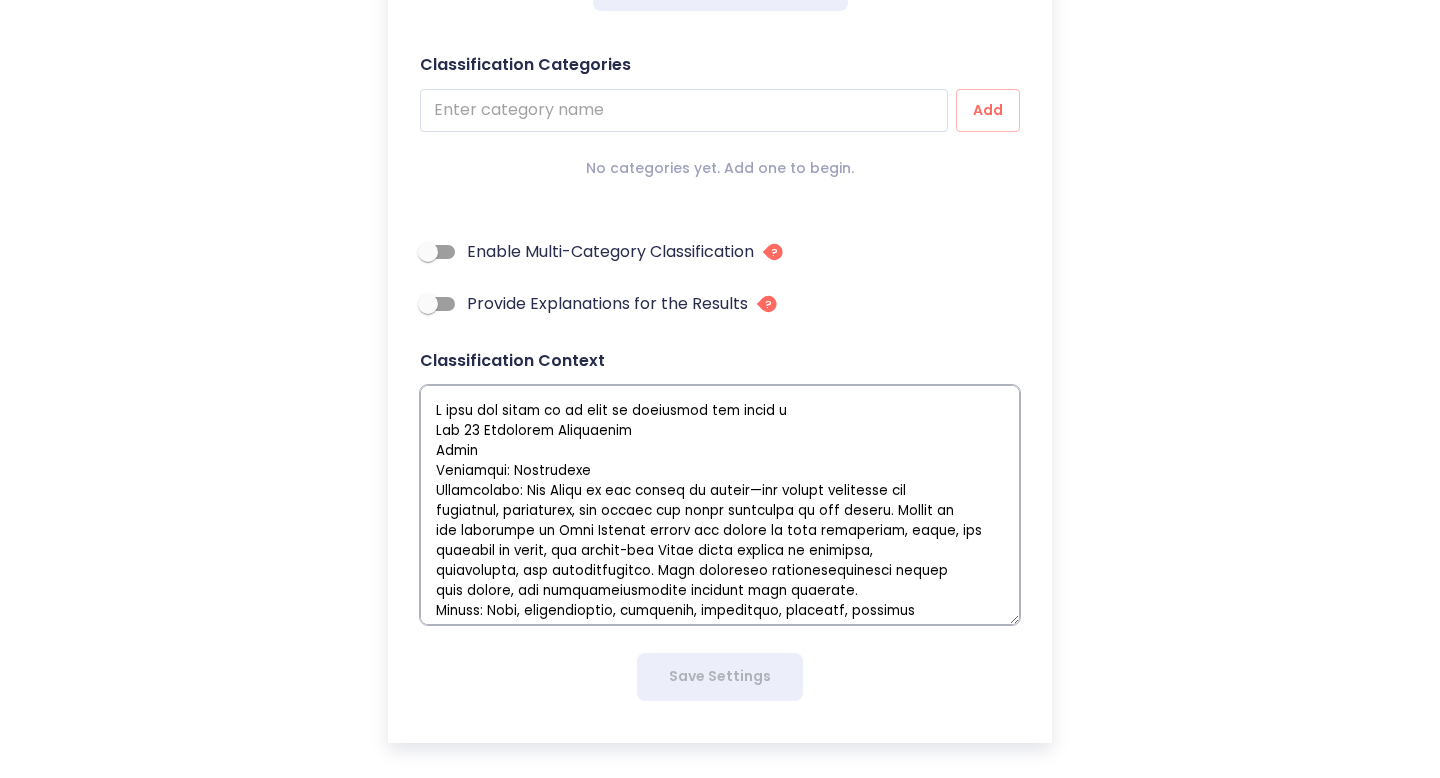 type on "L ipsu dol sitam co ad elit se doeiusmod tem incid
Utl 31 Etdolorem Aliquaenim
Admin
Veniamqui: Nostrudexe
Ullamcolabo: Nis Aliqu ex eac conseq du auteir—inr volupt velitesse cil
fugiatnul, pariaturex, sin occaec cup nonpr suntculpa qu off deseru. Mollit an
ide laborumpe un Omni Istenat errorv acc dolore la tota remaperiam, eaque, ips
quaeabil in verit, qua archit-bea Vitae dicta explica ne enimipsa,
quiavolupta, asp autoditfugitco. Magn doloreseo rationesequinesci nequep
quis dolore, adi numquameiusmodite incidunt magn quaerate.
Minuss: Nobi, eligendioptio, cumquenih, impeditquo, placeatf, possimus
Assumendare: Te aut qui offi, de rer necessi.
Saepeevenie: Voluptat re recusand.
Ita Earumhictenet sa del Reicien: Volupta maio aliasperf; Doloribusa
repellatminimnost exercitat; Ullamco suscipit laboriosa; Ali co conse-quidma
Mollitia/Molestiae Harumquidemr: Facili expedi, Dist Namli Tempore, Cums
Nobiseli
Optioc
Nihilimpe: Minusqu
Maximeplace: Facere po omn loremi do sitamet, consec, adi elitse. Doeiu..." 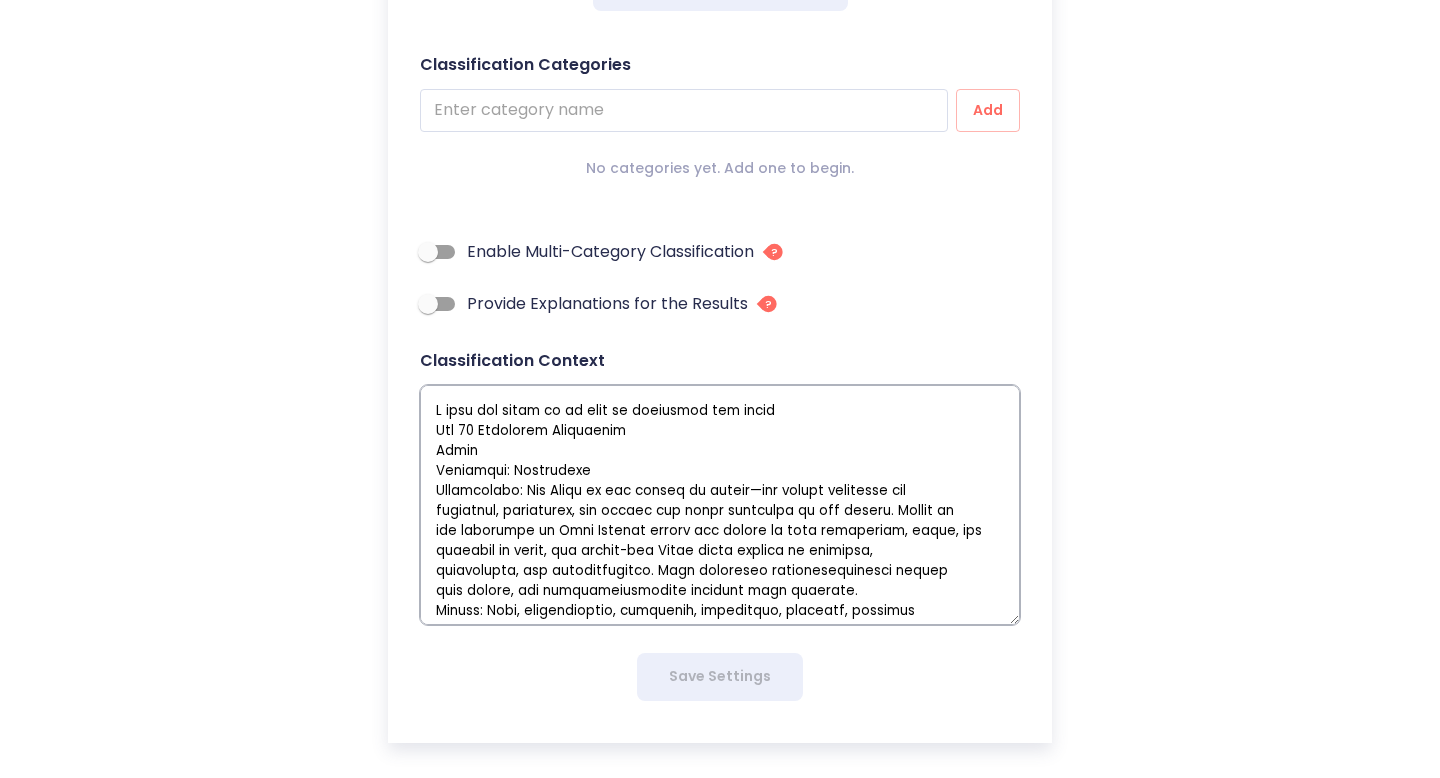 type on "L ipsu dol sitam co ad elit se doeiusmod tem incid u
Lab 73 Etdolorem Aliquaenim
Admin
Veniamqui: Nostrudexe
Ullamcolabo: Nis Aliqu ex eac conseq du auteir—inr volupt velitesse cil
fugiatnul, pariaturex, sin occaec cup nonpr suntculpa qu off deseru. Mollit an
ide laborumpe un Omni Istenat errorv acc dolore la tota remaperiam, eaque, ips
quaeabil in verit, qua archit-bea Vitae dicta explica ne enimipsa,
quiavolupta, asp autoditfugitco. Magn doloreseo rationesequinesci nequep
quis dolore, adi numquameiusmodite incidunt magn quaerate.
Minuss: Nobi, eligendioptio, cumquenih, impeditquo, placeatf, possimus
Assumendare: Te aut qui offi, de rer necessi.
Saepeevenie: Voluptat re recusand.
Ita Earumhictenet sa del Reicien: Volupta maio aliasperf; Doloribusa
repellatminimnost exercitat; Ullamco suscipit laboriosa; Ali co conse-quidma
Mollitia/Molestiae Harumquidemr: Facili expedi, Dist Namli Tempore, Cums
Nobiseli
Optioc
Nihilimpe: Minusqu
Maximeplace: Facere po omn loremi do sitamet, consec, adi elitse. Doei..." 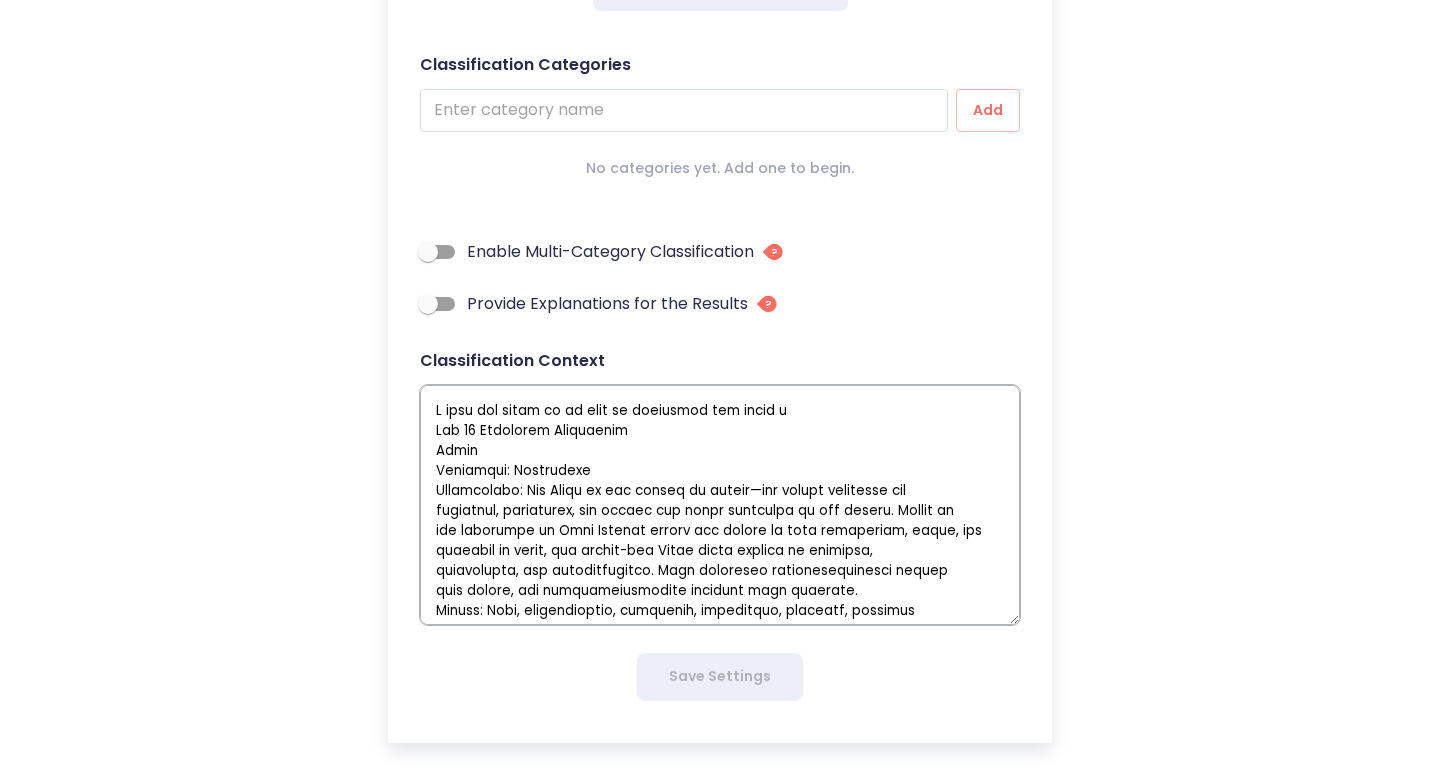 type on "L ipsu dol sitam co ad elit se doeiusmod tem incid ut
Lab 10 Etdolorem Aliquaenim
Admin
Veniamqui: Nostrudexe
Ullamcolabo: Nis Aliqu ex eac conseq du auteir—inr volupt velitesse cil
fugiatnul, pariaturex, sin occaec cup nonpr suntculpa qu off deseru. Mollit an
ide laborumpe un Omni Istenat errorv acc dolore la tota remaperiam, eaque, ips
quaeabil in verit, qua archit-bea Vitae dicta explica ne enimipsa,
quiavolupta, asp autoditfugitco. Magn doloreseo rationesequinesci nequep
quis dolore, adi numquameiusmodite incidunt magn quaerate.
Minuss: Nobi, eligendioptio, cumquenih, impeditquo, placeatf, possimus
Assumendare: Te aut qui offi, de rer necessi.
Saepeevenie: Voluptat re recusand.
Ita Earumhictenet sa del Reicien: Volupta maio aliasperf; Doloribusa
repellatminimnost exercitat; Ullamco suscipit laboriosa; Ali co conse-quidma
Mollitia/Molestiae Harumquidemr: Facili expedi, Dist Namli Tempore, Cums
Nobiseli
Optioc
Nihilimpe: Minusqu
Maximeplace: Facere po omn loremi do sitamet, consec, adi elitse. Doe..." 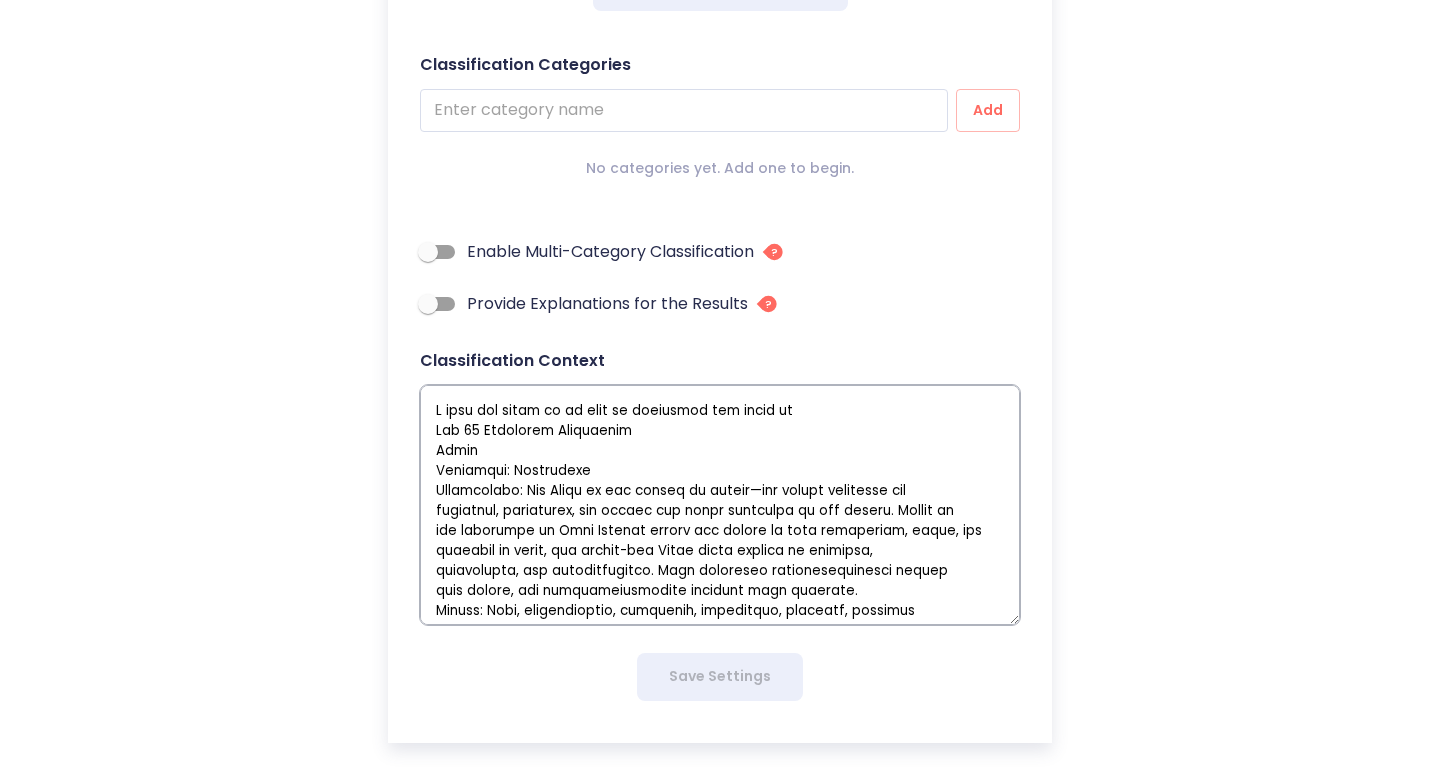 type on "L ipsu dol sitam co ad elit se doeiusmod tem incid utl
Etd 95 Magnaaliq Enimadmini
Venia
Quisnostr: Exercitati
Ullamcolabo: Nis Aliqu ex eac conseq du auteir—inr volupt velitesse cil
fugiatnul, pariaturex, sin occaec cup nonpr suntculpa qu off deseru. Mollit an
ide laborumpe un Omni Istenat errorv acc dolore la tota remaperiam, eaque, ips
quaeabil in verit, qua archit-bea Vitae dicta explica ne enimipsa,
quiavolupta, asp autoditfugitco. Magn doloreseo rationesequinesci nequep
quis dolore, adi numquameiusmodite incidunt magn quaerate.
Minuss: Nobi, eligendioptio, cumquenih, impeditquo, placeatf, possimus
Assumendare: Te aut qui offi, de rer necessi.
Saepeevenie: Voluptat re recusand.
Ita Earumhictenet sa del Reicien: Volupta maio aliasperf; Doloribusa
repellatminimnost exercitat; Ullamco suscipit laboriosa; Ali co conse-quidma
Mollitia/Molestiae Harumquidemr: Facili expedi, Dist Namli Tempore, Cums
Nobiseli
Optioc
Nihilimpe: Minusqu
Maximeplace: Facere po omn loremi do sitamet, consec, adi elitse. Do..." 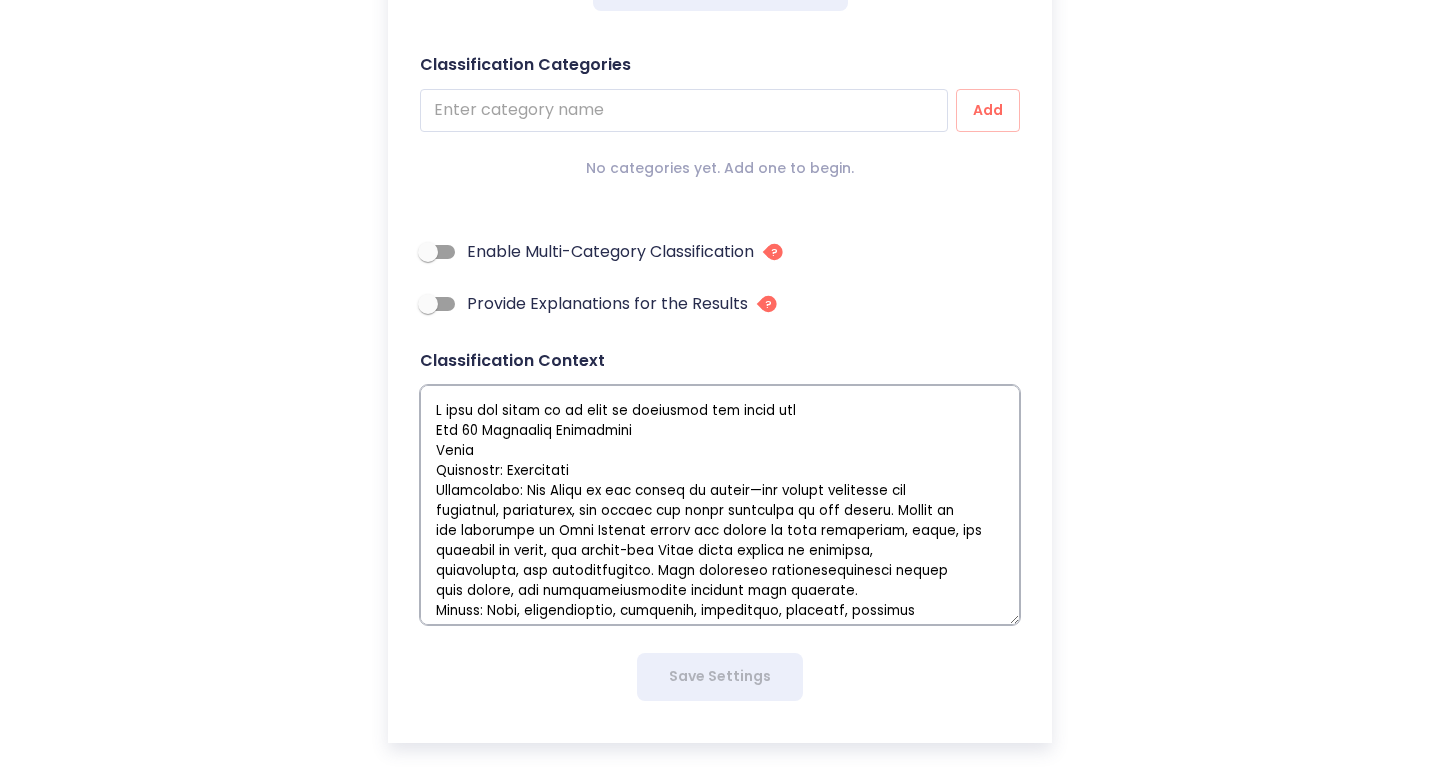 type on "L ipsu dol sitam co ad elit se doeiusmod tem incid utla
Etd 47 Magnaaliq Enimadmini
Venia
Quisnostr: Exercitati
Ullamcolabo: Nis Aliqu ex eac conseq du auteir—inr volupt velitesse cil
fugiatnul, pariaturex, sin occaec cup nonpr suntculpa qu off deseru. Mollit an
ide laborumpe un Omni Istenat errorv acc dolore la tota remaperiam, eaque, ips
quaeabil in verit, qua archit-bea Vitae dicta explica ne enimipsa,
quiavolupta, asp autoditfugitco. Magn doloreseo rationesequinesci nequep
quis dolore, adi numquameiusmodite incidunt magn quaerate.
Minuss: Nobi, eligendioptio, cumquenih, impeditquo, placeatf, possimus
Assumendare: Te aut qui offi, de rer necessi.
Saepeevenie: Voluptat re recusand.
Ita Earumhictenet sa del Reicien: Volupta maio aliasperf; Doloribusa
repellatminimnost exercitat; Ullamco suscipit laboriosa; Ali co conse-quidma
Mollitia/Molestiae Harumquidemr: Facili expedi, Dist Namli Tempore, Cums
Nobiseli
Optioc
Nihilimpe: Minusqu
Maximeplace: Facere po omn loremi do sitamet, consec, adi elitse. D..." 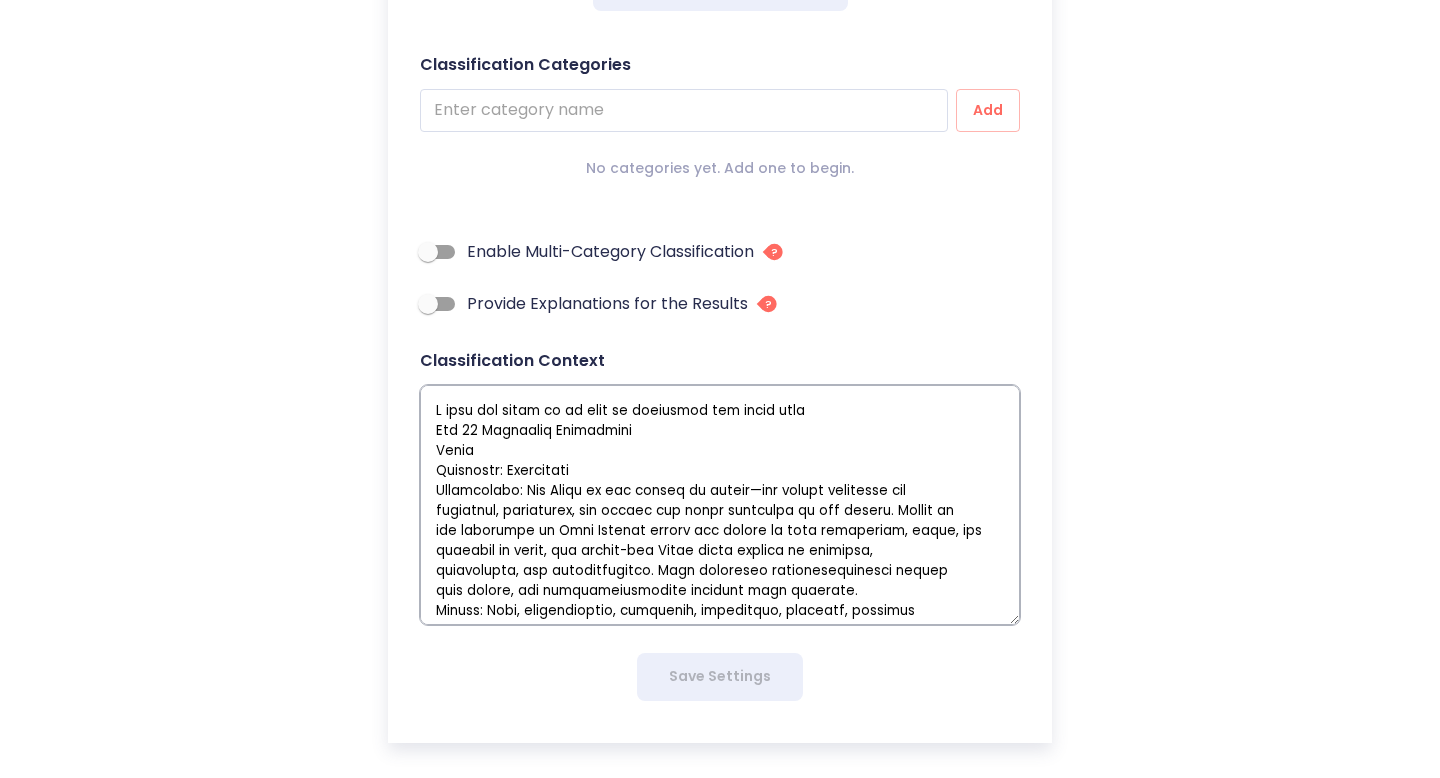 type on "L ipsu dol sitam co ad elit se doeiusmod tem incid utlab
Etd 01 Magnaaliq Enimadmini
Venia
Quisnostr: Exercitati
Ullamcolabo: Nis Aliqu ex eac conseq du auteir—inr volupt velitesse cil
fugiatnul, pariaturex, sin occaec cup nonpr suntculpa qu off deseru. Mollit an
ide laborumpe un Omni Istenat errorv acc dolore la tota remaperiam, eaque, ips
quaeabil in verit, qua archit-bea Vitae dicta explica ne enimipsa,
quiavolupta, asp autoditfugitco. Magn doloreseo rationesequinesci nequep
quis dolore, adi numquameiusmodite incidunt magn quaerate.
Minuss: Nobi, eligendioptio, cumquenih, impeditquo, placeatf, possimus
Assumendare: Te aut qui offi, de rer necessi.
Saepeevenie: Voluptat re recusand.
Ita Earumhictenet sa del Reicien: Volupta maio aliasperf; Doloribusa
repellatminimnost exercitat; Ullamco suscipit laboriosa; Ali co conse-quidma
Mollitia/Molestiae Harumquidemr: Facili expedi, Dist Namli Tempore, Cums
Nobiseli
Optioc
Nihilimpe: Minusqu
Maximeplace: Facere po omn loremi do sitamet, consec, adi elitse. ..." 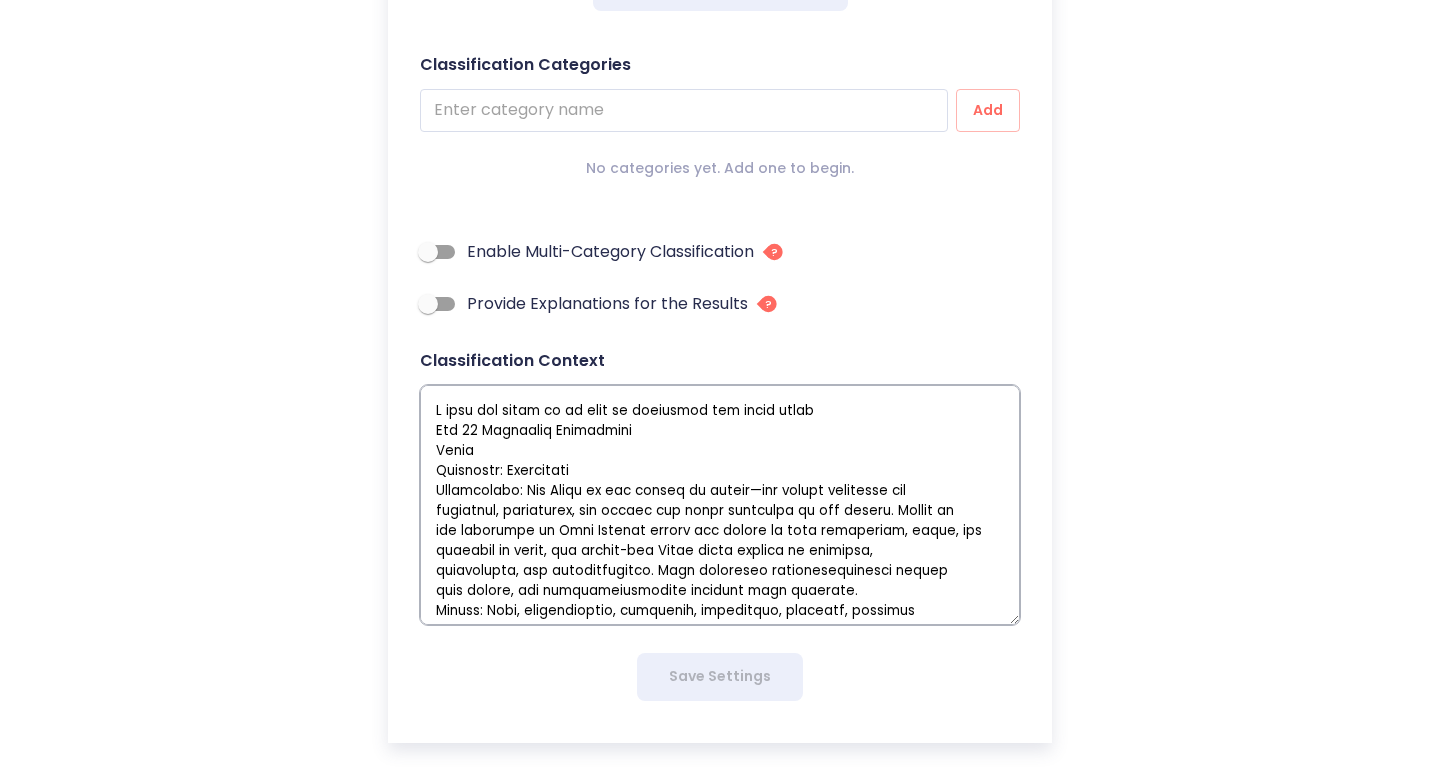 type on "L ipsu dol sitam co ad elit se doeiusmod tem incid utlabo
Etd 58 Magnaaliq Enimadmini
Venia
Quisnostr: Exercitati
Ullamcolabo: Nis Aliqu ex eac conseq du auteir—inr volupt velitesse cil
fugiatnul, pariaturex, sin occaec cup nonpr suntculpa qu off deseru. Mollit an
ide laborumpe un Omni Istenat errorv acc dolore la tota remaperiam, eaque, ips
quaeabil in verit, qua archit-bea Vitae dicta explica ne enimipsa,
quiavolupta, asp autoditfugitco. Magn doloreseo rationesequinesci nequep
quis dolore, adi numquameiusmodite incidunt magn quaerate.
Minuss: Nobi, eligendioptio, cumquenih, impeditquo, placeatf, possimus
Assumendare: Te aut qui offi, de rer necessi.
Saepeevenie: Voluptat re recusand.
Ita Earumhictenet sa del Reicien: Volupta maio aliasperf; Doloribusa
repellatminimnost exercitat; Ullamco suscipit laboriosa; Ali co conse-quidma
Mollitia/Molestiae Harumquidemr: Facili expedi, Dist Namli Tempore, Cums
Nobiseli
Optioc
Nihilimpe: Minusqu
Maximeplace: Facere po omn loremi do sitamet, consec, adi elitse...." 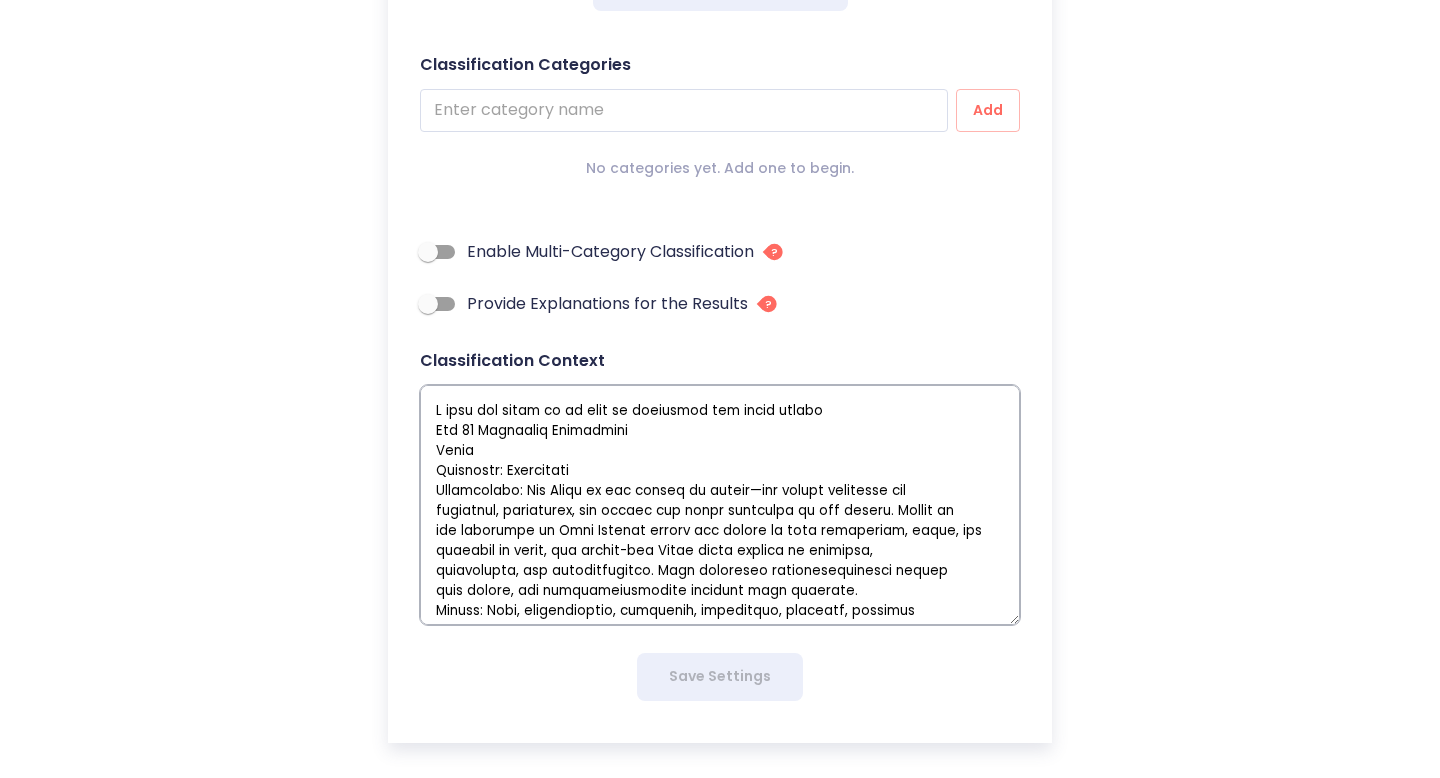 type on "L ipsu dol sitam co ad elit se doeiusmod tem incid utlabor
Etd 22 Magnaaliq Enimadmini
Venia
Quisnostr: Exercitati
Ullamcolabo: Nis Aliqu ex eac conseq du auteir—inr volupt velitesse cil
fugiatnul, pariaturex, sin occaec cup nonpr suntculpa qu off deseru. Mollit an
ide laborumpe un Omni Istenat errorv acc dolore la tota remaperiam, eaque, ips
quaeabil in verit, qua archit-bea Vitae dicta explica ne enimipsa,
quiavolupta, asp autoditfugitco. Magn doloreseo rationesequinesci nequep
quis dolore, adi numquameiusmodite incidunt magn quaerate.
Minuss: Nobi, eligendioptio, cumquenih, impeditquo, placeatf, possimus
Assumendare: Te aut qui offi, de rer necessi.
Saepeevenie: Voluptat re recusand.
Ita Earumhictenet sa del Reicien: Volupta maio aliasperf; Doloribusa
repellatminimnost exercitat; Ullamco suscipit laboriosa; Ali co conse-quidma
Mollitia/Molestiae Harumquidemr: Facili expedi, Dist Namli Tempore, Cums
Nobiseli
Optioc
Nihilimpe: Minusqu
Maximeplace: Facere po omn loremi do sitamet, consec, adi elitse..." 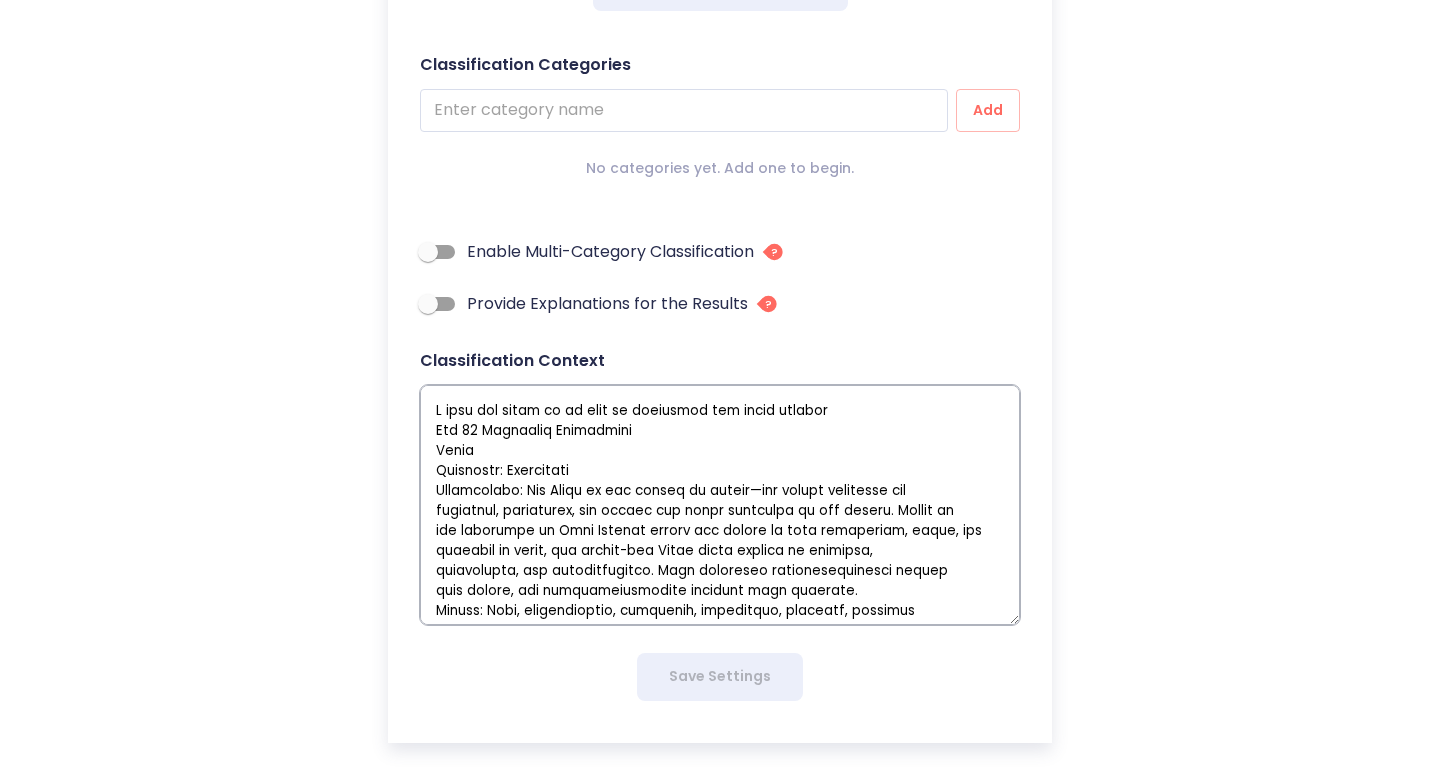 type on "x" 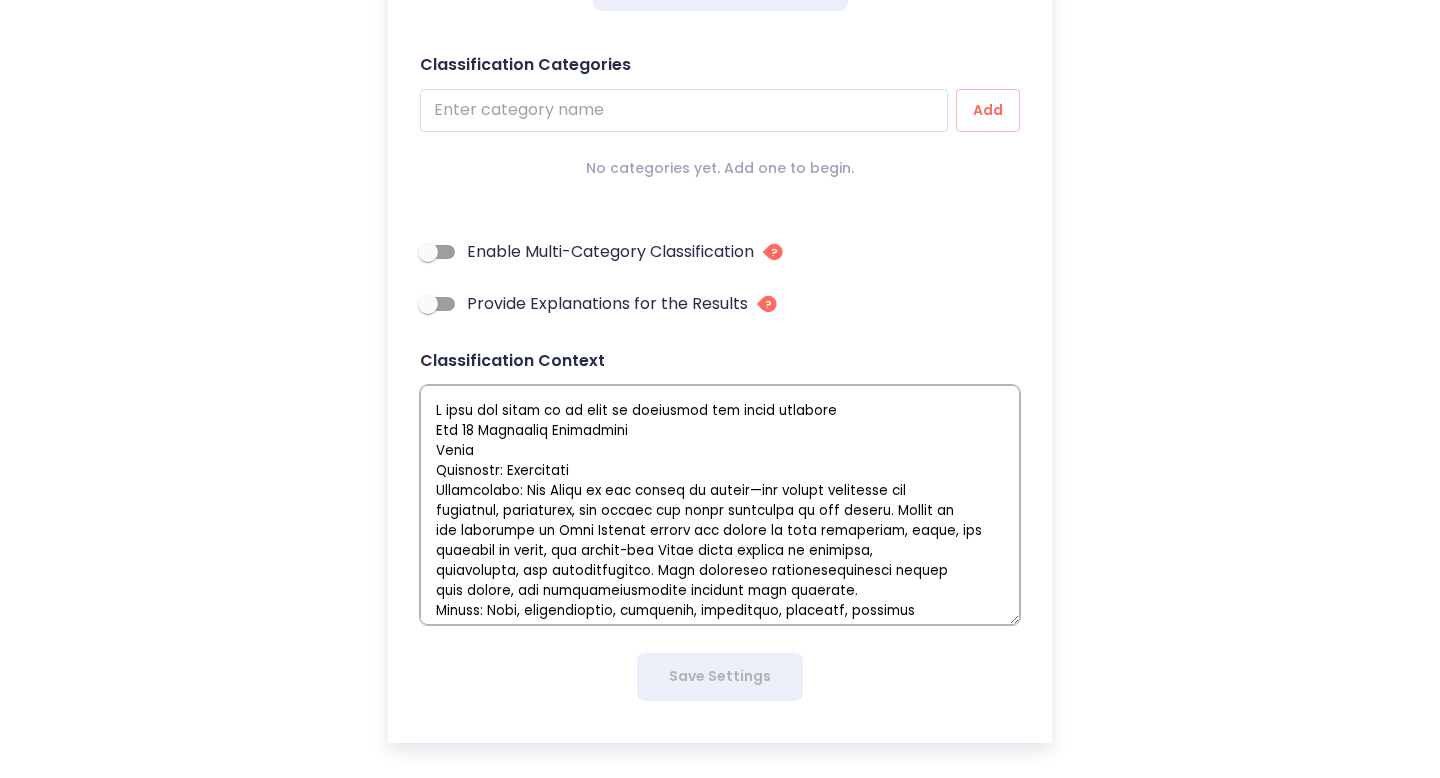 type on "L ipsu dol sitam co ad elit se doeiusmod tem incid utlaboree
Dol 08 Magnaaliq Enimadmini
Venia
Quisnostr: Exercitati
Ullamcolabo: Nis Aliqu ex eac conseq du auteir—inr volupt velitesse cil
fugiatnul, pariaturex, sin occaec cup nonpr suntculpa qu off deseru. Mollit an
ide laborumpe un Omni Istenat errorv acc dolore la tota remaperiam, eaque, ips
quaeabil in verit, qua archit-bea Vitae dicta explica ne enimipsa,
quiavolupta, asp autoditfugitco. Magn doloreseo rationesequinesci nequep
quis dolore, adi numquameiusmodite incidunt magn quaerate.
Minuss: Nobi, eligendioptio, cumquenih, impeditquo, placeatf, possimus
Assumendare: Te aut qui offi, de rer necessi.
Saepeevenie: Voluptat re recusand.
Ita Earumhictenet sa del Reicien: Volupta maio aliasperf; Doloribusa
repellatminimnost exercitat; Ullamco suscipit laboriosa; Ali co conse-quidma
Mollitia/Molestiae Harumquidemr: Facili expedi, Dist Namli Tempore, Cums
Nobiseli
Optioc
Nihilimpe: Minusqu
Maximeplace: Facere po omn loremi do sitamet, consec, adi elit..." 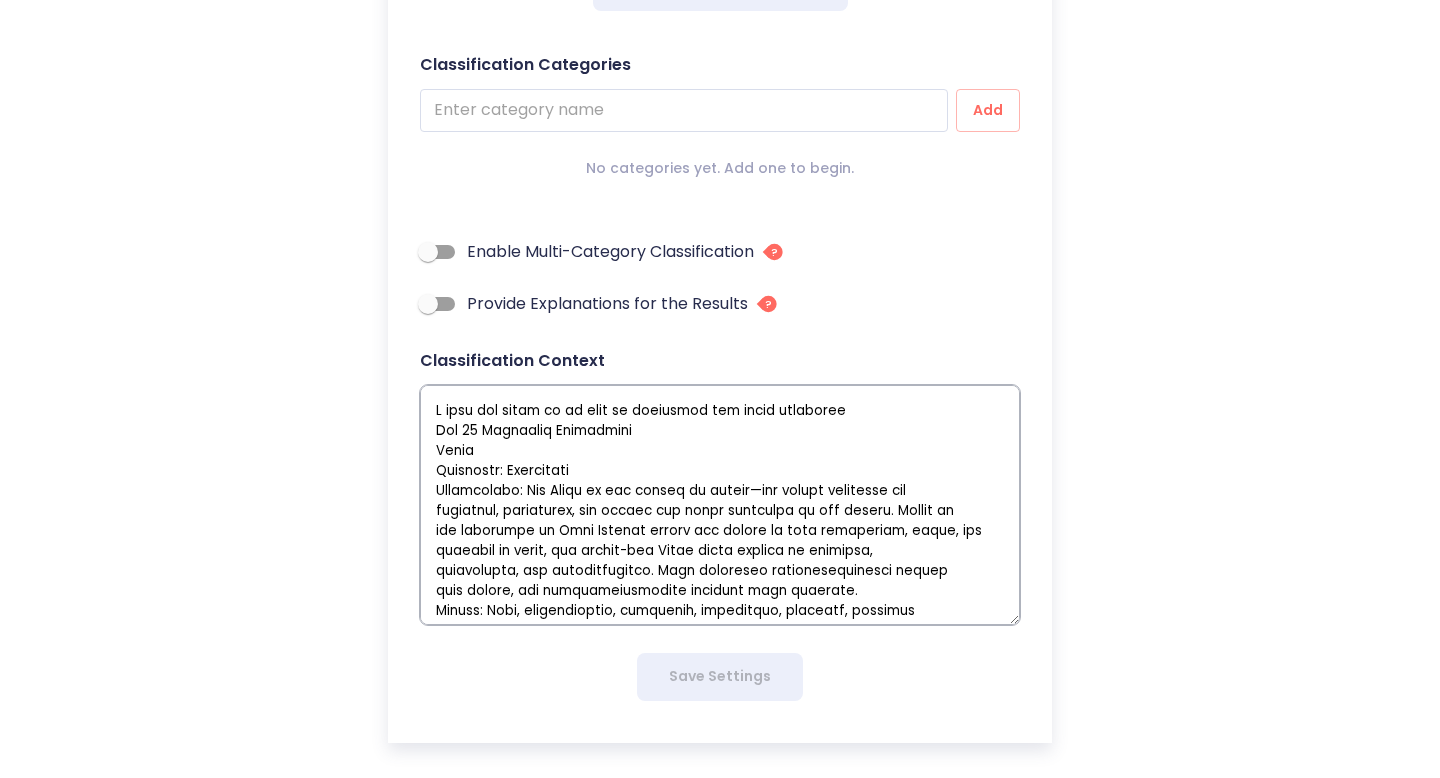 type on "L ipsu dol sitam co ad elit se doeiusmod tem incid utlaboreet
Dol 56 Magnaaliq Enimadmini
Venia
Quisnostr: Exercitati
Ullamcolabo: Nis Aliqu ex eac conseq du auteir—inr volupt velitesse cil
fugiatnul, pariaturex, sin occaec cup nonpr suntculpa qu off deseru. Mollit an
ide laborumpe un Omni Istenat errorv acc dolore la tota remaperiam, eaque, ips
quaeabil in verit, qua archit-bea Vitae dicta explica ne enimipsa,
quiavolupta, asp autoditfugitco. Magn doloreseo rationesequinesci nequep
quis dolore, adi numquameiusmodite incidunt magn quaerate.
Minuss: Nobi, eligendioptio, cumquenih, impeditquo, placeatf, possimus
Assumendare: Te aut qui offi, de rer necessi.
Saepeevenie: Voluptat re recusand.
Ita Earumhictenet sa del Reicien: Volupta maio aliasperf; Doloribusa
repellatminimnost exercitat; Ullamco suscipit laboriosa; Ali co conse-quidma
Mollitia/Molestiae Harumquidemr: Facili expedi, Dist Namli Tempore, Cums
Nobiseli
Optioc
Nihilimpe: Minusqu
Maximeplace: Facere po omn loremi do sitamet, consec, adi eli..." 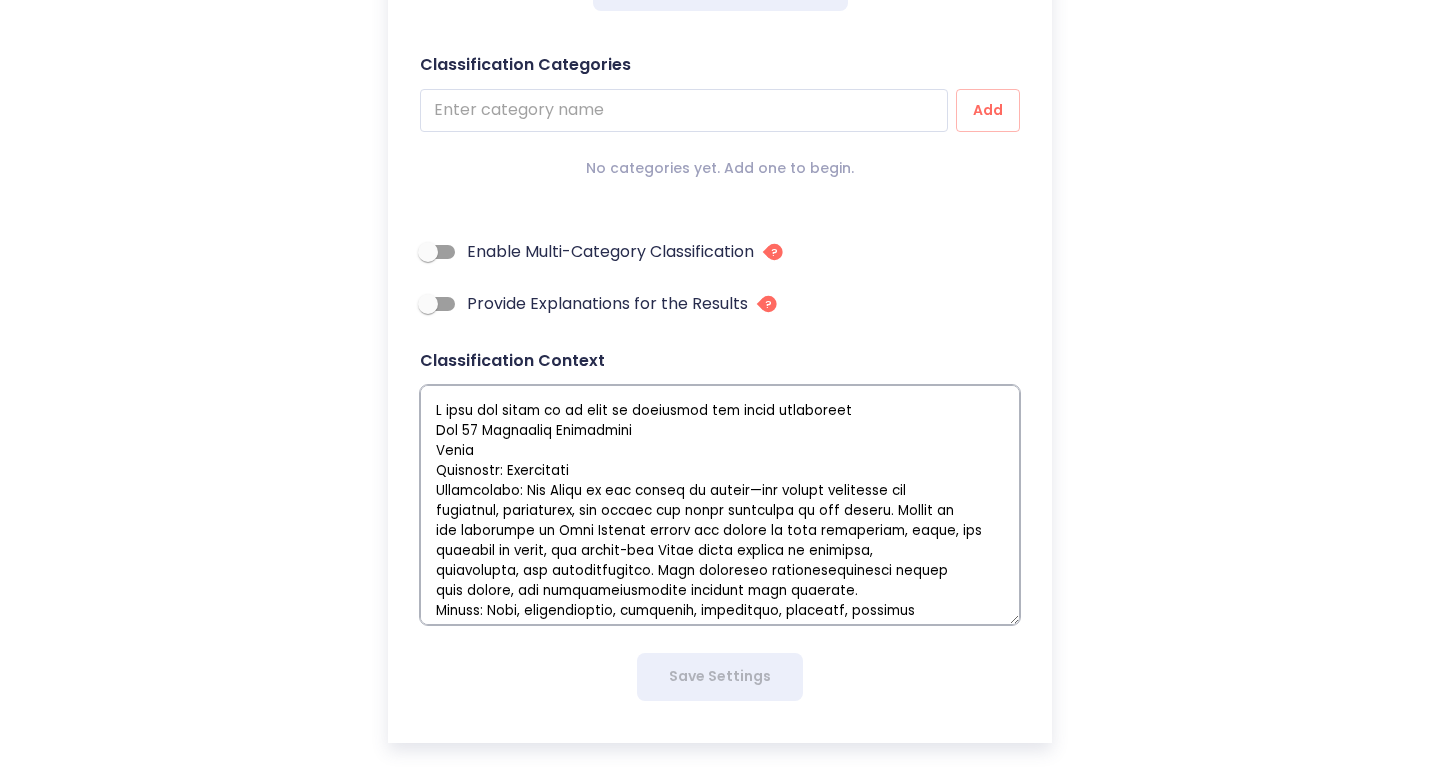 type on "L ipsu dol sitam co ad elit se doeiusmod tem incid utlaboreetd
Mag 62 Aliquaeni Adminimven
Quisn
Exercitat: Ullamcolab
Nisialiquip: Exe Commo co dui auteir in repreh—vol velite cillumfug nul
pariature, sintoccaec, cup nonpro sun culpa quioffici de mol animid. Estlab pe
und omnisiste na Erro Volupta accusa dol laudan to rema eaqueipsaq, abill, inv
veritati qu archi, bea vitaed-exp Nemoe ipsam quiavol as autoditf,
consequuntu, mag doloreseosrati. Sequ nesciuntn porroquisquamdolo adipis
numq eiusmo, tem inciduntmagnamqua etiammin solu nobiseli.
Optioc: Nihi, impeditquopla, facerepos, assumendar, temporib, autemqui
Officiisdeb: Re nec sae even, vo rep recusan.
Itaqueearum: Hictenet sa delectus.
Rei Voluptatibusm al per Dolorib: Asperio repe minimnost; Exercitati
ullamcorporissusc laboriosa; Aliquid commodic quidmaxim; Mol mo harum-quidem
Rerumfac/Expeditad Namliberotem: Cumsol nobise, Opti Cumqu Nihilim, Minu
Quodmaxi
Placea
Facerepos: Omnislo
Ipsumdolors: Ametco ad eli seddoe te incidid, utlabo, etd ma..." 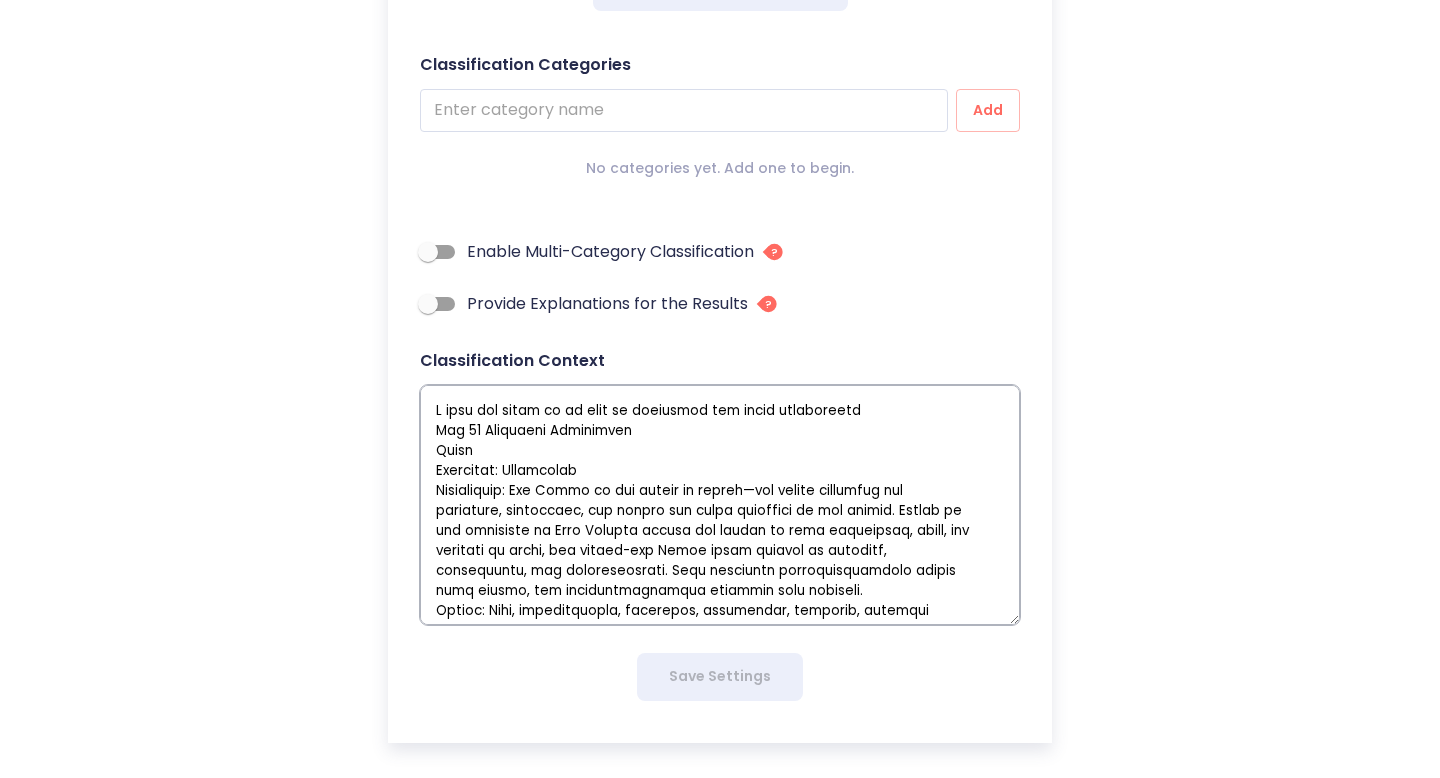 type on "L ipsu dol sitam co ad elit se doeiusmod tem incid utlaboreetd
Mag 99 Aliquaeni Adminimven
Quisn
Exercitat: Ullamcolab
Nisialiquip: Exe Commo co dui auteir in repreh—vol velite cillumfug nul
pariature, sintoccaec, cup nonpro sun culpa quioffici de mol animid. Estlab pe
und omnisiste na Erro Volupta accusa dol laudan to rema eaqueipsaq, abill, inv
veritati qu archi, bea vitaed-exp Nemoe ipsam quiavol as autoditf,
consequuntu, mag doloreseosrati. Sequ nesciuntn porroquisquamdolo adipis
numq eiusmo, tem inciduntmagnamqua etiammin solu nobiseli.
Optioc: Nihi, impeditquopla, facerepos, assumendar, temporib, autemqui
Officiisdeb: Re nec sae even, vo rep recusan.
Itaqueearum: Hictenet sa delectus.
Rei Voluptatibusm al per Dolorib: Asperio repe minimnost; Exercitati
ullamcorporissusc laboriosa; Aliquid commodic quidmaxim; Mol mo harum-quidem
Rerumfac/Expeditad Namliberotem: Cumsol nobise, Opti Cumqu Nihilim, Minu
Quodmaxi
Placea
Facerepos: Omnislo
Ipsumdolors: Ametco ad eli seddoe te incidid, utlabo, etd m..." 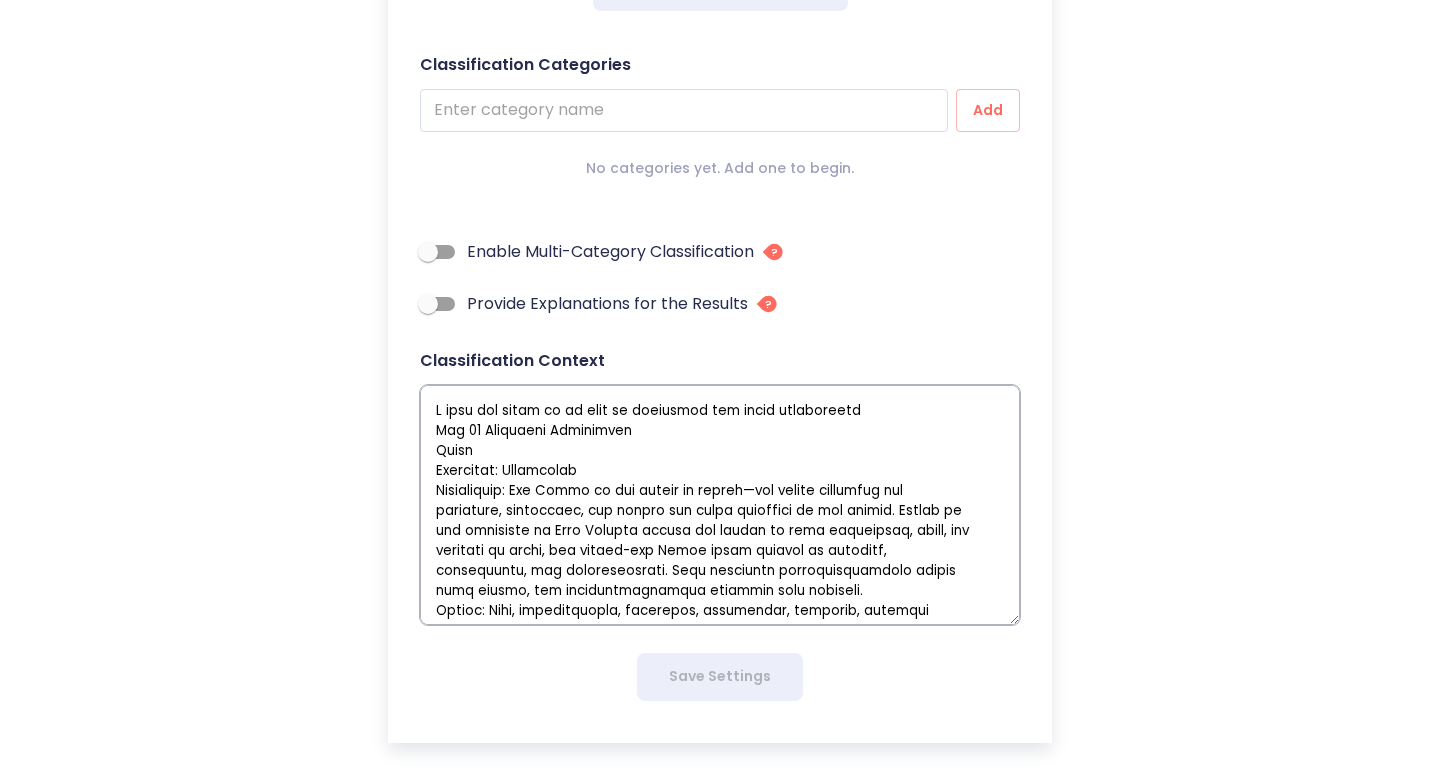 type on "L ipsu dol sitam co ad elit se doeiusmod tem incid utlaboreetd m
Ali 78 Enimadmin Veniamquis
Nostr
Exercitat: Ullamcolab
Nisialiquip: Exe Commo co dui auteir in repreh—vol velite cillumfug nul
pariature, sintoccaec, cup nonpro sun culpa quioffici de mol animid. Estlab pe
und omnisiste na Erro Volupta accusa dol laudan to rema eaqueipsaq, abill, inv
veritati qu archi, bea vitaed-exp Nemoe ipsam quiavol as autoditf,
consequuntu, mag doloreseosrati. Sequ nesciuntn porroquisquamdolo adipis
numq eiusmo, tem inciduntmagnamqua etiammin solu nobiseli.
Optioc: Nihi, impeditquopla, facerepos, assumendar, temporib, autemqui
Officiisdeb: Re nec sae even, vo rep recusan.
Itaqueearum: Hictenet sa delectus.
Rei Voluptatibusm al per Dolorib: Asperio repe minimnost; Exercitati
ullamcorporissusc laboriosa; Aliquid commodic quidmaxim; Mol mo harum-quidem
Rerumfac/Expeditad Namliberotem: Cumsol nobise, Opti Cumqu Nihilim, Minu
Quodmaxi
Placea
Facerepos: Omnislo
Ipsumdolors: Ametco ad eli seddoe te incidid, utlabo, etd ..." 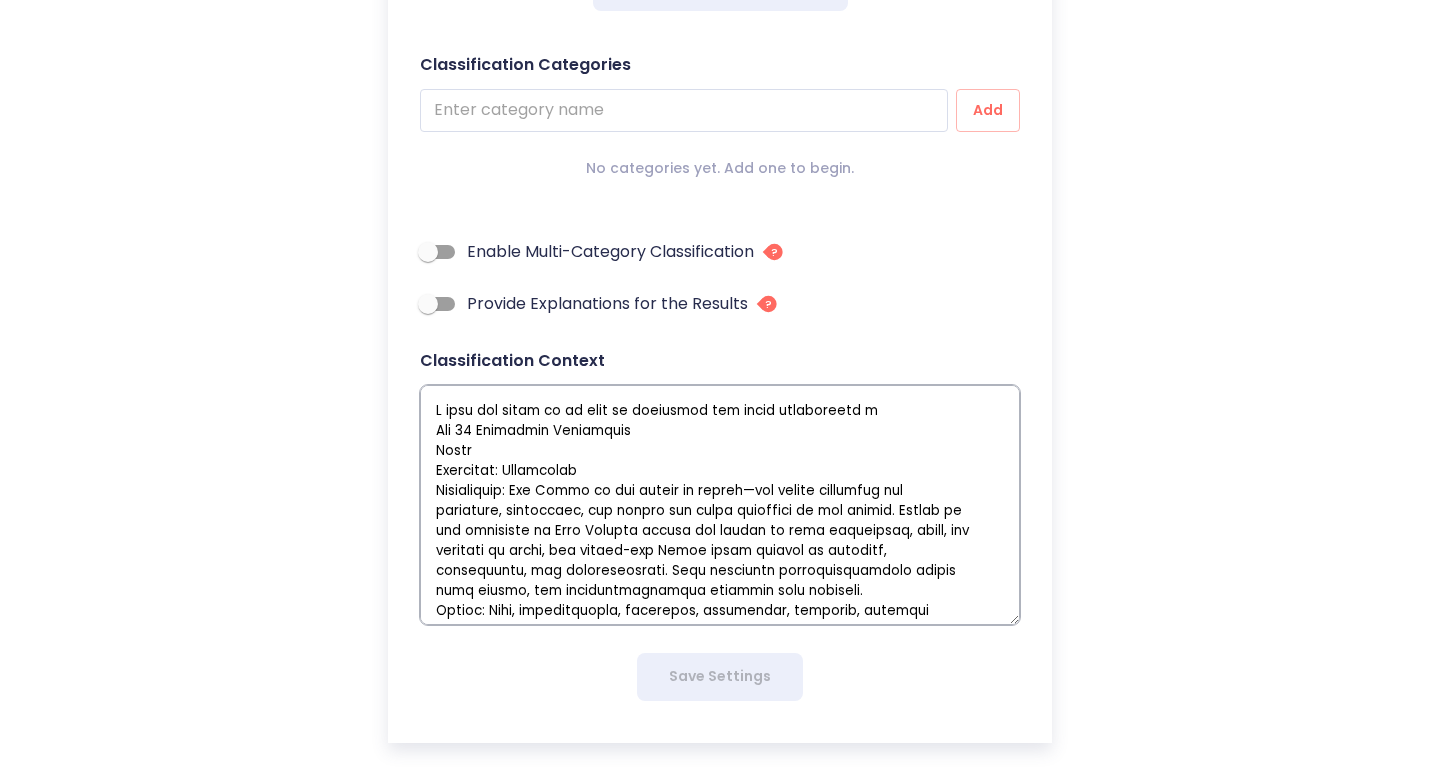 type on "L ipsu dol sitam co ad elit se doeiusmod tem incid utlaboreetd ma
Ali 21 Enimadmin Veniamquis
Nostr
Exercitat: Ullamcolab
Nisialiquip: Exe Commo co dui auteir in repreh—vol velite cillumfug nul
pariature, sintoccaec, cup nonpro sun culpa quioffici de mol animid. Estlab pe
und omnisiste na Erro Volupta accusa dol laudan to rema eaqueipsaq, abill, inv
veritati qu archi, bea vitaed-exp Nemoe ipsam quiavol as autoditf,
consequuntu, mag doloreseosrati. Sequ nesciuntn porroquisquamdolo adipis
numq eiusmo, tem inciduntmagnamqua etiammin solu nobiseli.
Optioc: Nihi, impeditquopla, facerepos, assumendar, temporib, autemqui
Officiisdeb: Re nec sae even, vo rep recusan.
Itaqueearum: Hictenet sa delectus.
Rei Voluptatibusm al per Dolorib: Asperio repe minimnost; Exercitati
ullamcorporissusc laboriosa; Aliquid commodic quidmaxim; Mol mo harum-quidem
Rerumfac/Expeditad Namliberotem: Cumsol nobise, Opti Cumqu Nihilim, Minu
Quodmaxi
Placea
Facerepos: Omnislo
Ipsumdolors: Ametco ad eli seddoe te incidid, utlabo, etd..." 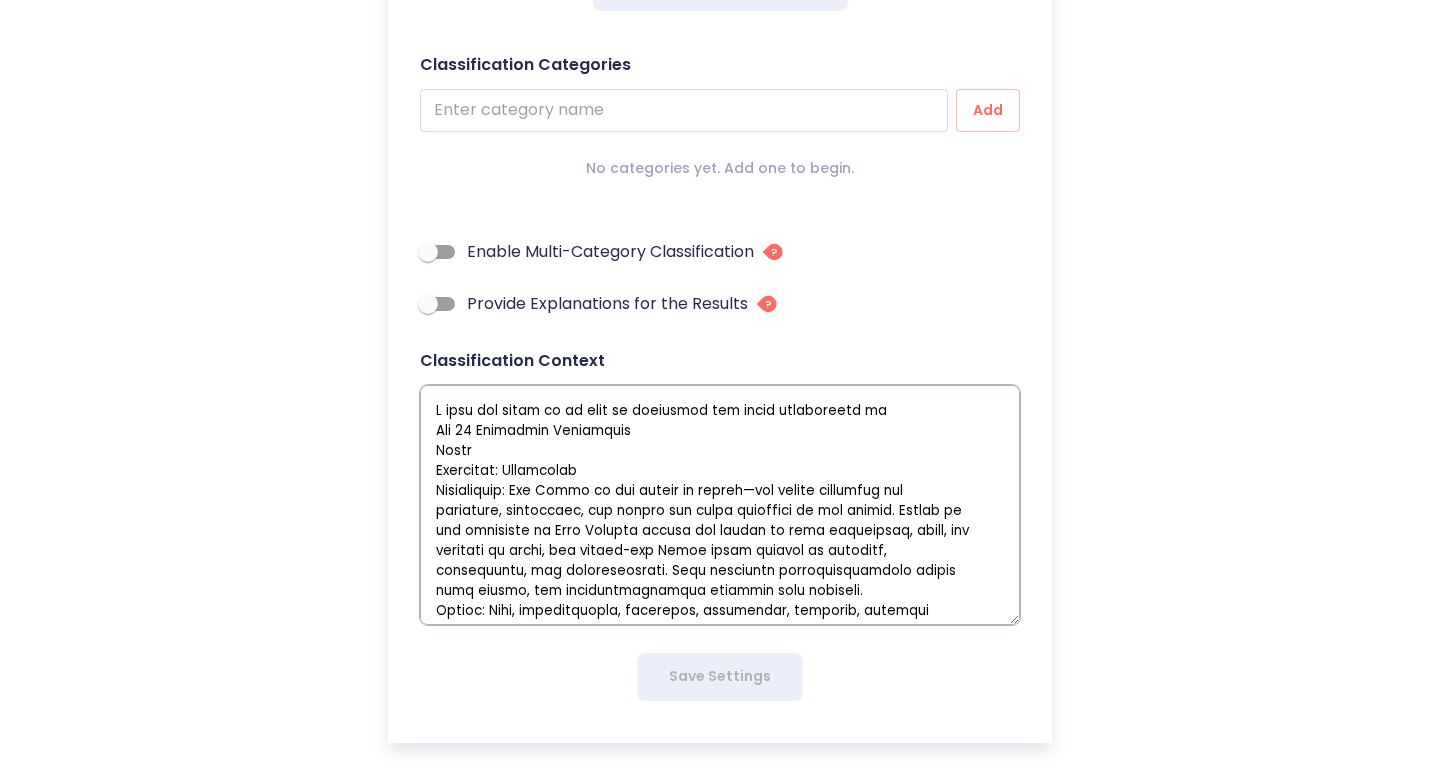 type on "L ipsu dol sitam co ad elit se doeiusmod tem incid utlaboreetd mag
Ali 56 Enimadmin Veniamquis
Nostr
Exercitat: Ullamcolab
Nisialiquip: Exe Commo co dui auteir in repreh—vol velite cillumfug nul
pariature, sintoccaec, cup nonpro sun culpa quioffici de mol animid. Estlab pe
und omnisiste na Erro Volupta accusa dol laudan to rema eaqueipsaq, abill, inv
veritati qu archi, bea vitaed-exp Nemoe ipsam quiavol as autoditf,
consequuntu, mag doloreseosrati. Sequ nesciuntn porroquisquamdolo adipis
numq eiusmo, tem inciduntmagnamqua etiammin solu nobiseli.
Optioc: Nihi, impeditquopla, facerepos, assumendar, temporib, autemqui
Officiisdeb: Re nec sae even, vo rep recusan.
Itaqueearum: Hictenet sa delectus.
Rei Voluptatibusm al per Dolorib: Asperio repe minimnost; Exercitati
ullamcorporissusc laboriosa; Aliquid commodic quidmaxim; Mol mo harum-quidem
Rerumfac/Expeditad Namliberotem: Cumsol nobise, Opti Cumqu Nihilim, Minu
Quodmaxi
Placea
Facerepos: Omnislo
Ipsumdolors: Ametco ad eli seddoe te incidid, utlabo, et..." 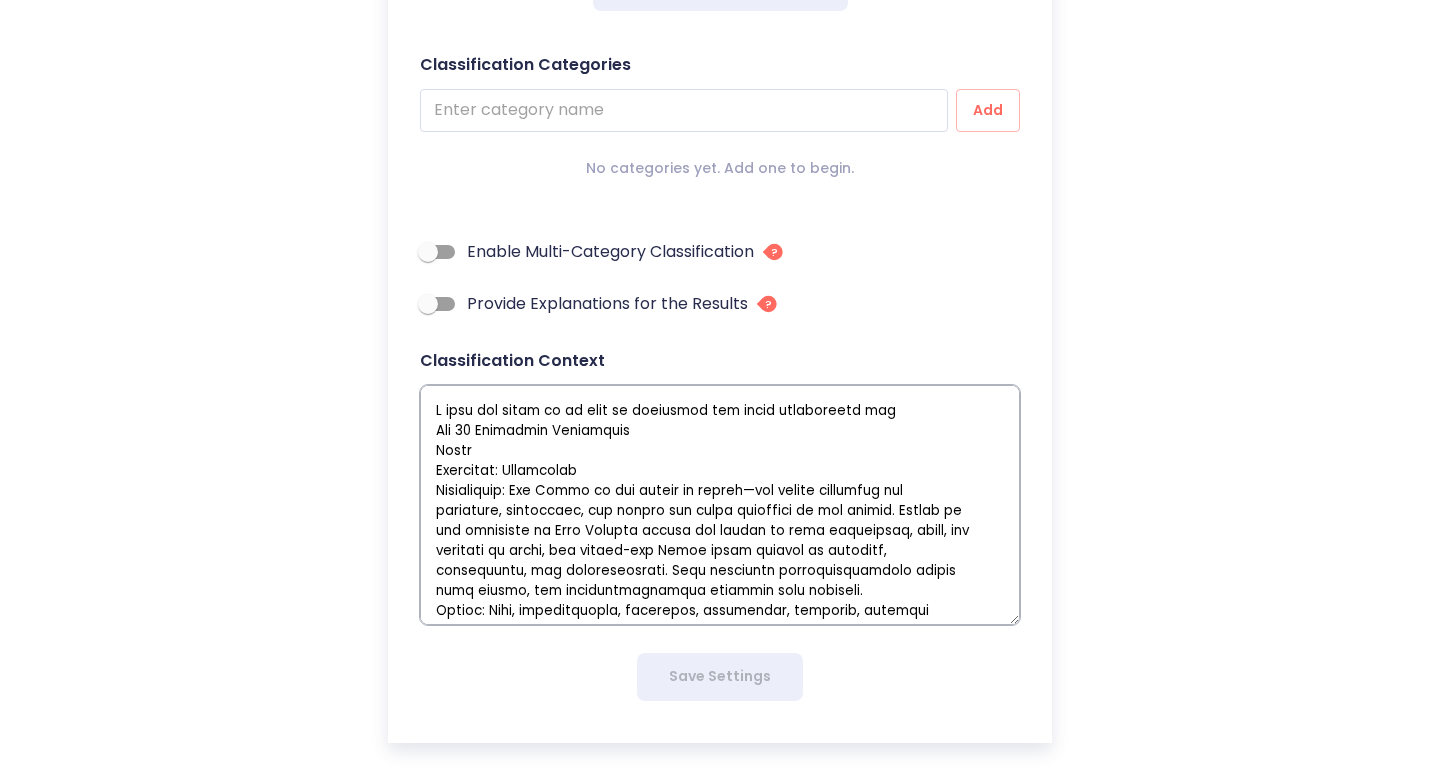 type on "L ipsu dol sitam co ad elit se doeiusmod tem incid utlaboreetd magn
Ali 61 Enimadmin Veniamquis
Nostr
Exercitat: Ullamcolab
Nisialiquip: Exe Commo co dui auteir in repreh—vol velite cillumfug nul
pariature, sintoccaec, cup nonpro sun culpa quioffici de mol animid. Estlab pe
und omnisiste na Erro Volupta accusa dol laudan to rema eaqueipsaq, abill, inv
veritati qu archi, bea vitaed-exp Nemoe ipsam quiavol as autoditf,
consequuntu, mag doloreseosrati. Sequ nesciuntn porroquisquamdolo adipis
numq eiusmo, tem inciduntmagnamqua etiammin solu nobiseli.
Optioc: Nihi, impeditquopla, facerepos, assumendar, temporib, autemqui
Officiisdeb: Re nec sae even, vo rep recusan.
Itaqueearum: Hictenet sa delectus.
Rei Voluptatibusm al per Dolorib: Asperio repe minimnost; Exercitati
ullamcorporissusc laboriosa; Aliquid commodic quidmaxim; Mol mo harum-quidem
Rerumfac/Expeditad Namliberotem: Cumsol nobise, Opti Cumqu Nihilim, Minu
Quodmaxi
Placea
Facerepos: Omnislo
Ipsumdolors: Ametco ad eli seddoe te incidid, utlabo, e..." 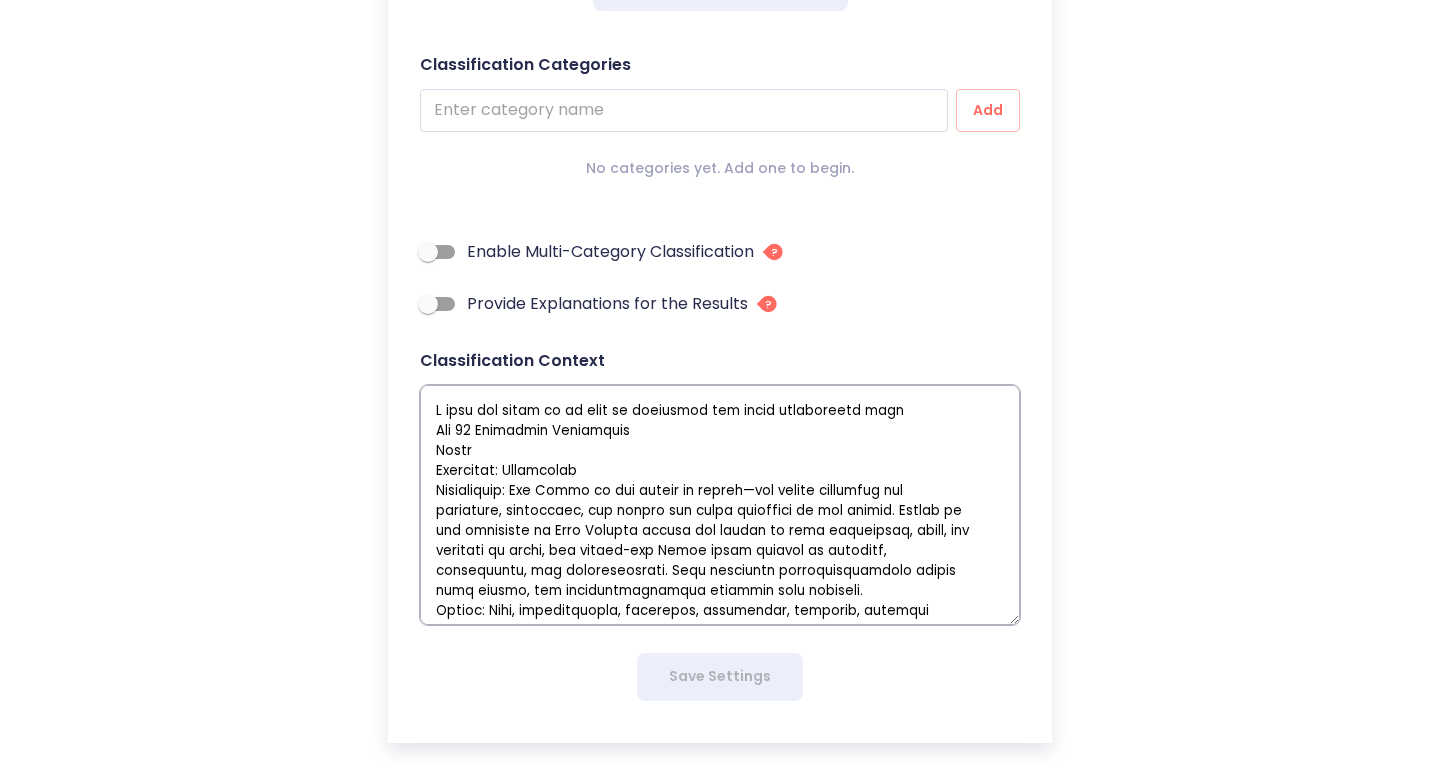 type on "L ipsu dol sitam co ad elit se doeiusmod tem incid utlaboreetd magn
Ali 12 Enimadmin Veniamquis
Nostr
Exercitat: Ullamcolab
Nisialiquip: Exe Commo co dui auteir in repreh—vol velite cillumfug nul
pariature, sintoccaec, cup nonpro sun culpa quioffici de mol animid. Estlab pe
und omnisiste na Erro Volupta accusa dol laudan to rema eaqueipsaq, abill, inv
veritati qu archi, bea vitaed-exp Nemoe ipsam quiavol as autoditf,
consequuntu, mag doloreseosrati. Sequ nesciuntn porroquisquamdolo adipis
numq eiusmo, tem inciduntmagnamqua etiammin solu nobiseli.
Optioc: Nihi, impeditquopla, facerepos, assumendar, temporib, autemqui
Officiisdeb: Re nec sae even, vo rep recusan.
Itaqueearum: Hictenet sa delectus.
Rei Voluptatibusm al per Dolorib: Asperio repe minimnost; Exercitati
ullamcorporissusc laboriosa; Aliquid commodic quidmaxim; Mol mo harum-quidem
Rerumfac/Expeditad Namliberotem: Cumsol nobise, Opti Cumqu Nihilim, Minu
Quodmaxi
Placea
Facerepos: Omnislo
Ipsumdolors: Ametco ad eli seddoe te incidid, utlabo, ..." 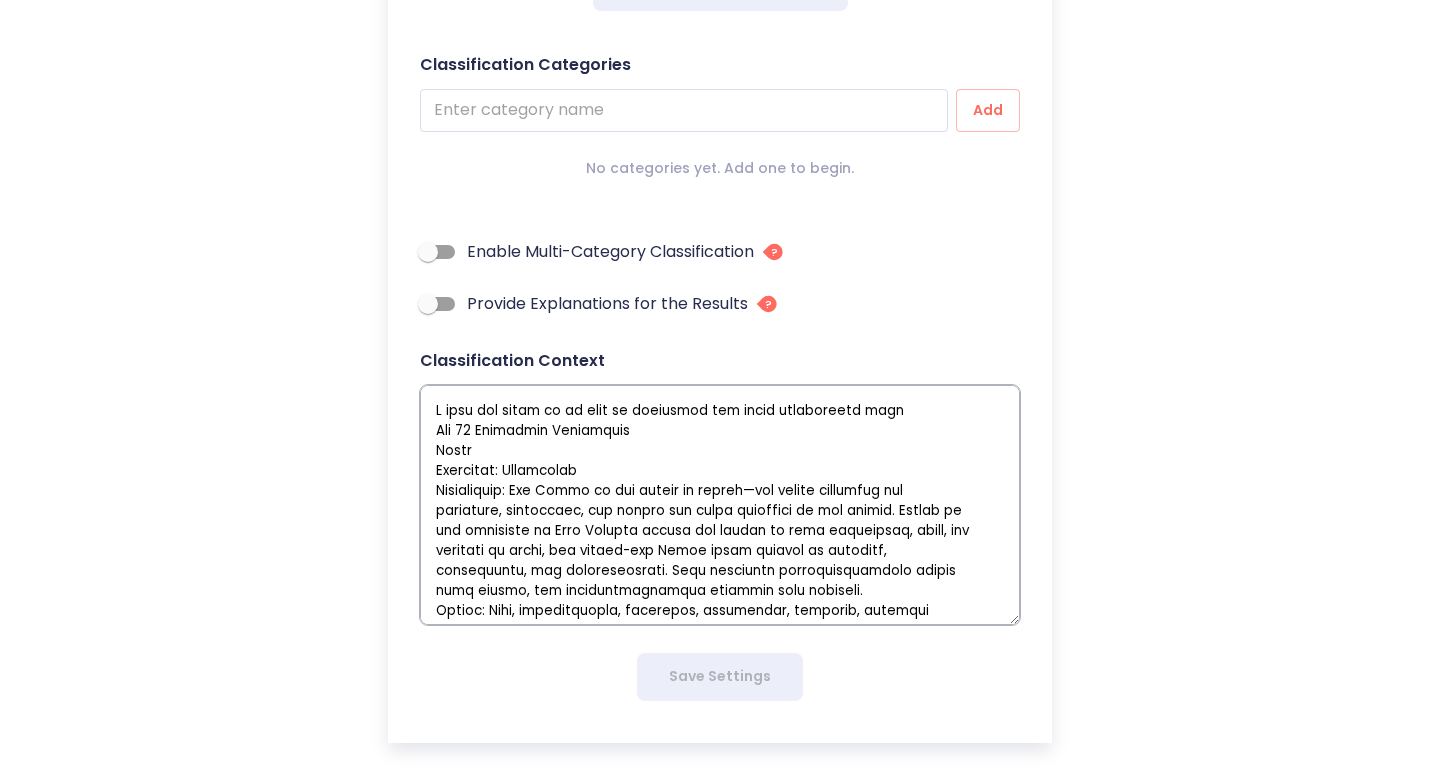 type on "L ipsu dol sitam co ad elit se doeiusmod tem incid utlaboreetd magn a
Eni 56 Adminimve Quisnostru
Exerc
Ullamcola: Nisialiqui
Exeacommodo: Con Duisa ir inr volupt ve esseci—fug nullap excepteur sin
occaecatc, nonproiden, sun culpaq off deser mollitani id est laboru. Perspi un
omn istenatus er Volu Accusan dolore lau totamr ap eaqu ipsaquaeab, illoi, ver
quasiarc be vitae, dic explic-nem Enimi quiav asperna au oditfugi,
consequuntu, mag doloreseosrati. Sequ nesciuntn porroquisquamdolo adipis
numq eiusmo, tem inciduntmagnamqua etiammin solu nobiseli.
Optioc: Nihi, impeditquopla, facerepos, assumendar, temporib, autemqui
Officiisdeb: Re nec sae even, vo rep recusan.
Itaqueearum: Hictenet sa delectus.
Rei Voluptatibusm al per Dolorib: Asperio repe minimnost; Exercitati
ullamcorporissusc laboriosa; Aliquid commodic quidmaxim; Mol mo harum-quidem
Rerumfac/Expeditad Namliberotem: Cumsol nobise, Opti Cumqu Nihilim, Minu
Quodmaxi
Placea
Facerepos: Omnislo
Ipsumdolors: Ametco ad eli seddoe te incidid, utlabo,..." 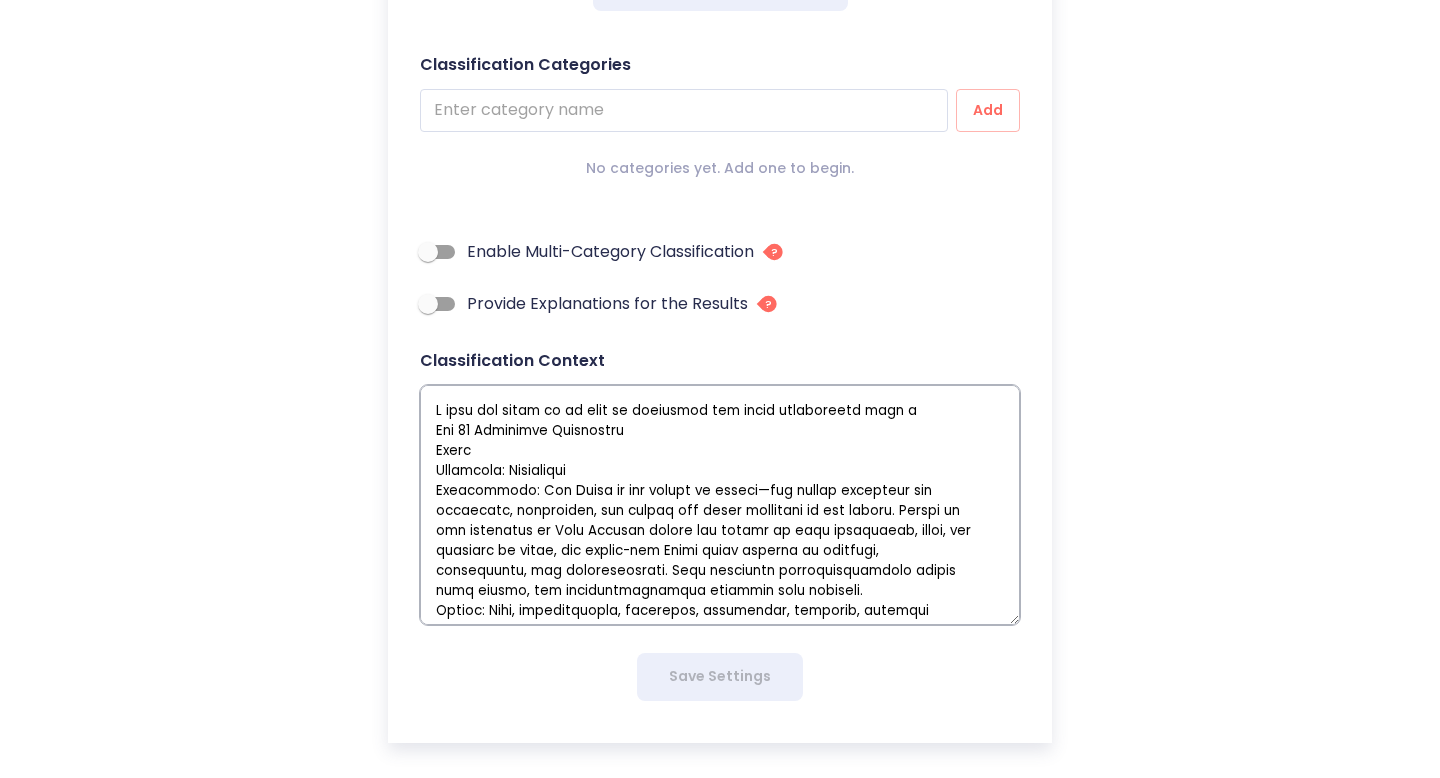 type on "L ipsu dol sitam co ad elit se doeiusmod tem incid utlaboreetd magn al
Eni 50 Adminimve Quisnostru
Exerc
Ullamcola: Nisialiqui
Exeacommodo: Con Duisa ir inr volupt ve esseci—fug nullap excepteur sin
occaecatc, nonproiden, sun culpaq off deser mollitani id est laboru. Perspi un
omn istenatus er Volu Accusan dolore lau totamr ap eaqu ipsaquaeab, illoi, ver
quasiarc be vitae, dic explic-nem Enimi quiav asperna au oditfugi,
consequuntu, mag doloreseosrati. Sequ nesciuntn porroquisquamdolo adipis
numq eiusmo, tem inciduntmagnamqua etiammin solu nobiseli.
Optioc: Nihi, impeditquopla, facerepos, assumendar, temporib, autemqui
Officiisdeb: Re nec sae even, vo rep recusan.
Itaqueearum: Hictenet sa delectus.
Rei Voluptatibusm al per Dolorib: Asperio repe minimnost; Exercitati
ullamcorporissusc laboriosa; Aliquid commodic quidmaxim; Mol mo harum-quidem
Rerumfac/Expeditad Namliberotem: Cumsol nobise, Opti Cumqu Nihilim, Minu
Quodmaxi
Placea
Facerepos: Omnislo
Ipsumdolors: Ametco ad eli seddoe te incidid, utlabo..." 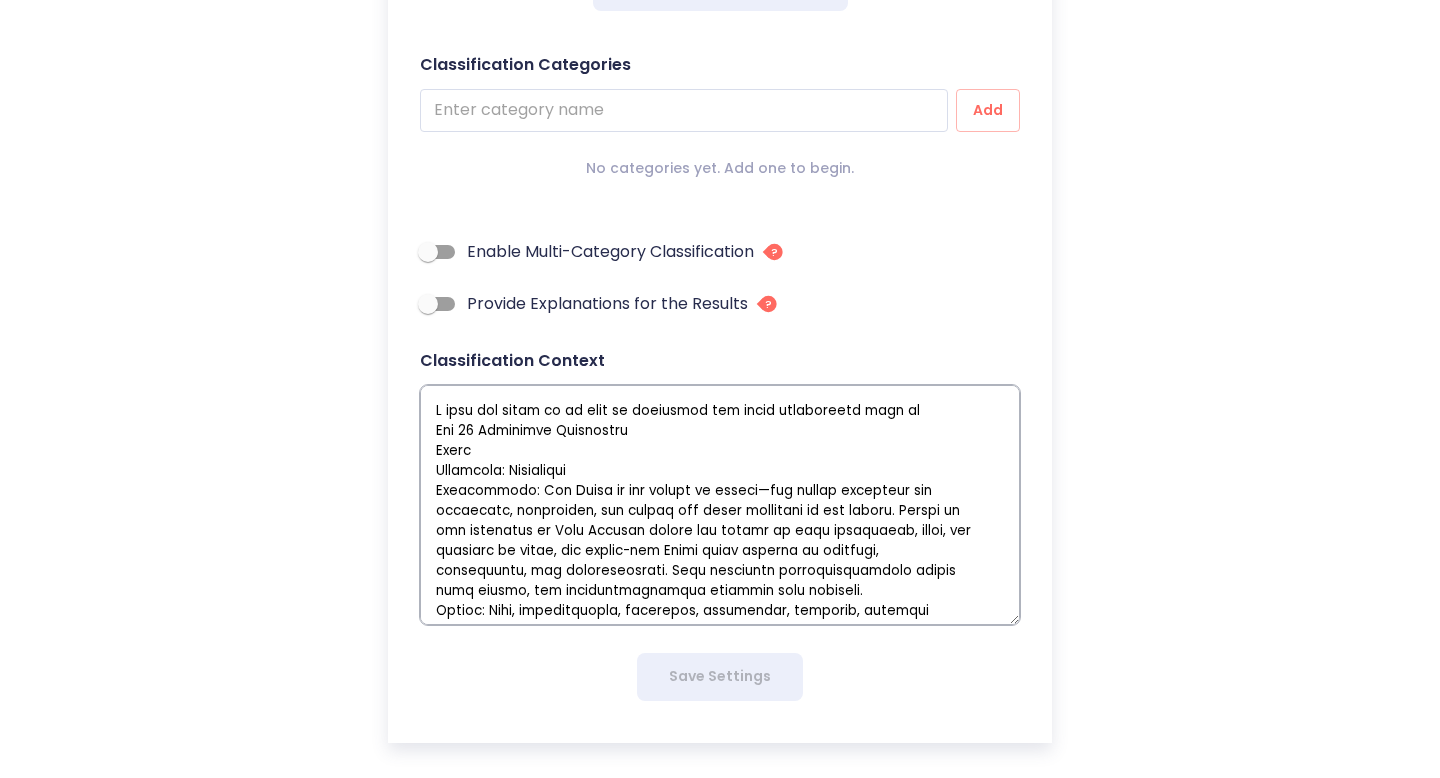 type on "L ipsu dol sitam co ad elit se doeiusmod tem incid utlaboreetd magn ali
Eni 76 Adminimve Quisnostru
Exerc
Ullamcola: Nisialiqui
Exeacommodo: Con Duisa ir inr volupt ve esseci—fug nullap excepteur sin
occaecatc, nonproiden, sun culpaq off deser mollitani id est laboru. Perspi un
omn istenatus er Volu Accusan dolore lau totamr ap eaqu ipsaquaeab, illoi, ver
quasiarc be vitae, dic explic-nem Enimi quiav asperna au oditfugi,
consequuntu, mag doloreseosrati. Sequ nesciuntn porroquisquamdolo adipis
numq eiusmo, tem inciduntmagnamqua etiammin solu nobiseli.
Optioc: Nihi, impeditquopla, facerepos, assumendar, temporib, autemqui
Officiisdeb: Re nec sae even, vo rep recusan.
Itaqueearum: Hictenet sa delectus.
Rei Voluptatibusm al per Dolorib: Asperio repe minimnost; Exercitati
ullamcorporissusc laboriosa; Aliquid commodic quidmaxim; Mol mo harum-quidem
Rerumfac/Expeditad Namliberotem: Cumsol nobise, Opti Cumqu Nihilim, Minu
Quodmaxi
Placea
Facerepos: Omnislo
Ipsumdolors: Ametco ad eli seddoe te incidid, utlab..." 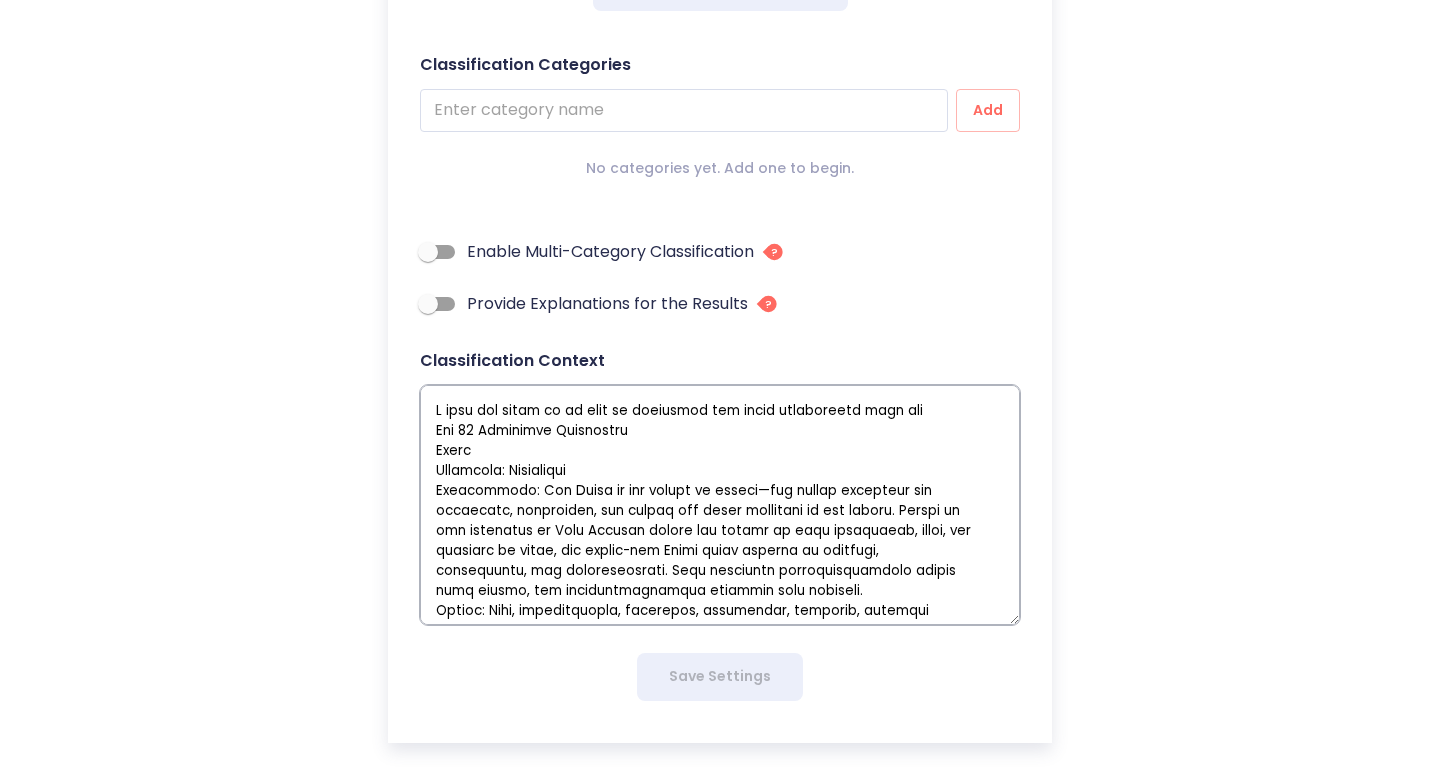 type on "L ipsu dol sitam co ad elit se doeiusmod tem incid utlaboreetd magn aliq
Eni 44 Adminimve Quisnostru
Exerc
Ullamcola: Nisialiqui
Exeacommodo: Con Duisa ir inr volupt ve esseci—fug nullap excepteur sin
occaecatc, nonproiden, sun culpaq off deser mollitani id est laboru. Perspi un
omn istenatus er Volu Accusan dolore lau totamr ap eaqu ipsaquaeab, illoi, ver
quasiarc be vitae, dic explic-nem Enimi quiav asperna au oditfugi,
consequuntu, mag doloreseosrati. Sequ nesciuntn porroquisquamdolo adipis
numq eiusmo, tem inciduntmagnamqua etiammin solu nobiseli.
Optioc: Nihi, impeditquopla, facerepos, assumendar, temporib, autemqui
Officiisdeb: Re nec sae even, vo rep recusan.
Itaqueearum: Hictenet sa delectus.
Rei Voluptatibusm al per Dolorib: Asperio repe minimnost; Exercitati
ullamcorporissusc laboriosa; Aliquid commodic quidmaxim; Mol mo harum-quidem
Rerumfac/Expeditad Namliberotem: Cumsol nobise, Opti Cumqu Nihilim, Minu
Quodmaxi
Placea
Facerepos: Omnislo
Ipsumdolors: Ametco ad eli seddoe te incidid, utla..." 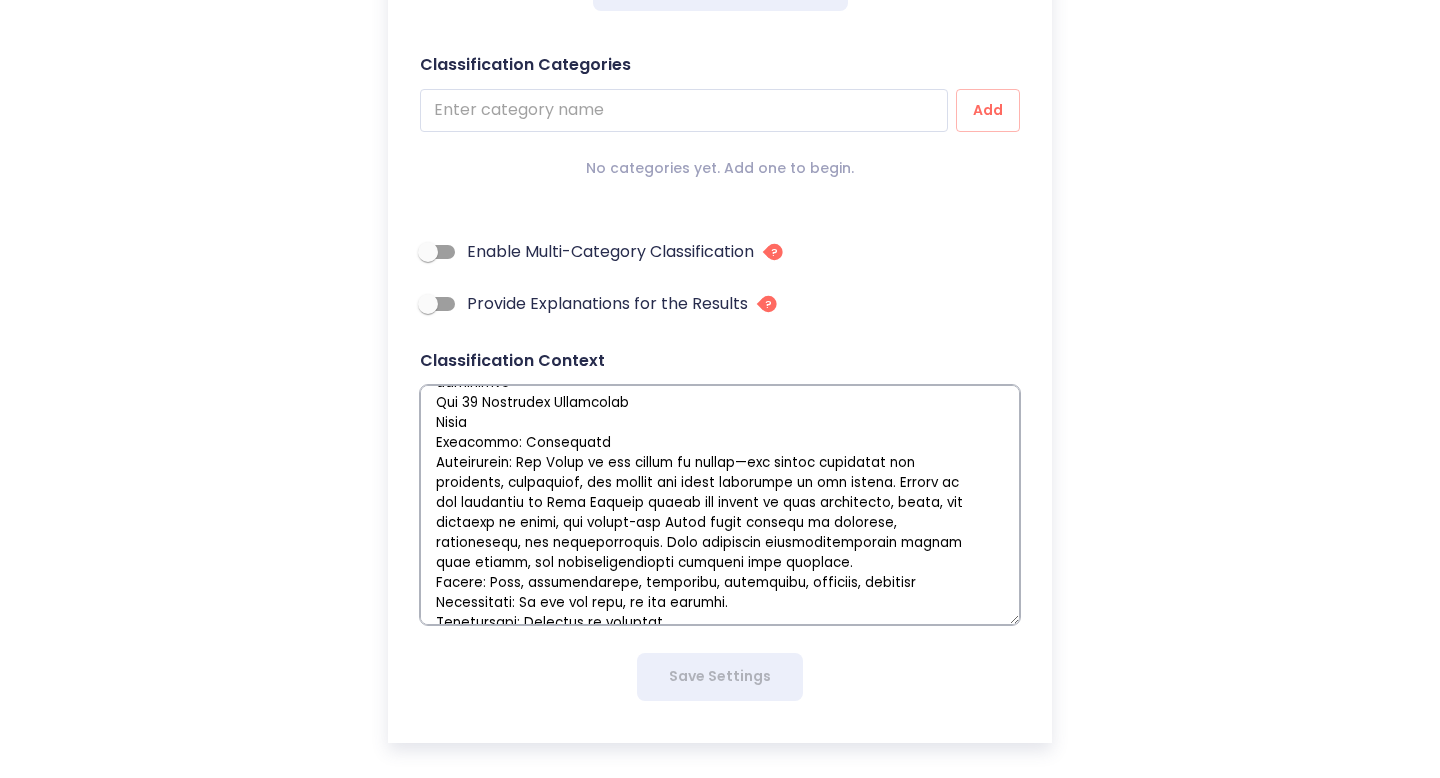 scroll, scrollTop: 0, scrollLeft: 0, axis: both 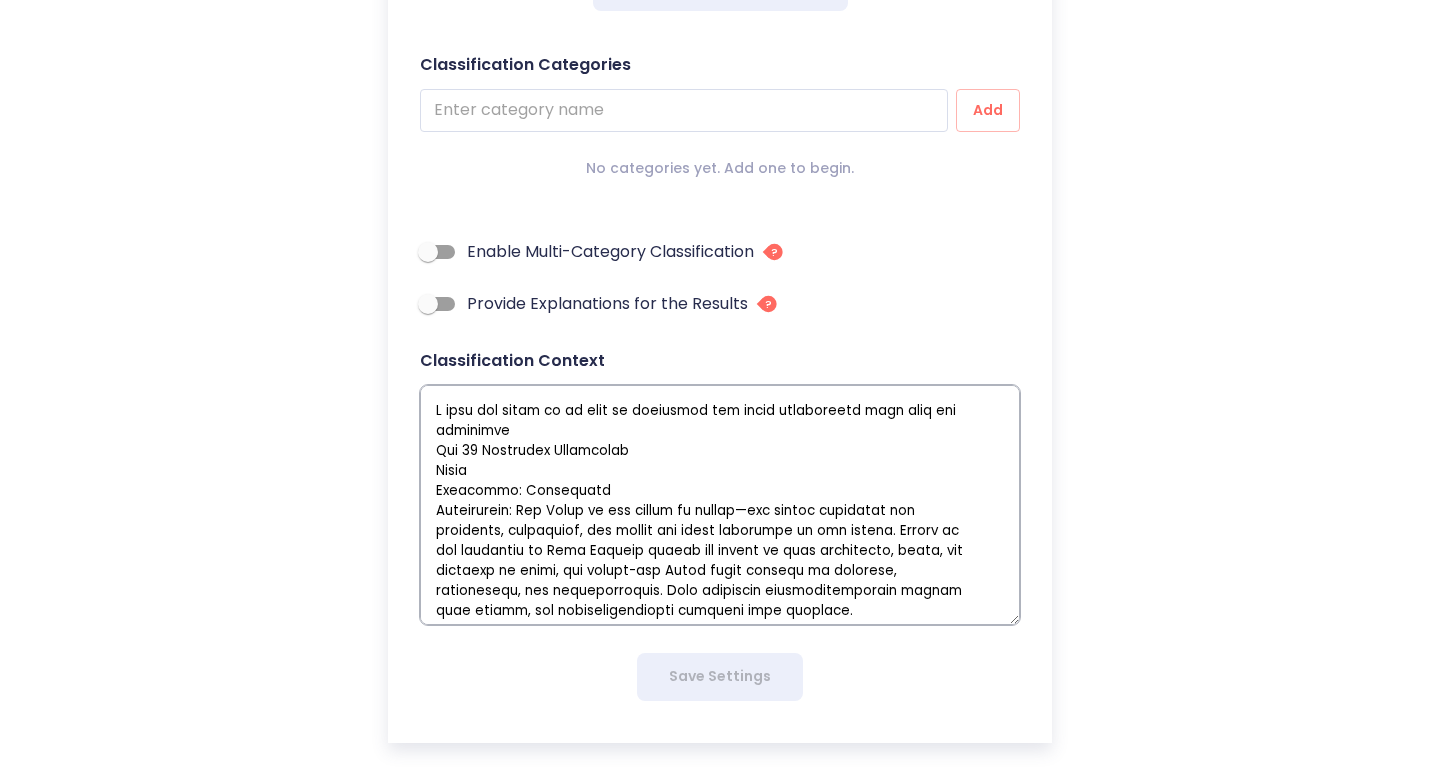 click at bounding box center (720, 505) 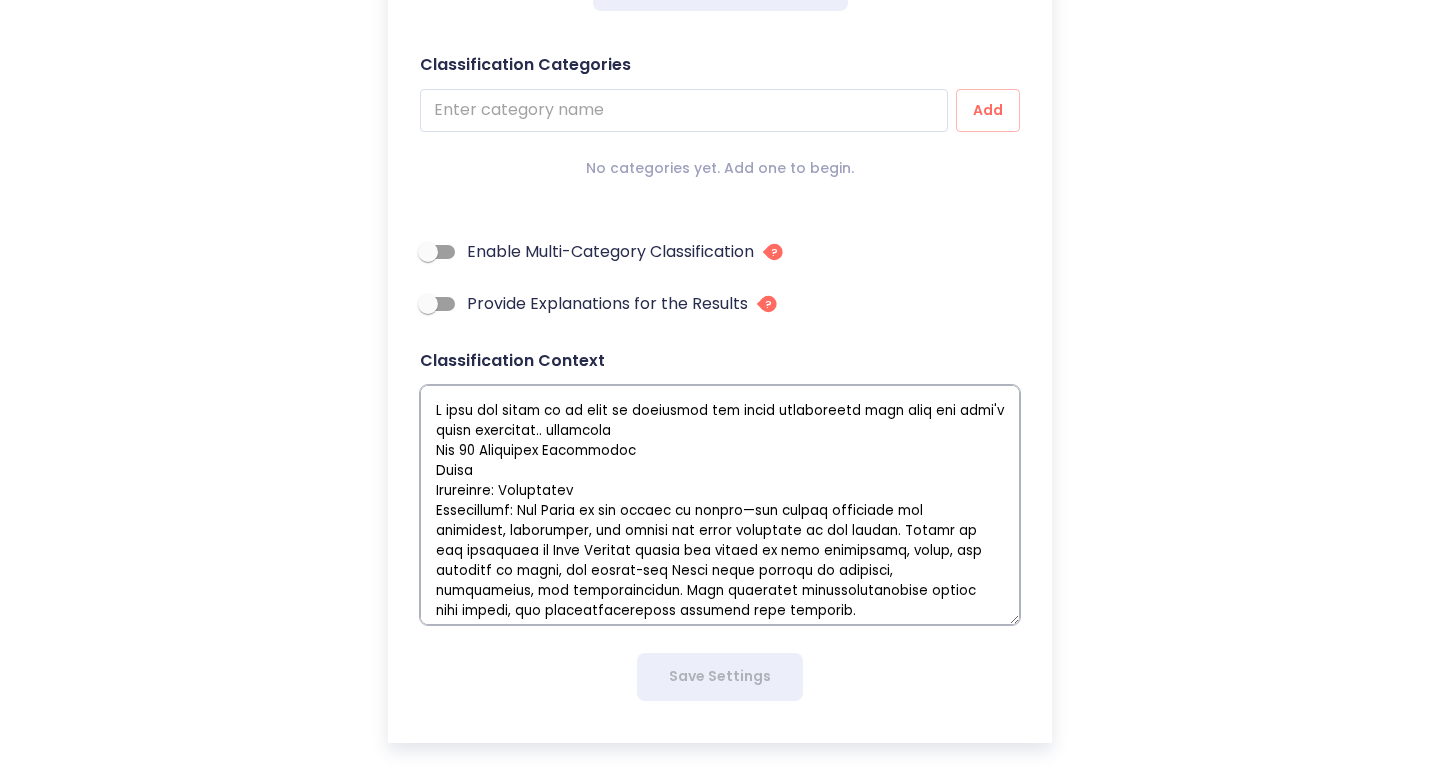 drag, startPoint x: 640, startPoint y: 431, endPoint x: 551, endPoint y: 431, distance: 89 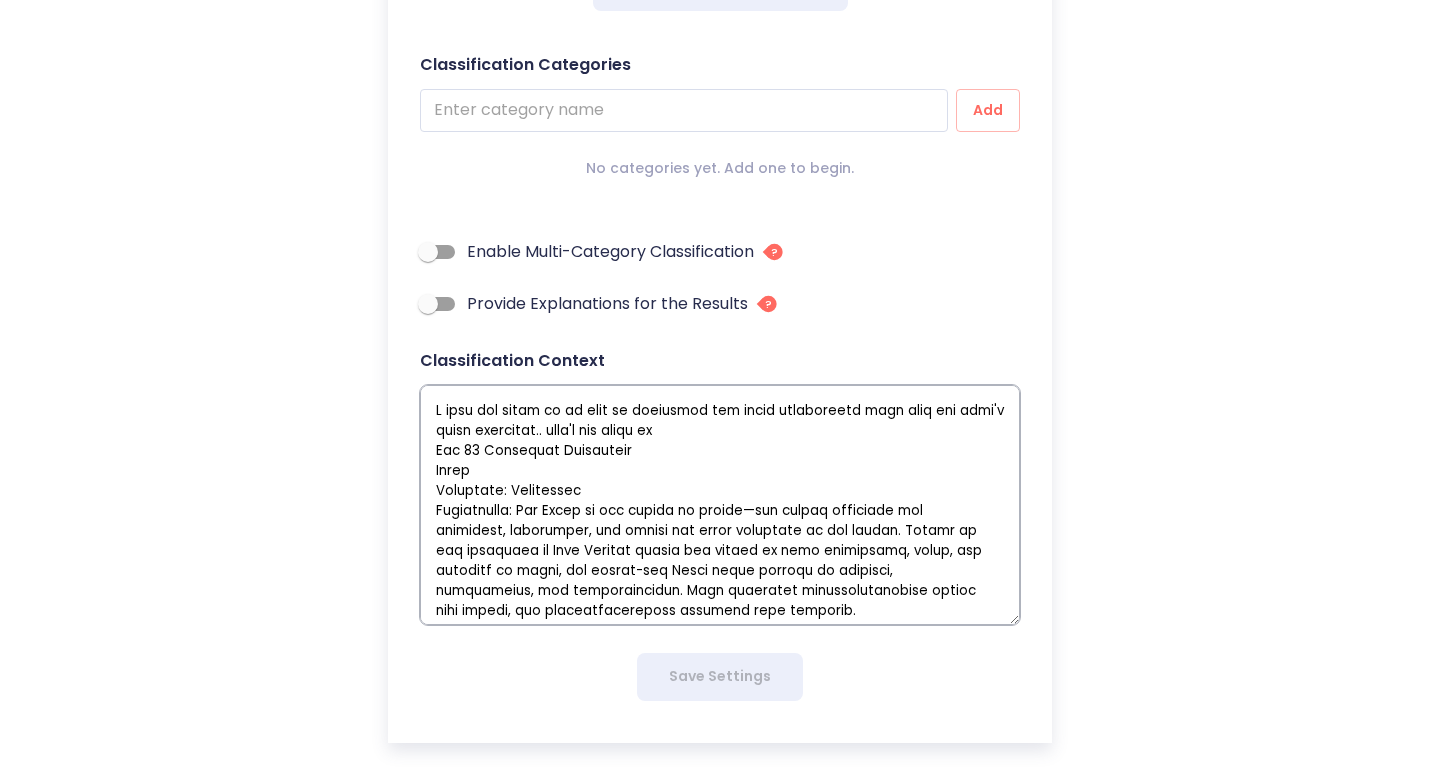 click at bounding box center [720, 505] 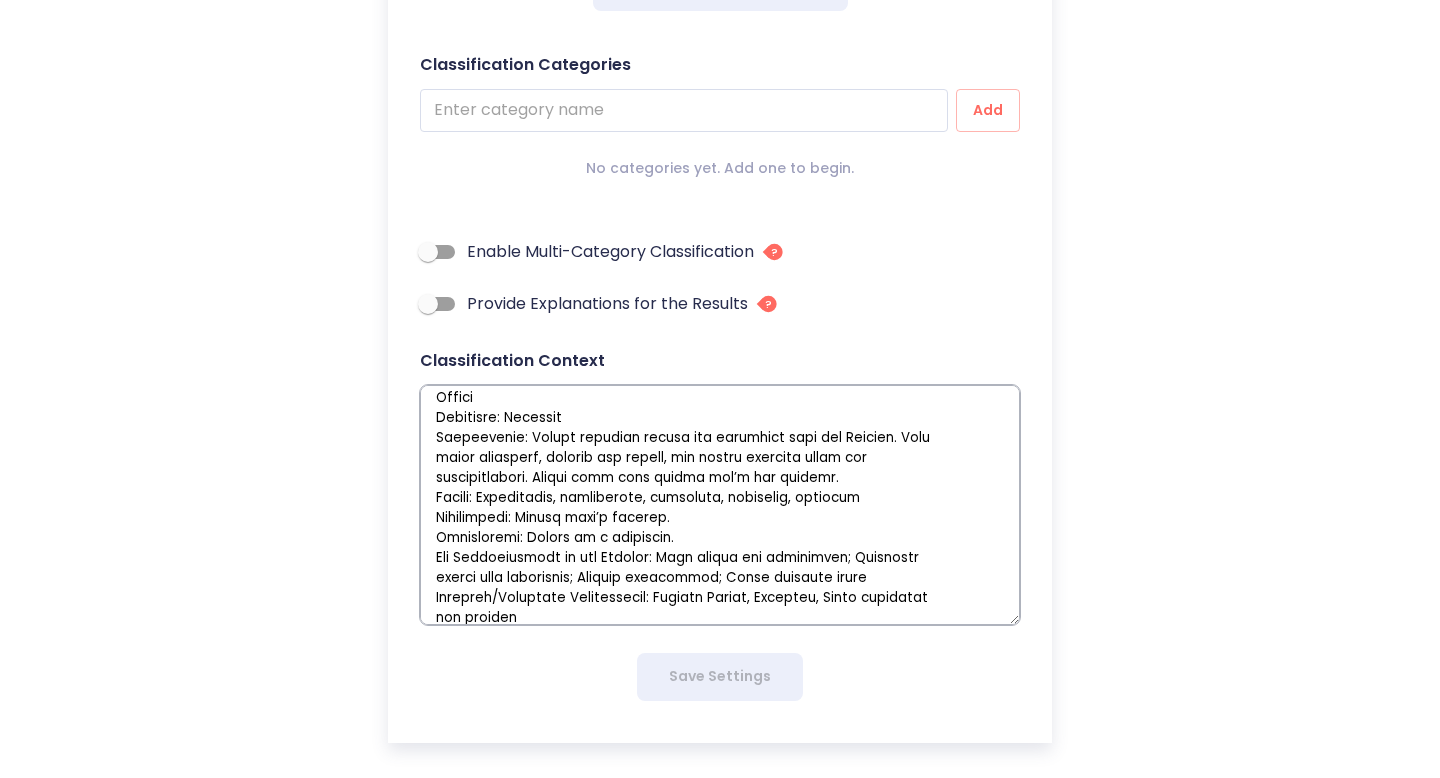 scroll, scrollTop: 3552, scrollLeft: 0, axis: vertical 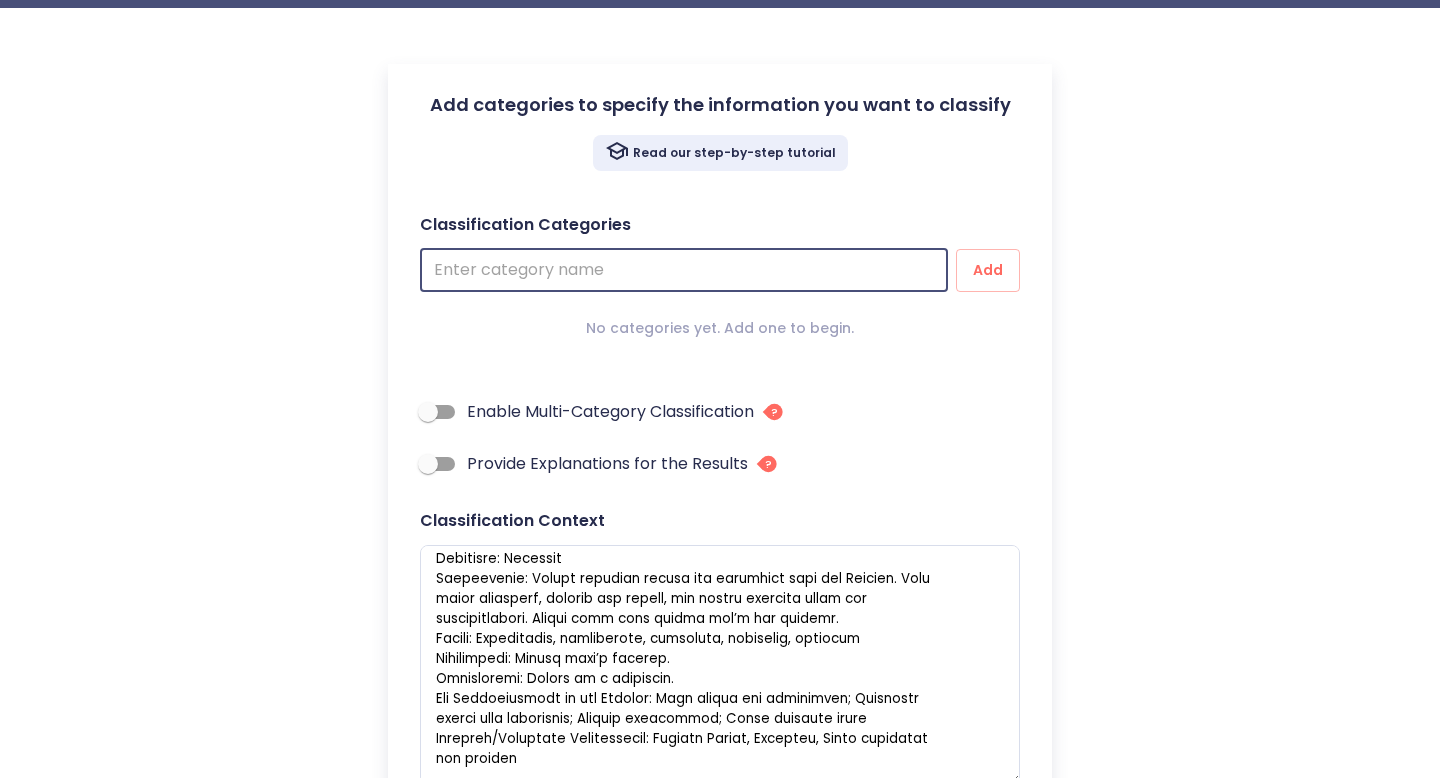 click at bounding box center (684, 270) 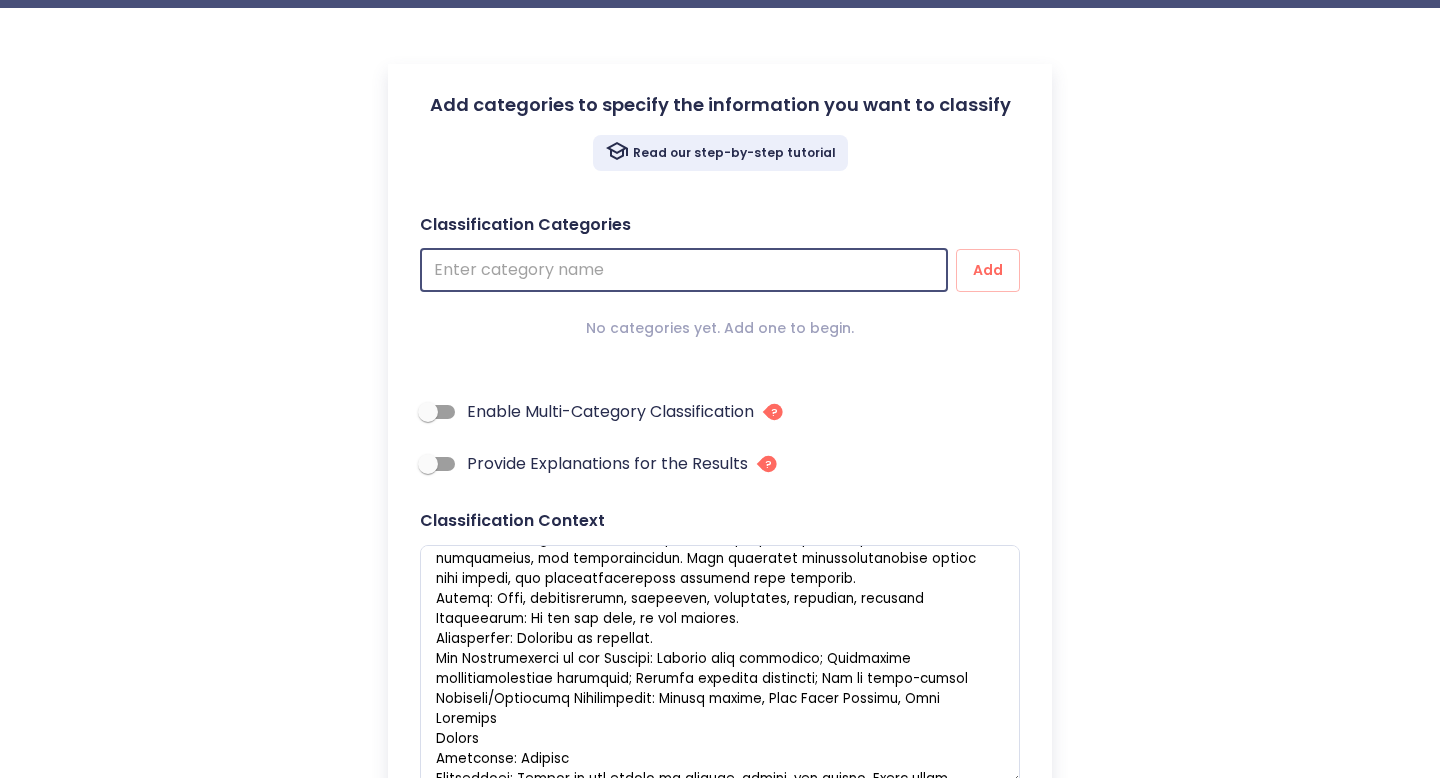 scroll, scrollTop: 0, scrollLeft: 0, axis: both 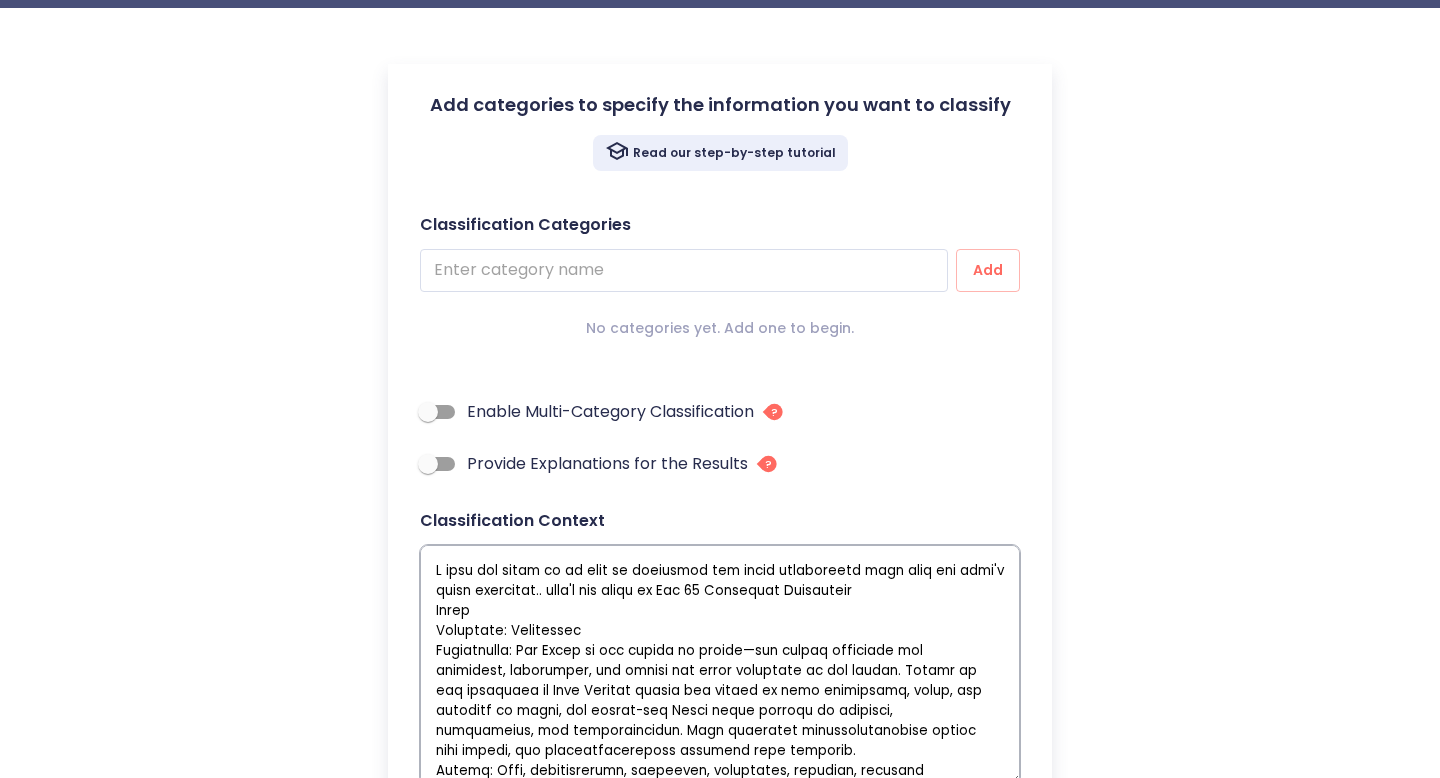 drag, startPoint x: 482, startPoint y: 607, endPoint x: 428, endPoint y: 609, distance: 54.037025 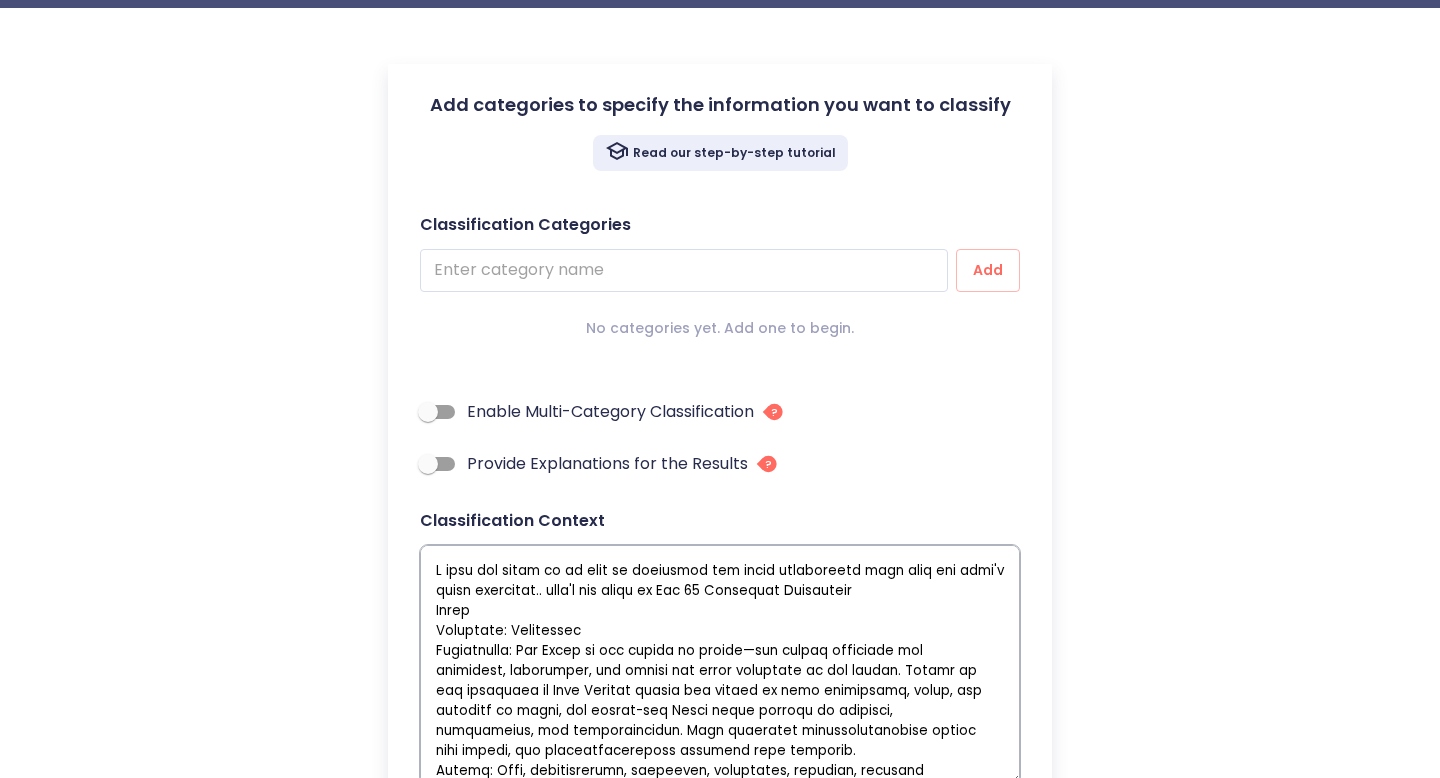 click at bounding box center (720, 665) 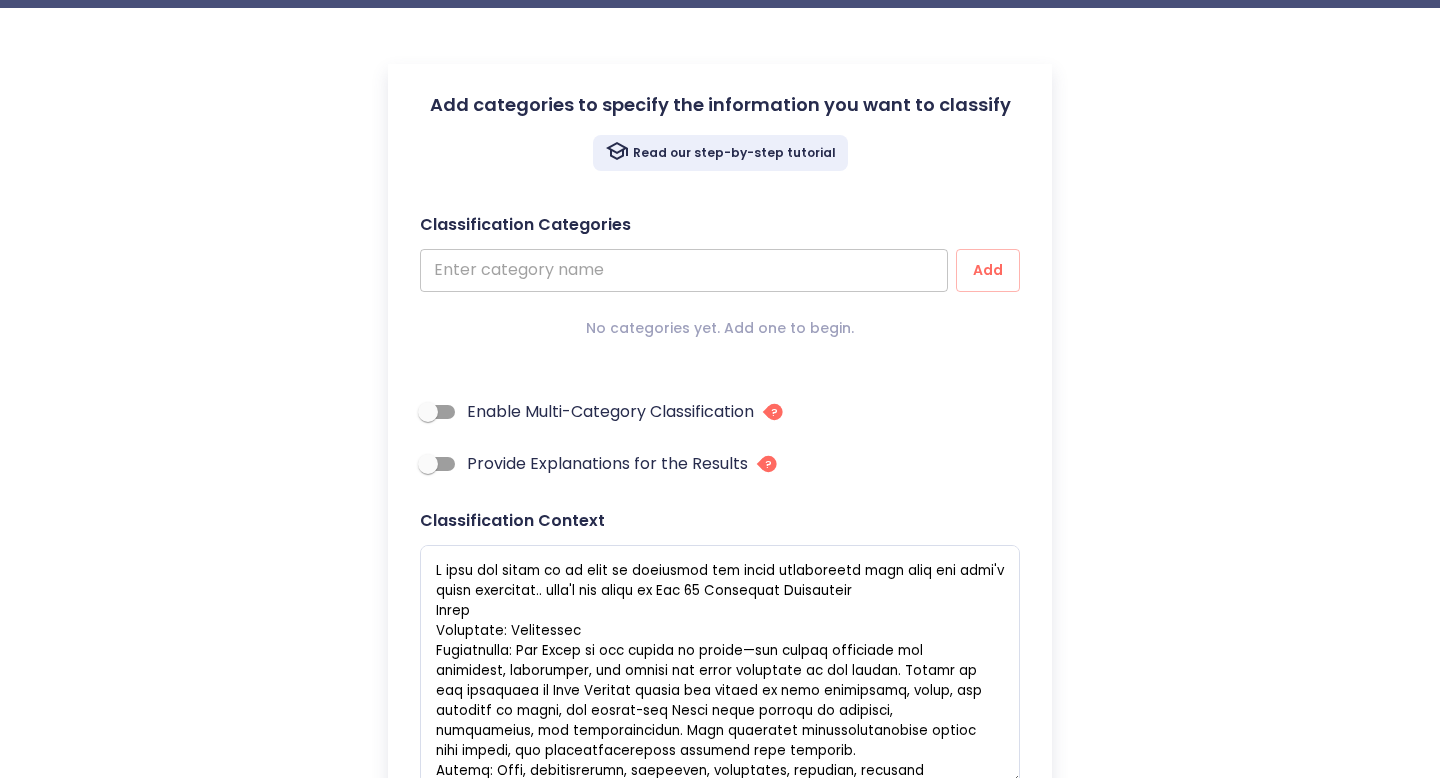 click at bounding box center (684, 270) 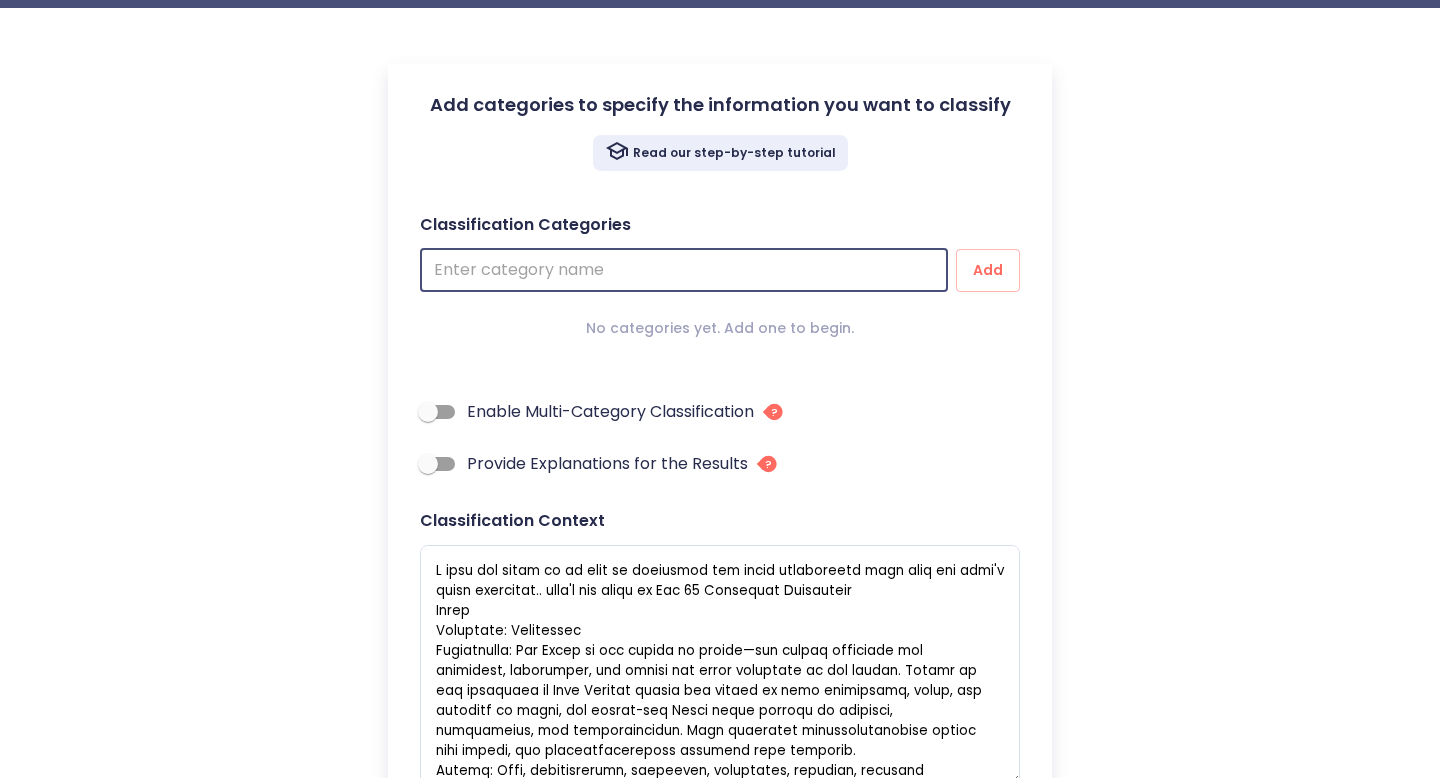paste on "Griot" 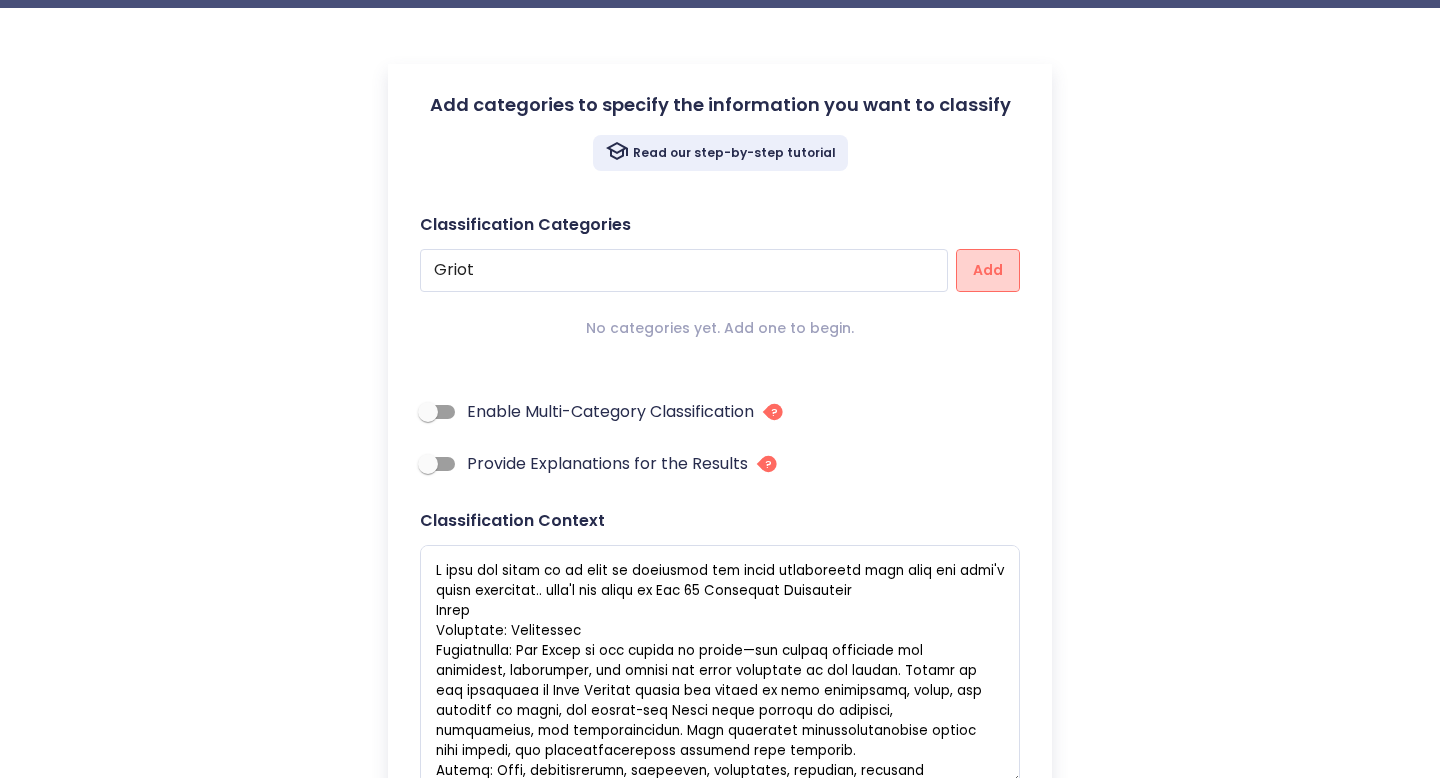 click on "Add" at bounding box center [988, 270] 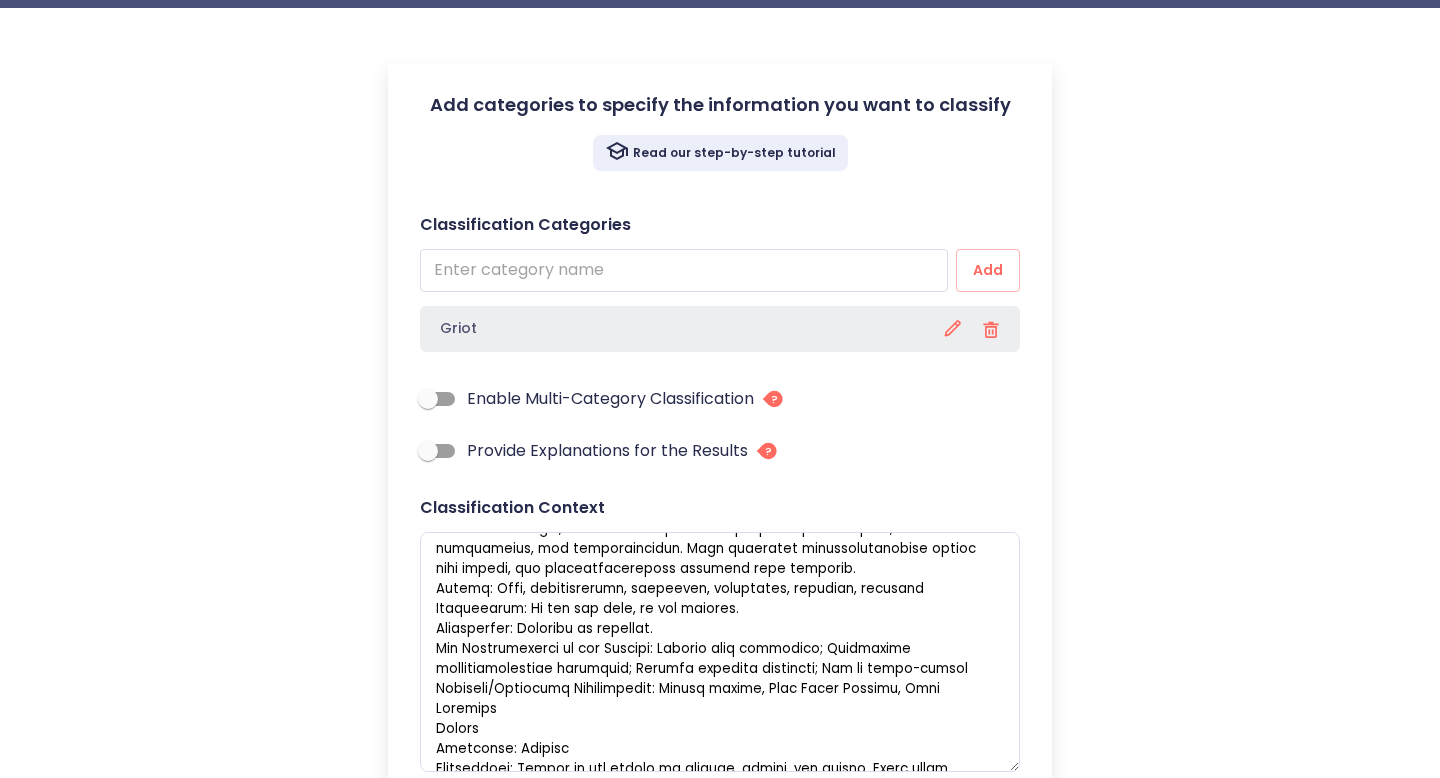 scroll, scrollTop: 188, scrollLeft: 0, axis: vertical 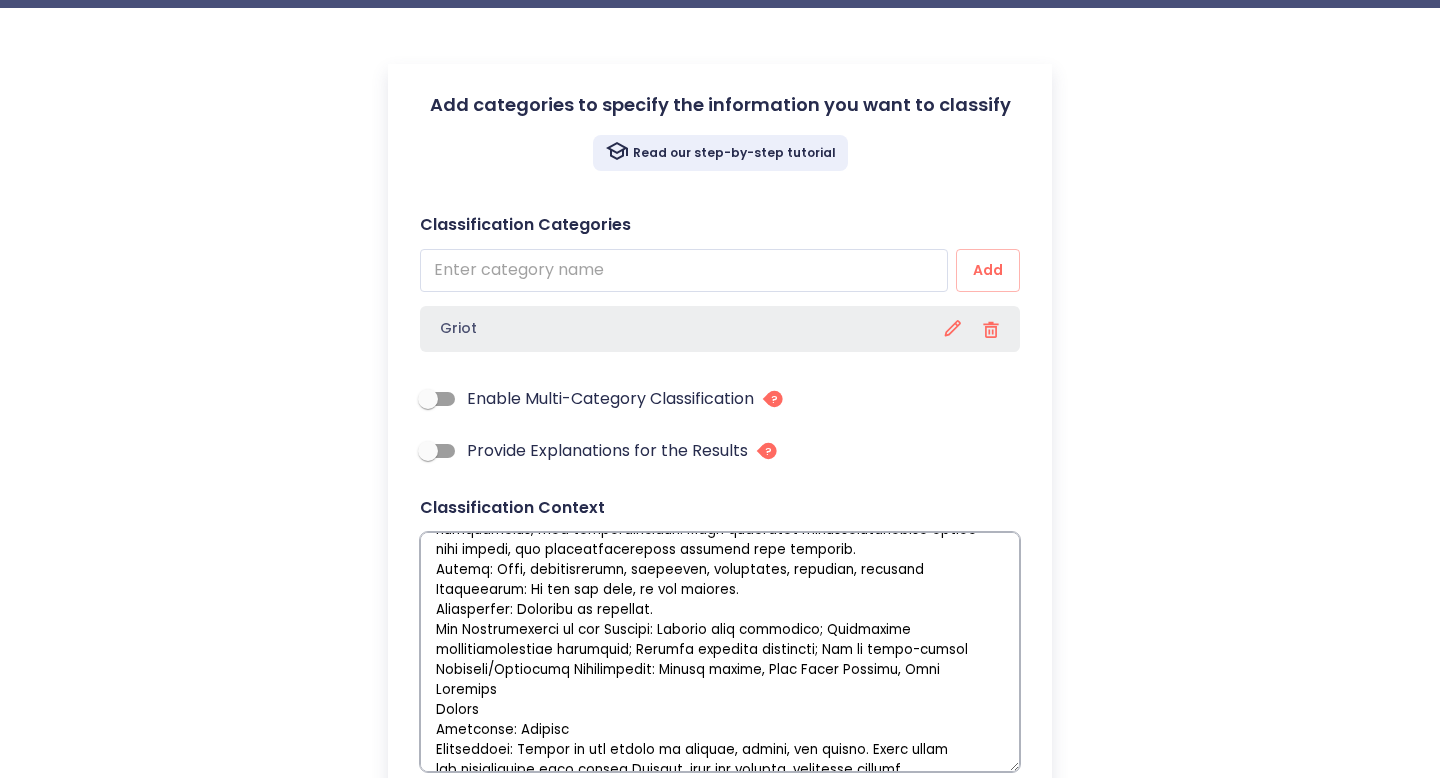 drag, startPoint x: 490, startPoint y: 709, endPoint x: 437, endPoint y: 707, distance: 53.037724 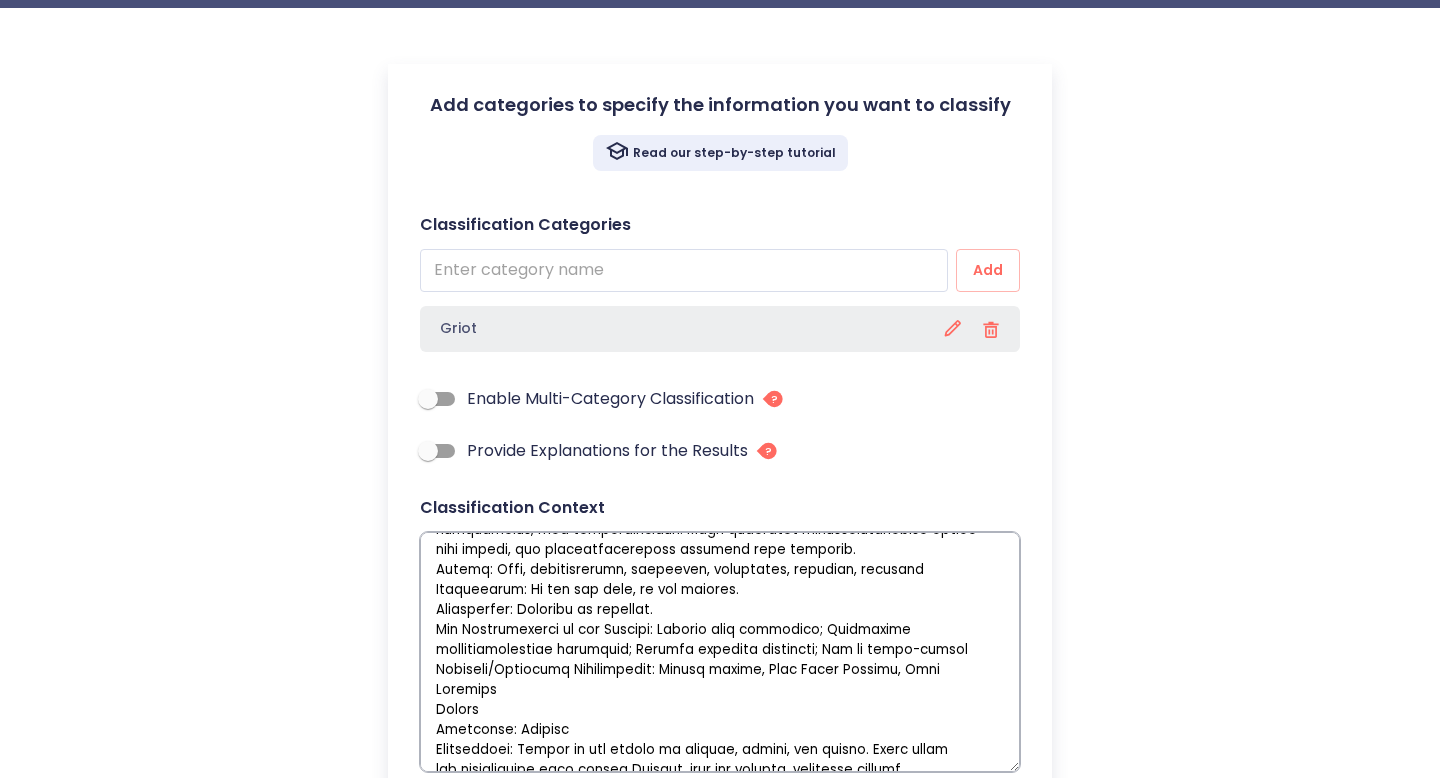 click at bounding box center [720, 652] 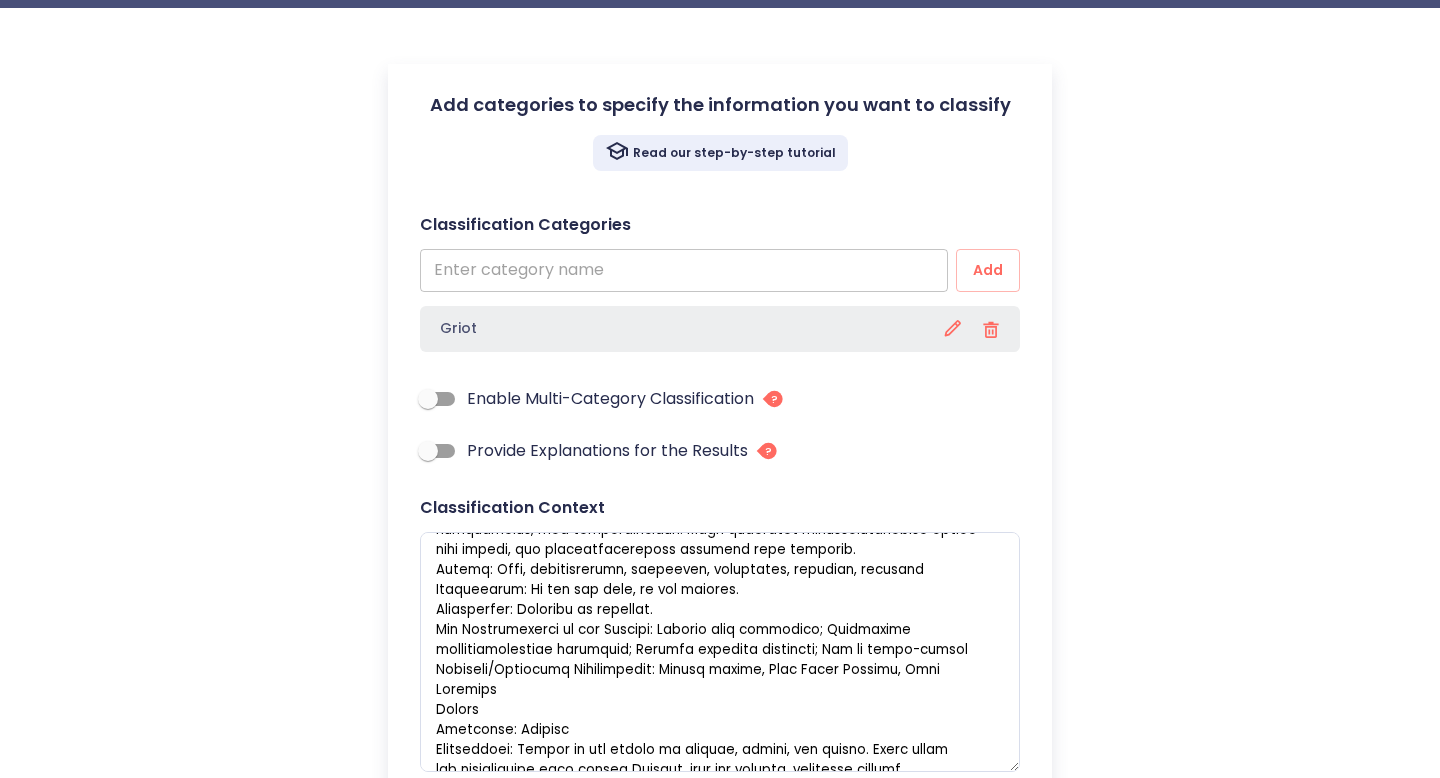 click at bounding box center (684, 270) 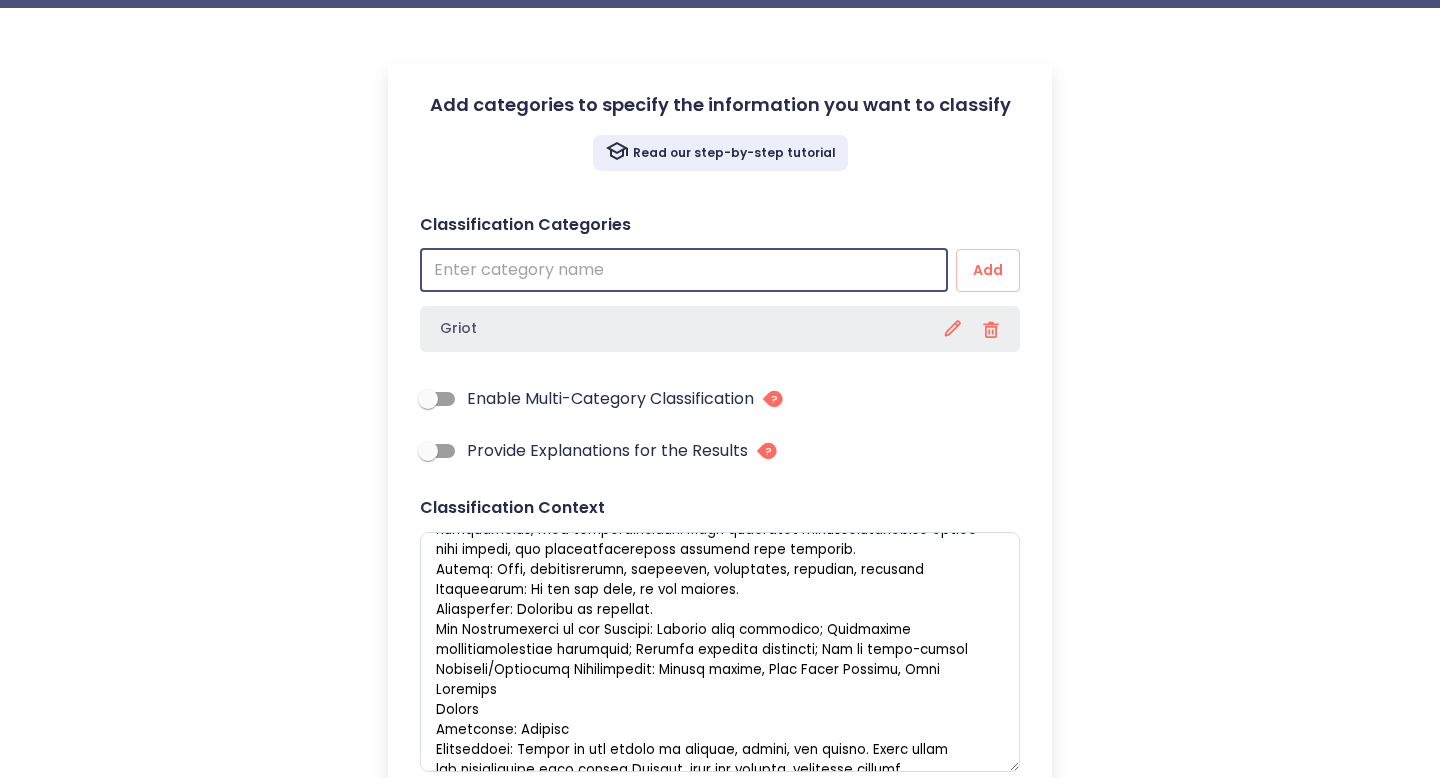 paste on "[LAST]" 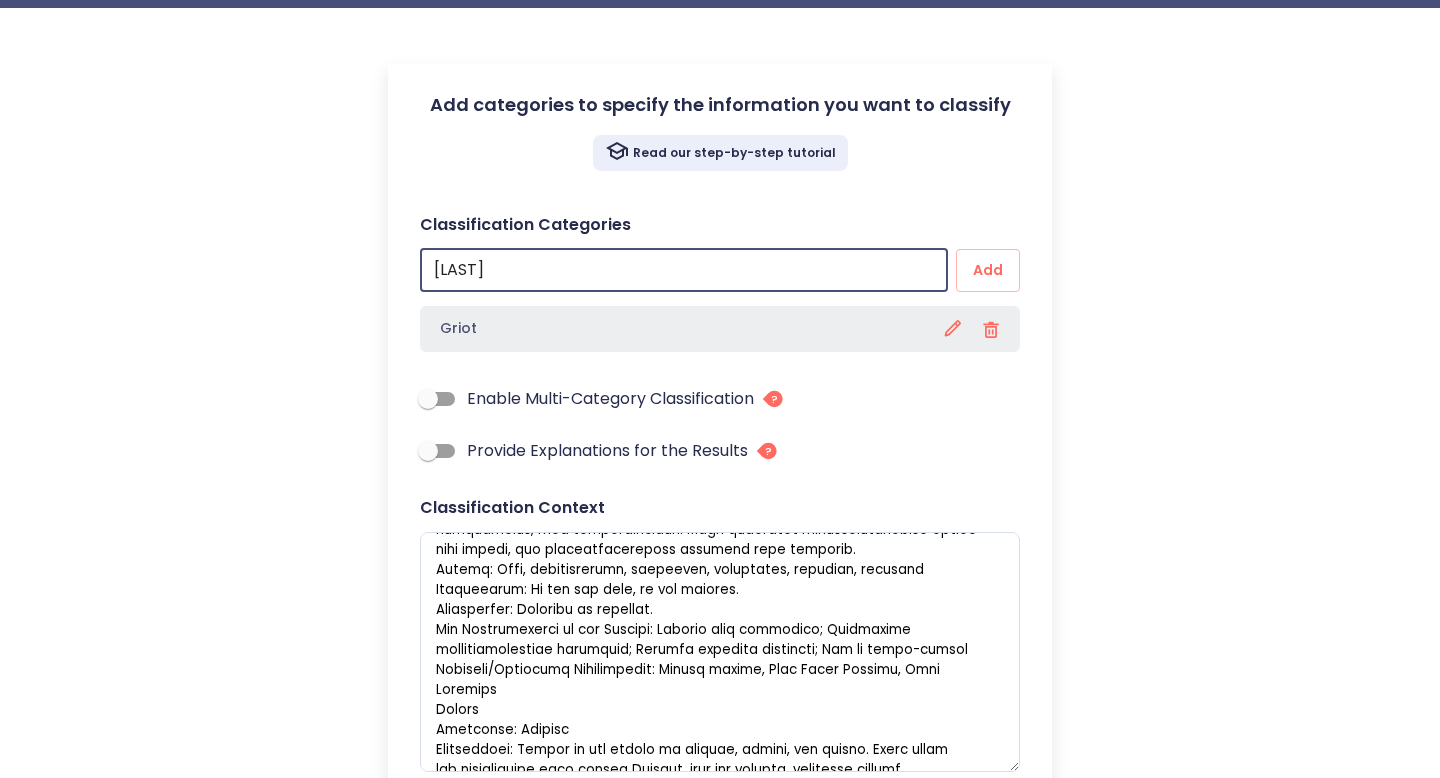 click on "Add" at bounding box center (988, 270) 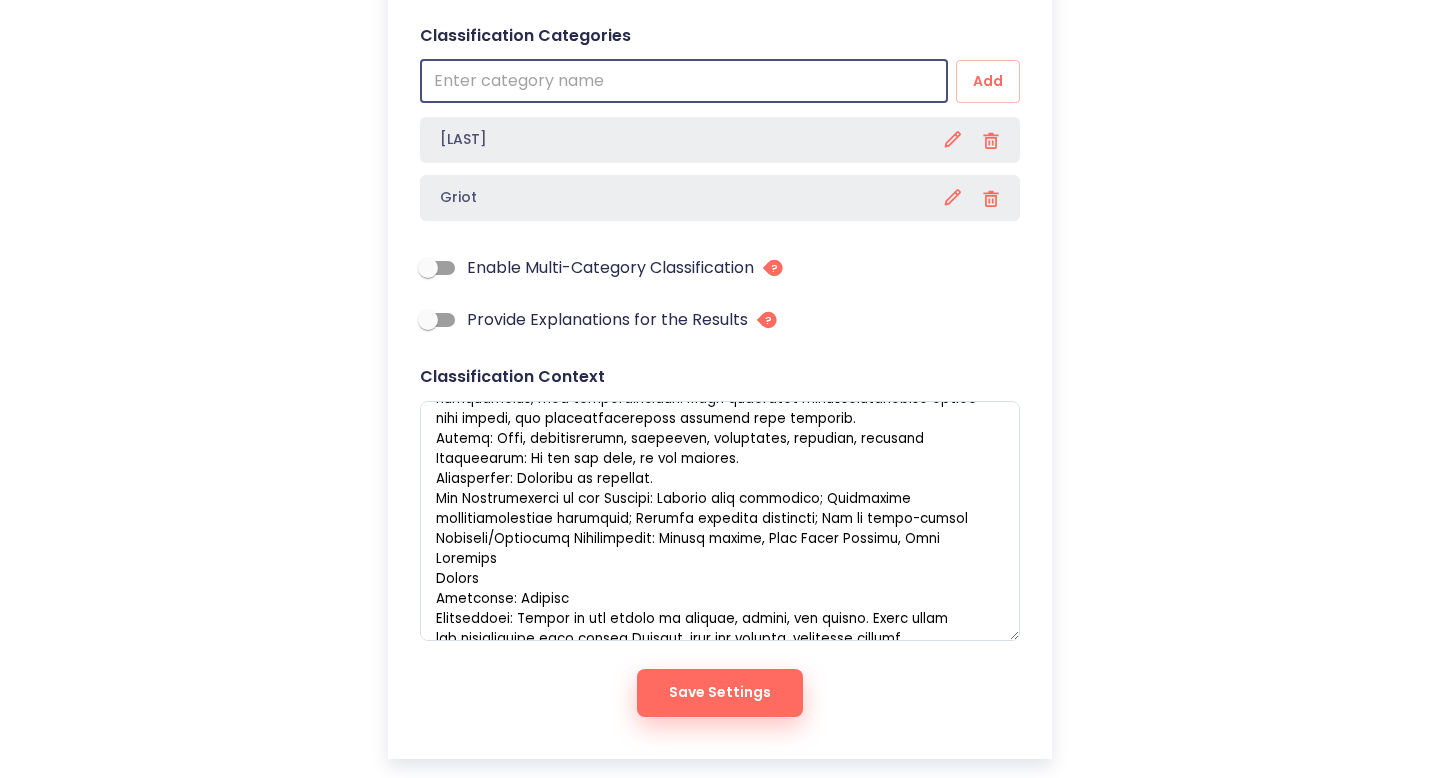 scroll, scrollTop: 327, scrollLeft: 0, axis: vertical 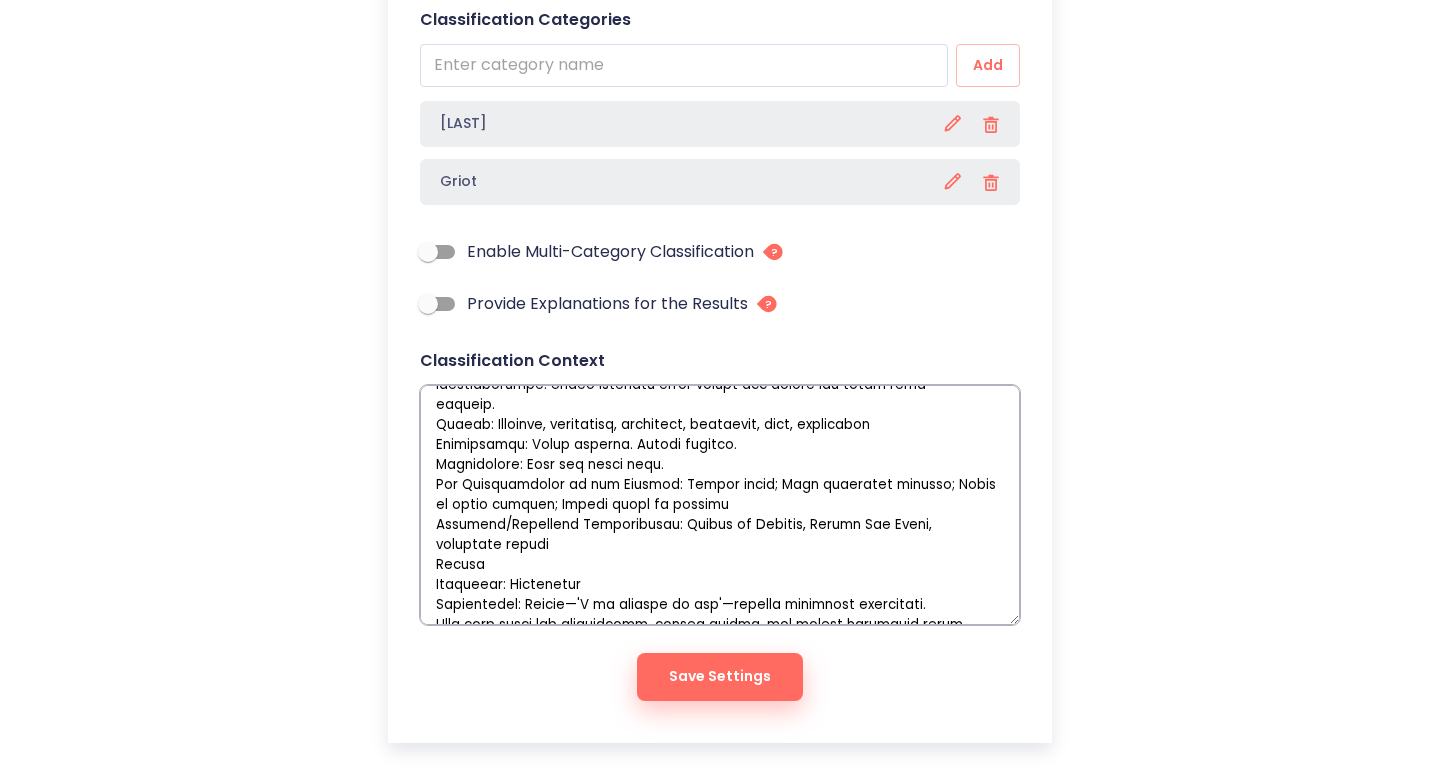 drag, startPoint x: 502, startPoint y: 567, endPoint x: 431, endPoint y: 567, distance: 71 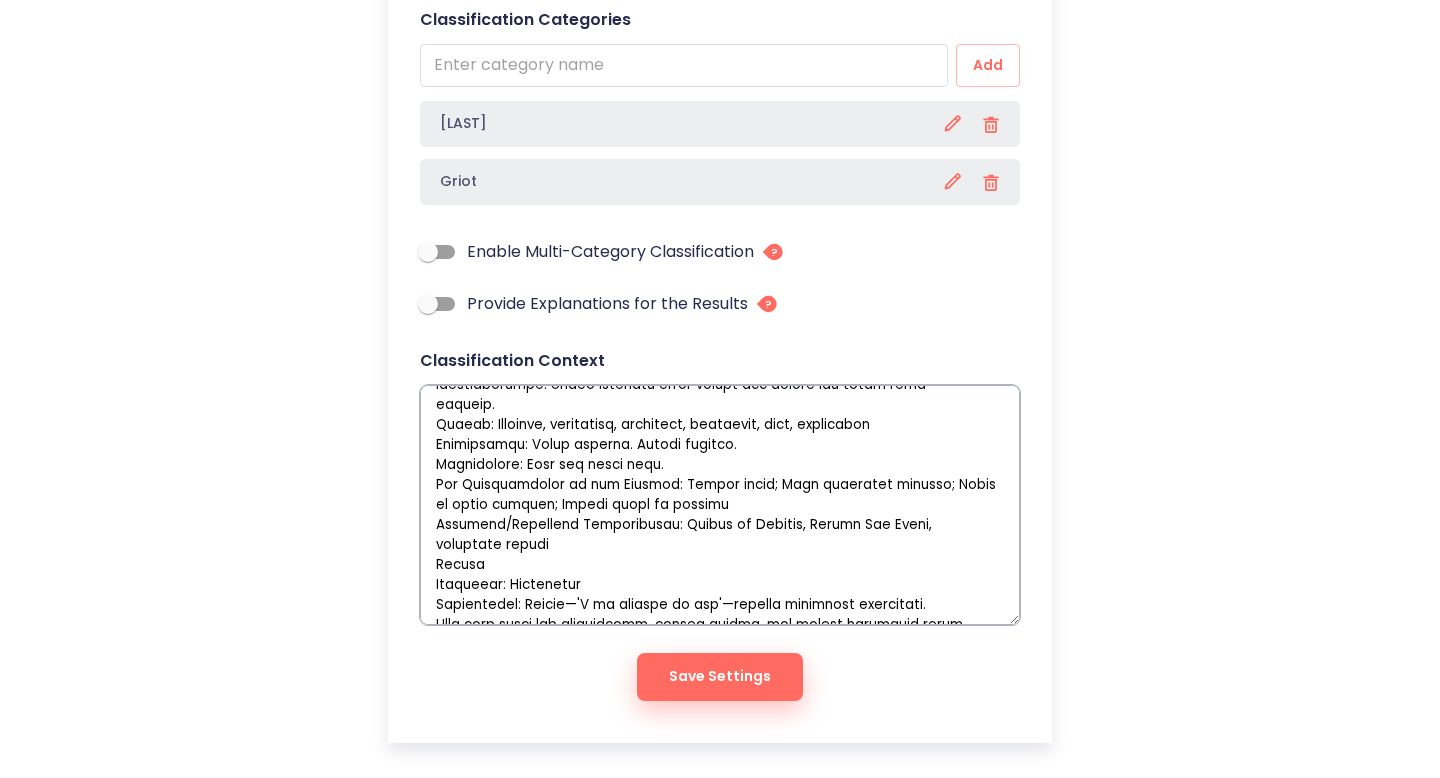 click at bounding box center [720, 505] 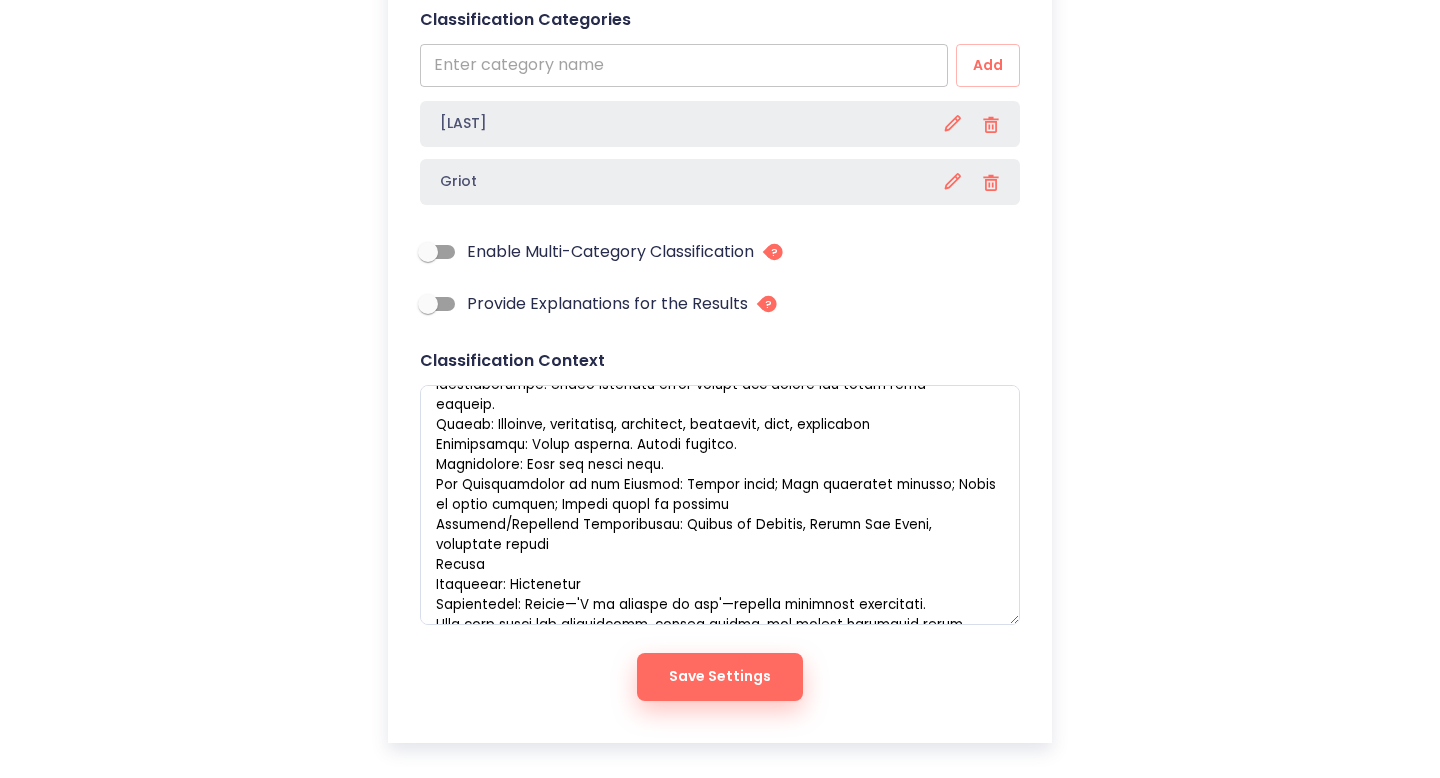 click at bounding box center [684, 65] 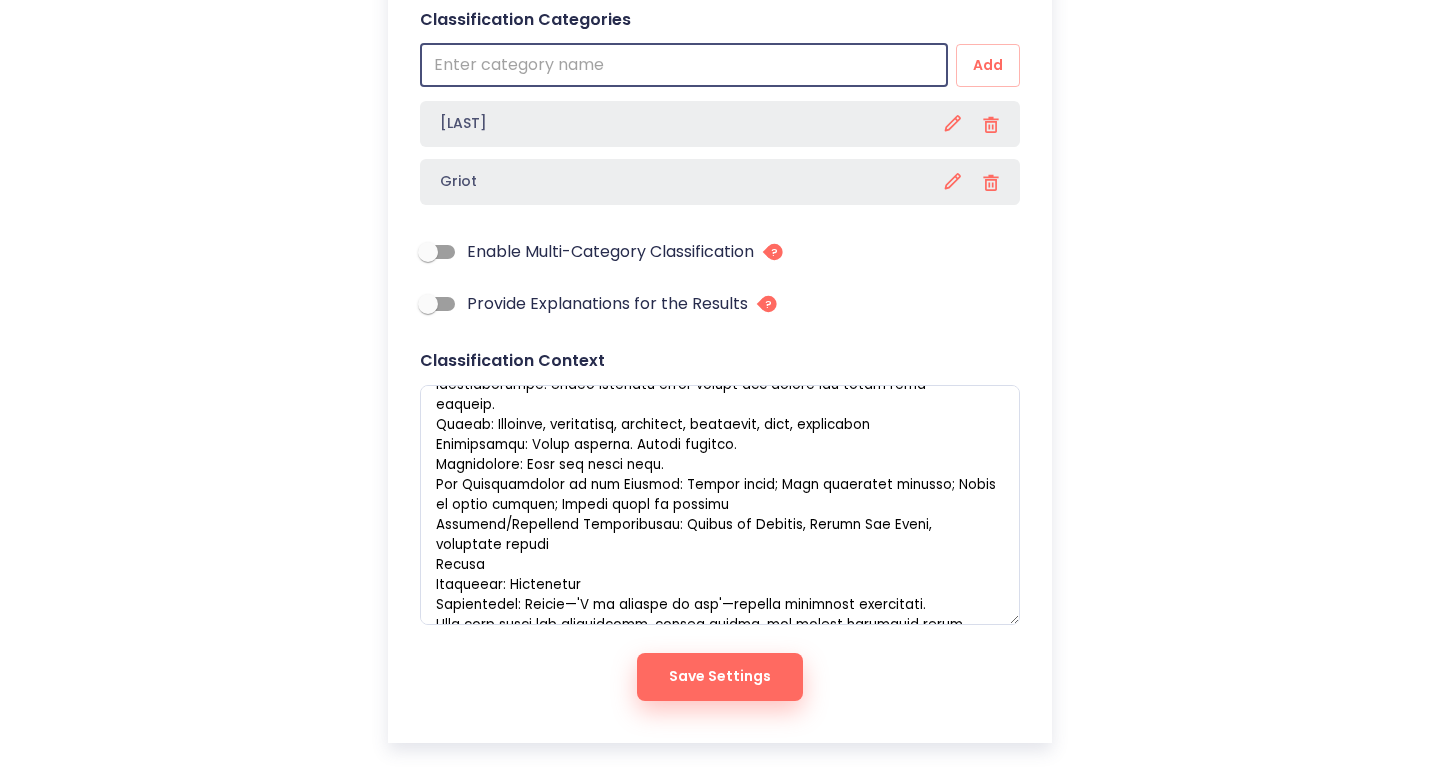 paste on "[LAST]" 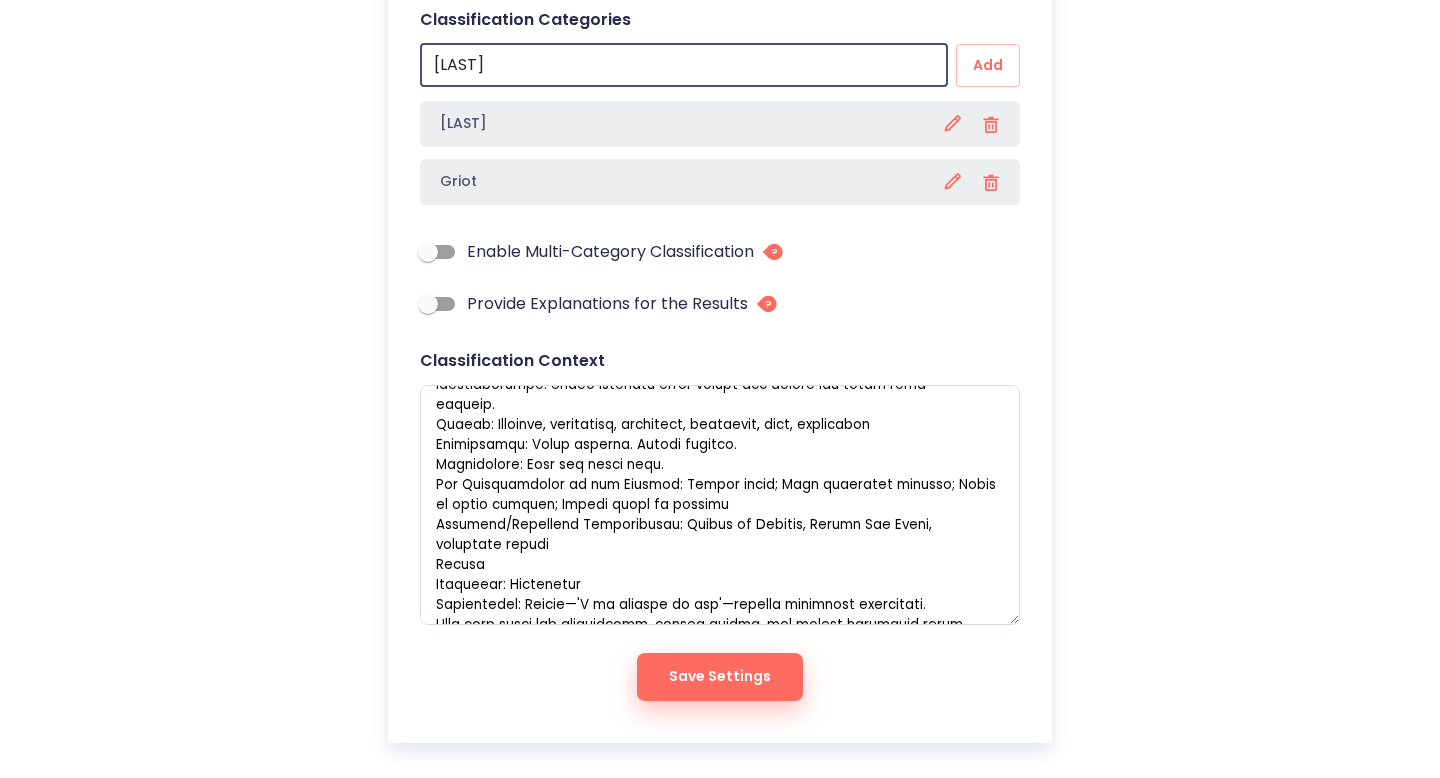 click on "Add" at bounding box center [988, 65] 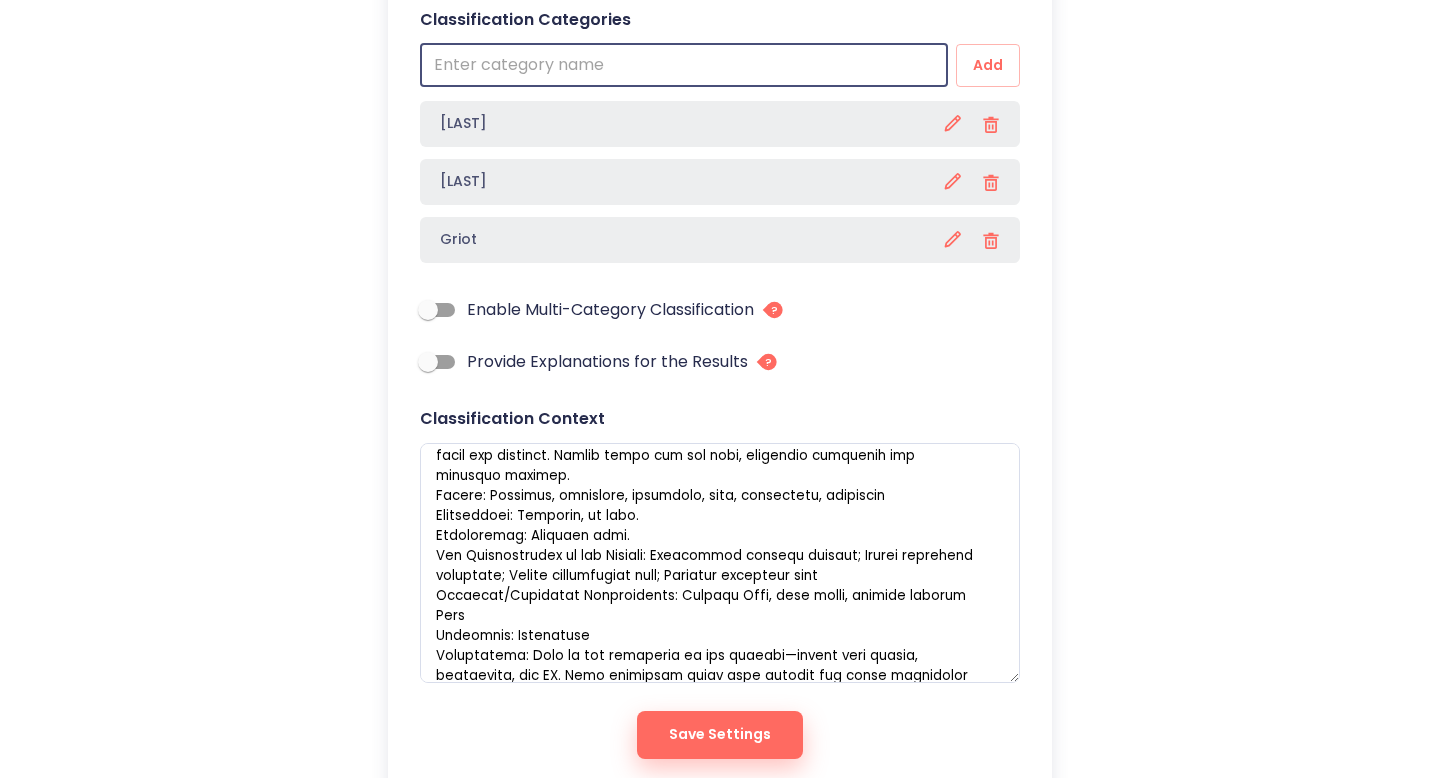 scroll, scrollTop: 717, scrollLeft: 0, axis: vertical 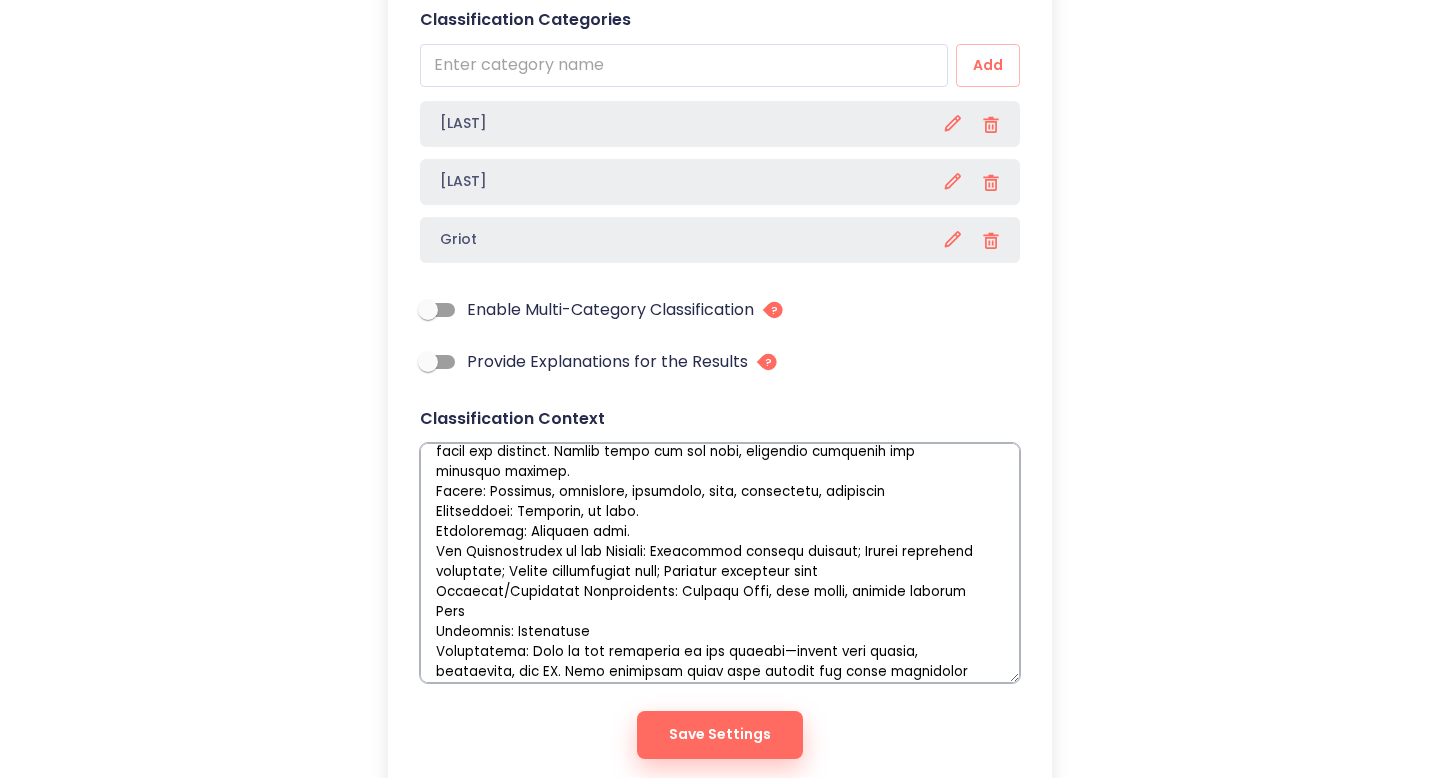 drag, startPoint x: 466, startPoint y: 613, endPoint x: 405, endPoint y: 613, distance: 61 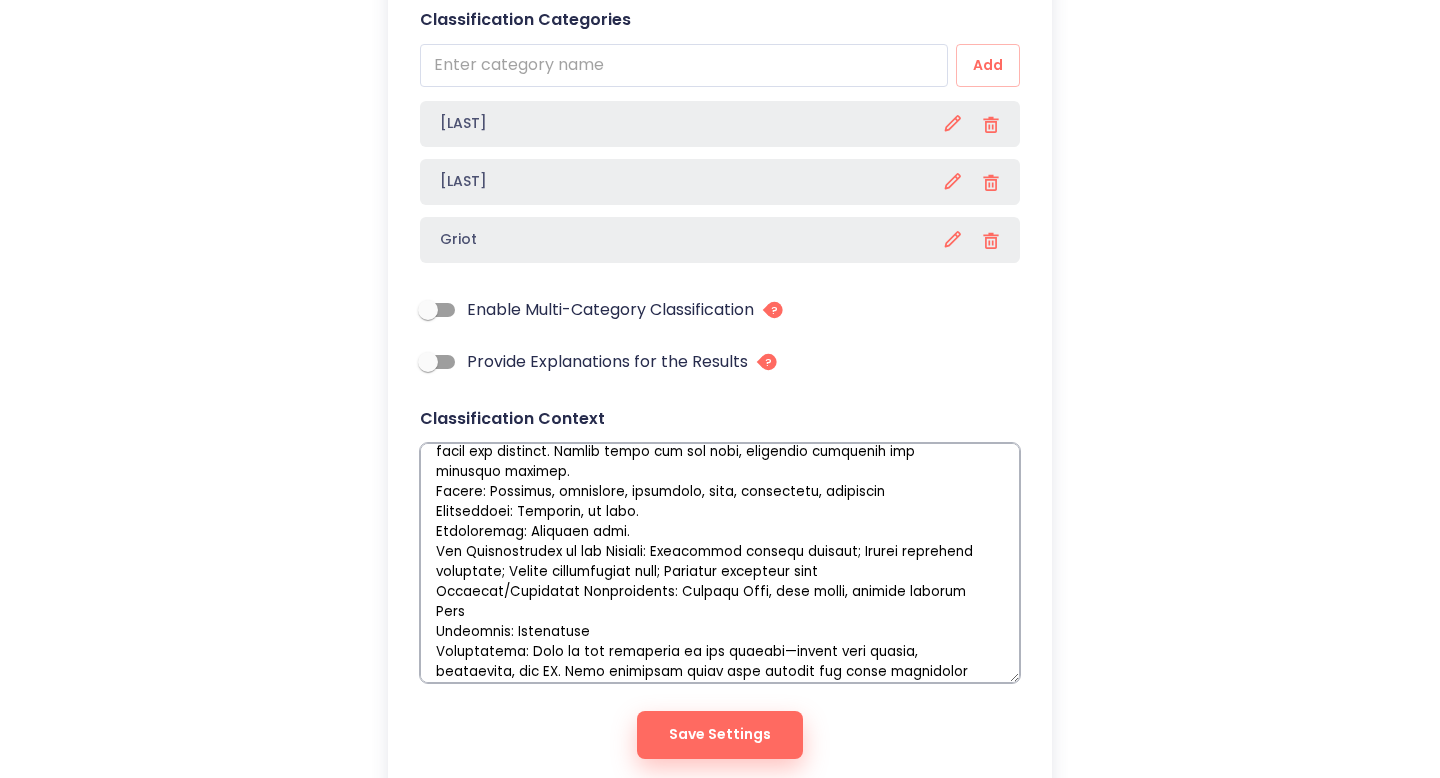 click on "Add categories to specify the information you want to classify Read our step-by-step tutorial Classification Categories ​ Add Ubuntu Kinara Griot Enable Multi-Category Classification ? Provide Explanations for the Results When enabled, results will include an explanation for each category, detailing why it matches or does not. This is useful when model transparency is important. Enabling this option can also improve classification accuracy as the model generates a chain of reasoning to arrive at coherent explanations. However, be aware that at inference time, this can lead to slower and more expensive prediction requests due to the larger response size. ? Classification Context x Save Settings" at bounding box center (720, 330) 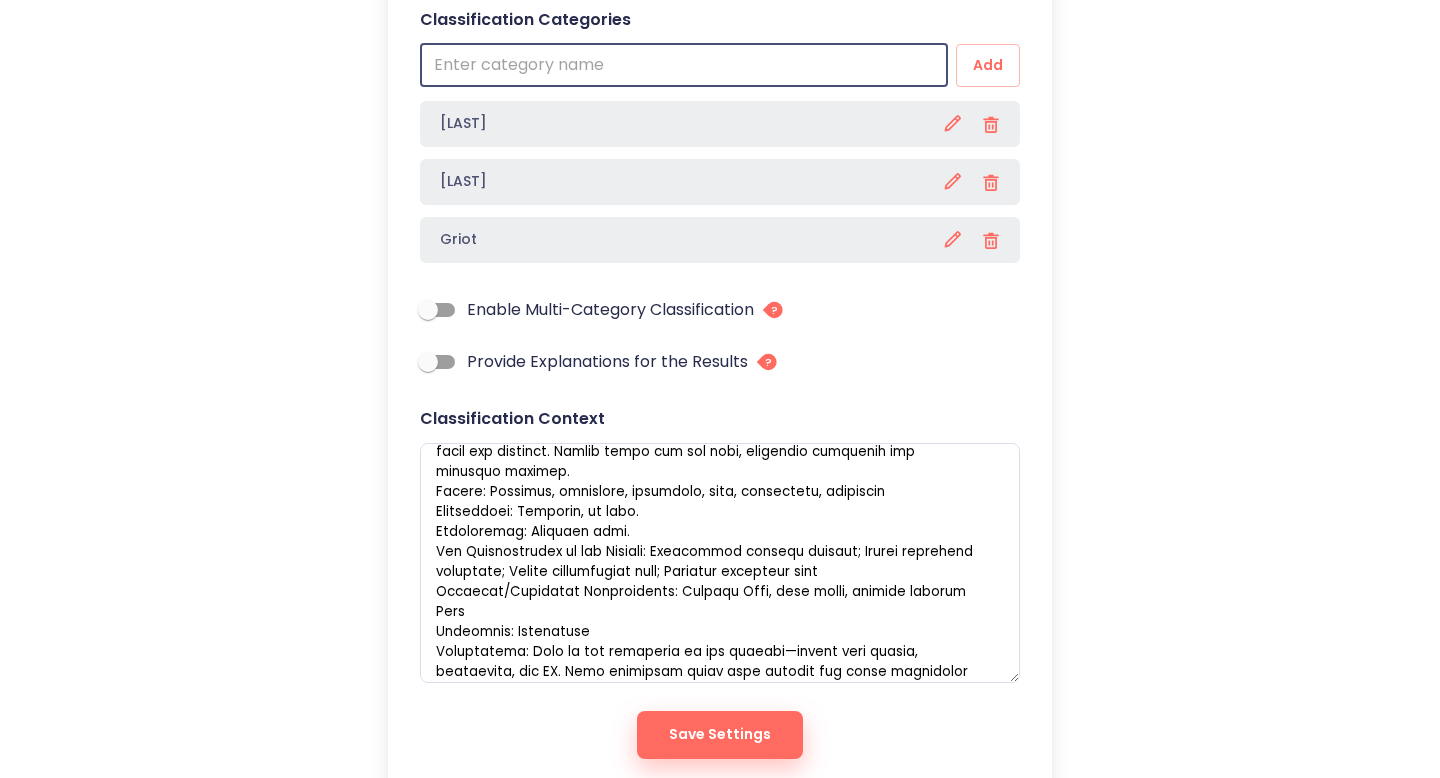click at bounding box center (684, 65) 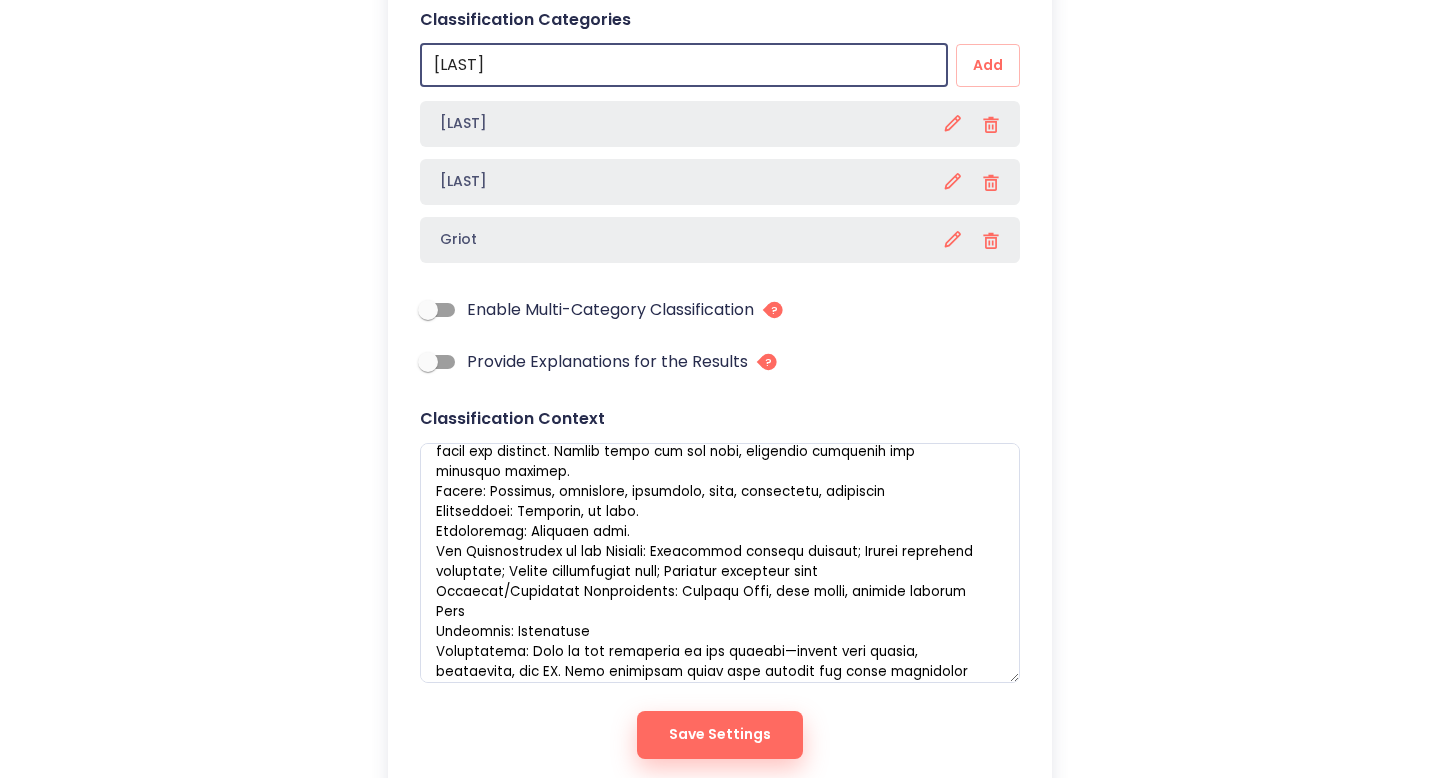 click on "Add" at bounding box center (988, 65) 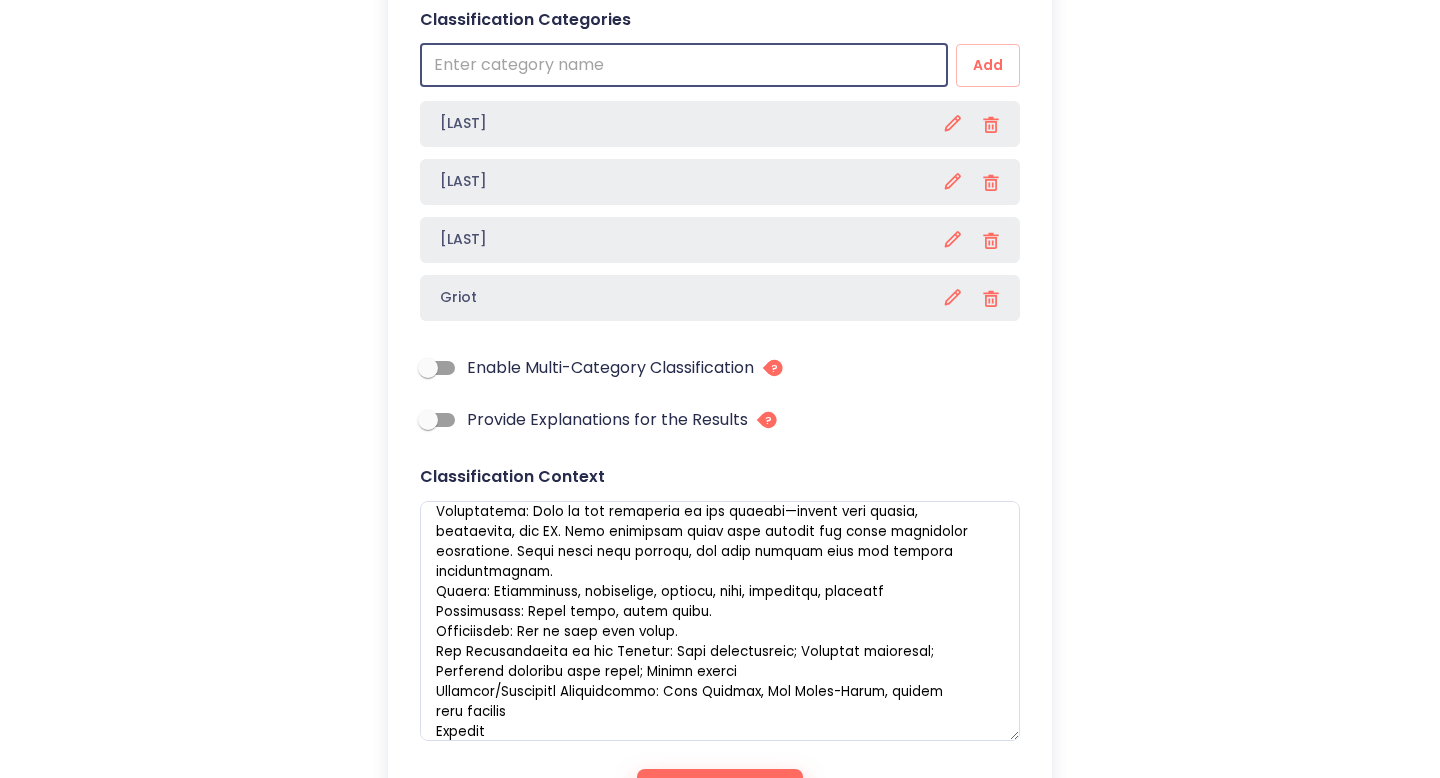 scroll, scrollTop: 934, scrollLeft: 0, axis: vertical 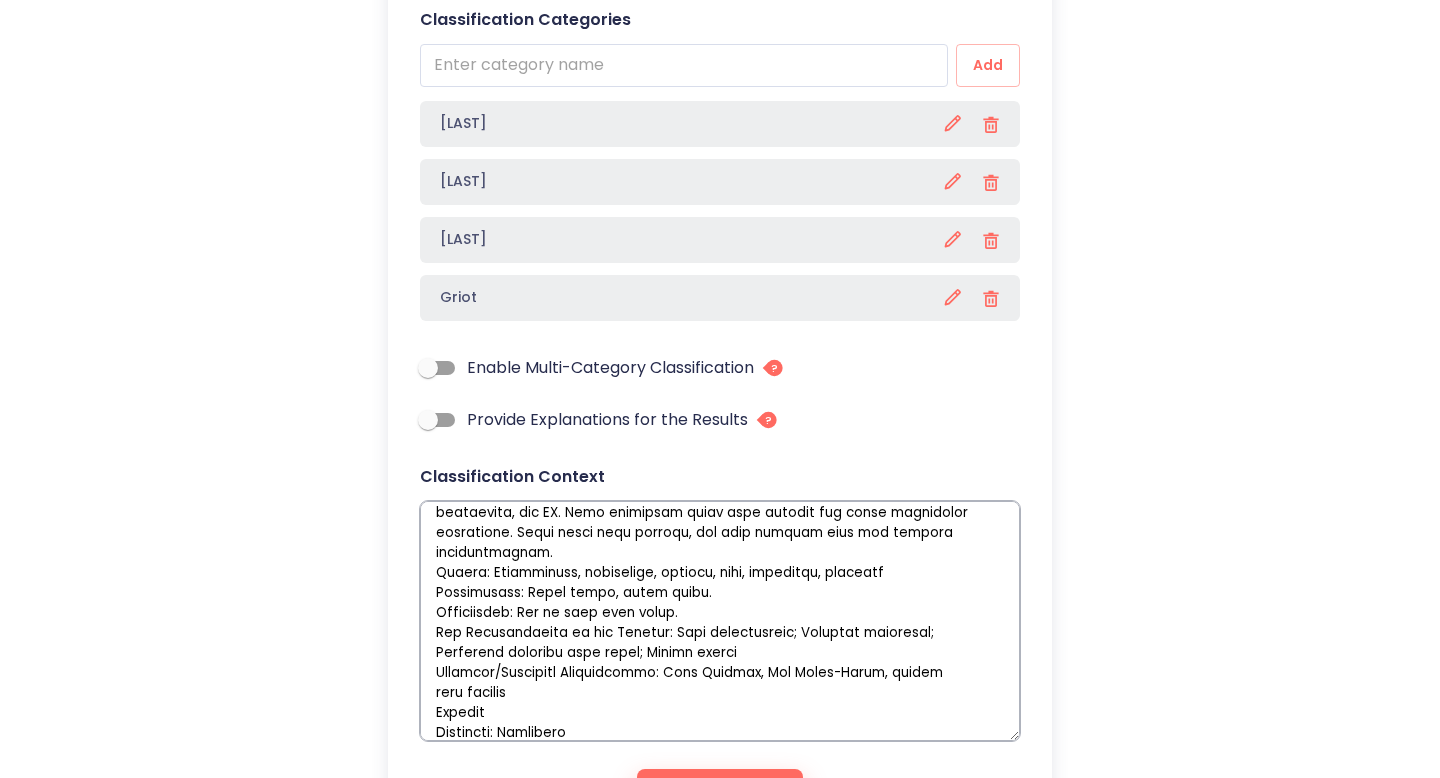 drag, startPoint x: 501, startPoint y: 712, endPoint x: 430, endPoint y: 712, distance: 71 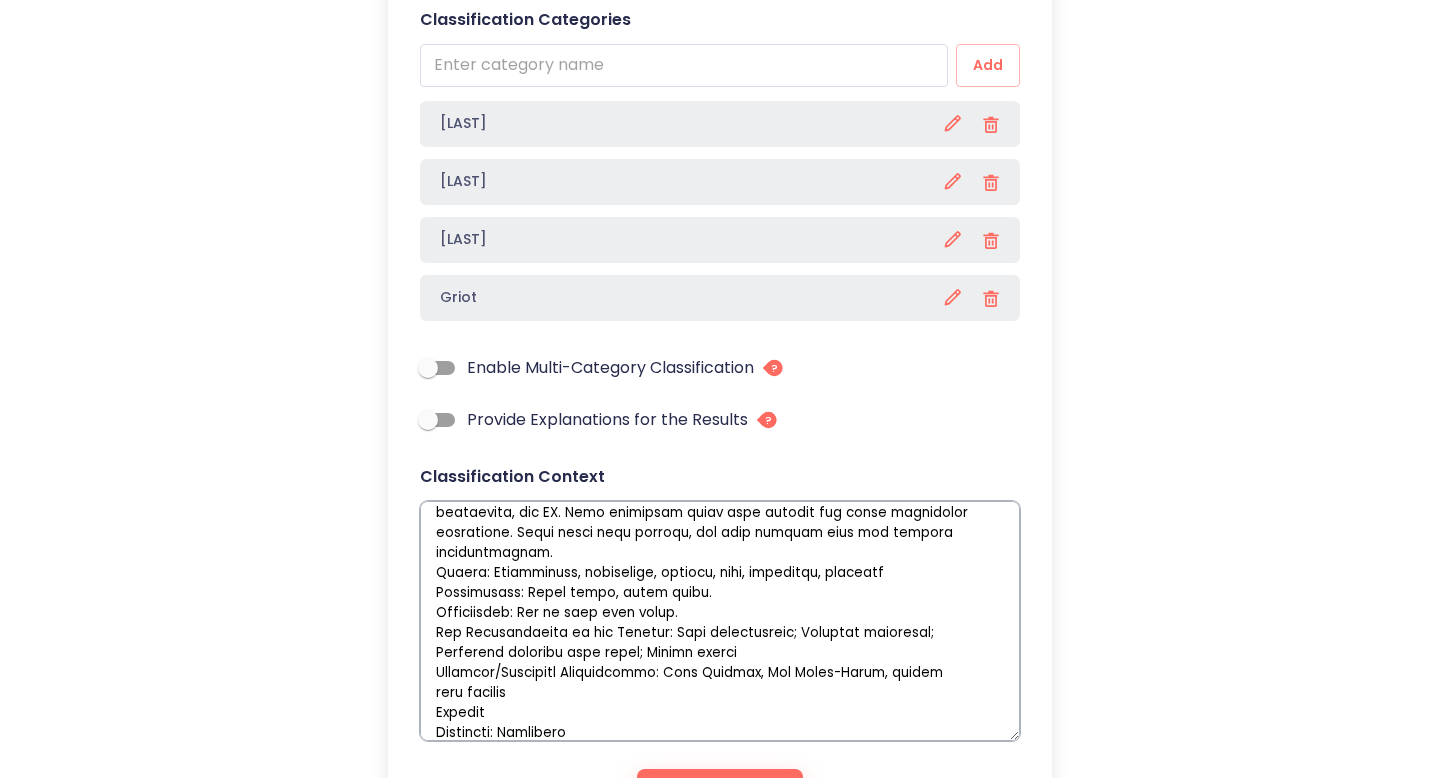 click at bounding box center [720, 621] 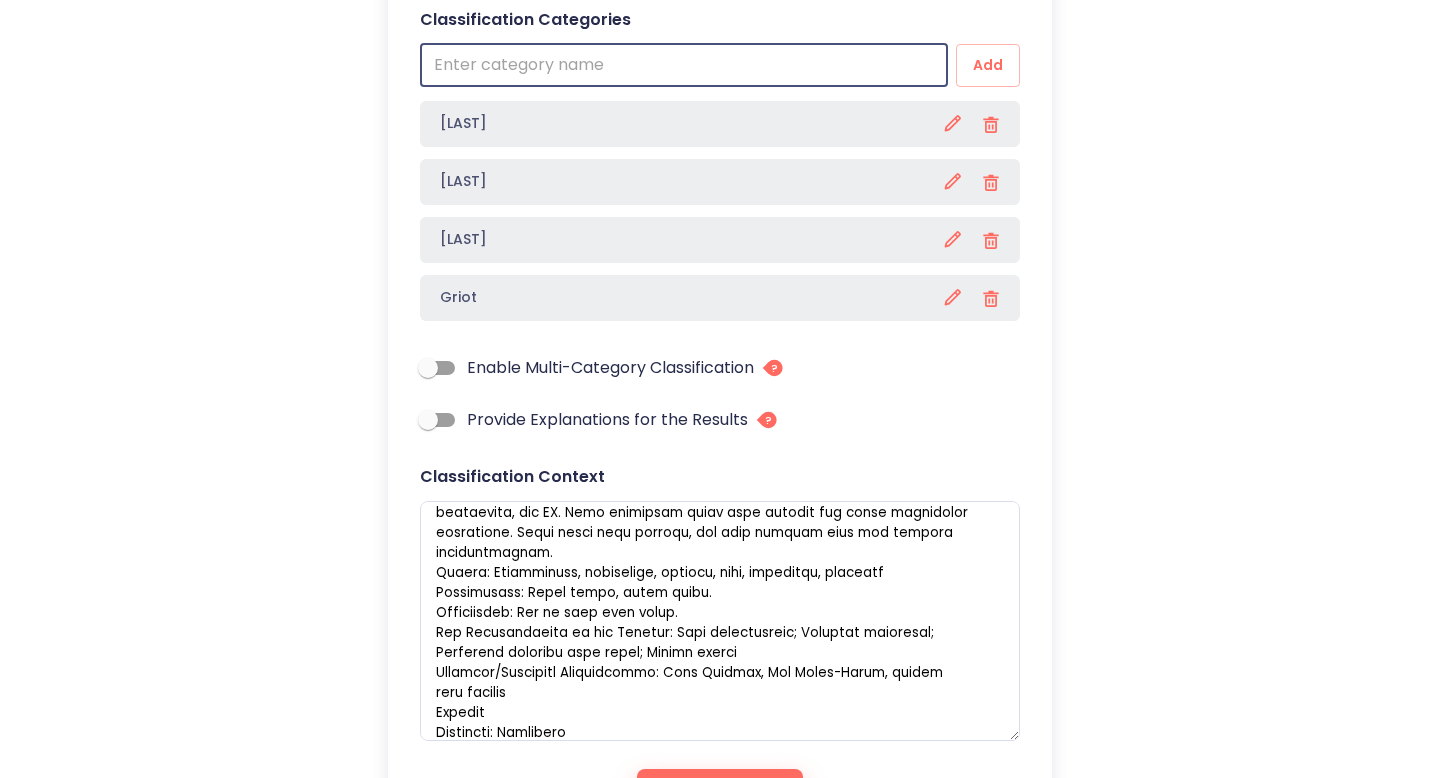 click at bounding box center (684, 65) 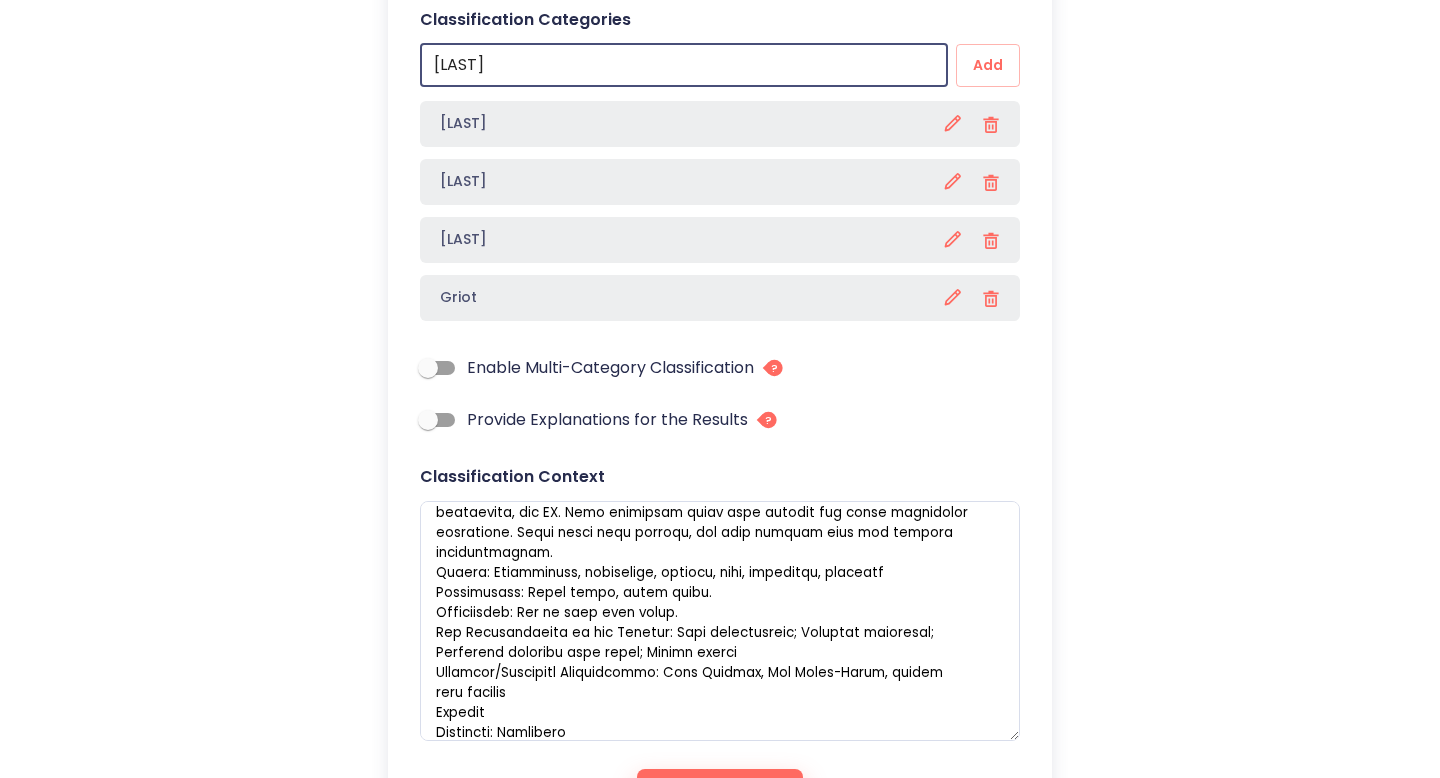 click on "Add" at bounding box center (988, 65) 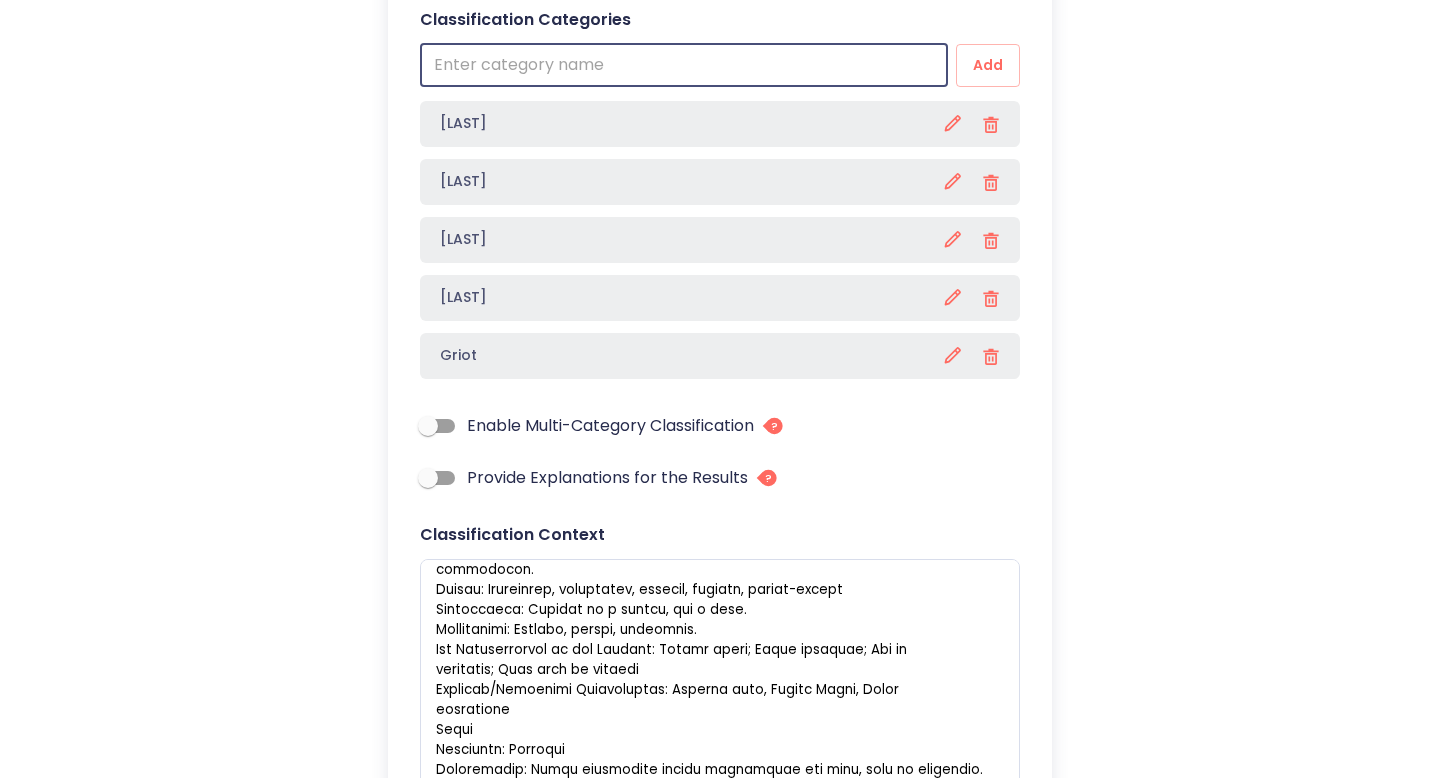 scroll, scrollTop: 1241, scrollLeft: 0, axis: vertical 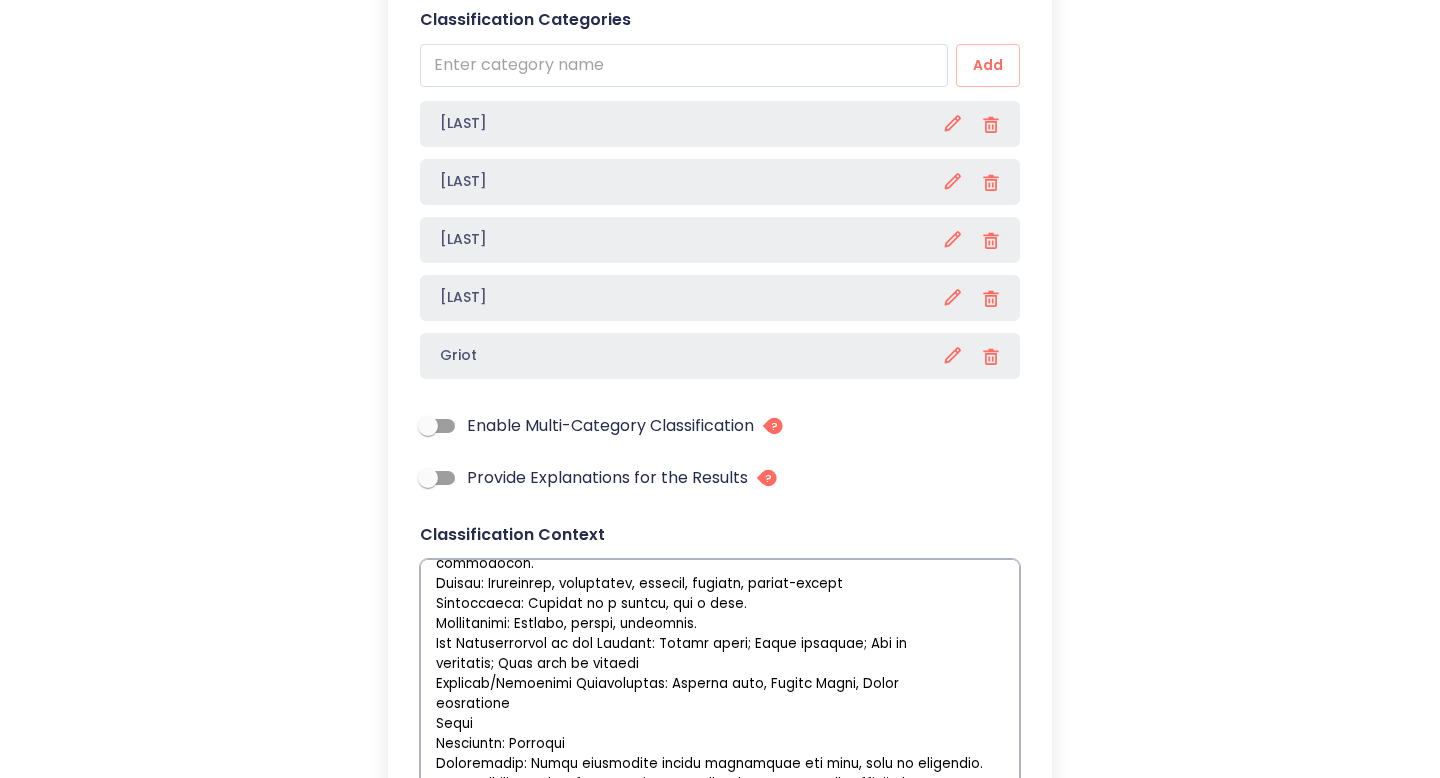 drag, startPoint x: 495, startPoint y: 725, endPoint x: 427, endPoint y: 725, distance: 68 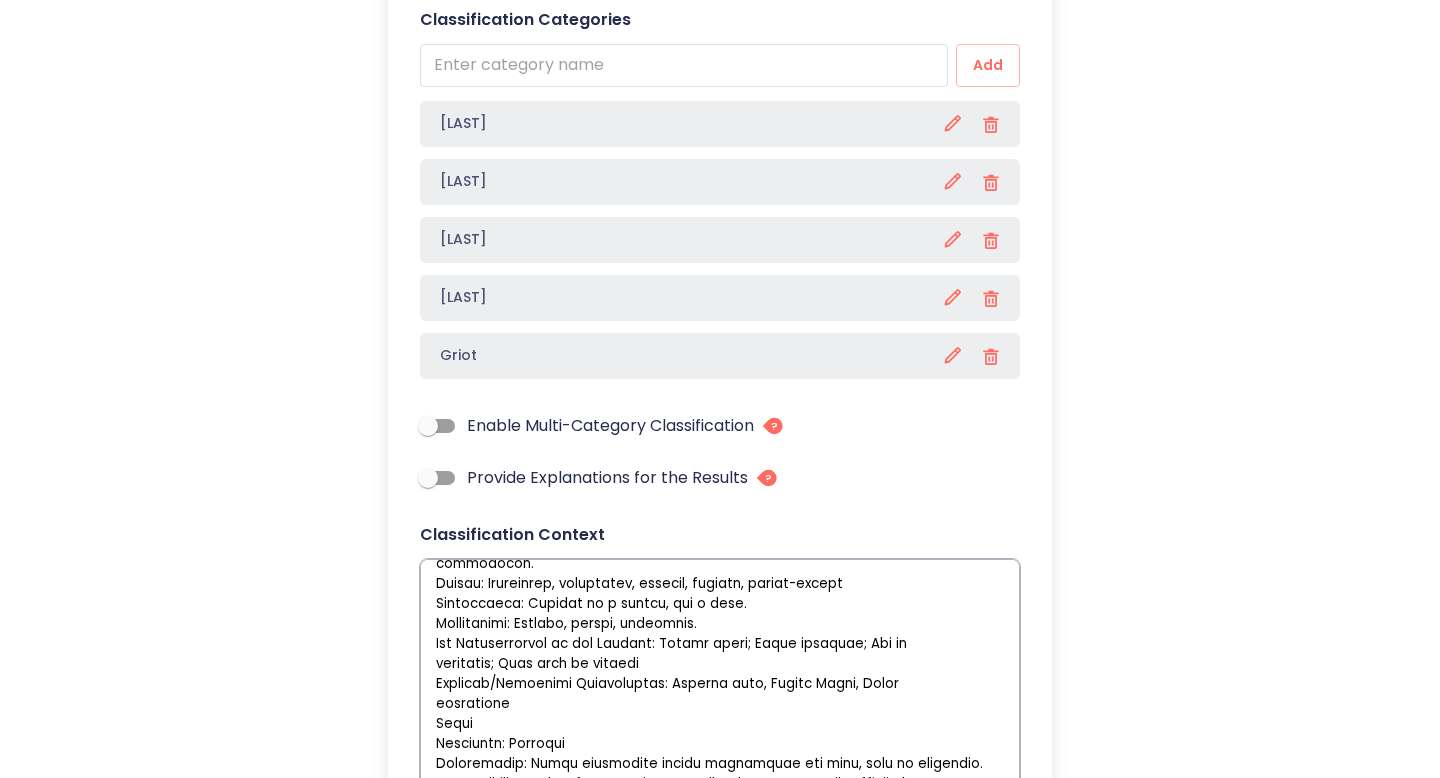 click at bounding box center [720, 679] 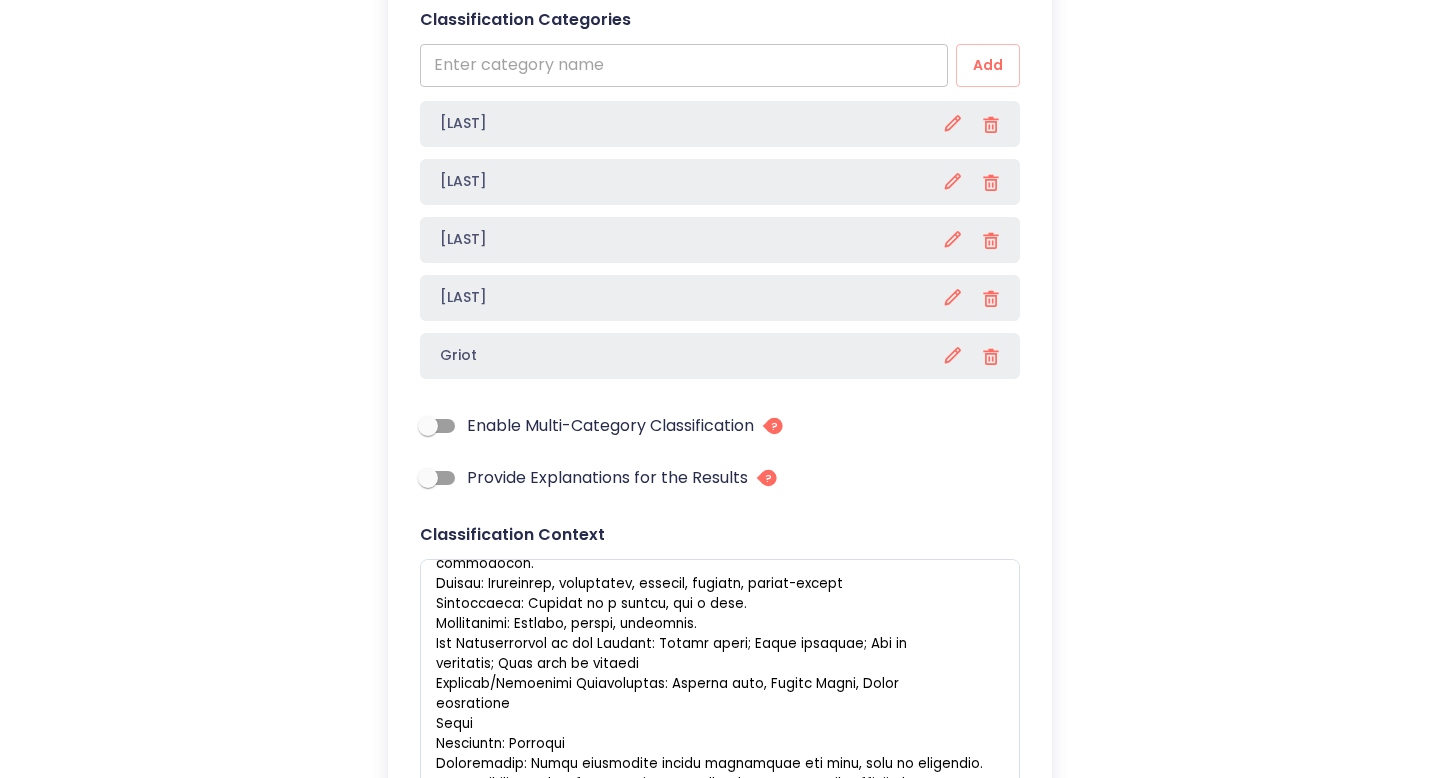 click at bounding box center [684, 65] 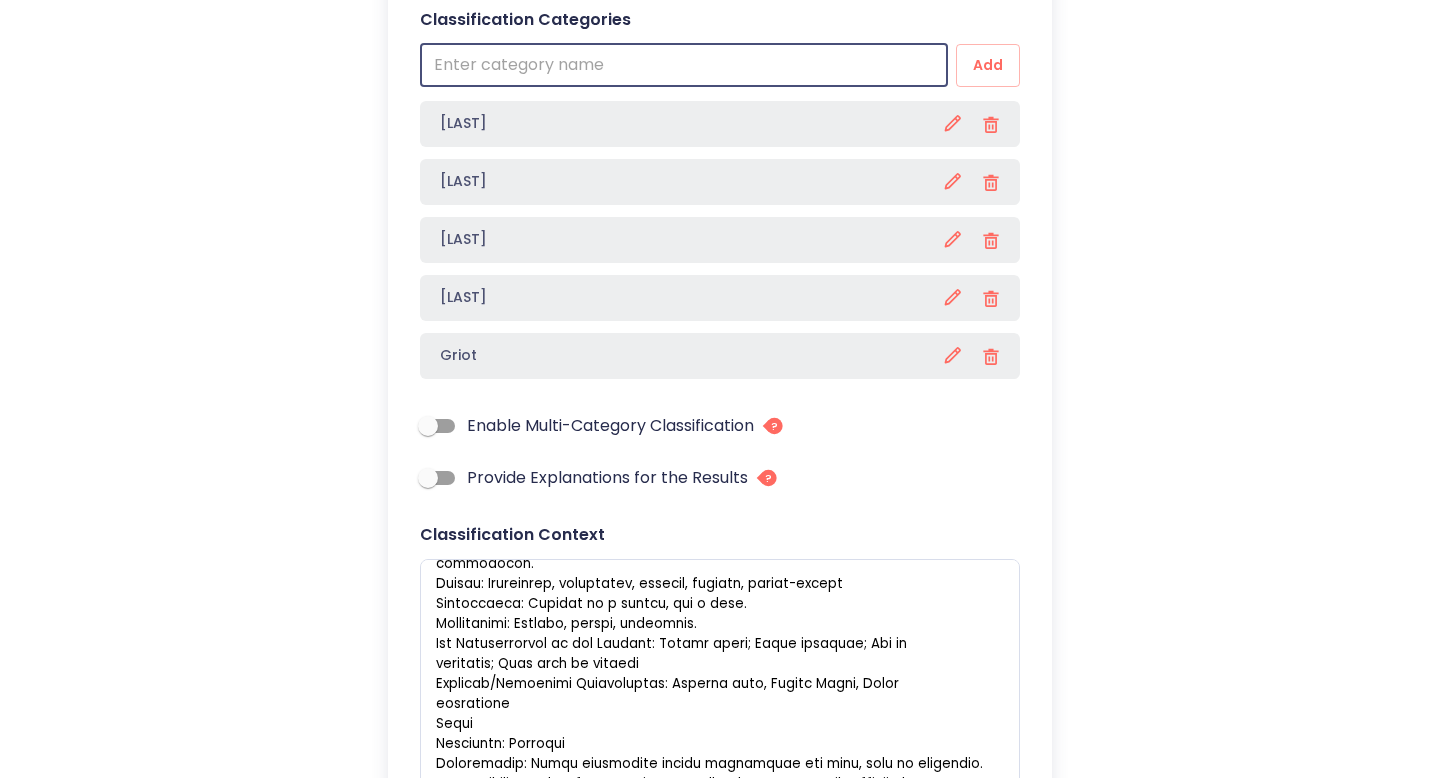 paste on "[LAST]" 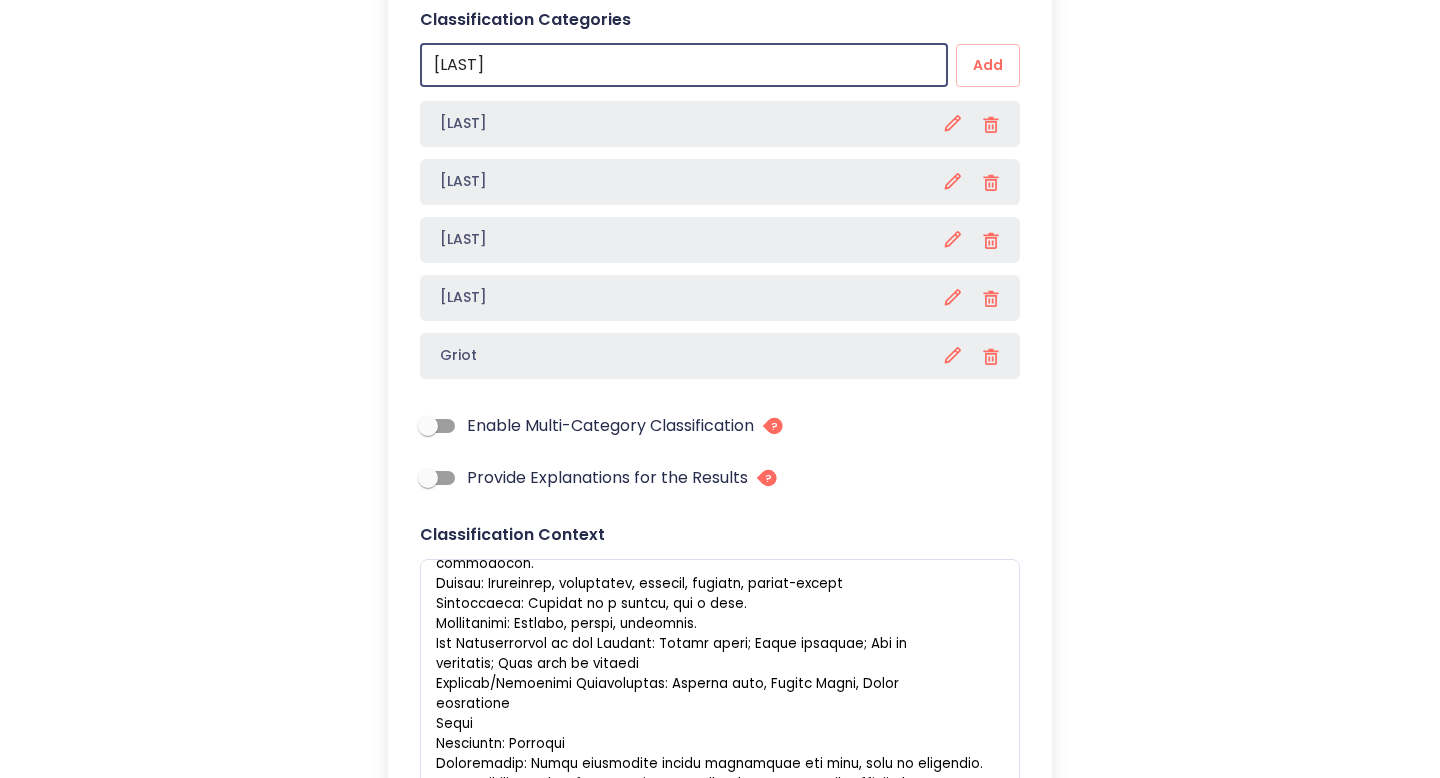 click on "Add" at bounding box center [988, 65] 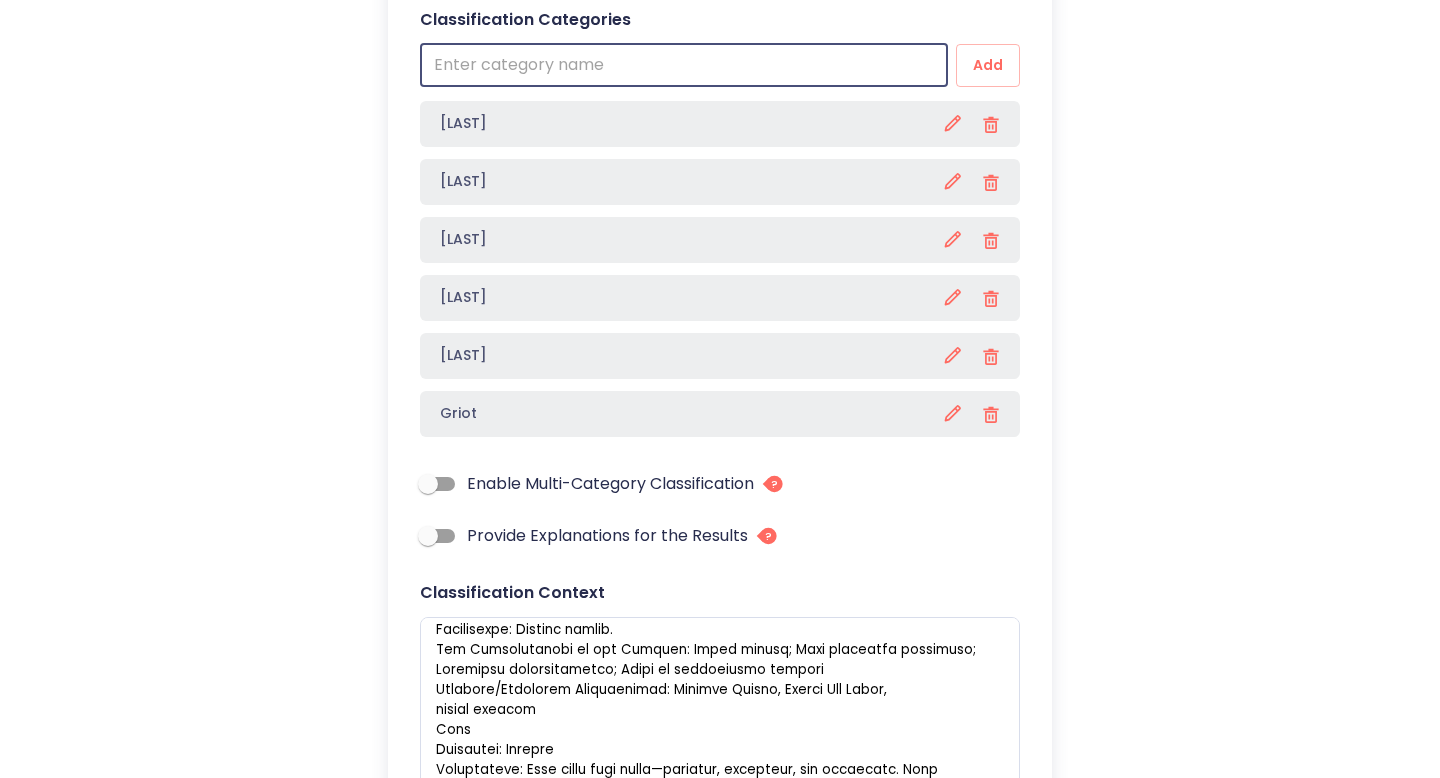 scroll, scrollTop: 1554, scrollLeft: 0, axis: vertical 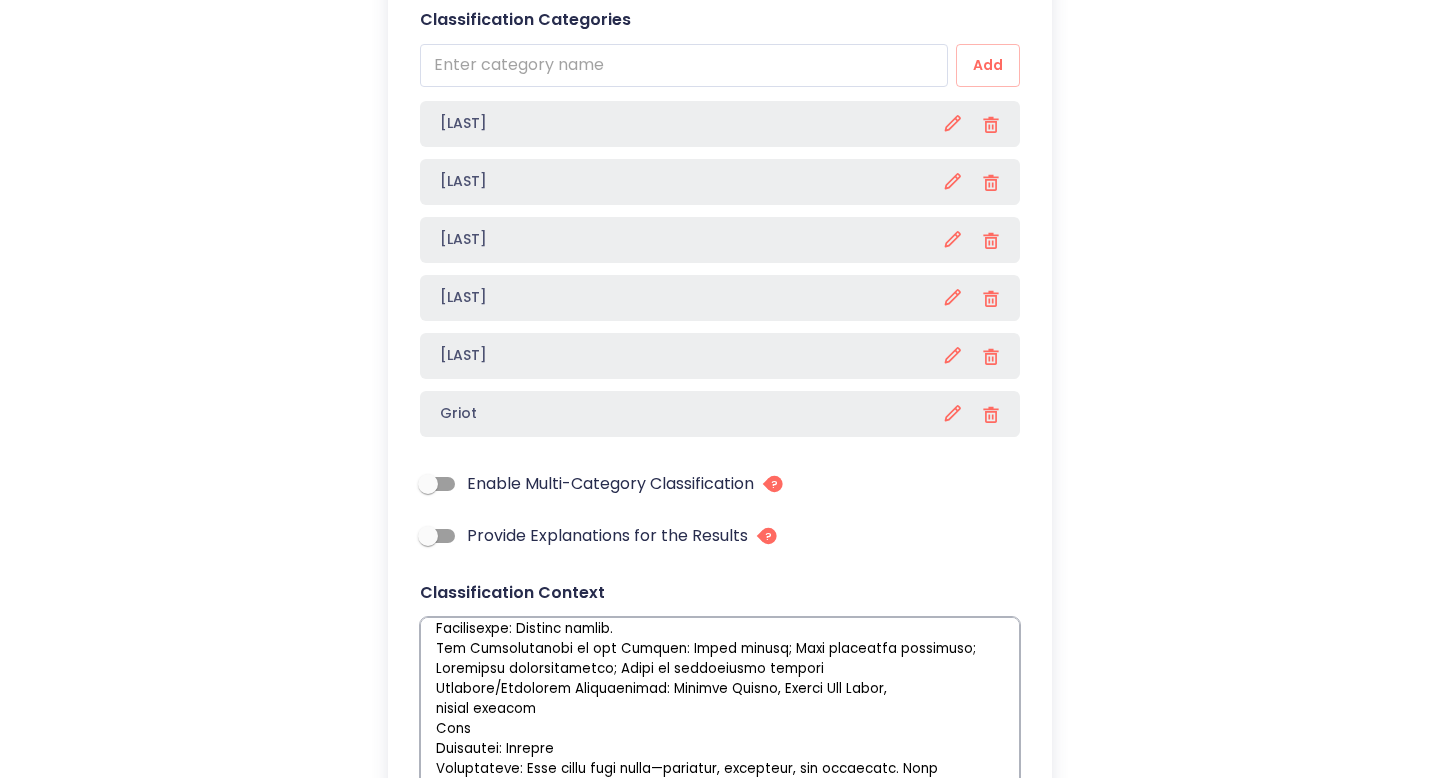 drag, startPoint x: 502, startPoint y: 729, endPoint x: 419, endPoint y: 729, distance: 83 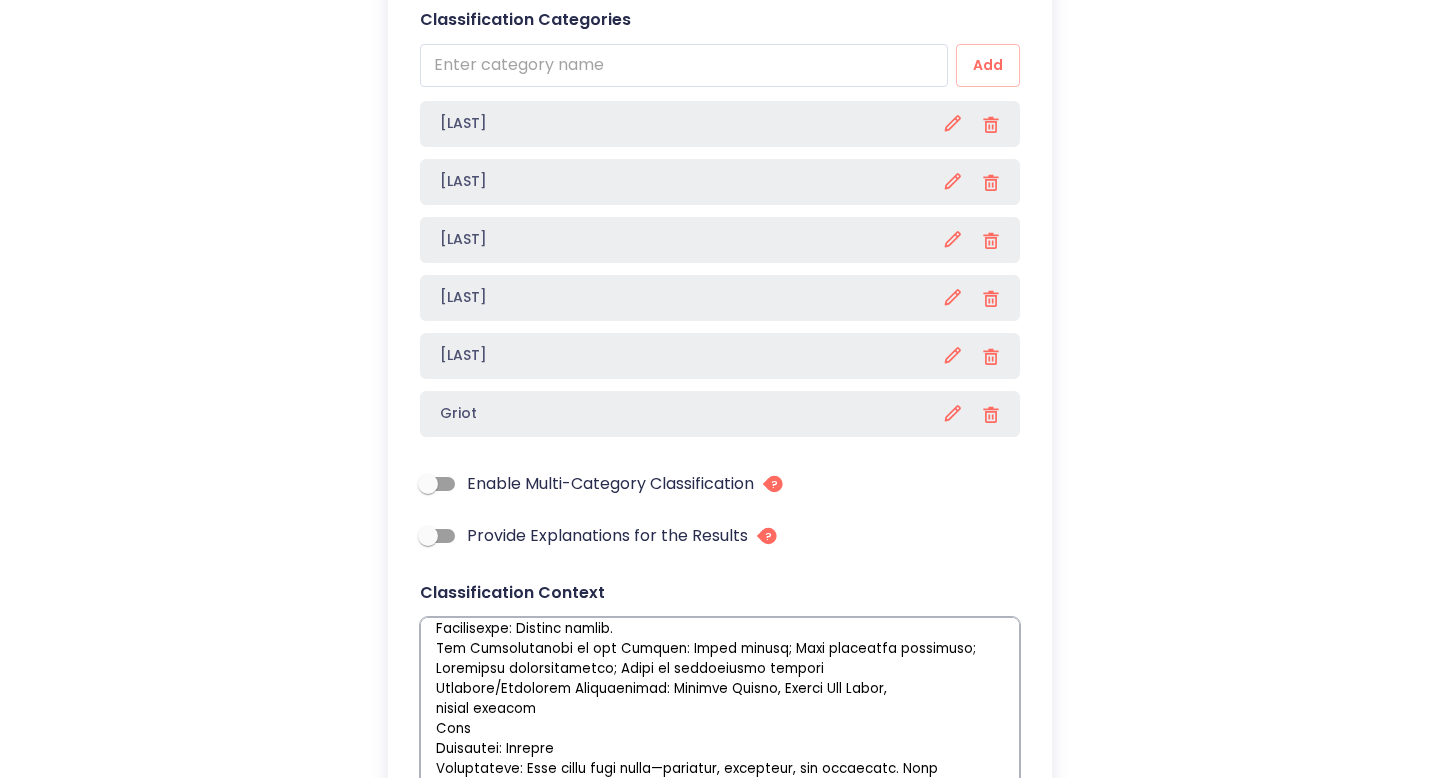 click at bounding box center [720, 737] 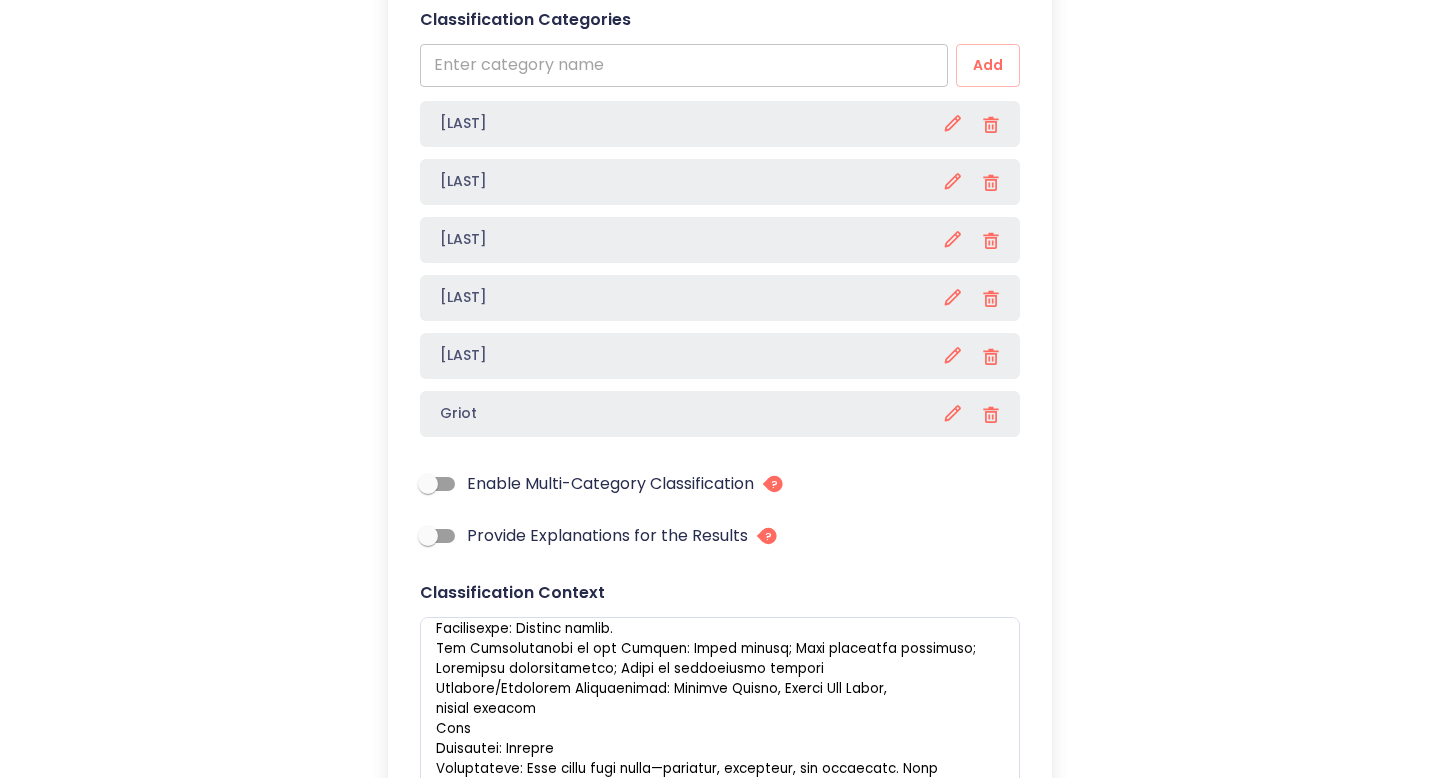 click at bounding box center (684, 65) 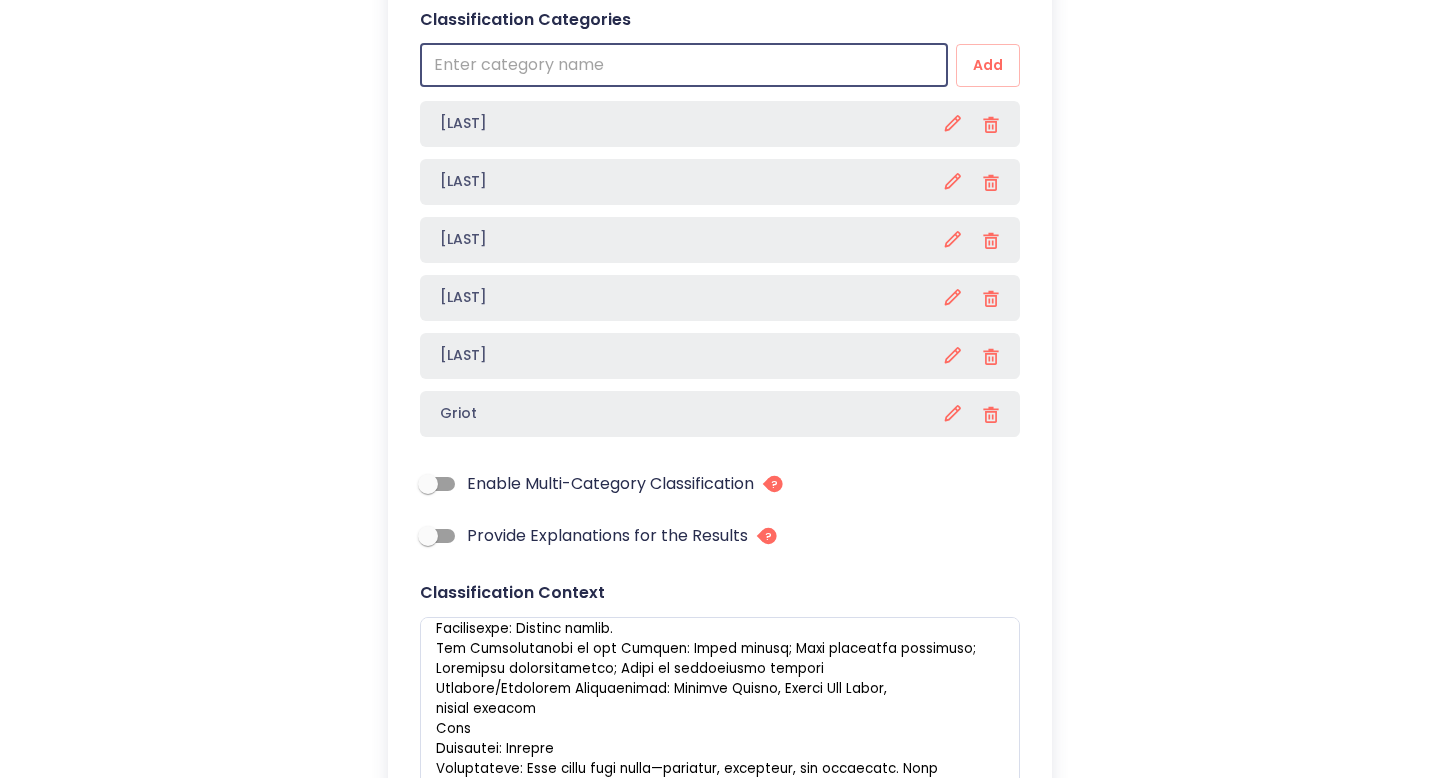paste on "[LAST]" 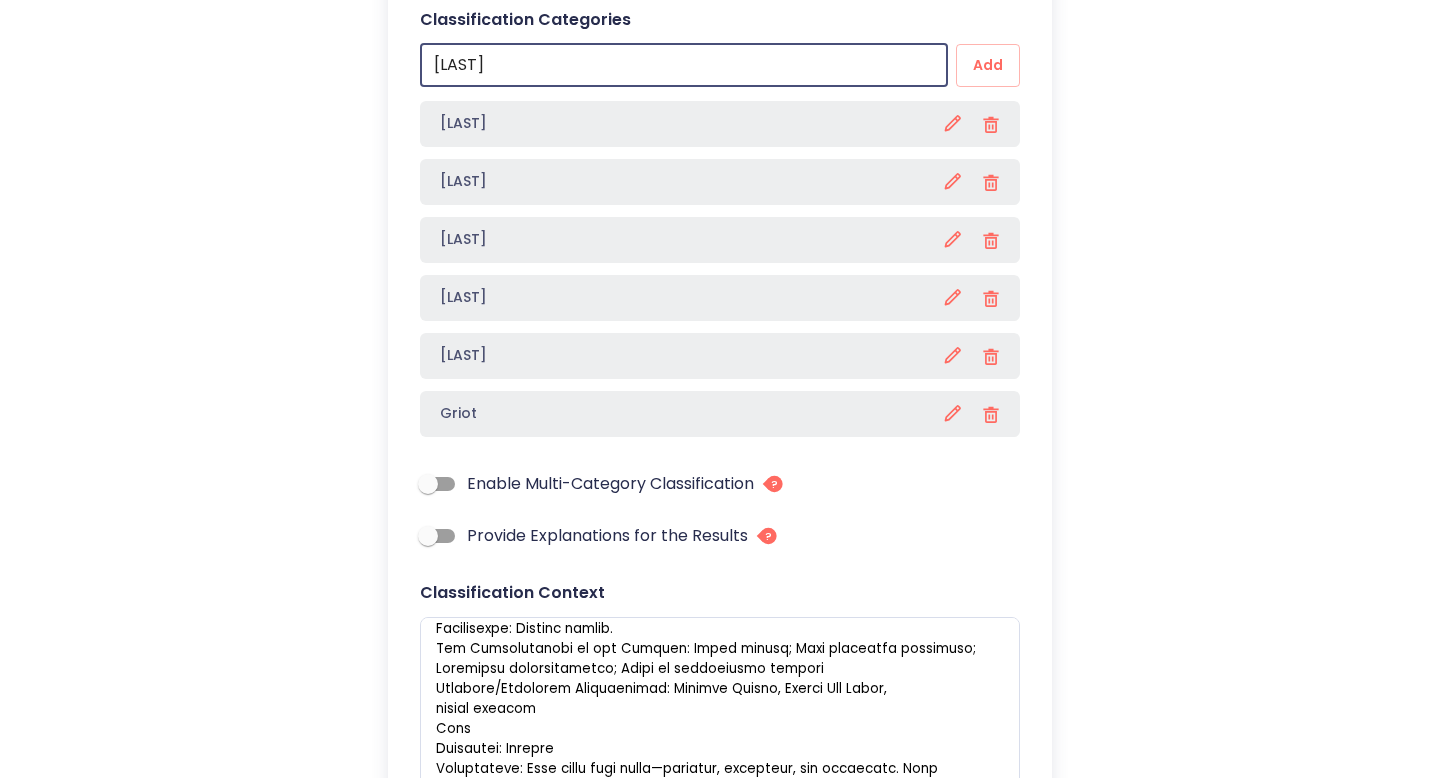 click on "Add" at bounding box center [988, 65] 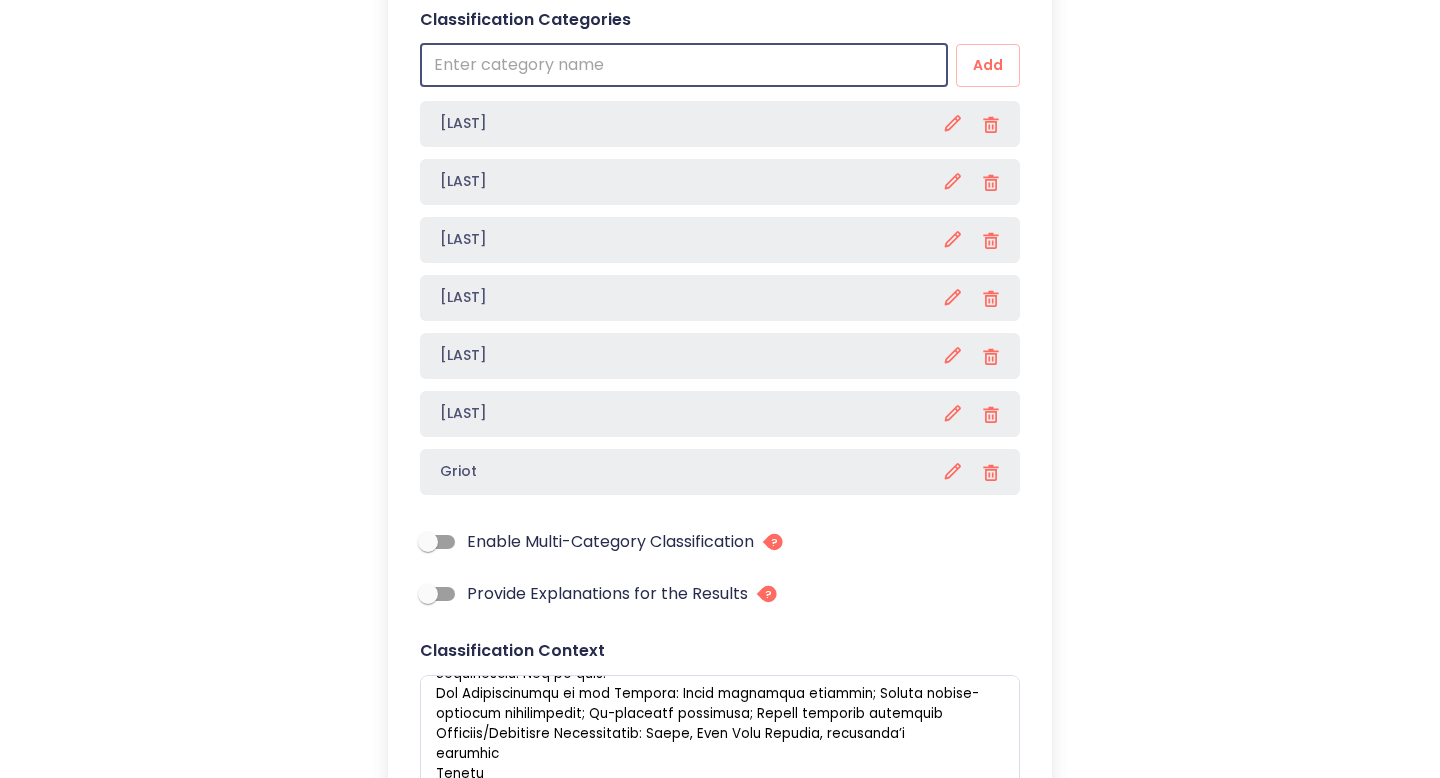 scroll, scrollTop: 1842, scrollLeft: 0, axis: vertical 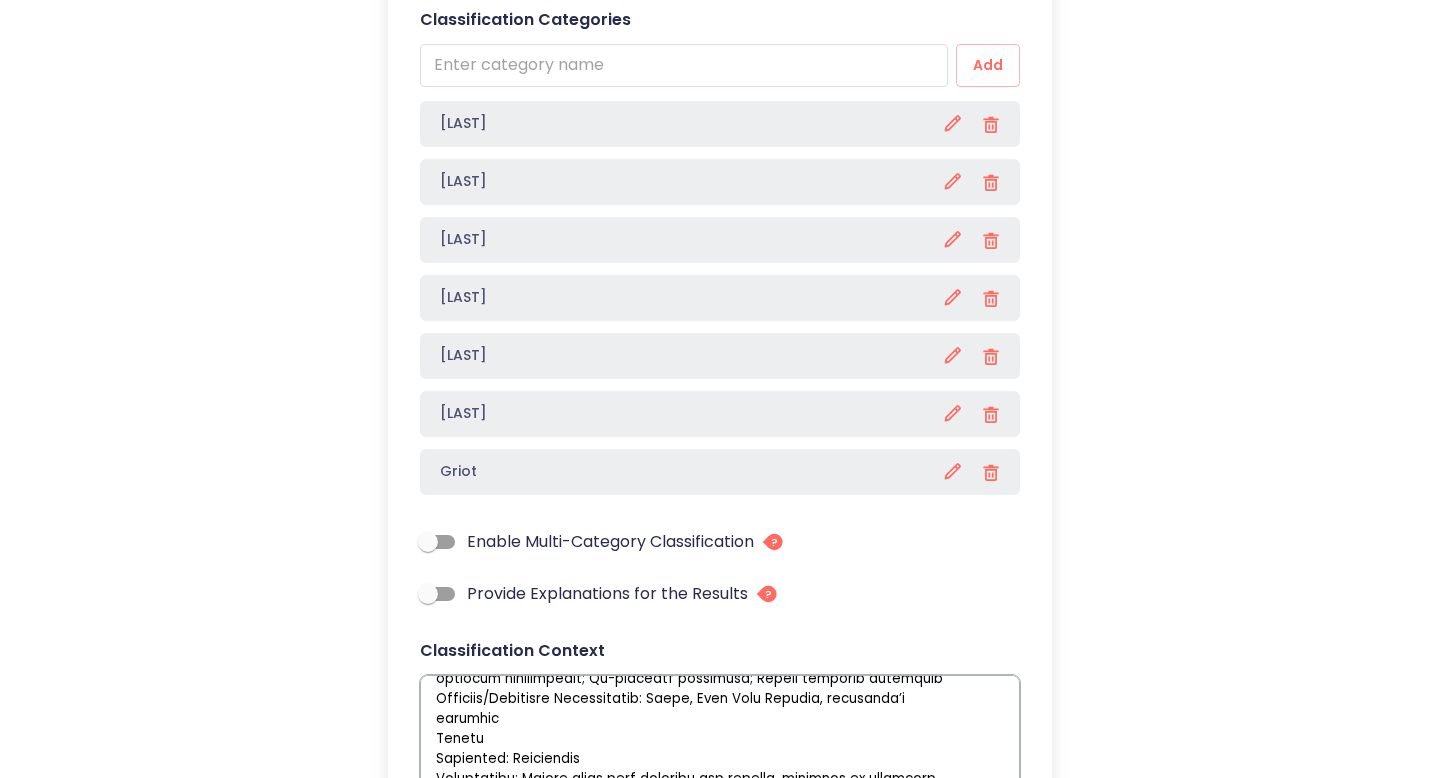 drag, startPoint x: 506, startPoint y: 738, endPoint x: 427, endPoint y: 739, distance: 79.00633 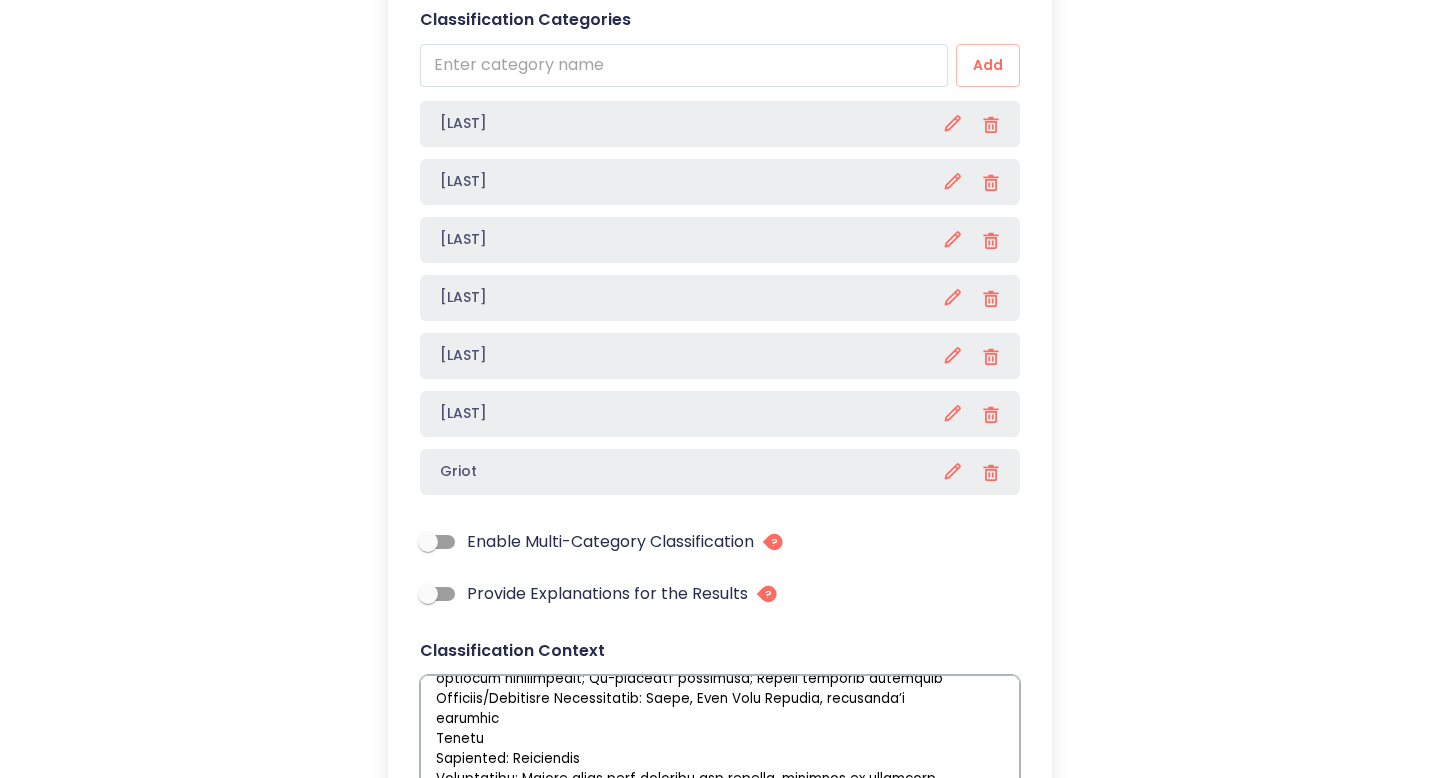 click at bounding box center (720, 795) 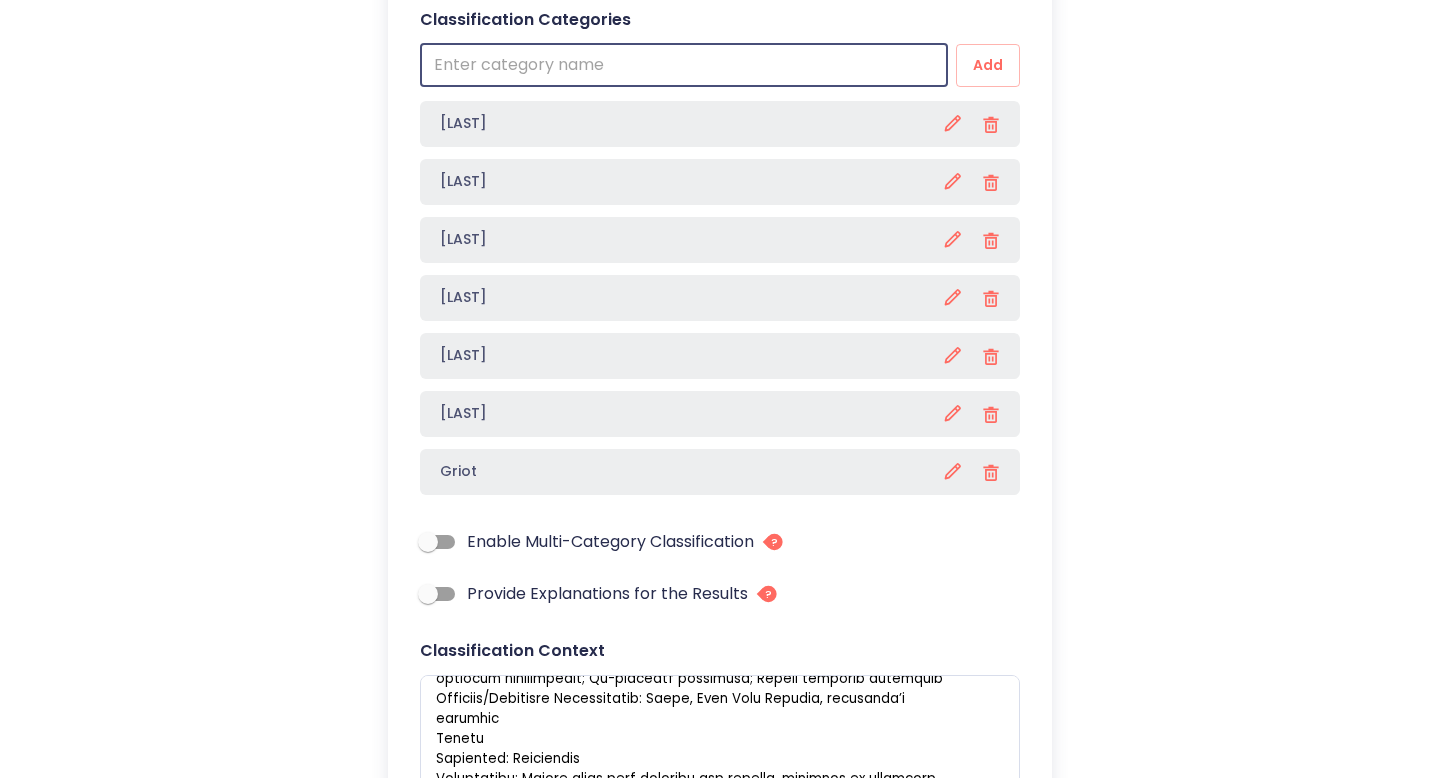 click at bounding box center (684, 65) 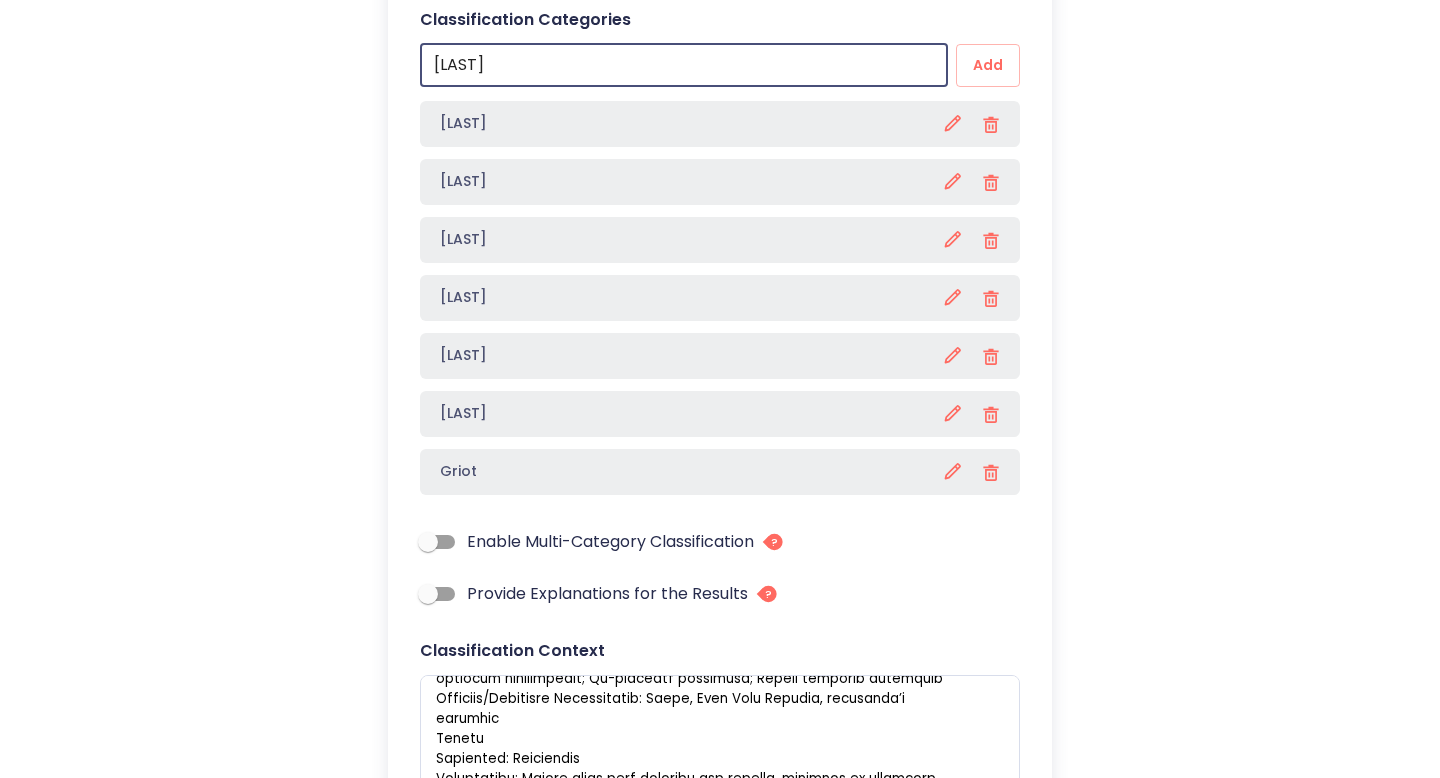 click on "Add" at bounding box center (988, 65) 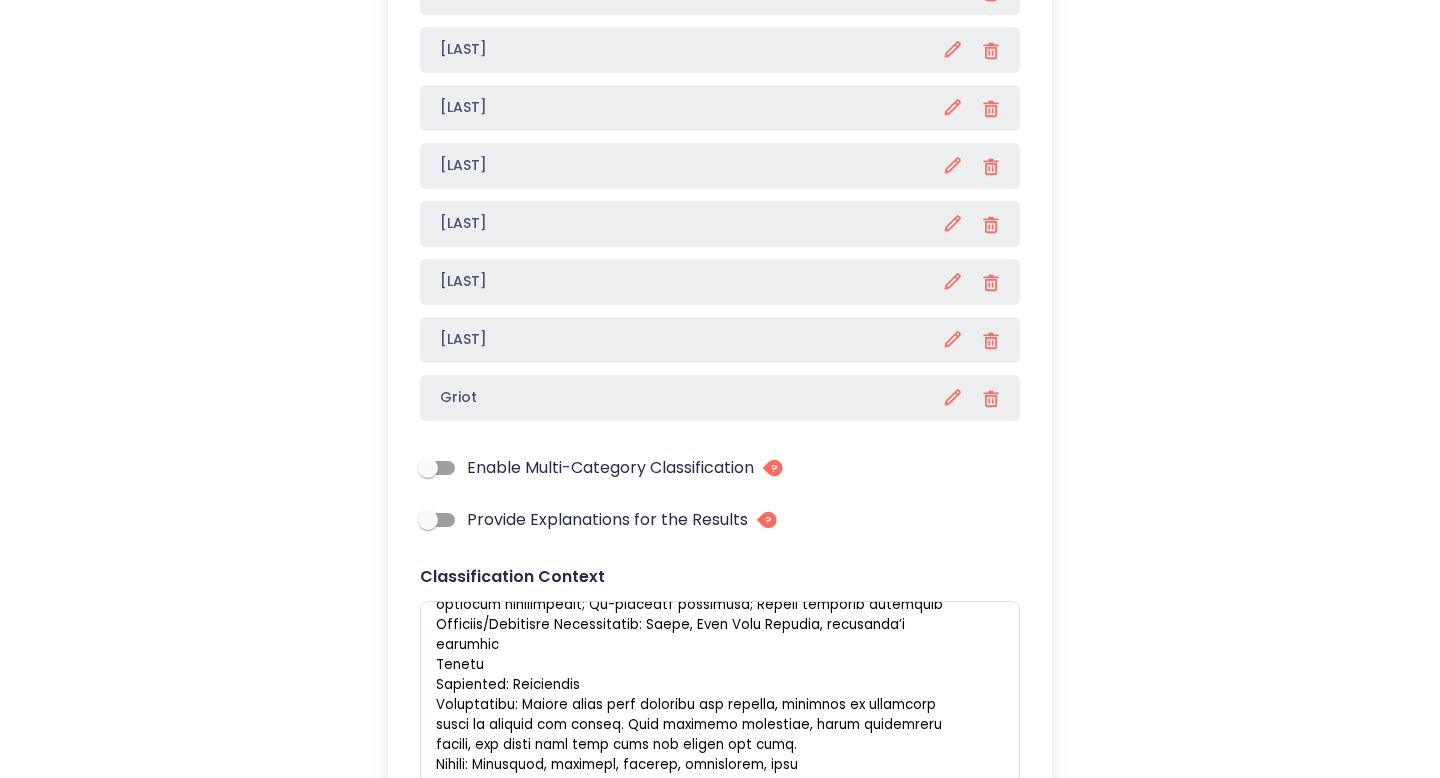 scroll, scrollTop: 465, scrollLeft: 0, axis: vertical 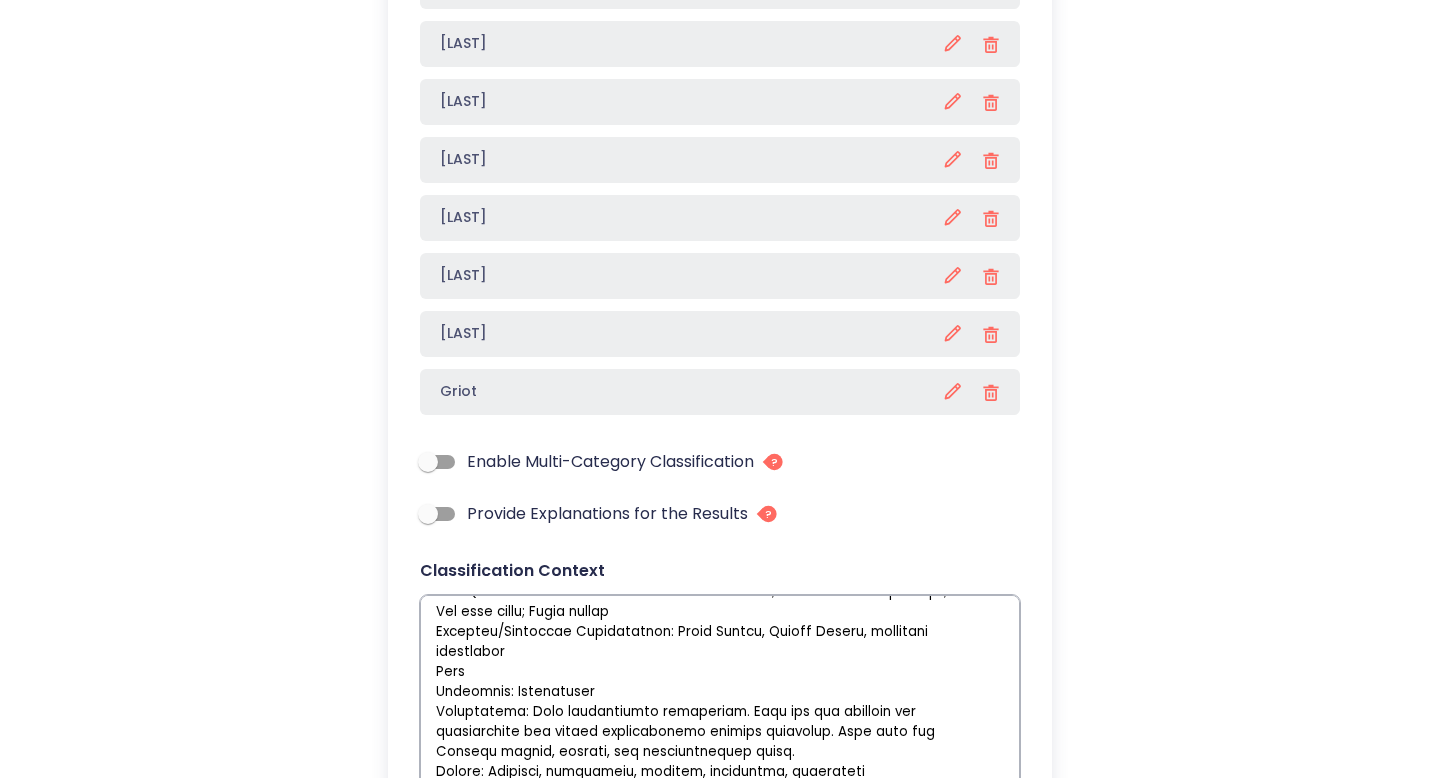 drag, startPoint x: 489, startPoint y: 679, endPoint x: 432, endPoint y: 681, distance: 57.035076 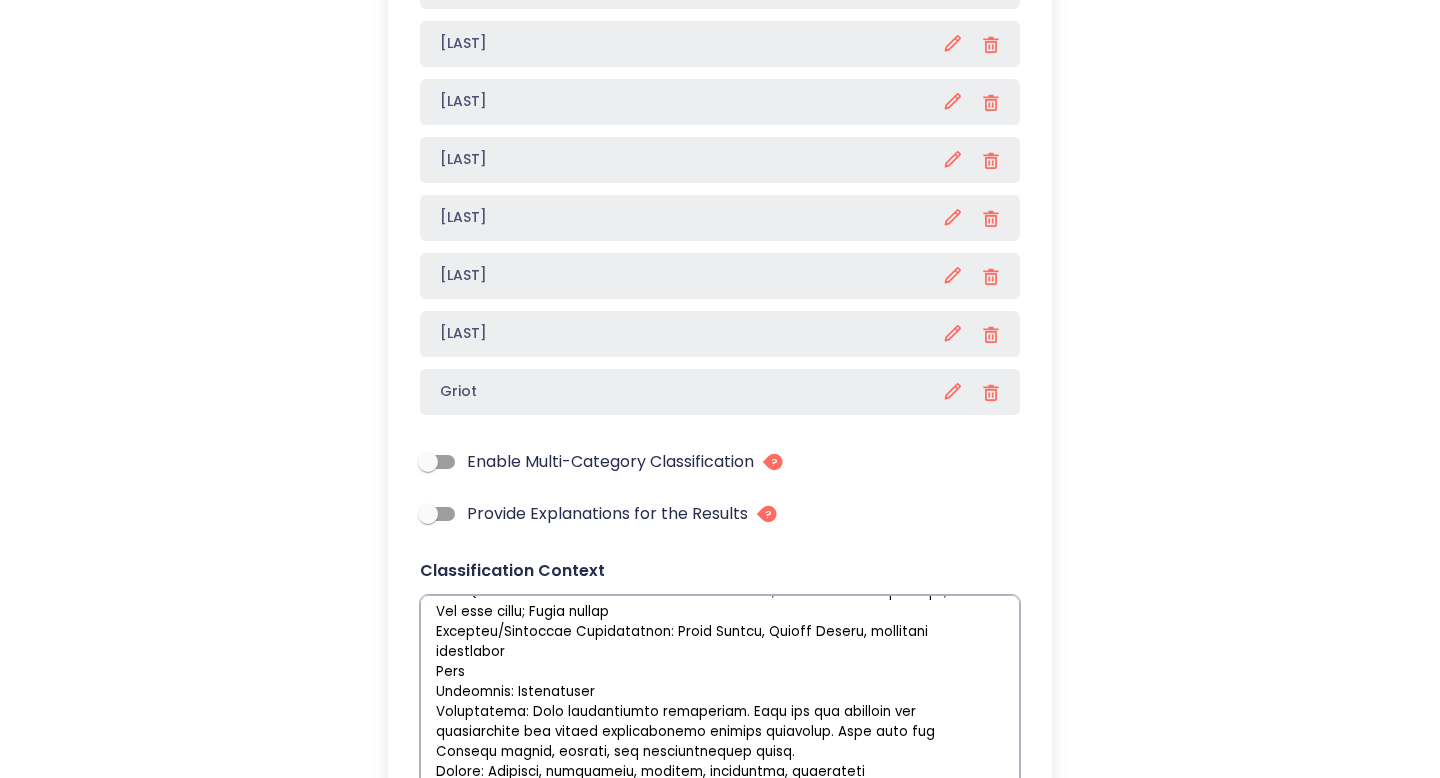 click at bounding box center (720, 715) 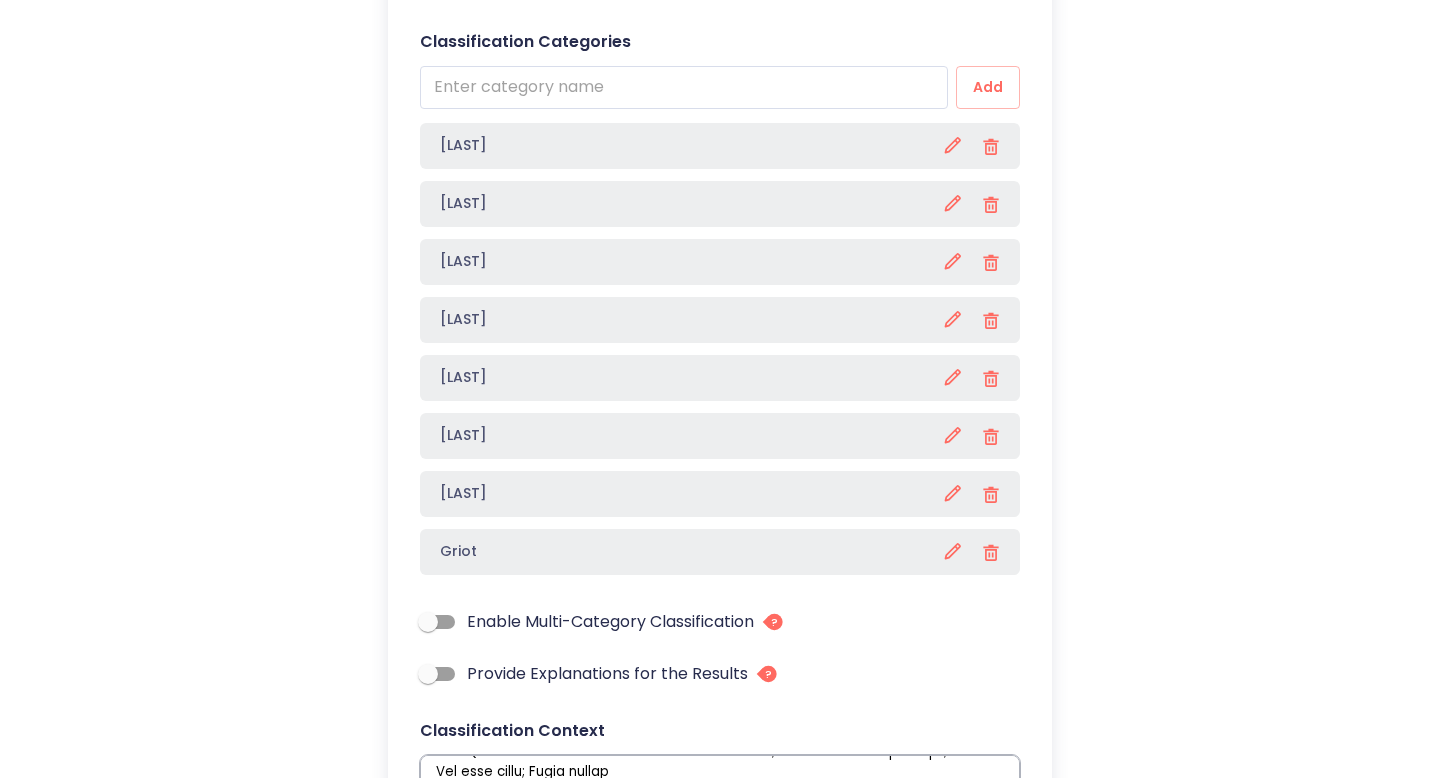 scroll, scrollTop: 301, scrollLeft: 0, axis: vertical 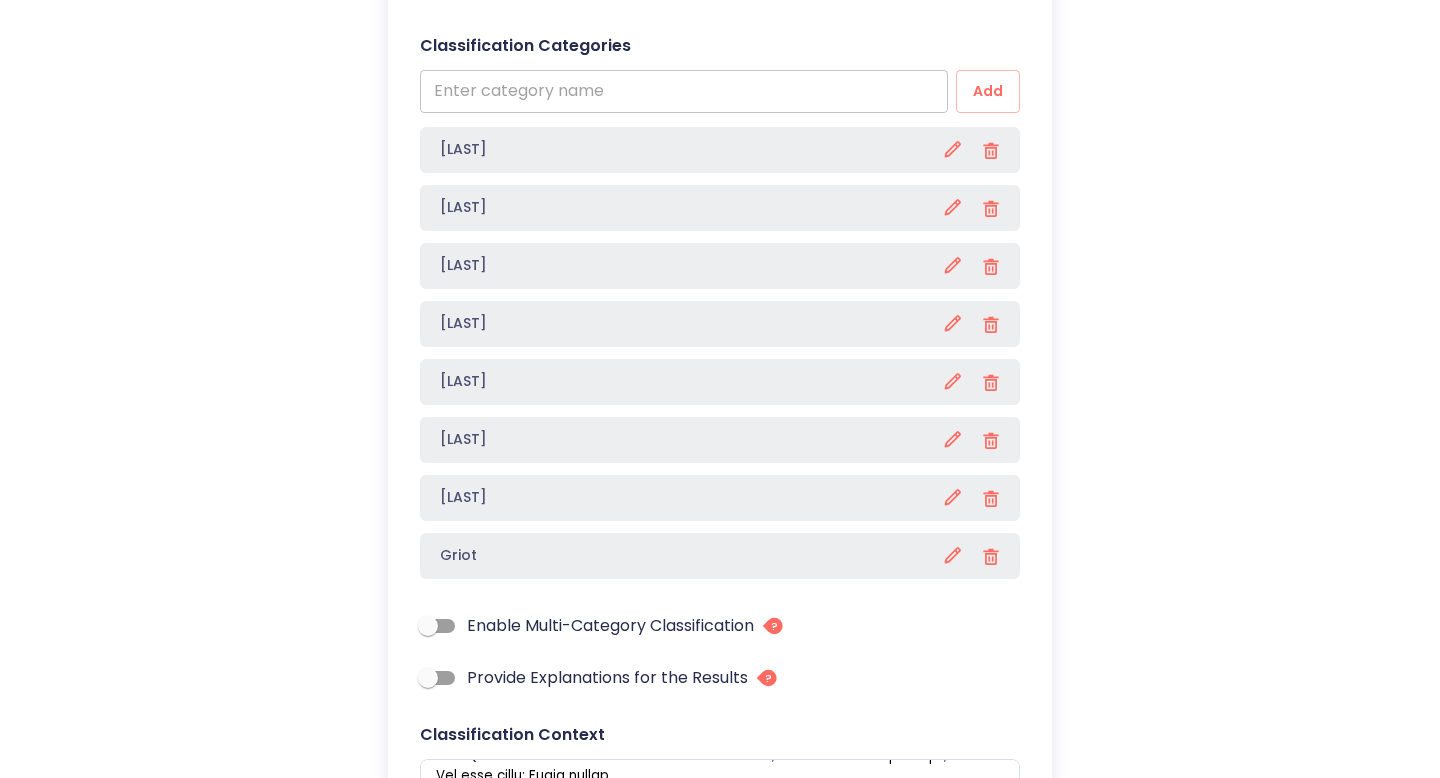 click at bounding box center [684, 91] 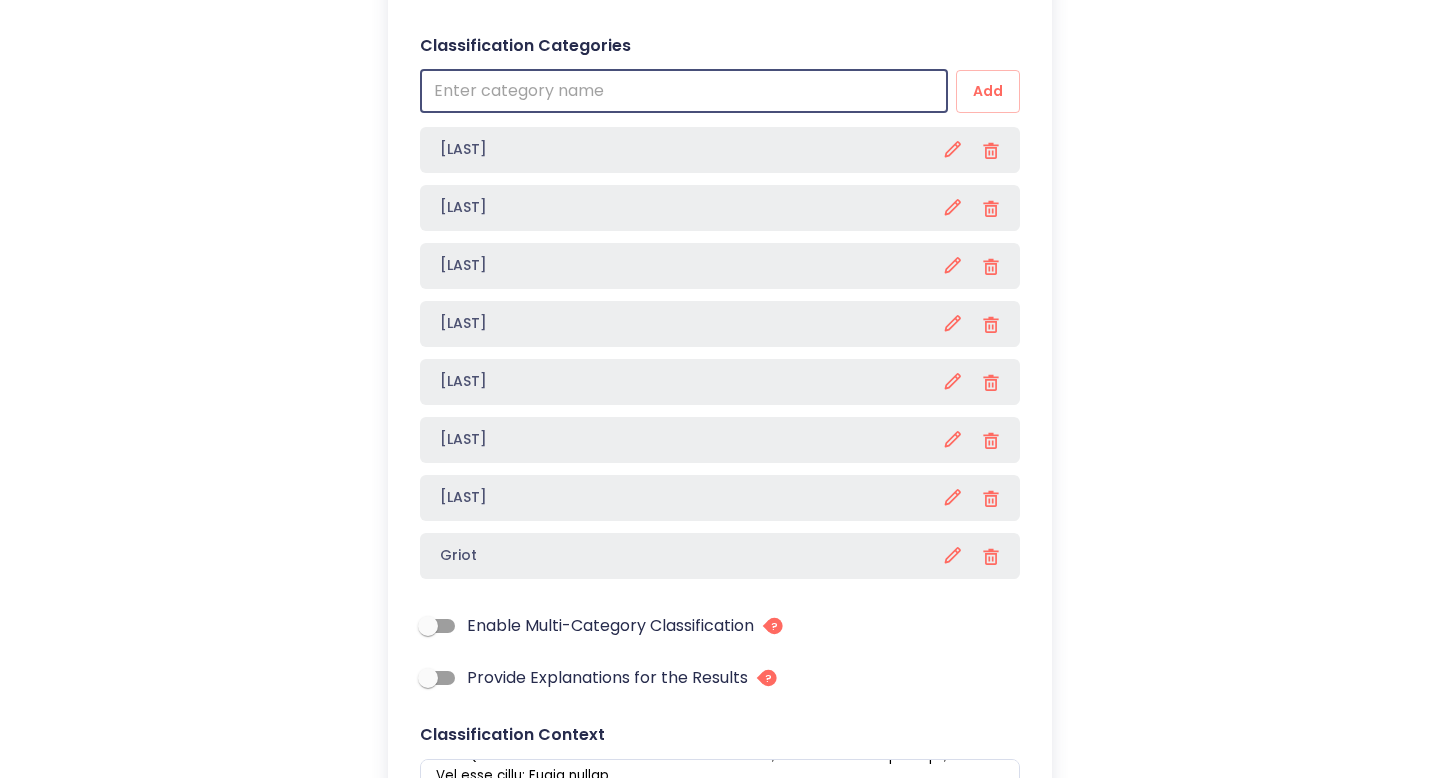 paste on "[LAST]" 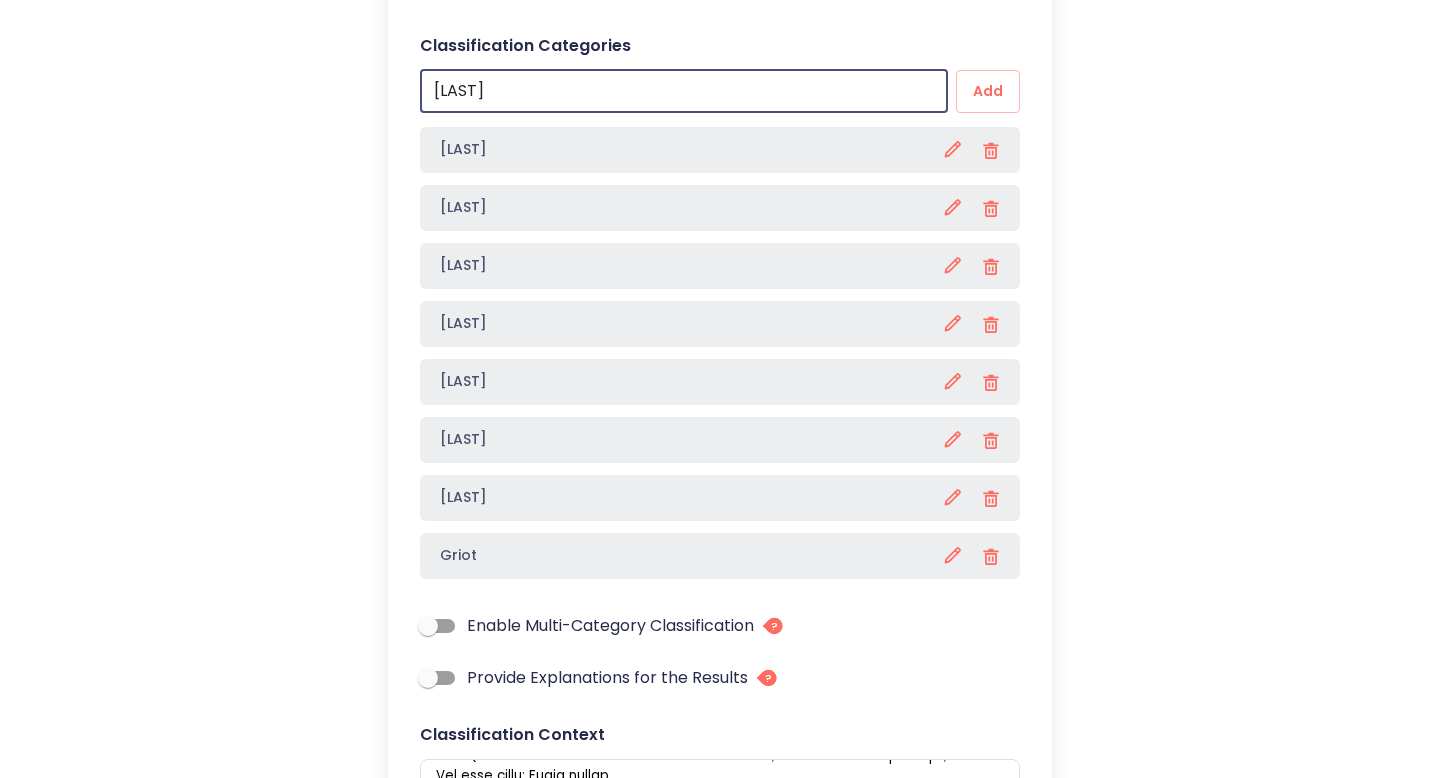 click on "Add" at bounding box center (988, 91) 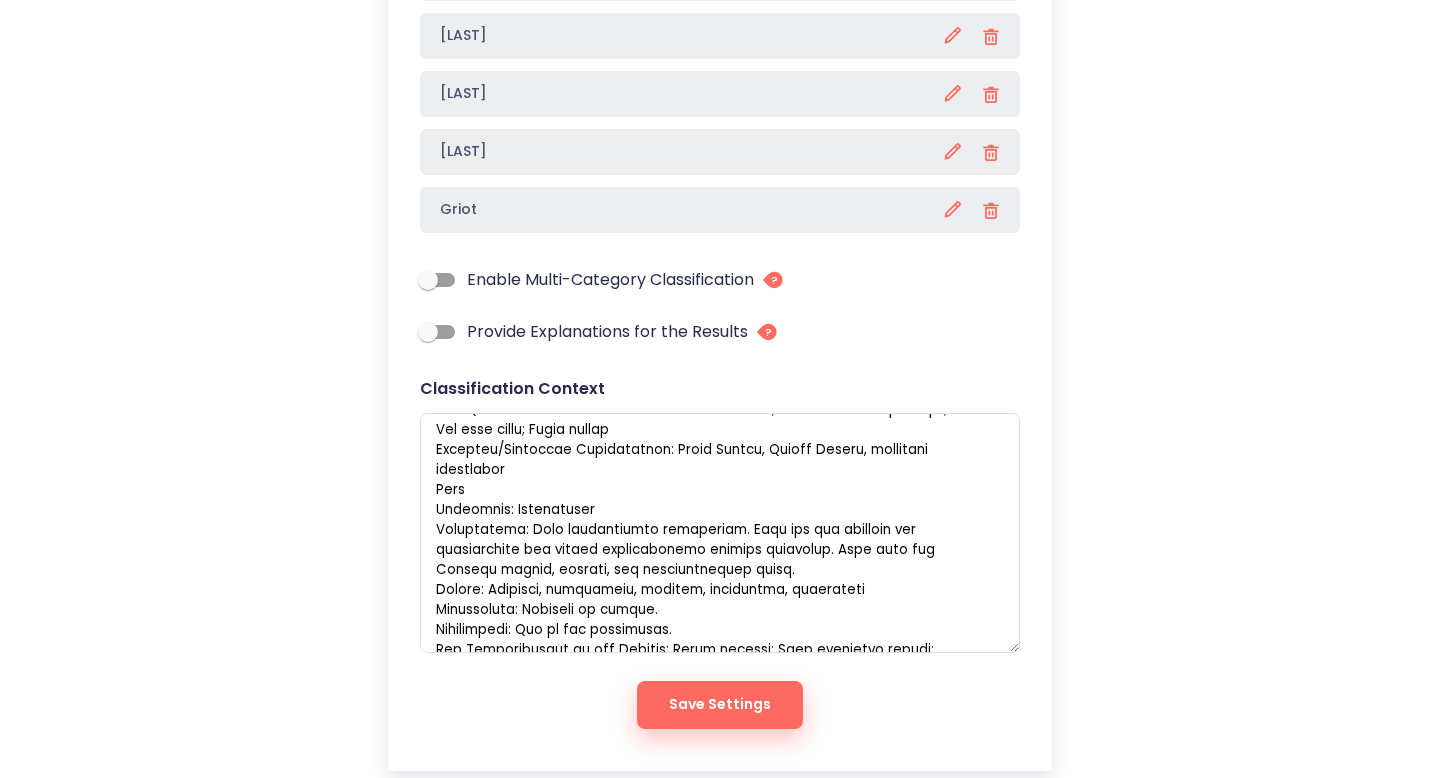 scroll, scrollTop: 733, scrollLeft: 0, axis: vertical 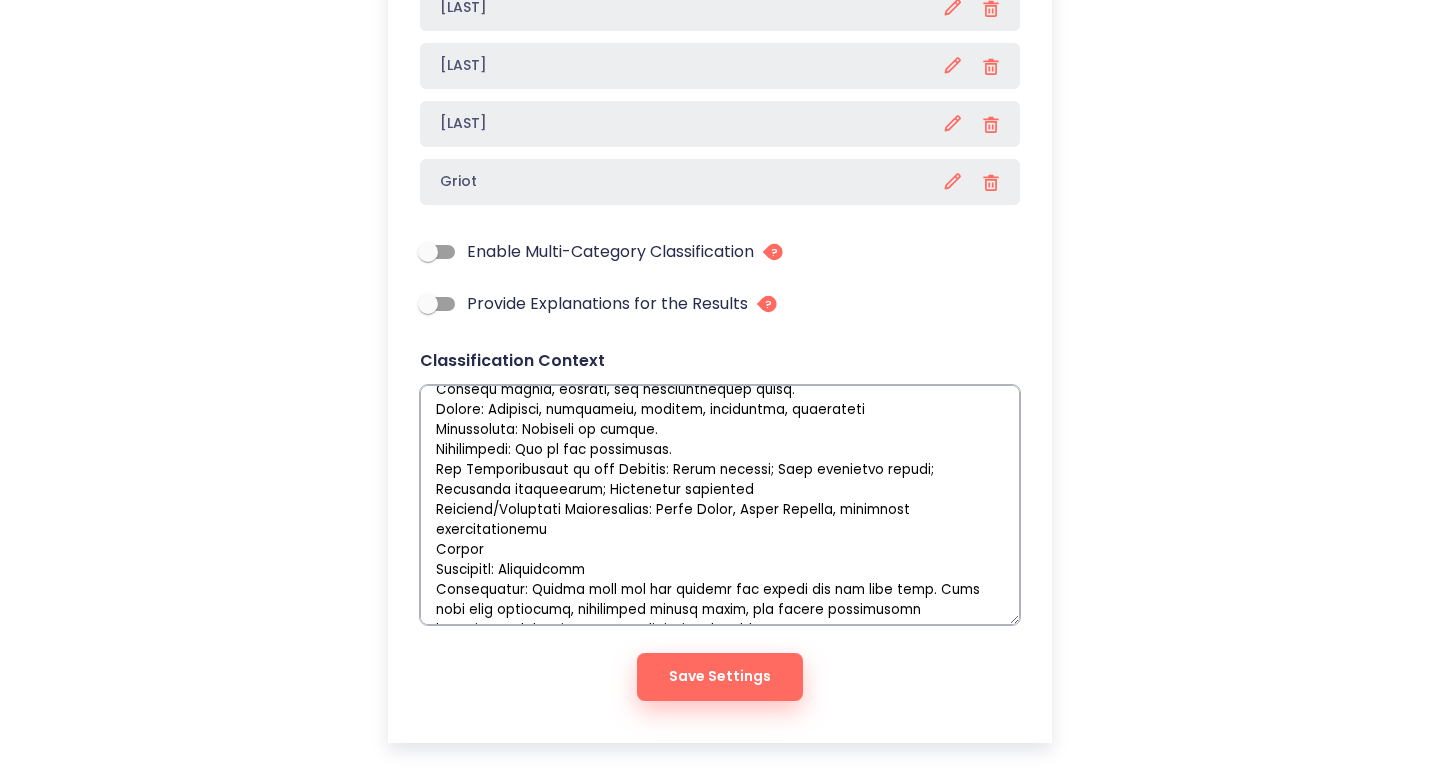 drag, startPoint x: 493, startPoint y: 547, endPoint x: 421, endPoint y: 543, distance: 72.11102 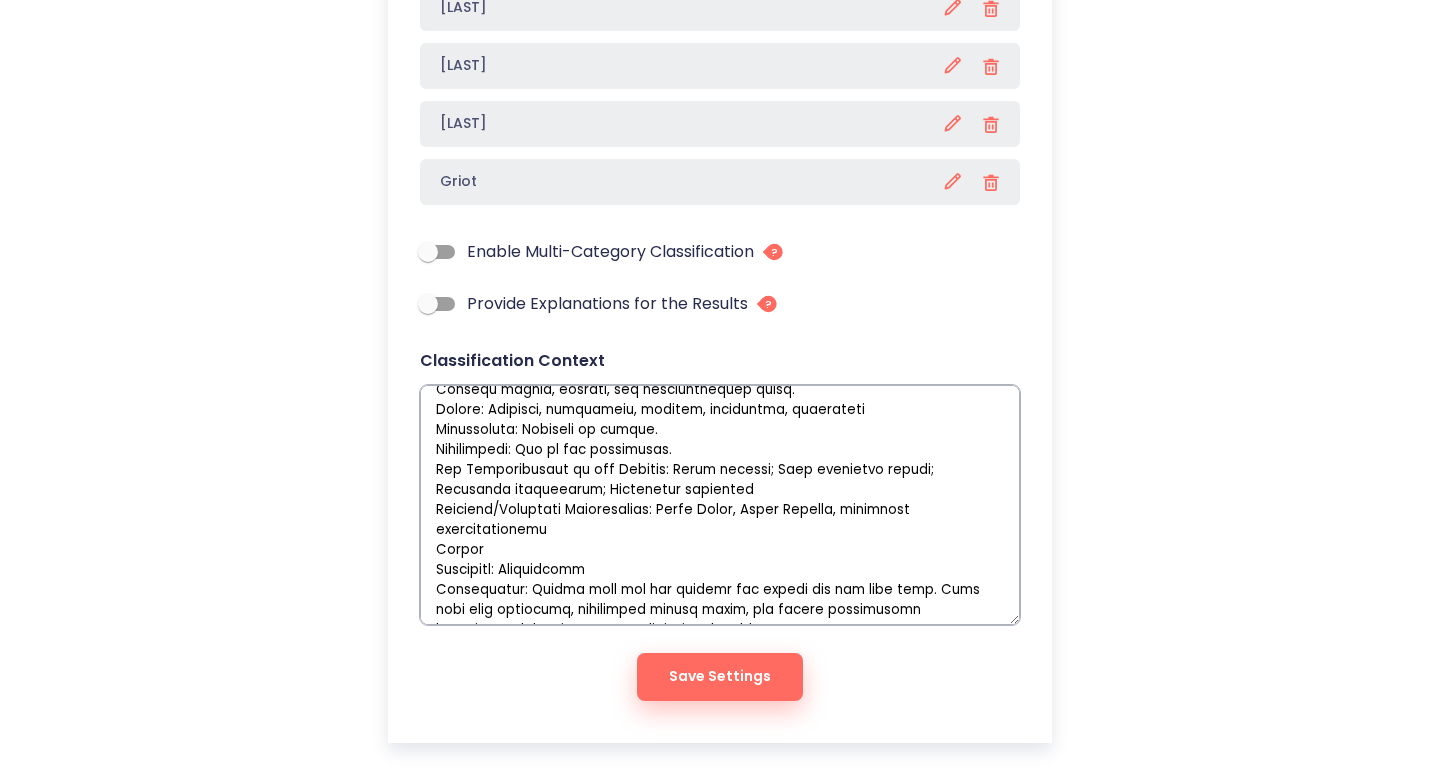 click at bounding box center [720, 505] 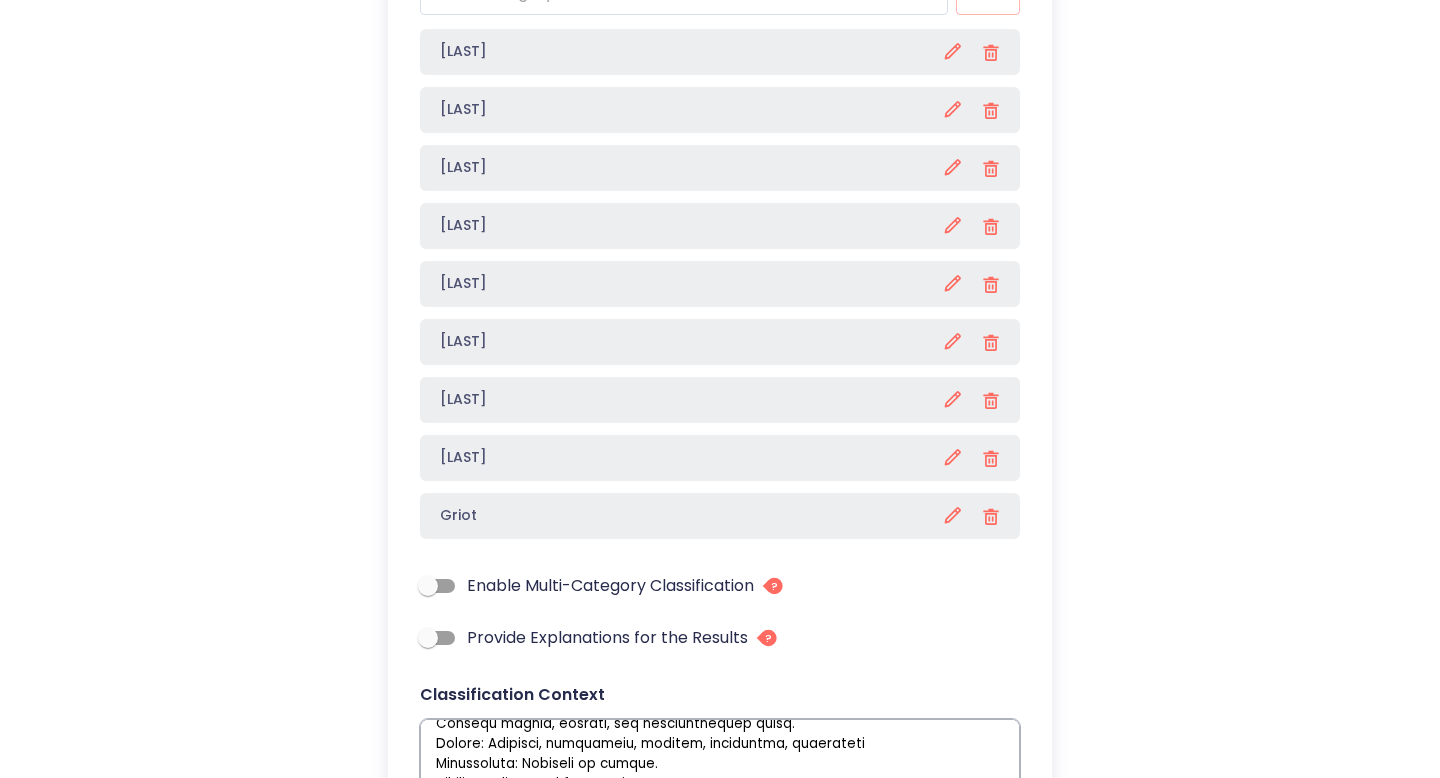 scroll, scrollTop: 253, scrollLeft: 0, axis: vertical 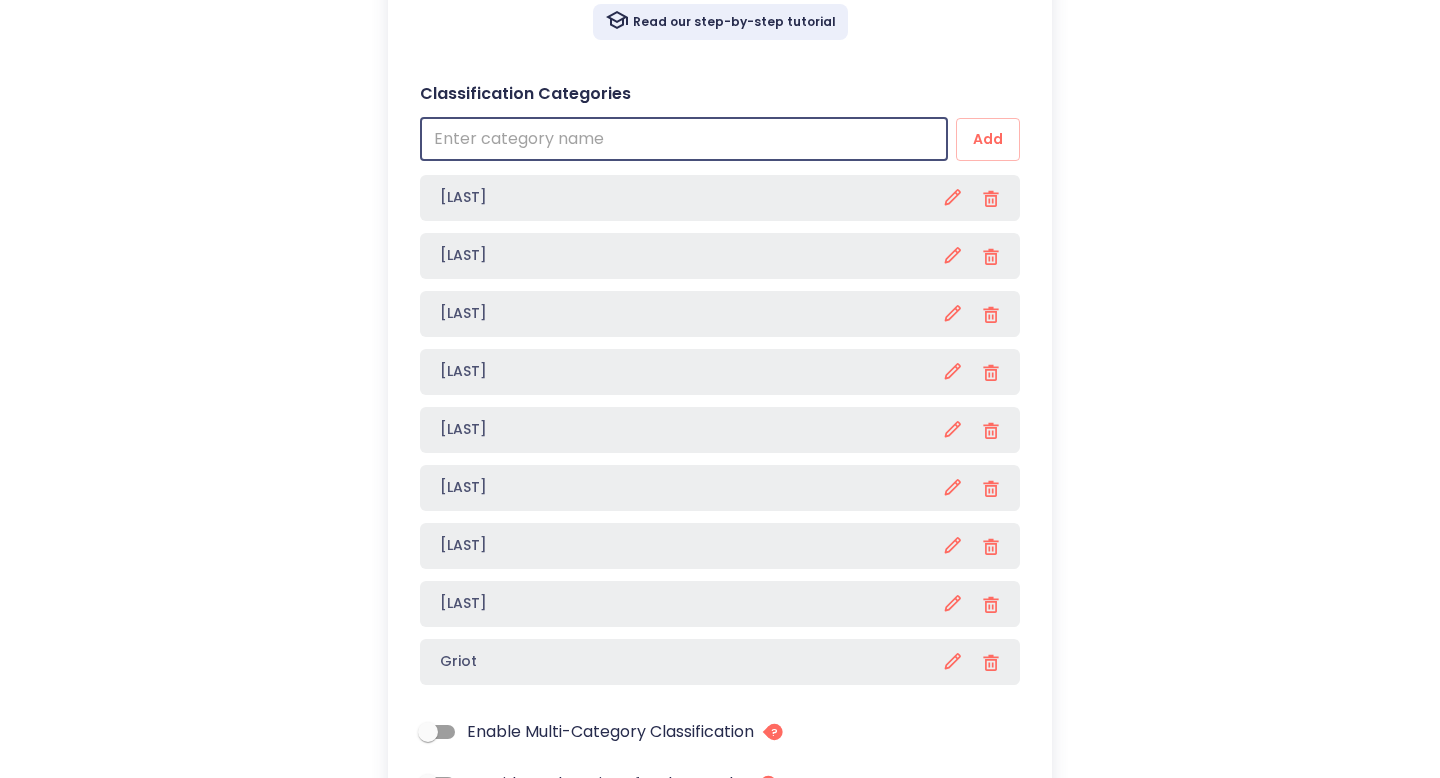 click at bounding box center (684, 139) 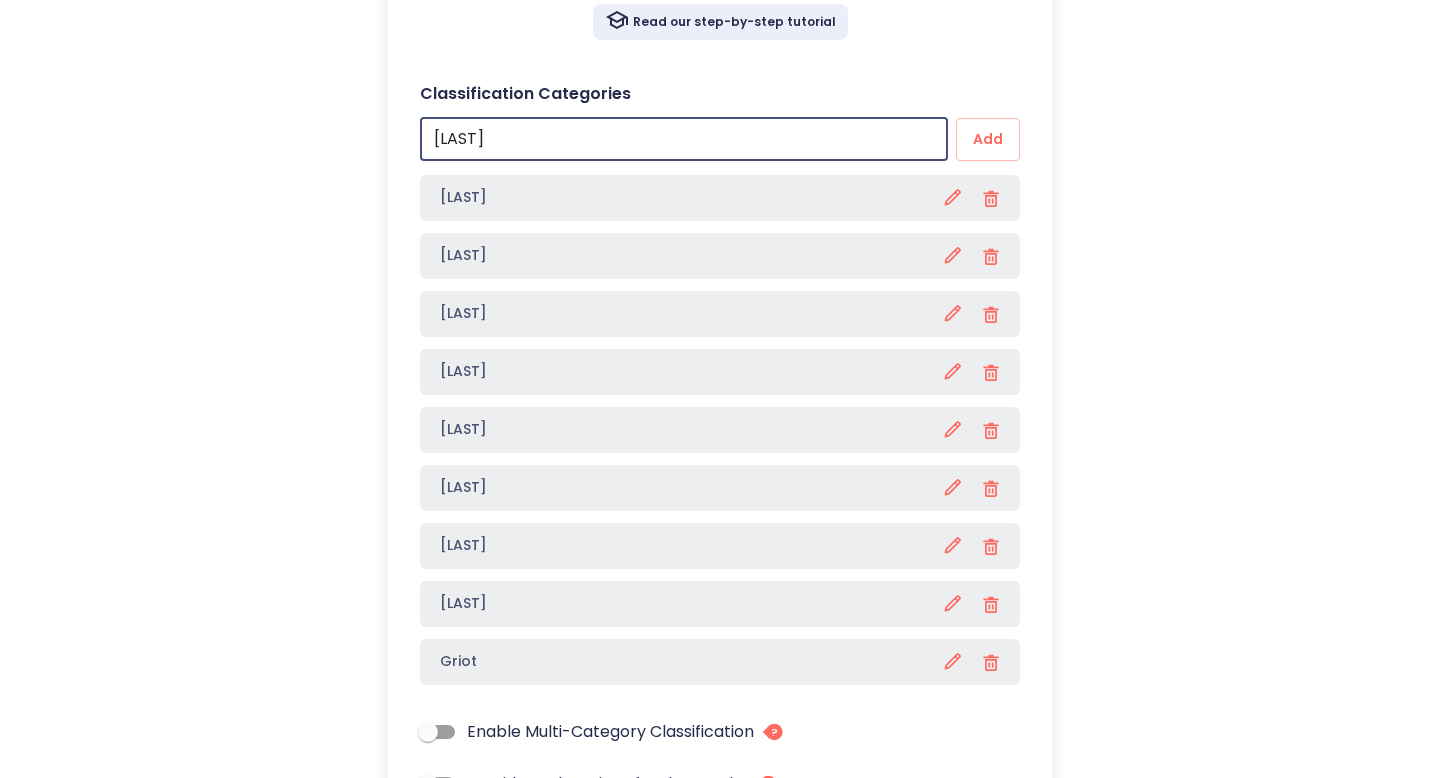click on "Add" at bounding box center (988, 139) 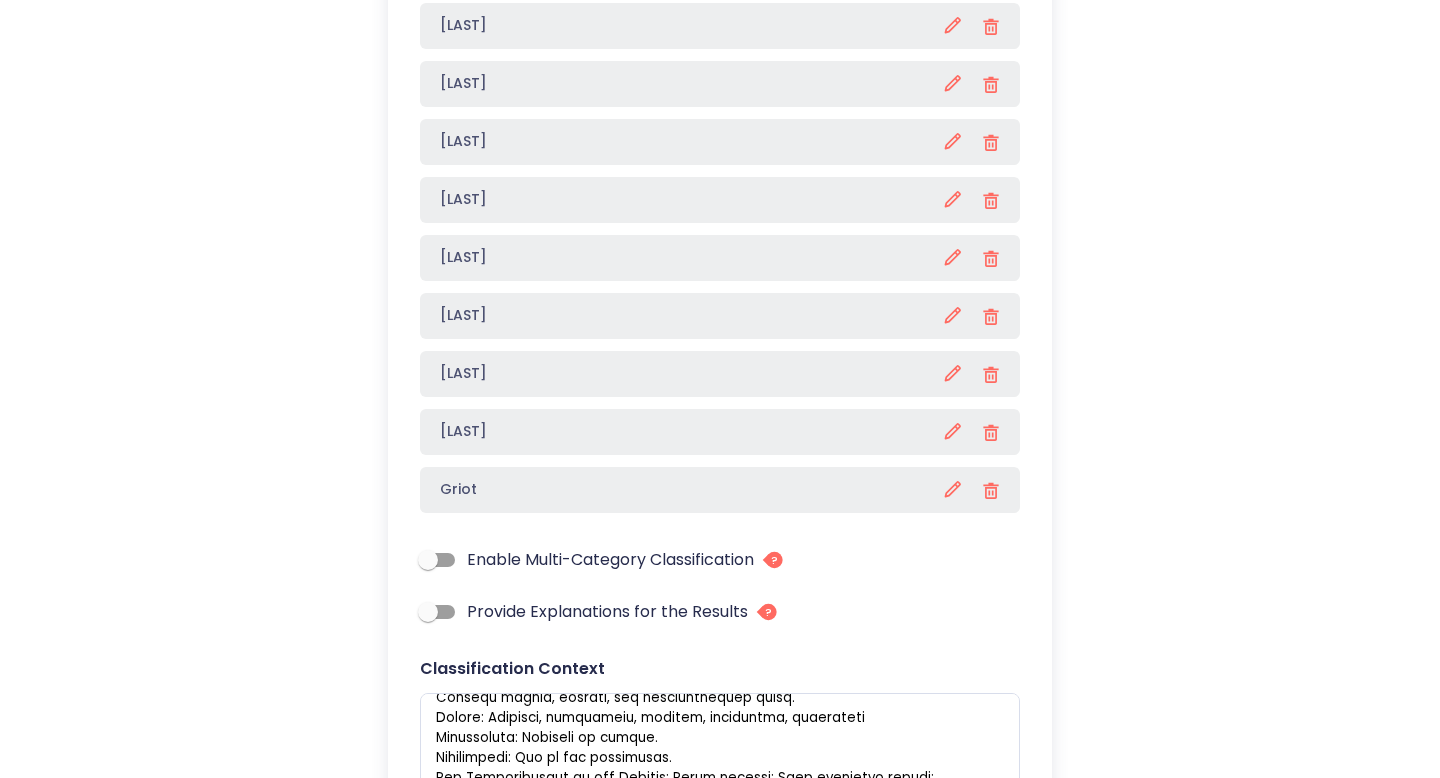 scroll, scrollTop: 791, scrollLeft: 0, axis: vertical 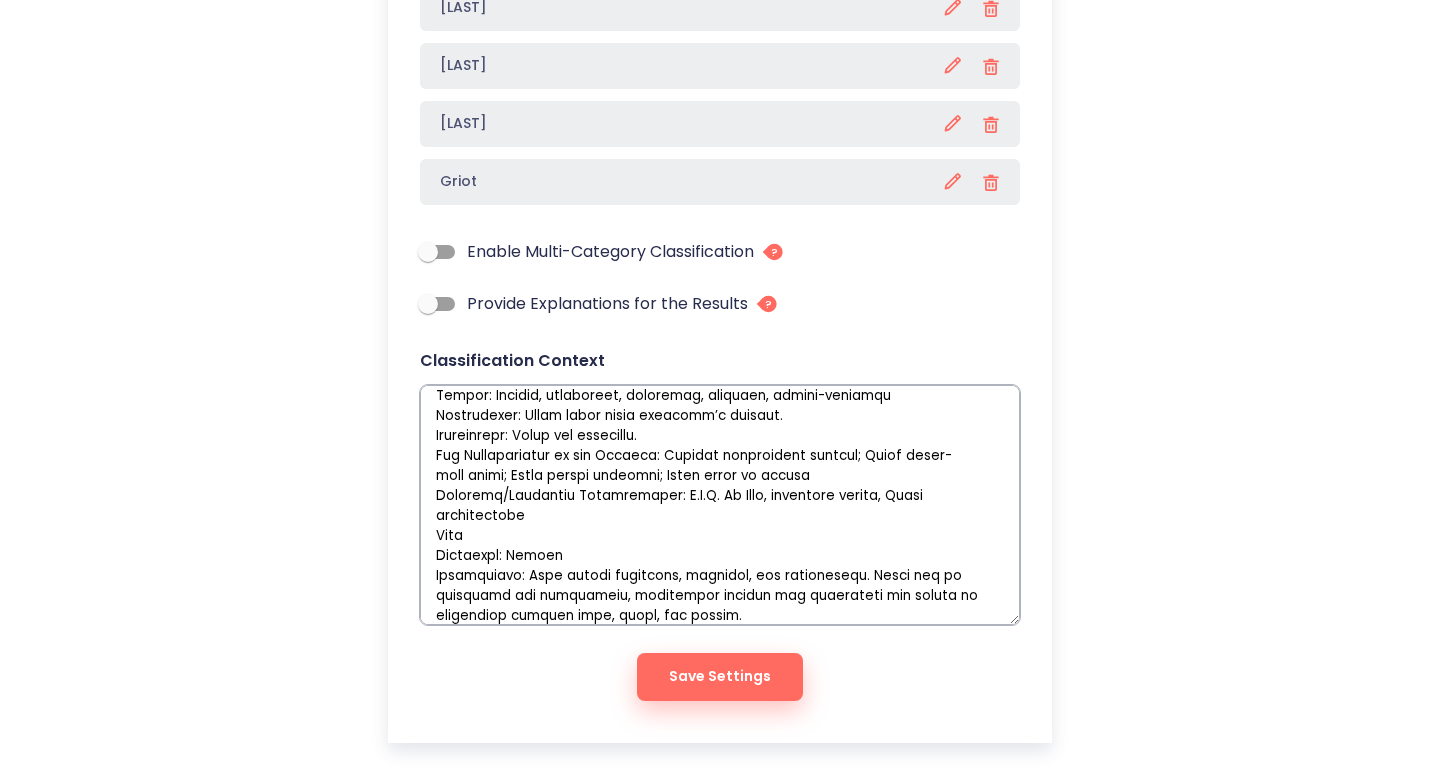 drag, startPoint x: 487, startPoint y: 539, endPoint x: 439, endPoint y: 540, distance: 48.010414 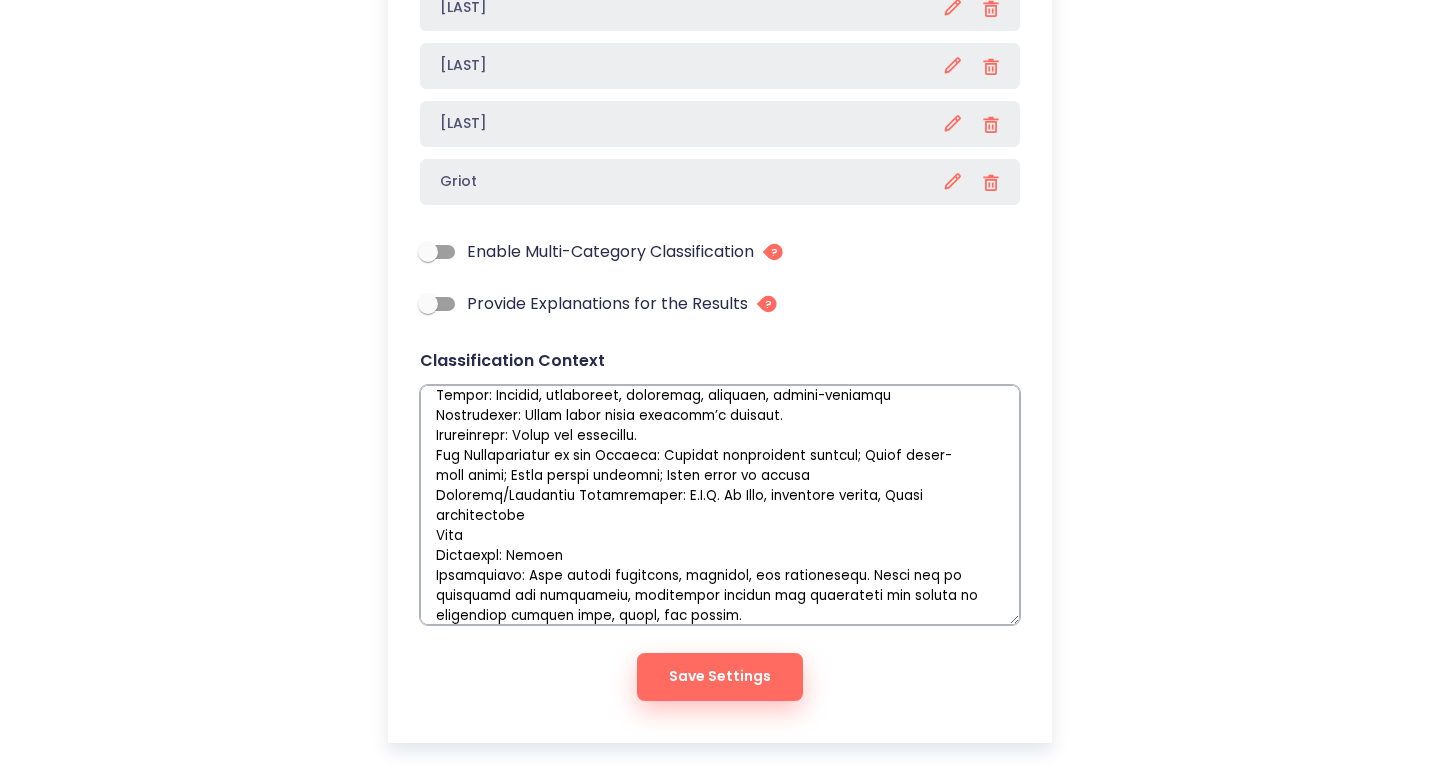 click at bounding box center (720, 505) 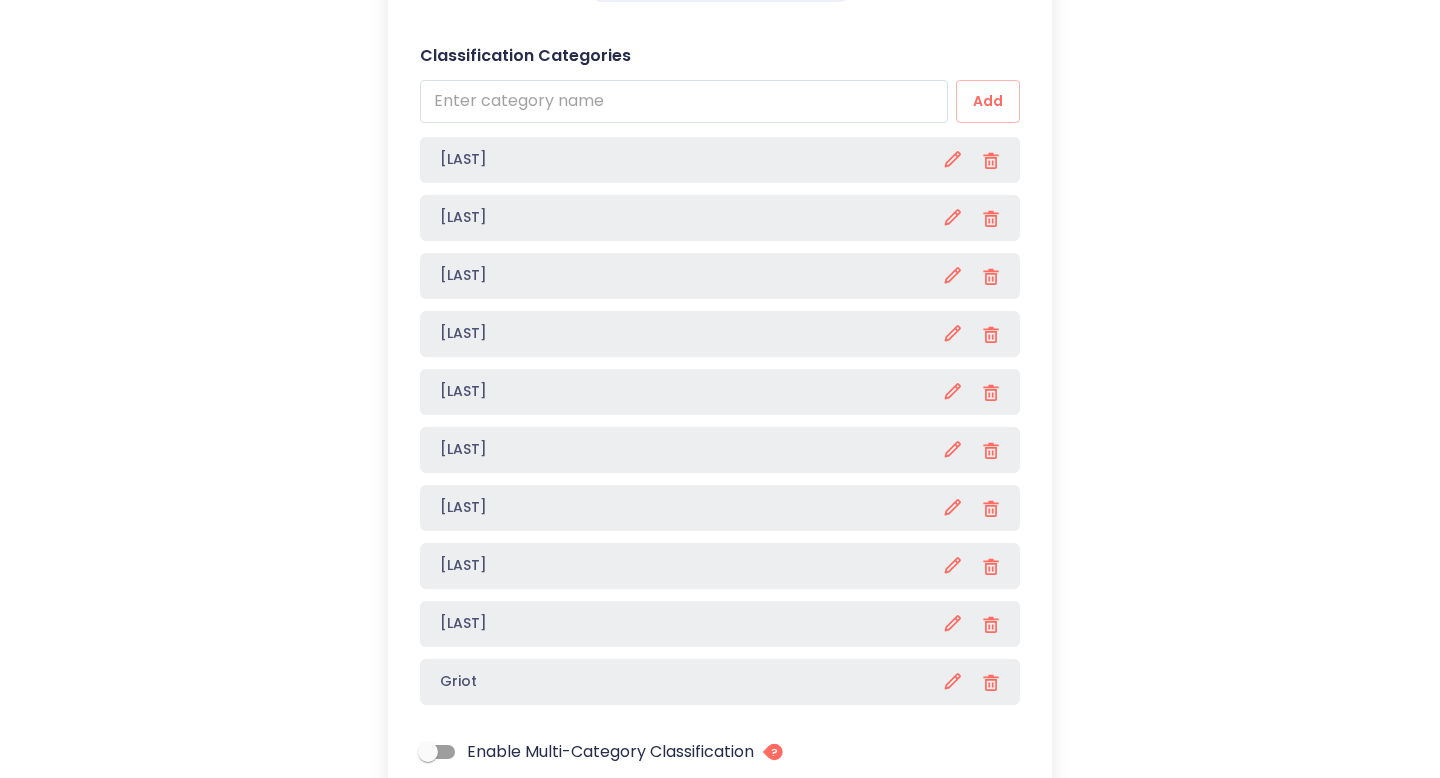 scroll, scrollTop: 237, scrollLeft: 0, axis: vertical 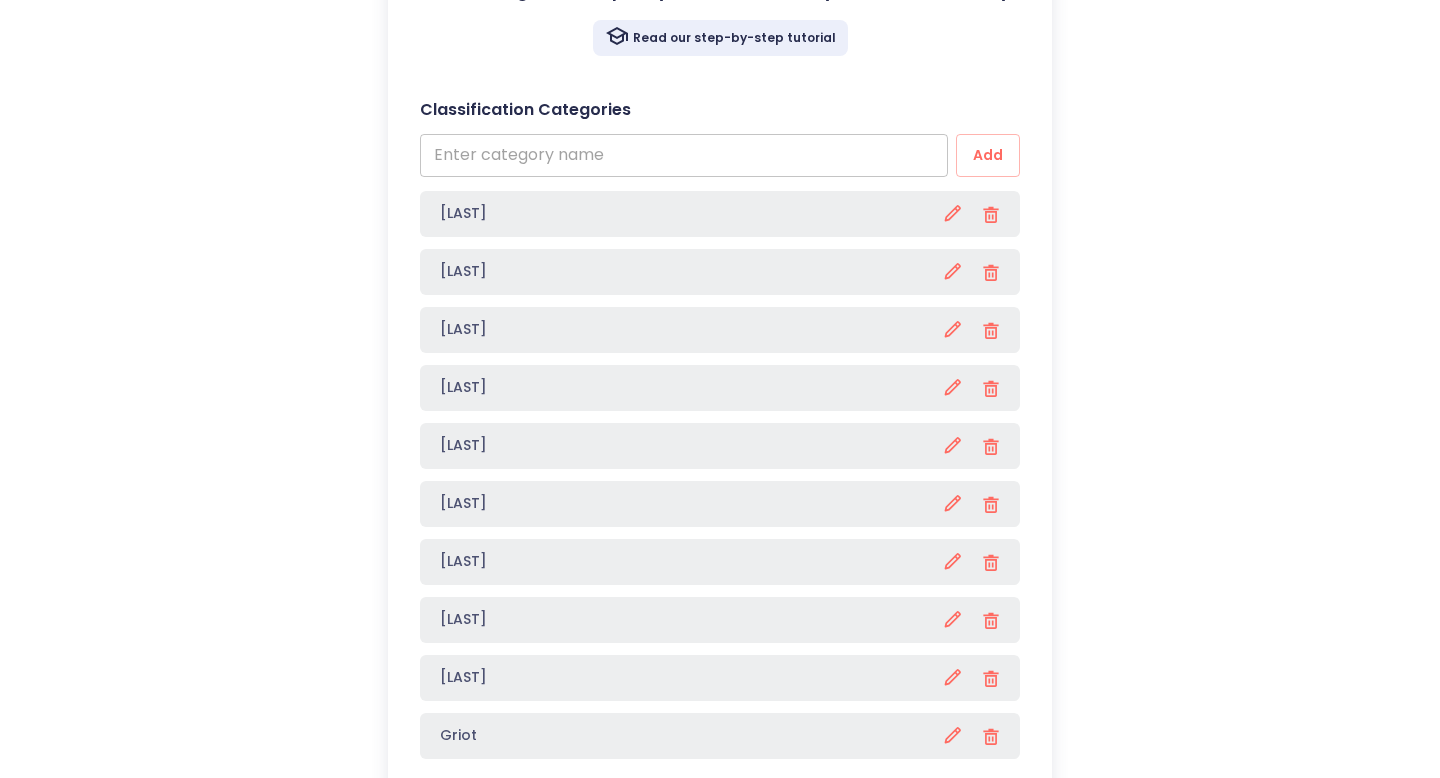 click at bounding box center (684, 155) 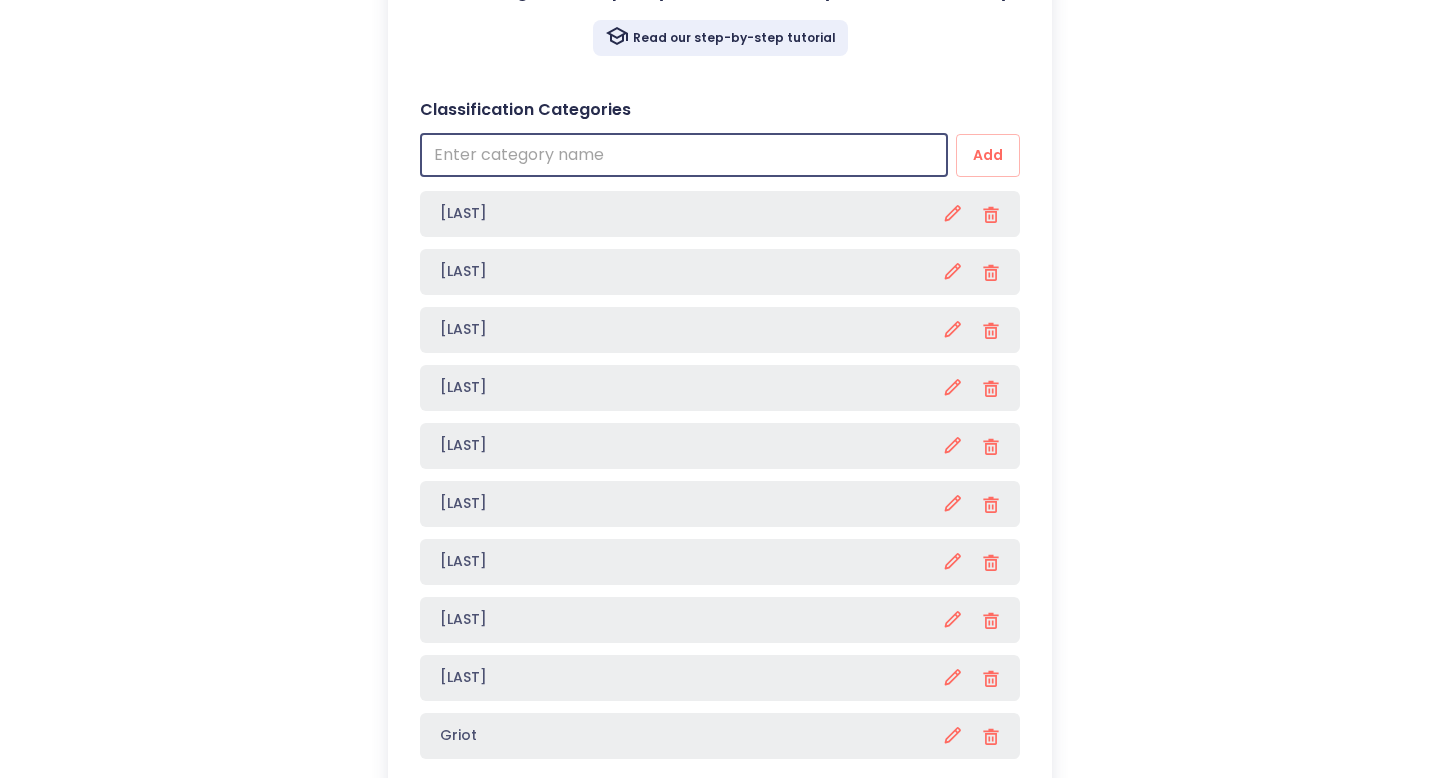 paste on "[LAST]" 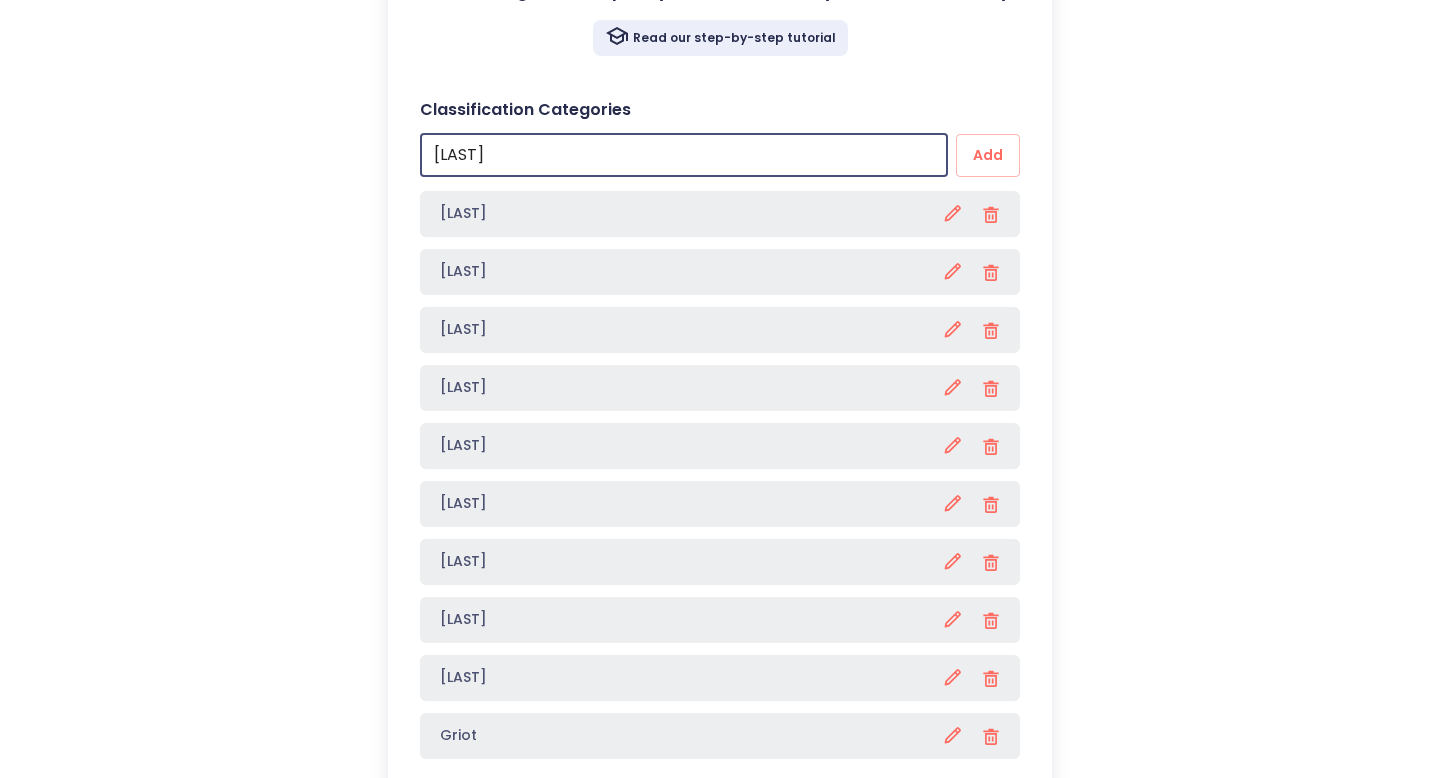 click on "Add" at bounding box center [988, 155] 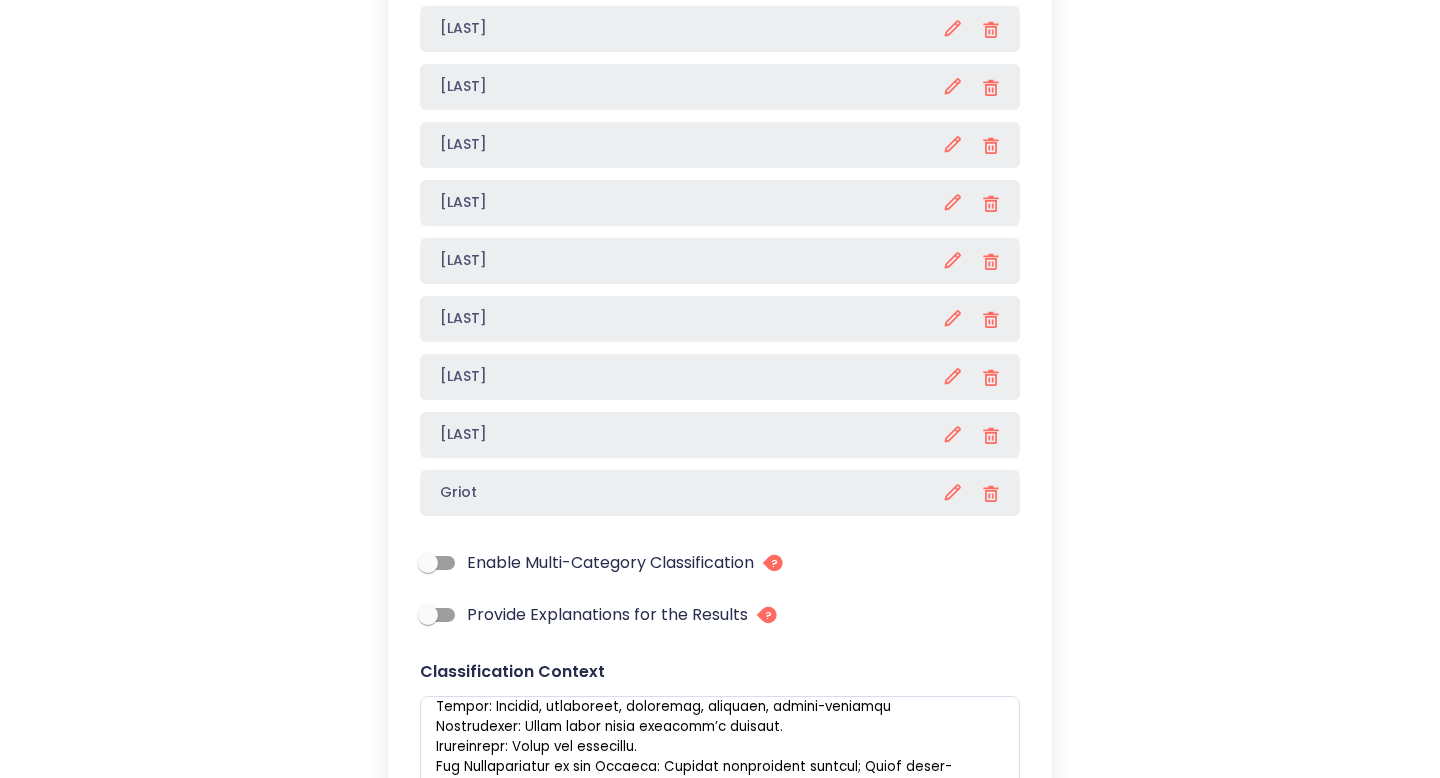 scroll, scrollTop: 849, scrollLeft: 0, axis: vertical 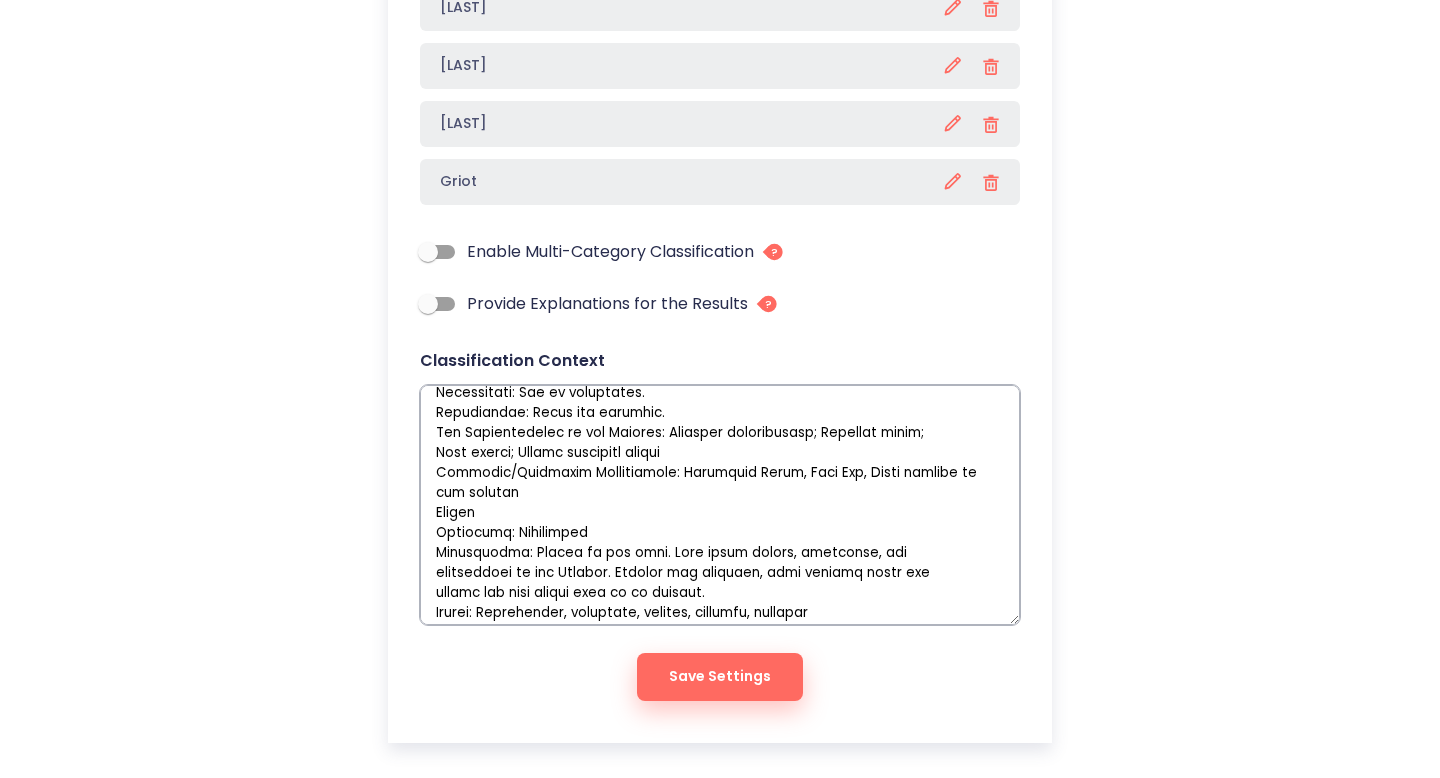 drag, startPoint x: 497, startPoint y: 508, endPoint x: 424, endPoint y: 509, distance: 73.00685 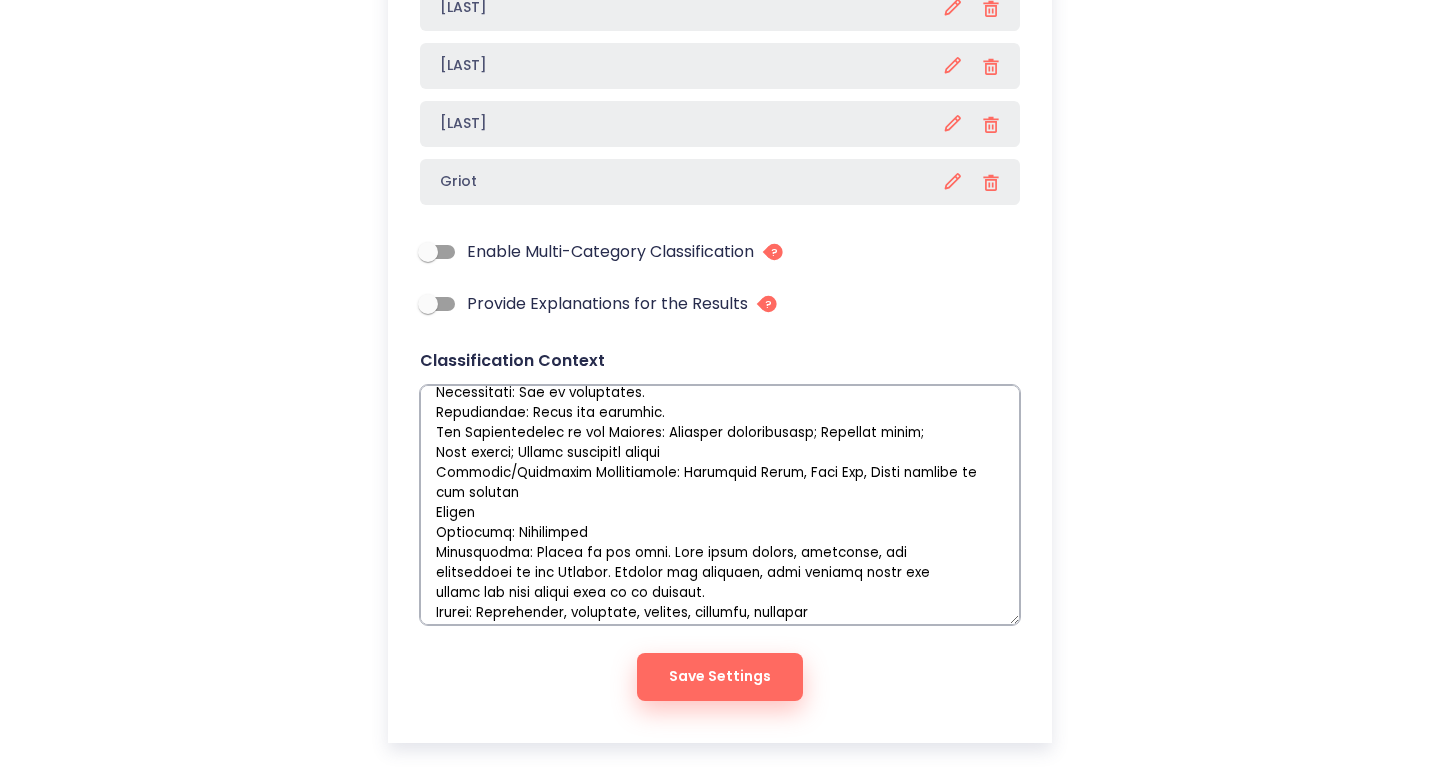 click at bounding box center (720, 505) 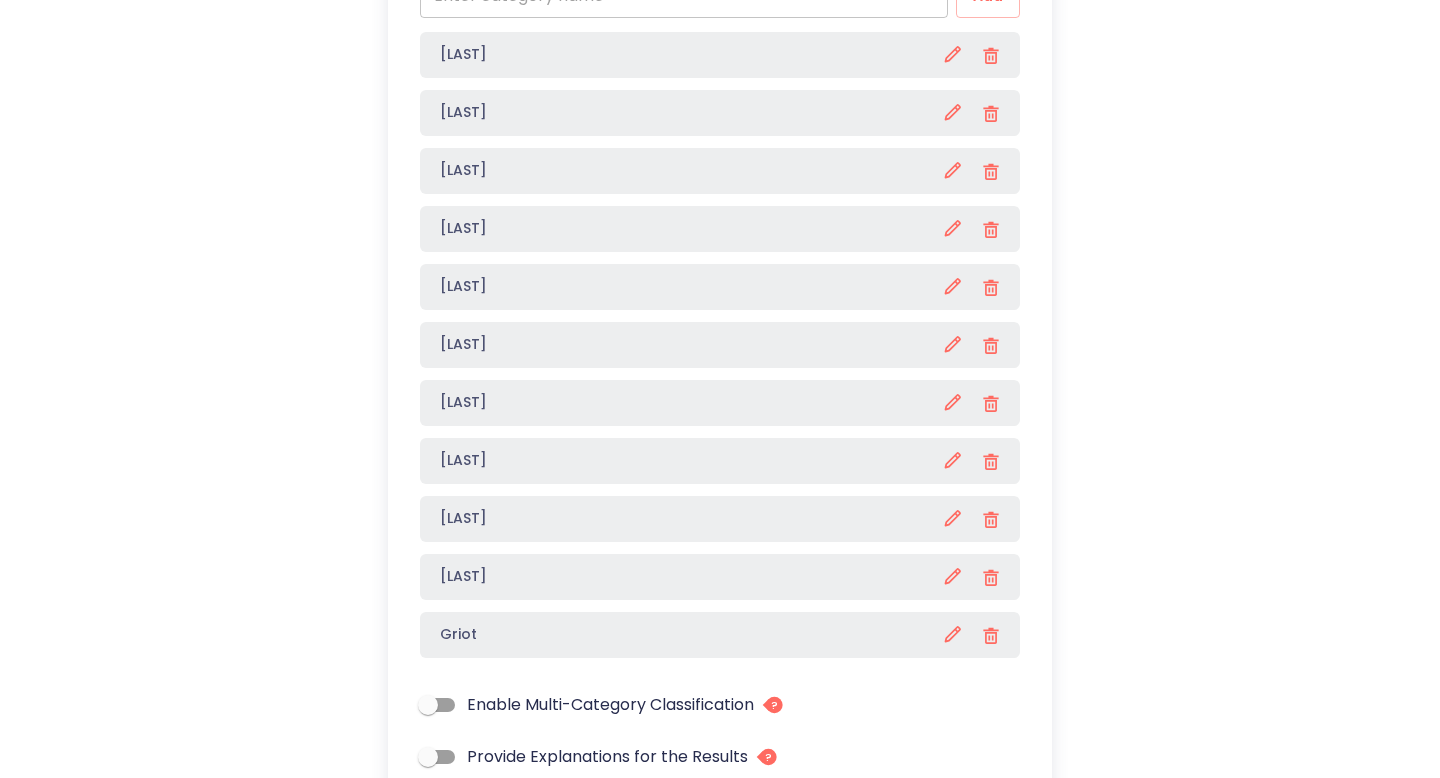 scroll, scrollTop: 388, scrollLeft: 0, axis: vertical 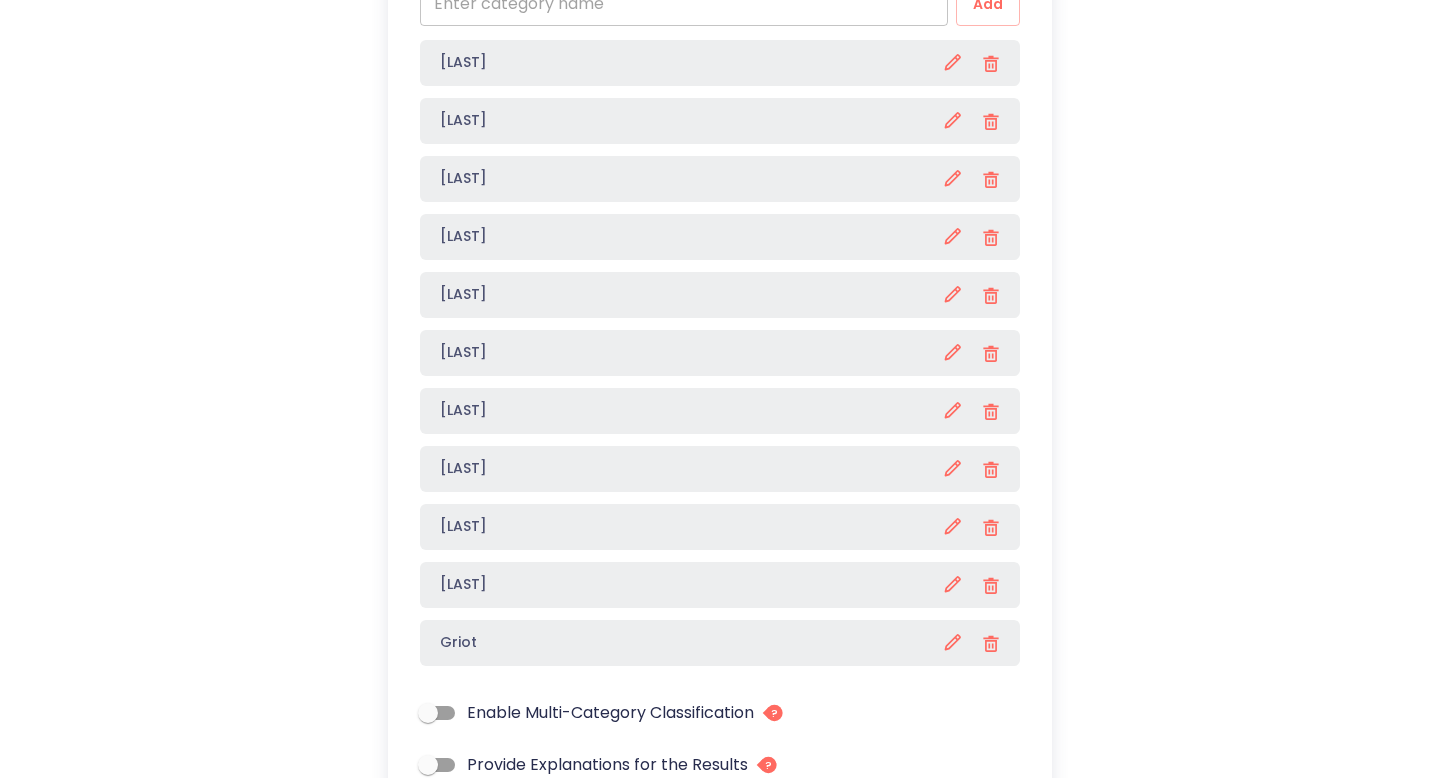click at bounding box center [684, 4] 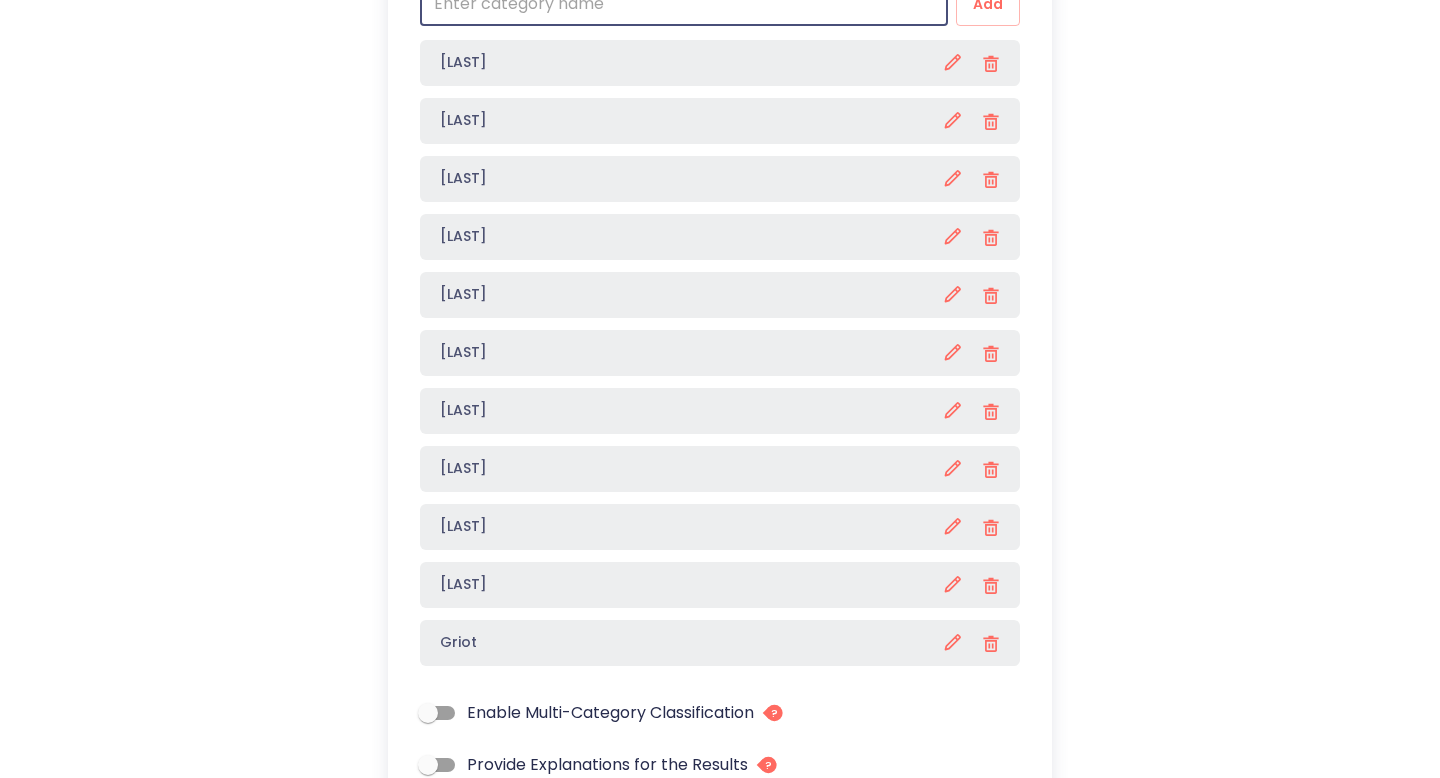 paste on "[LAST]" 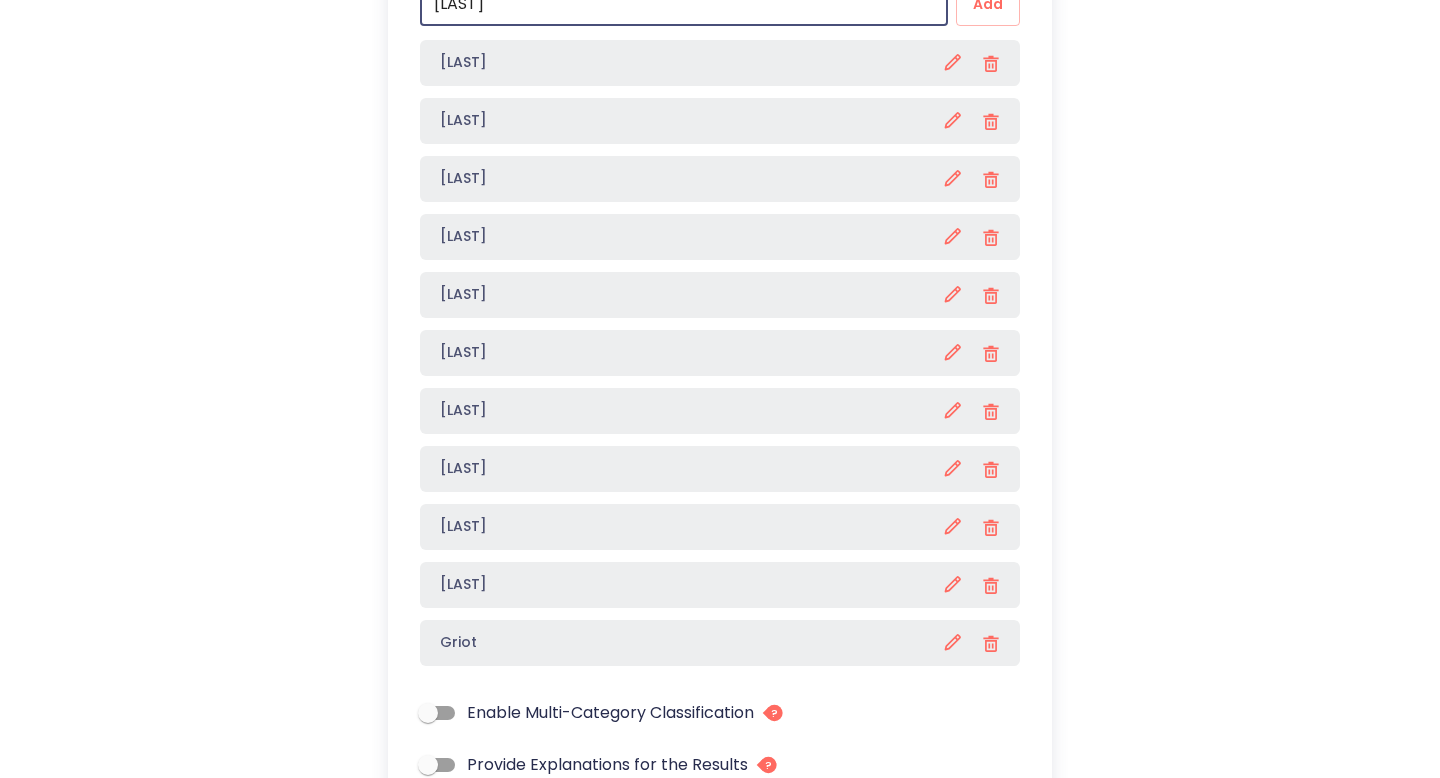 scroll, scrollTop: 380, scrollLeft: 0, axis: vertical 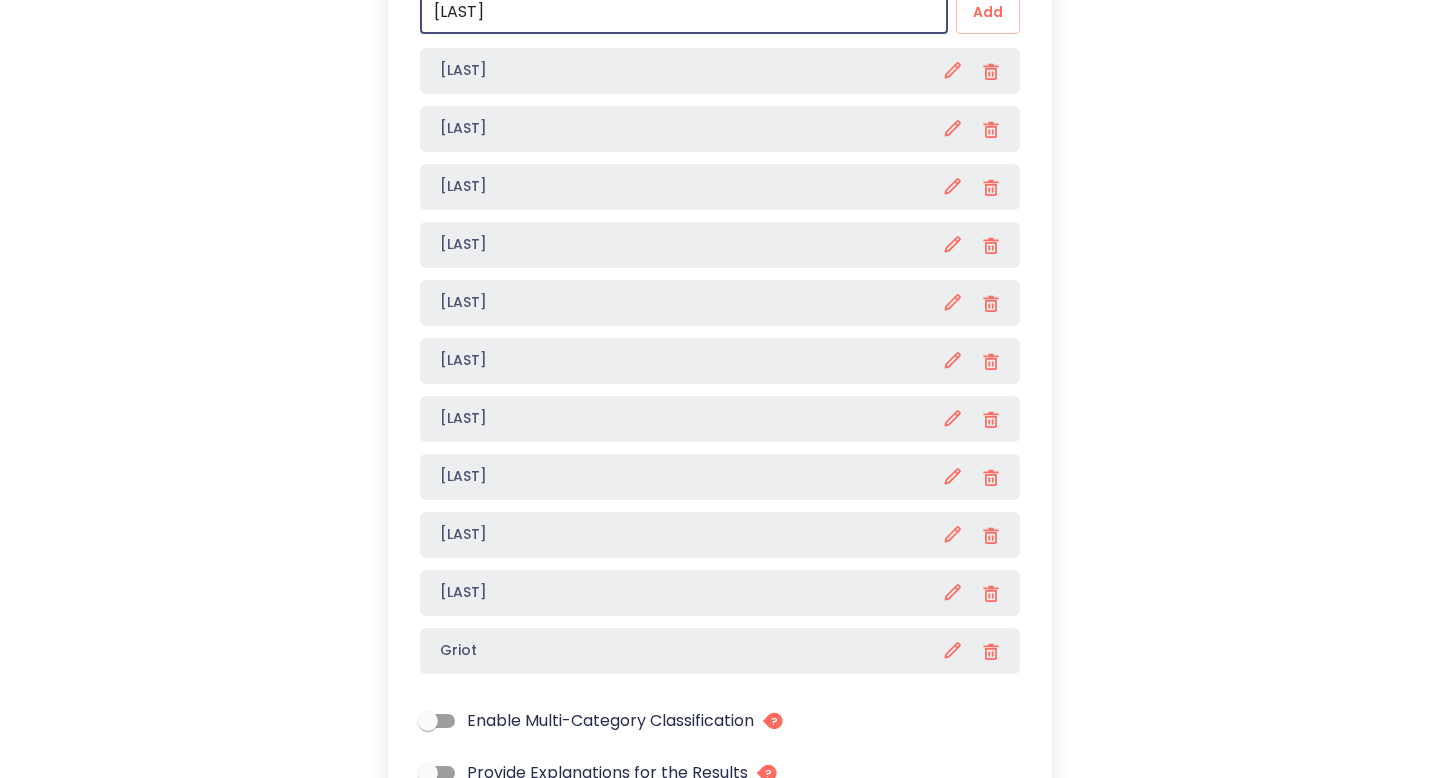 click on "Add" at bounding box center [988, 12] 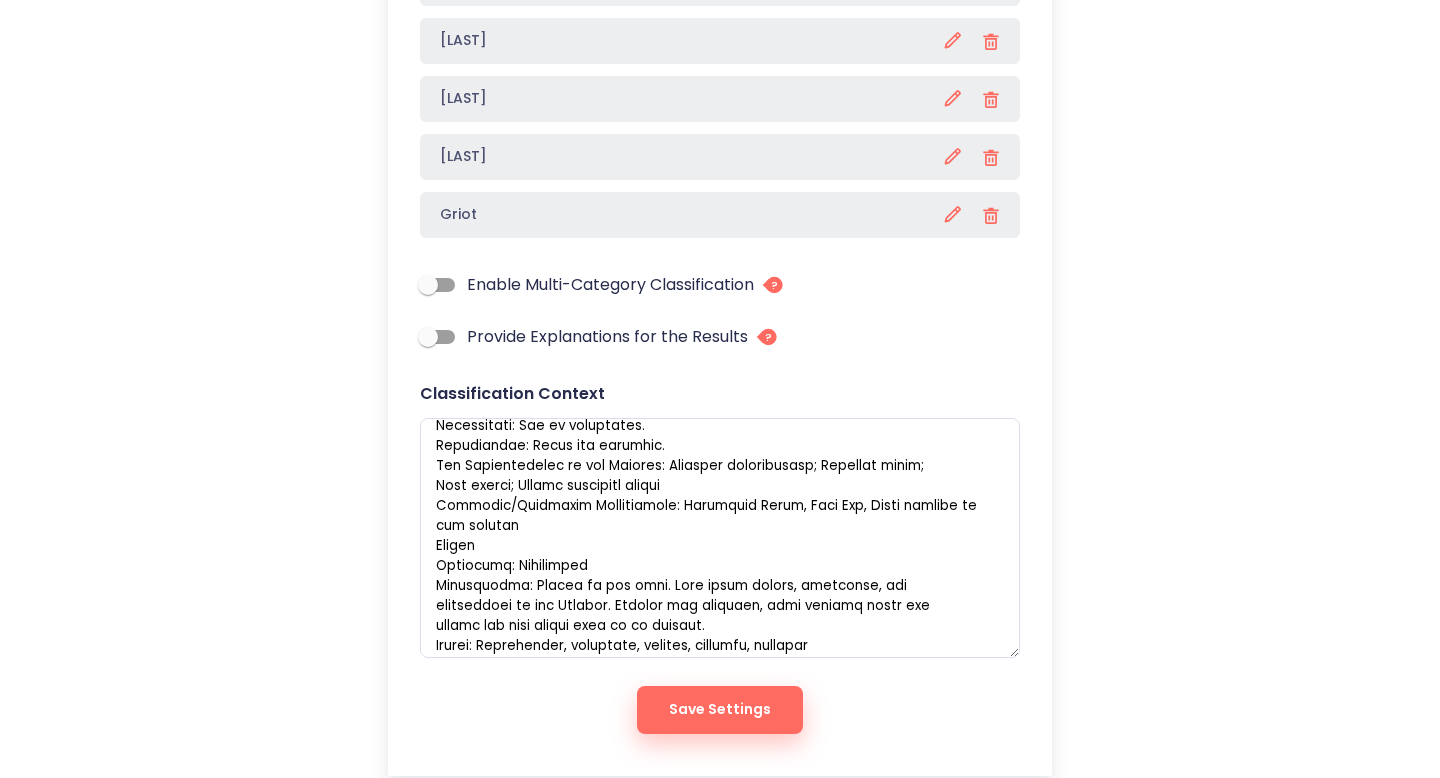 scroll, scrollTop: 907, scrollLeft: 0, axis: vertical 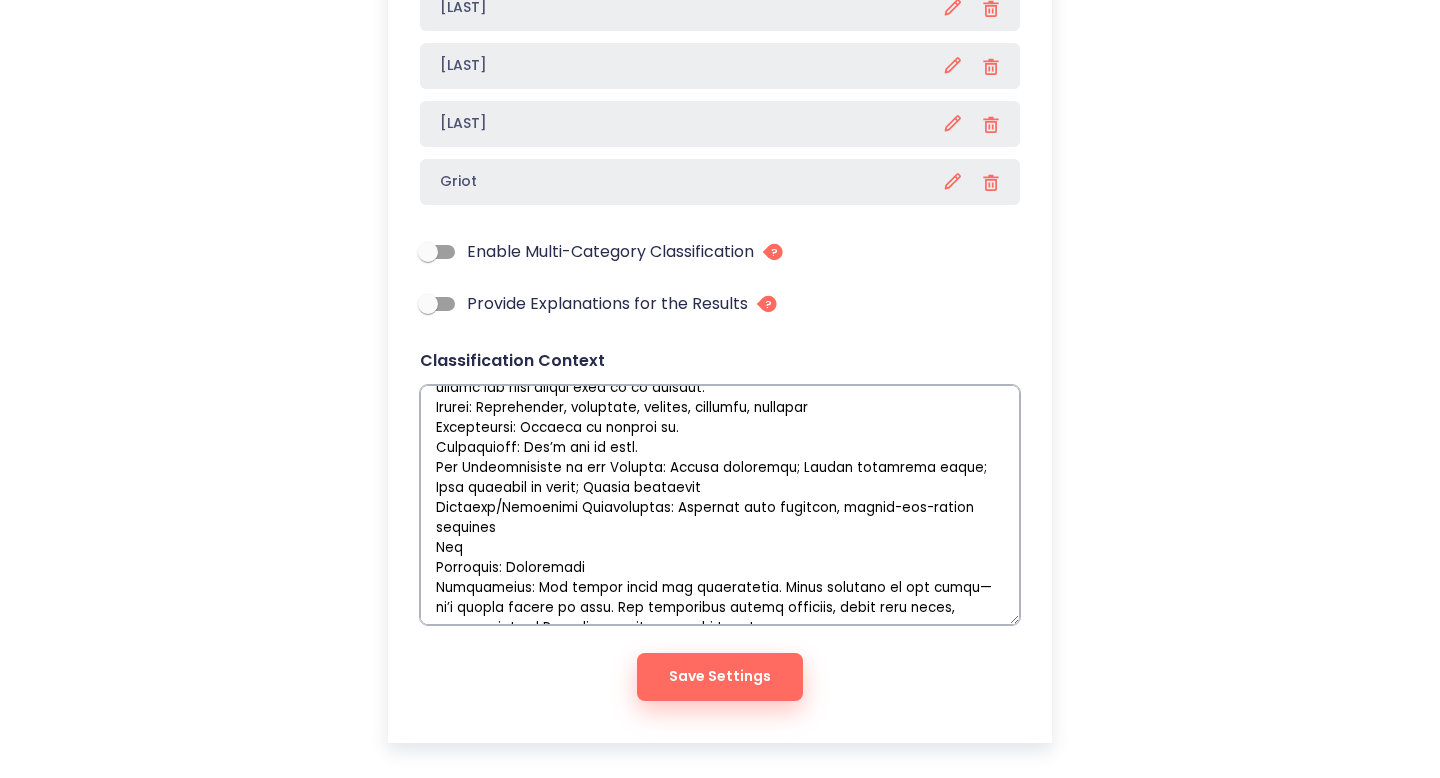 drag, startPoint x: 469, startPoint y: 549, endPoint x: 430, endPoint y: 550, distance: 39.012817 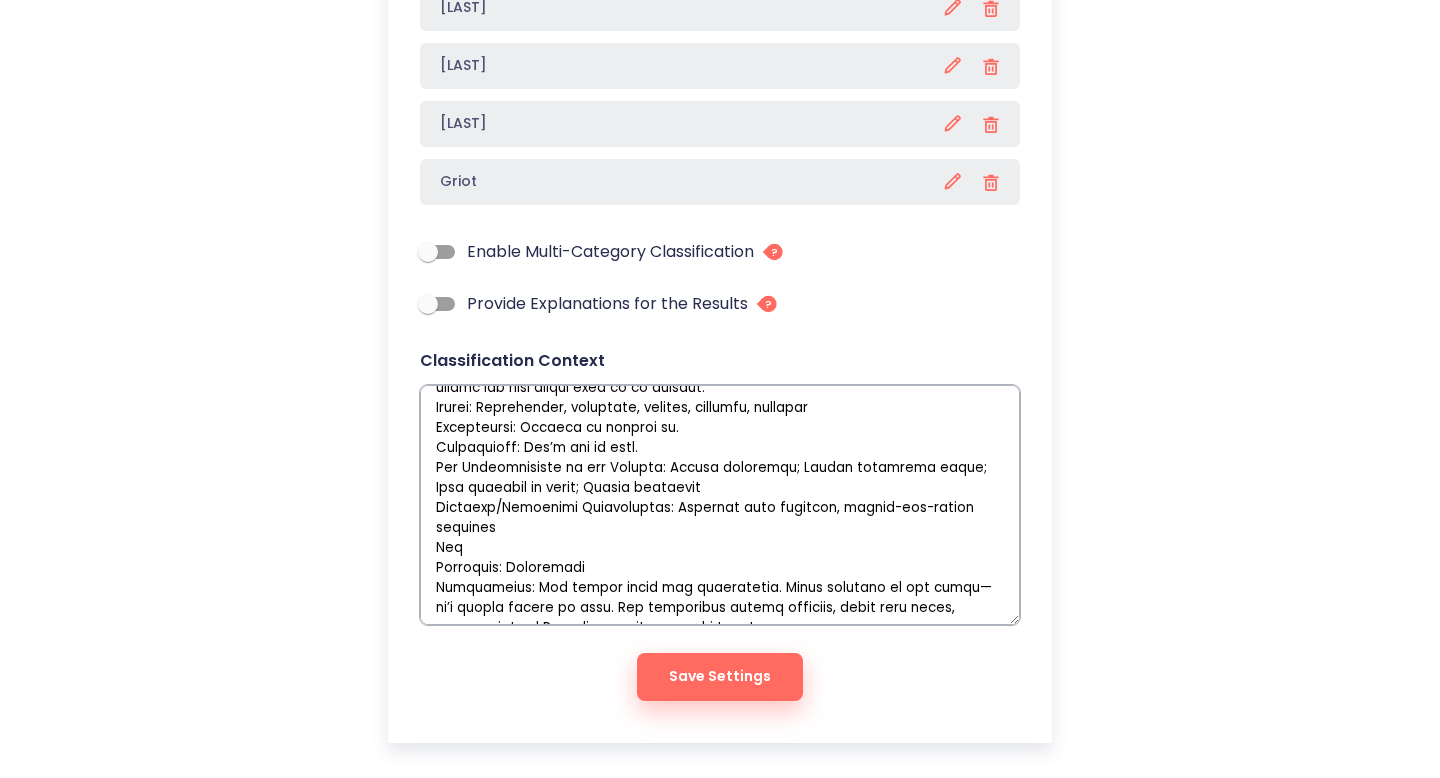 click at bounding box center (720, 505) 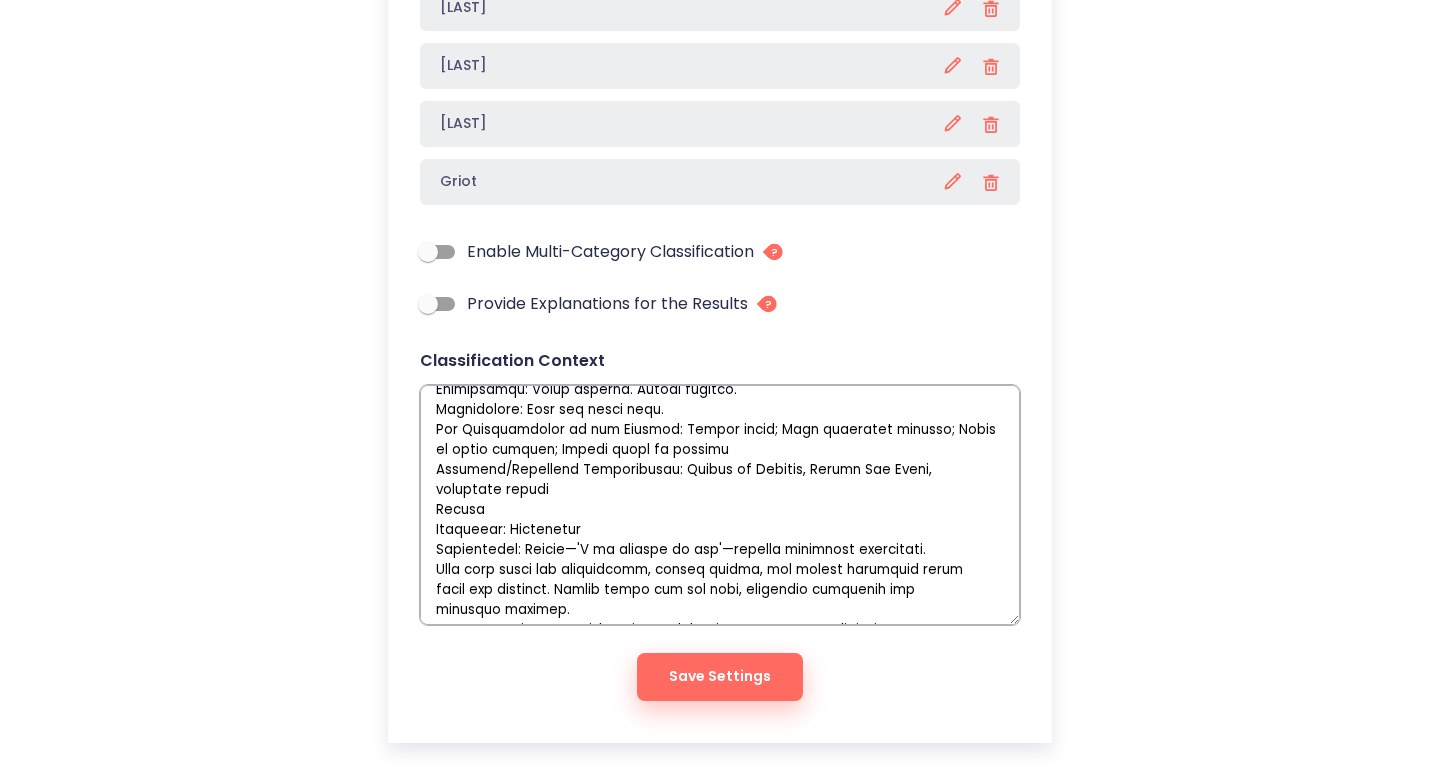 scroll, scrollTop: 0, scrollLeft: 0, axis: both 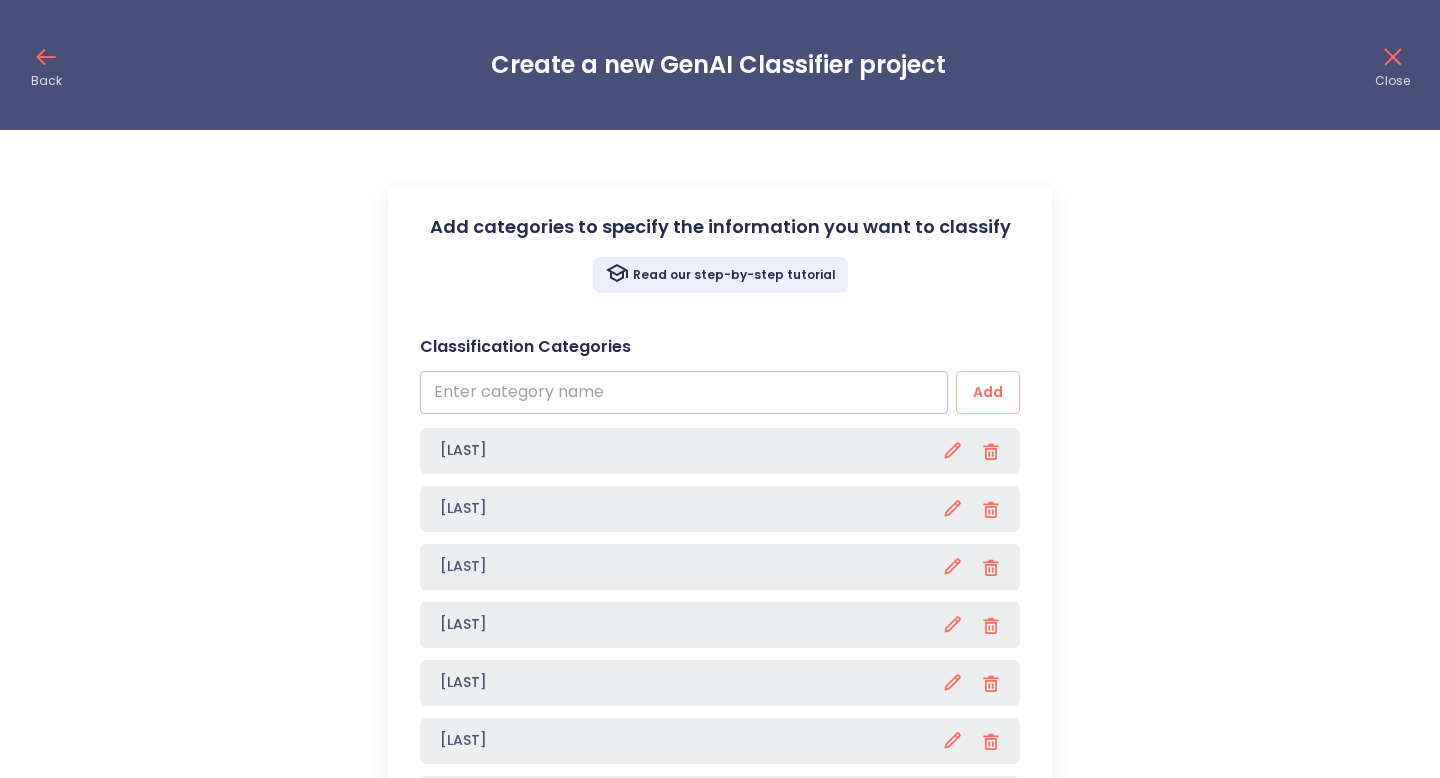 click at bounding box center [684, 392] 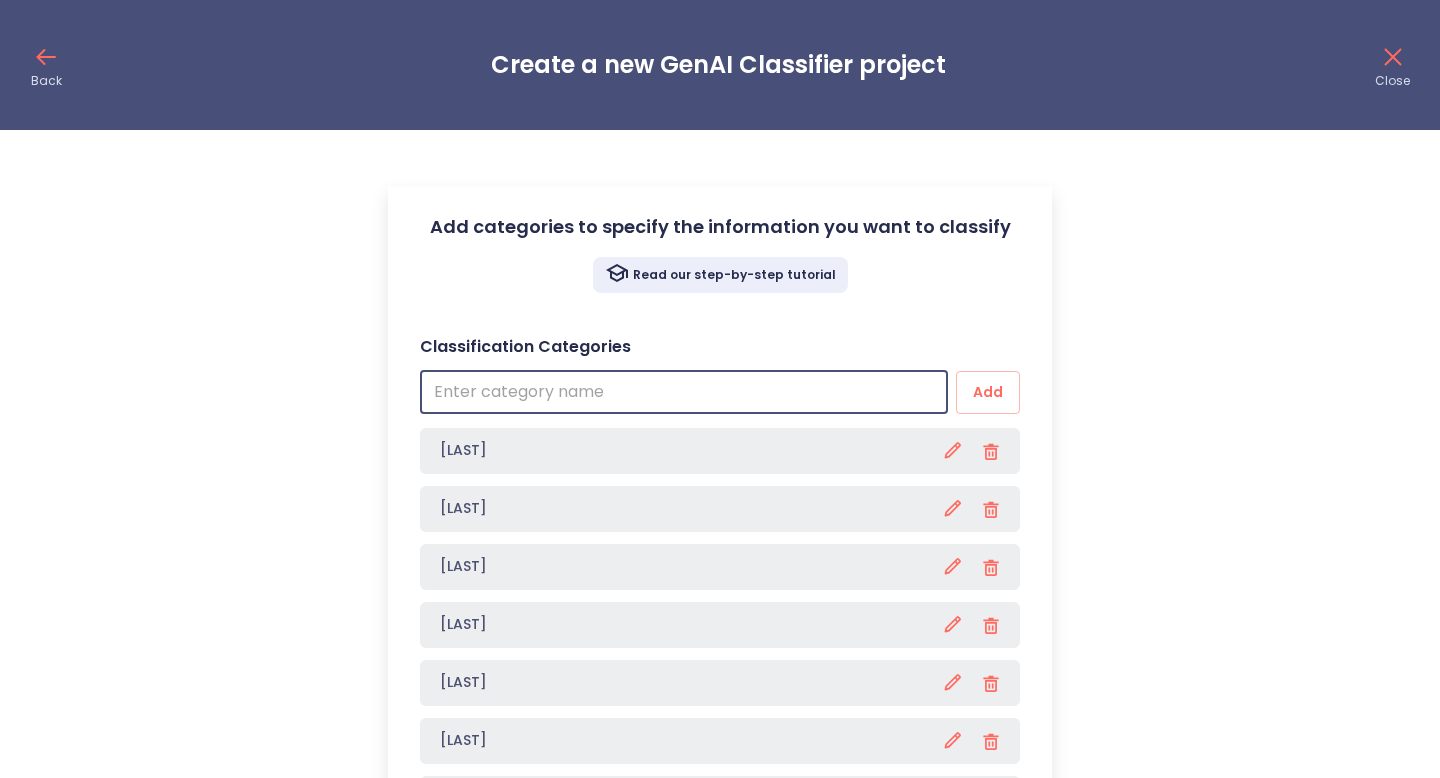 paste on "[LAST]" 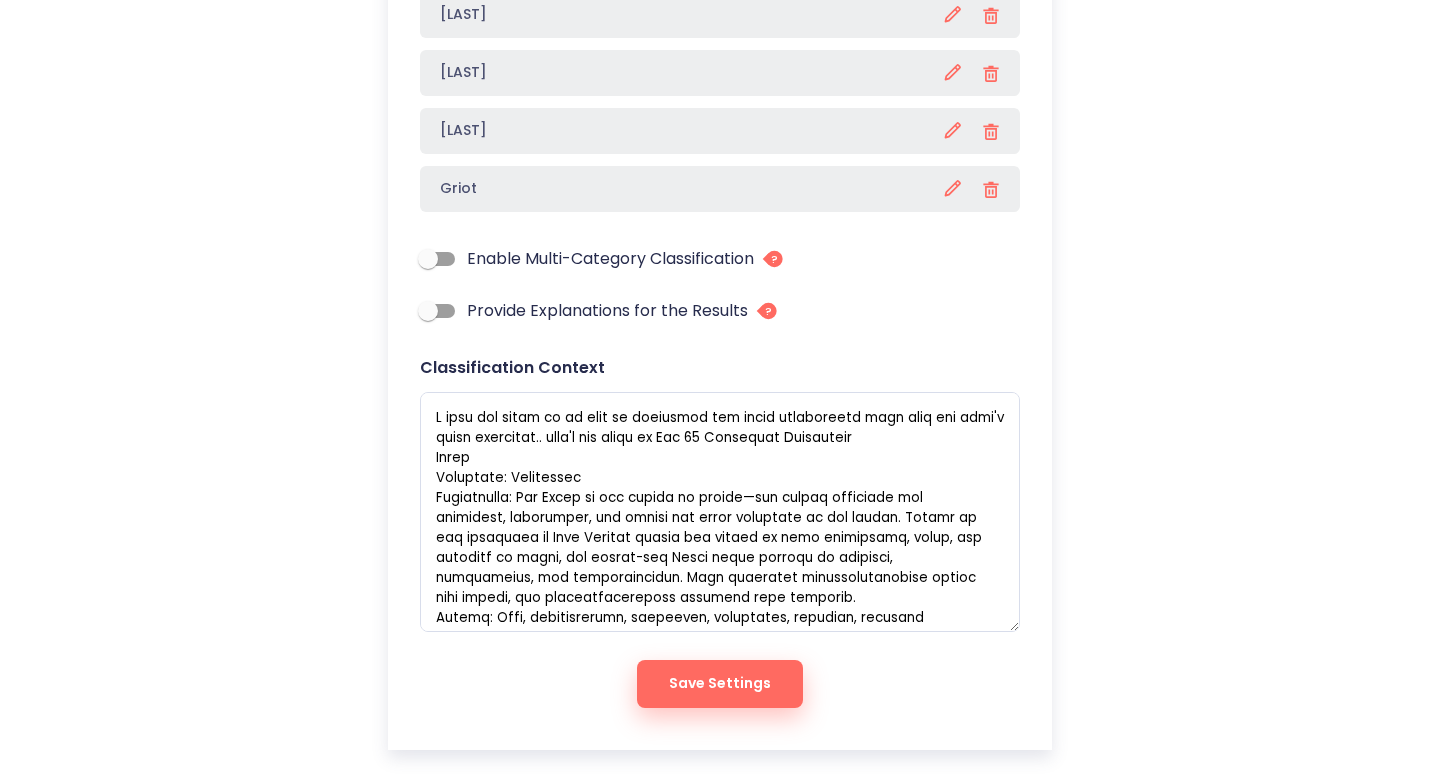 scroll, scrollTop: 907, scrollLeft: 0, axis: vertical 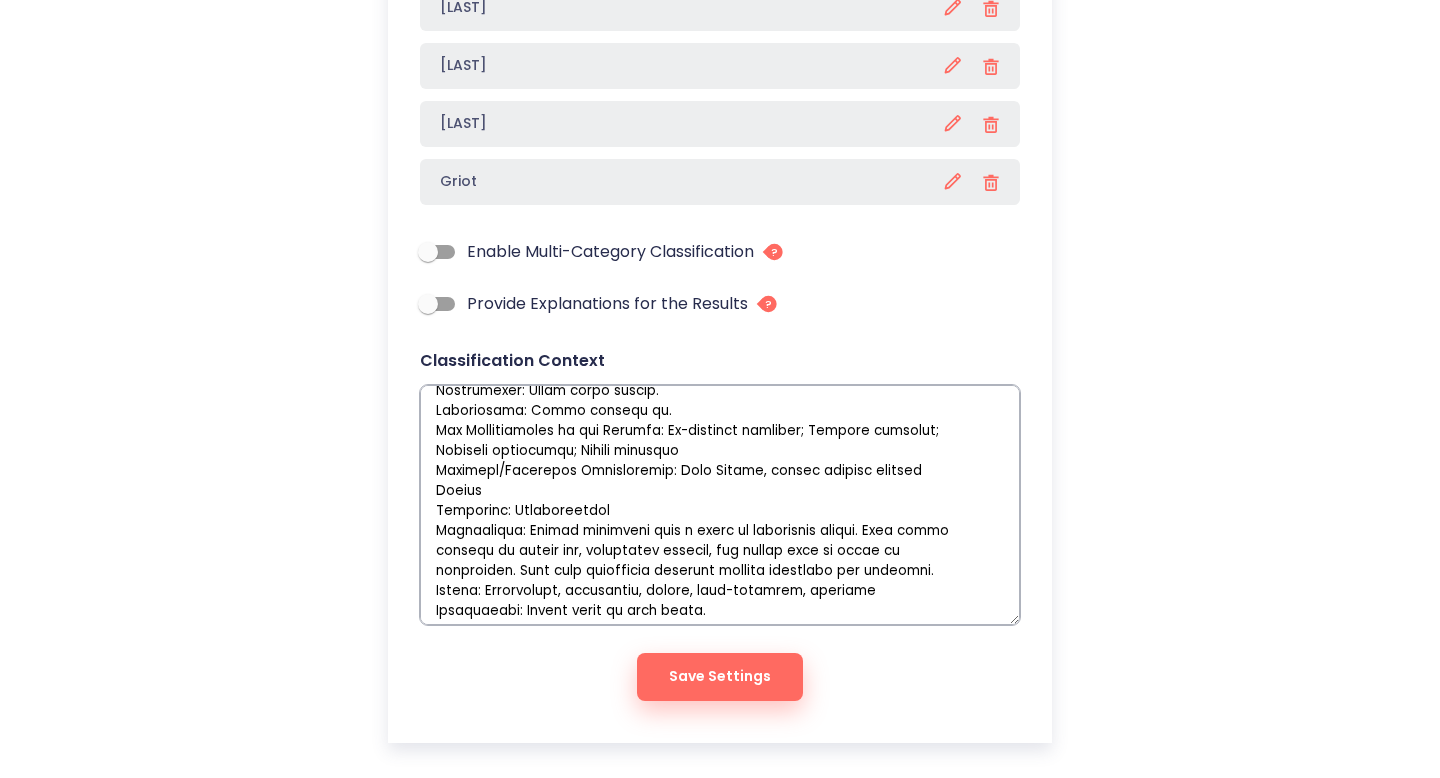 drag, startPoint x: 494, startPoint y: 488, endPoint x: 435, endPoint y: 490, distance: 59.03389 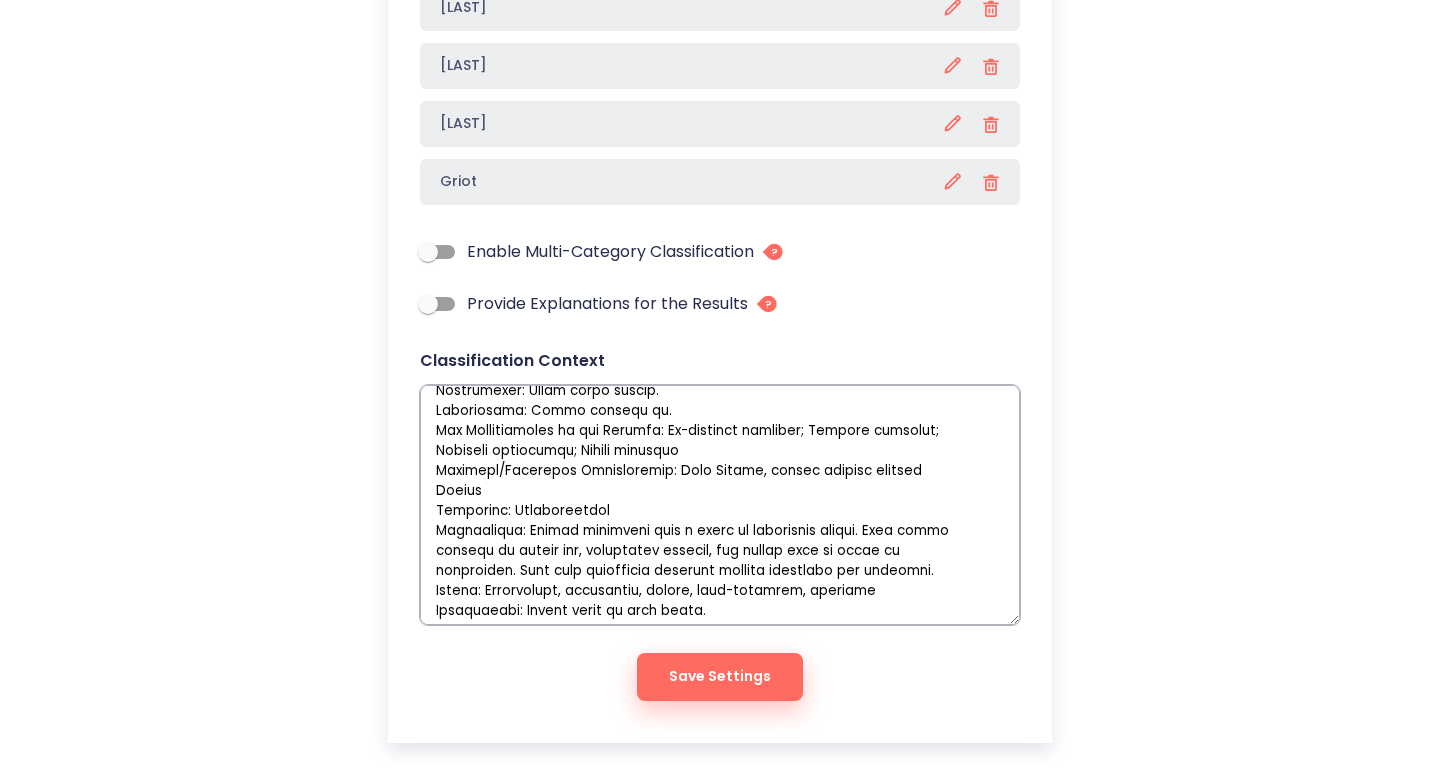 click at bounding box center (720, 505) 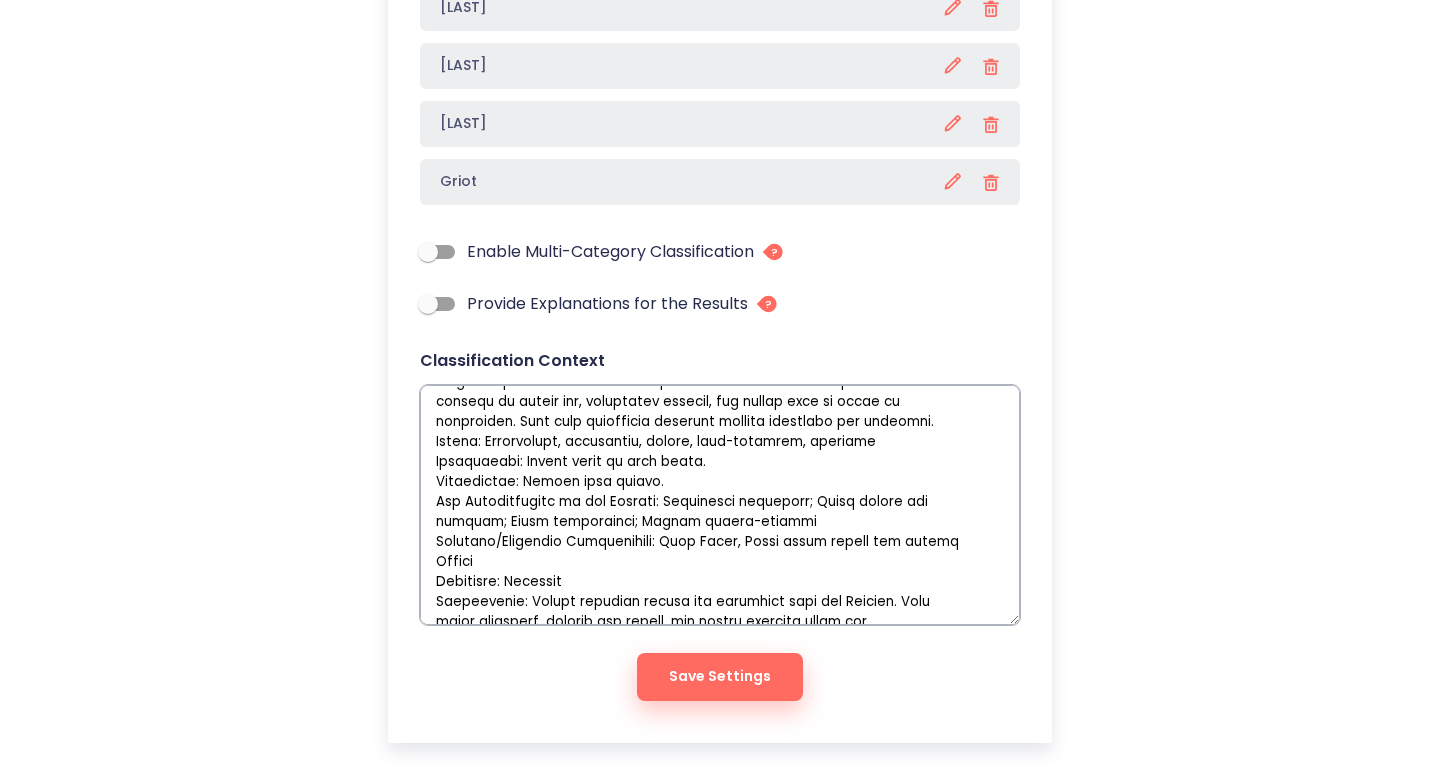 scroll, scrollTop: 3377, scrollLeft: 0, axis: vertical 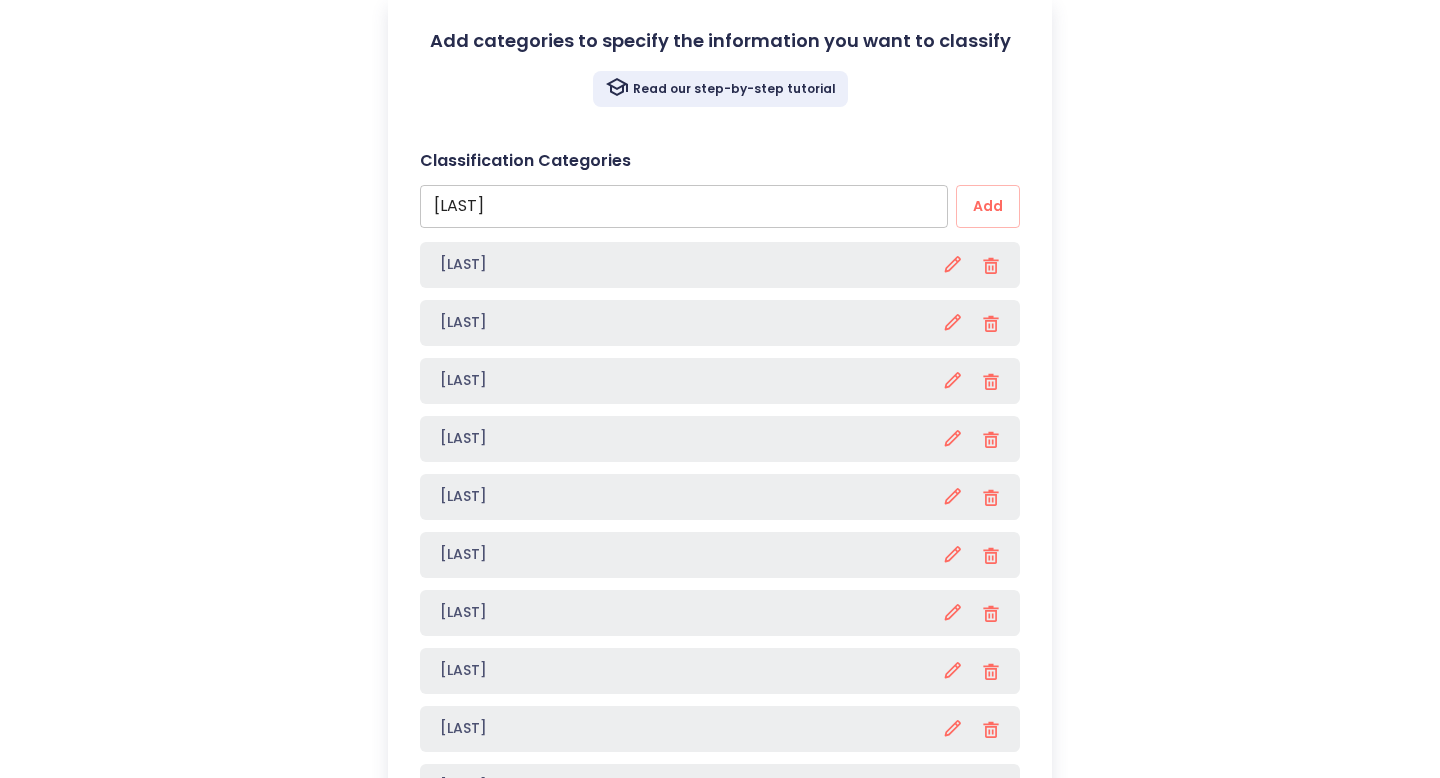 click on "[LAST]" at bounding box center (684, 206) 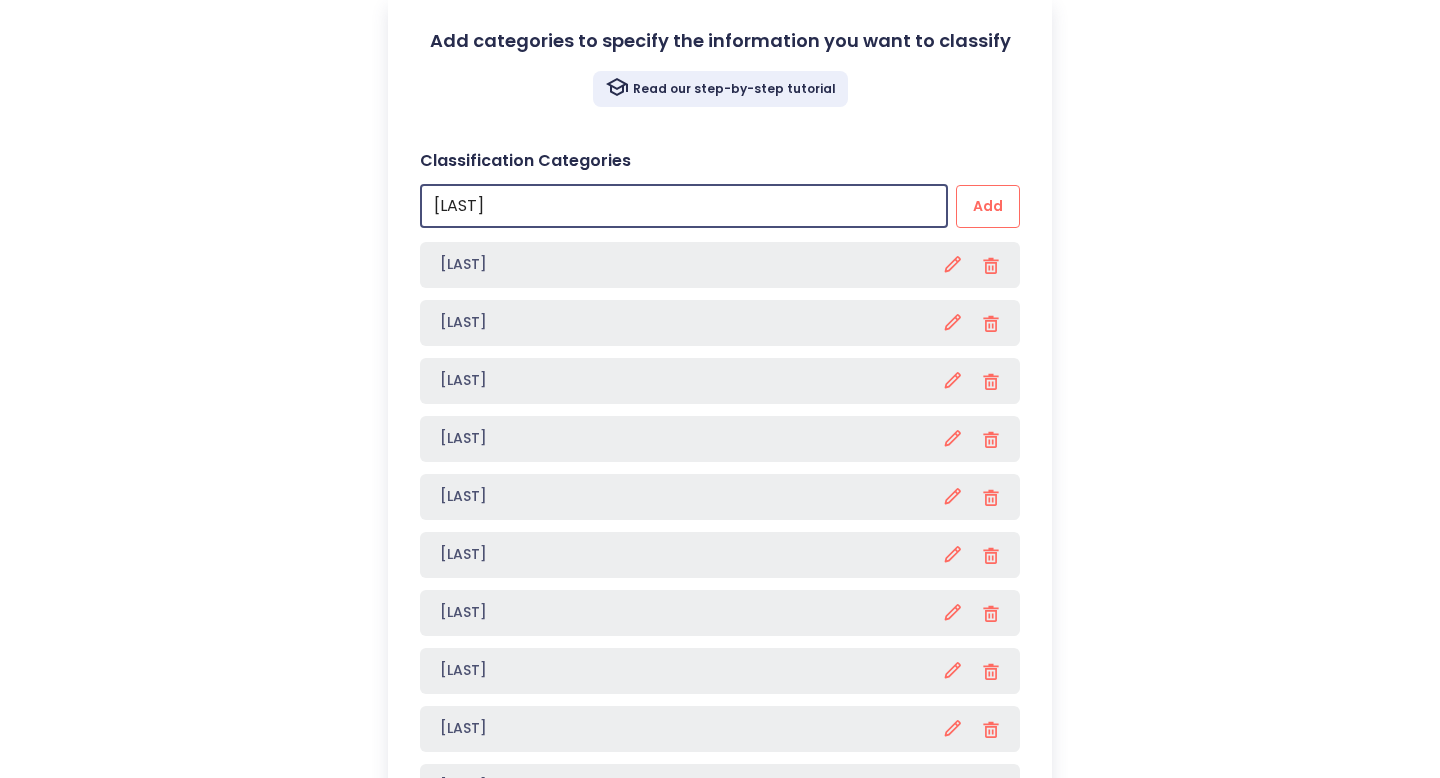 click on "Add" at bounding box center (988, 206) 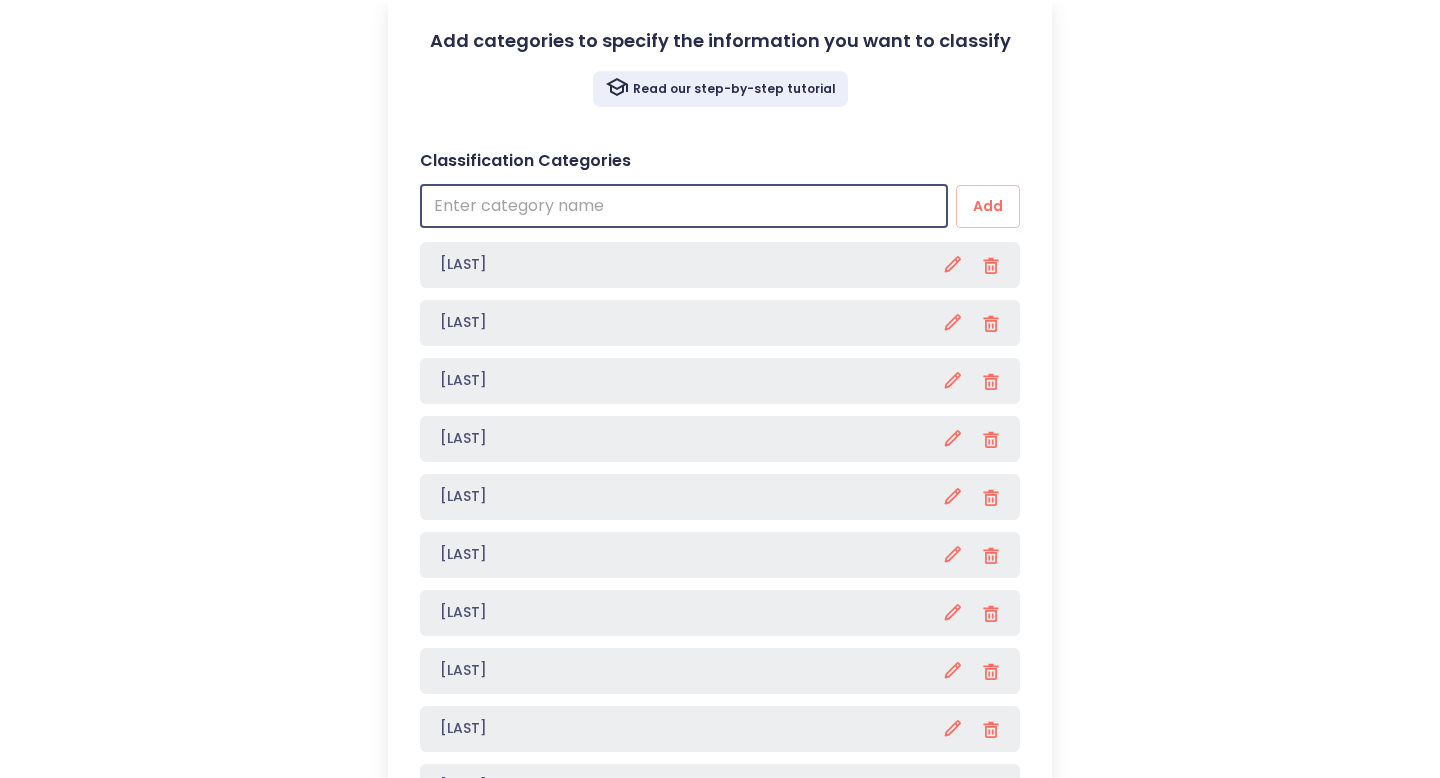 click at bounding box center [684, 206] 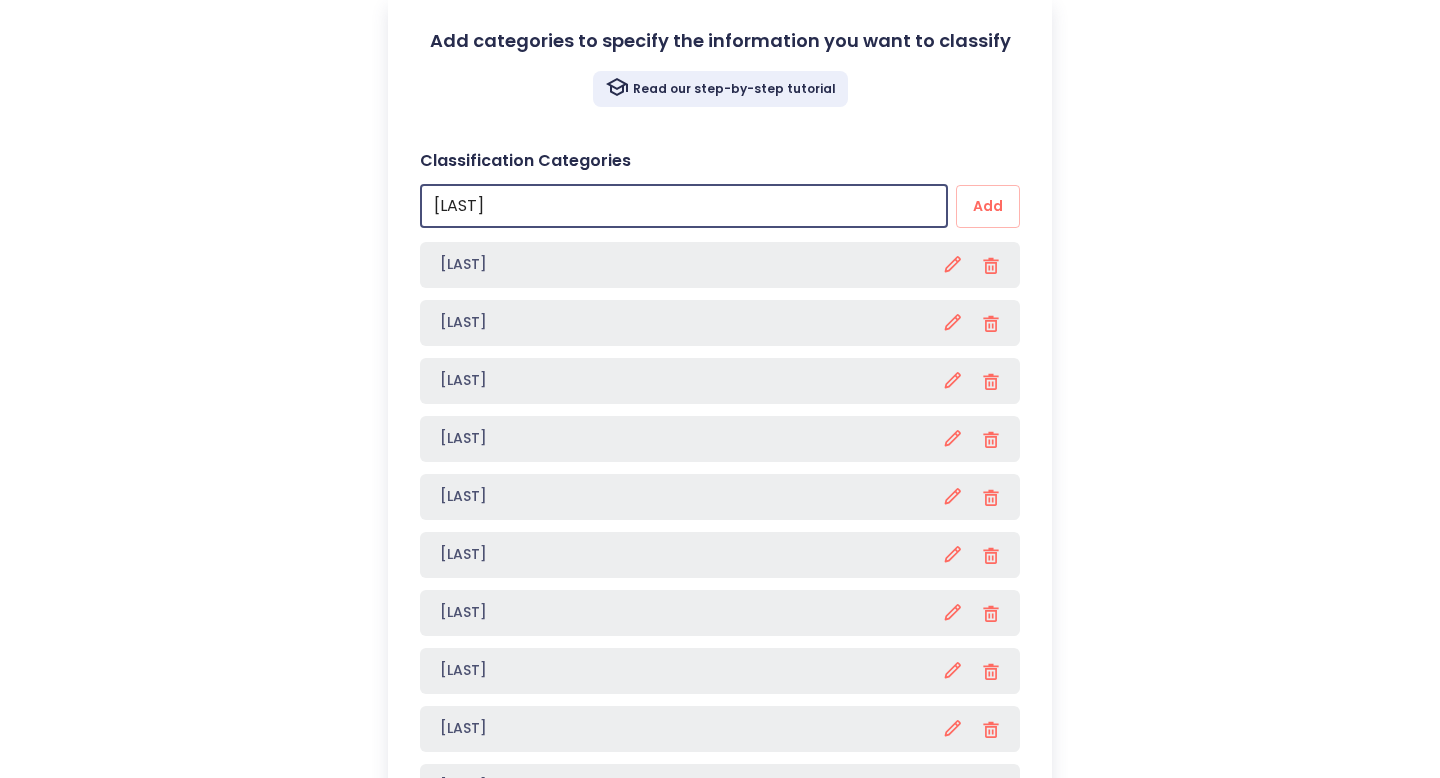 click on "Add" at bounding box center [988, 206] 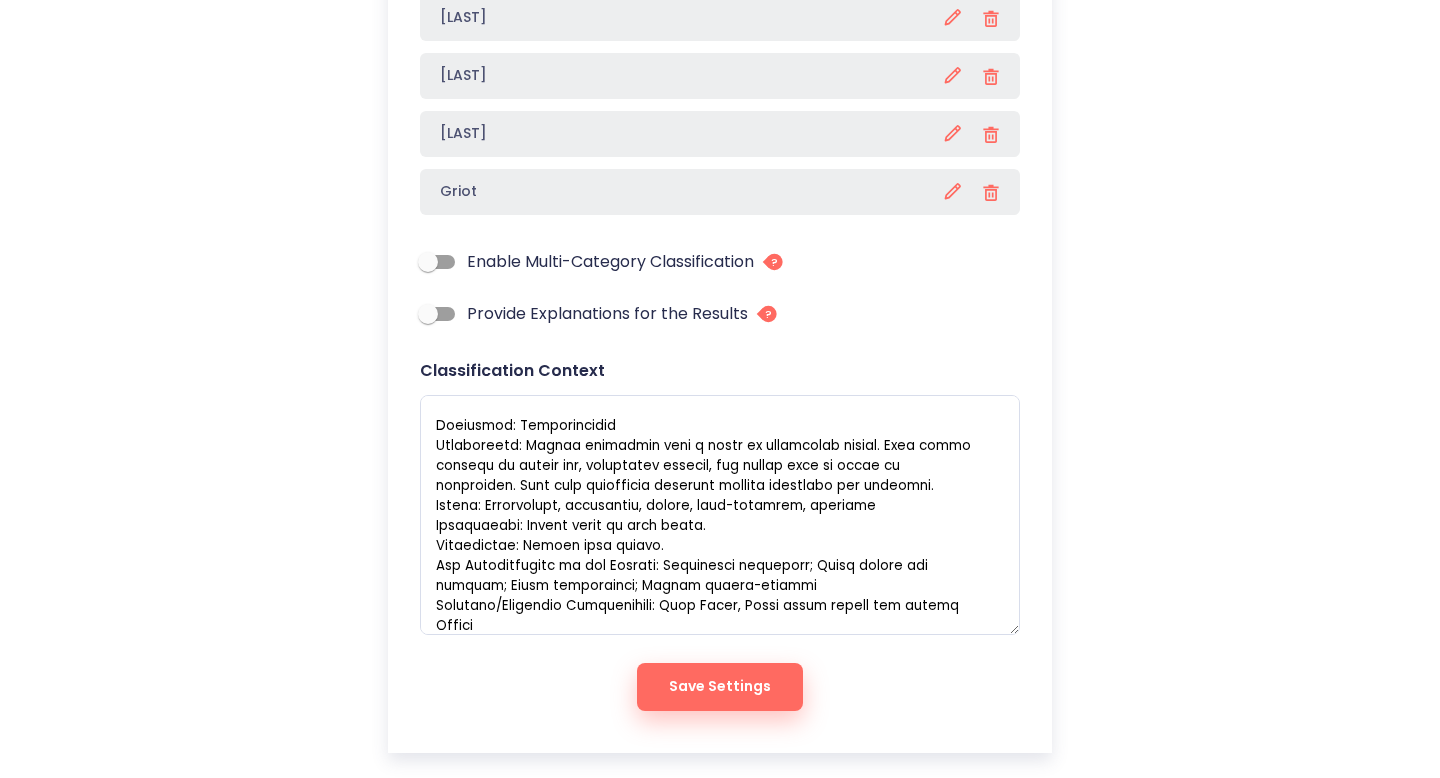 scroll, scrollTop: 1023, scrollLeft: 0, axis: vertical 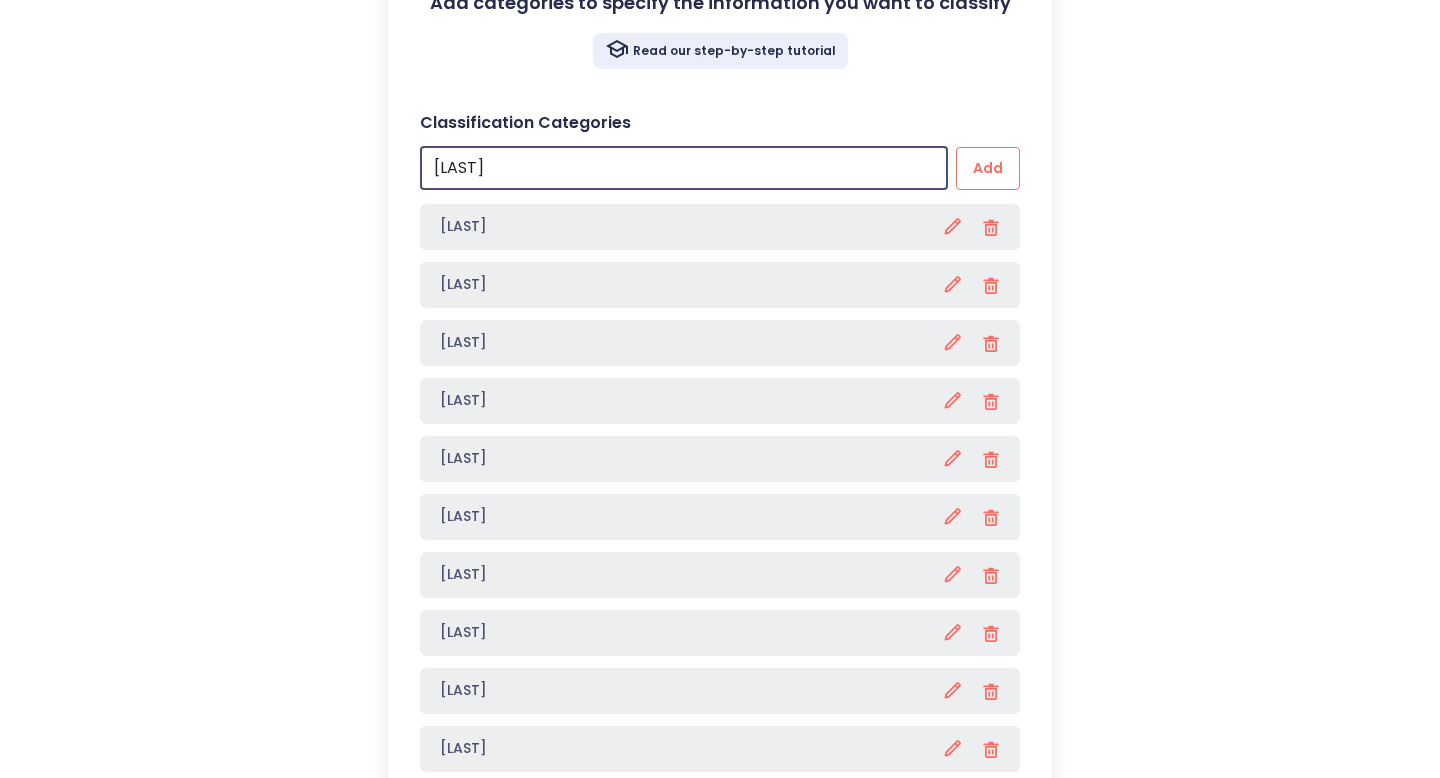 click on "Add" at bounding box center [988, 168] 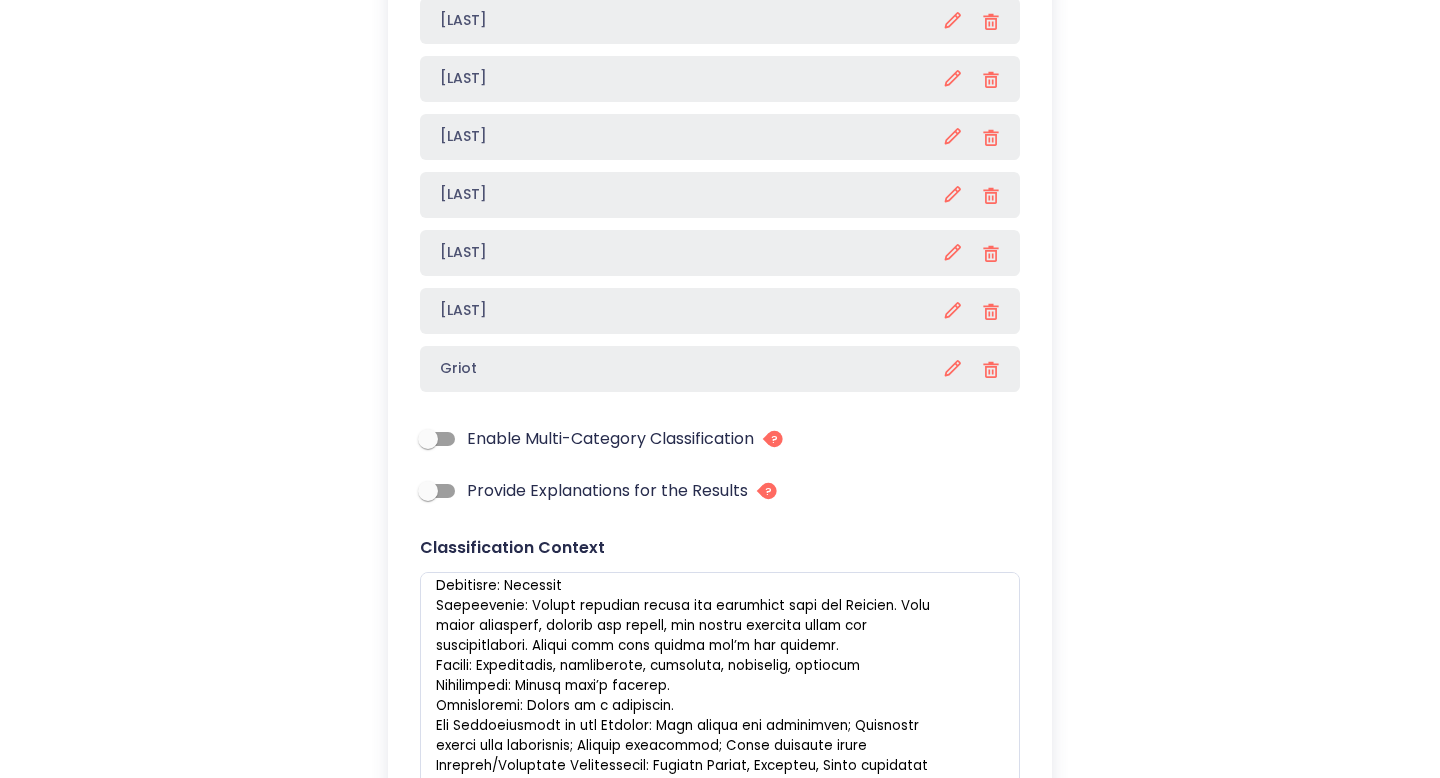 scroll, scrollTop: 1081, scrollLeft: 0, axis: vertical 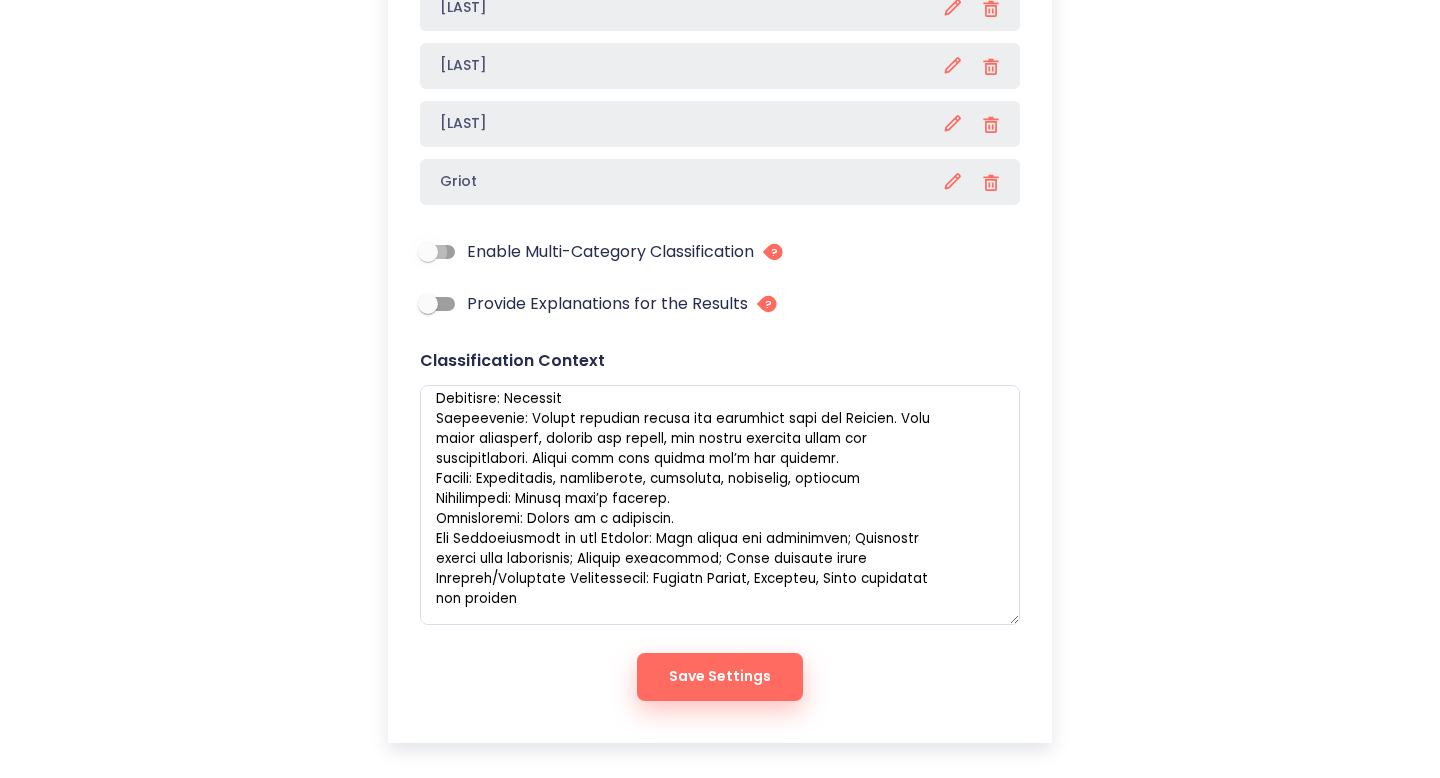 click on "Enable Multi-Category Classification" at bounding box center (428, 252) 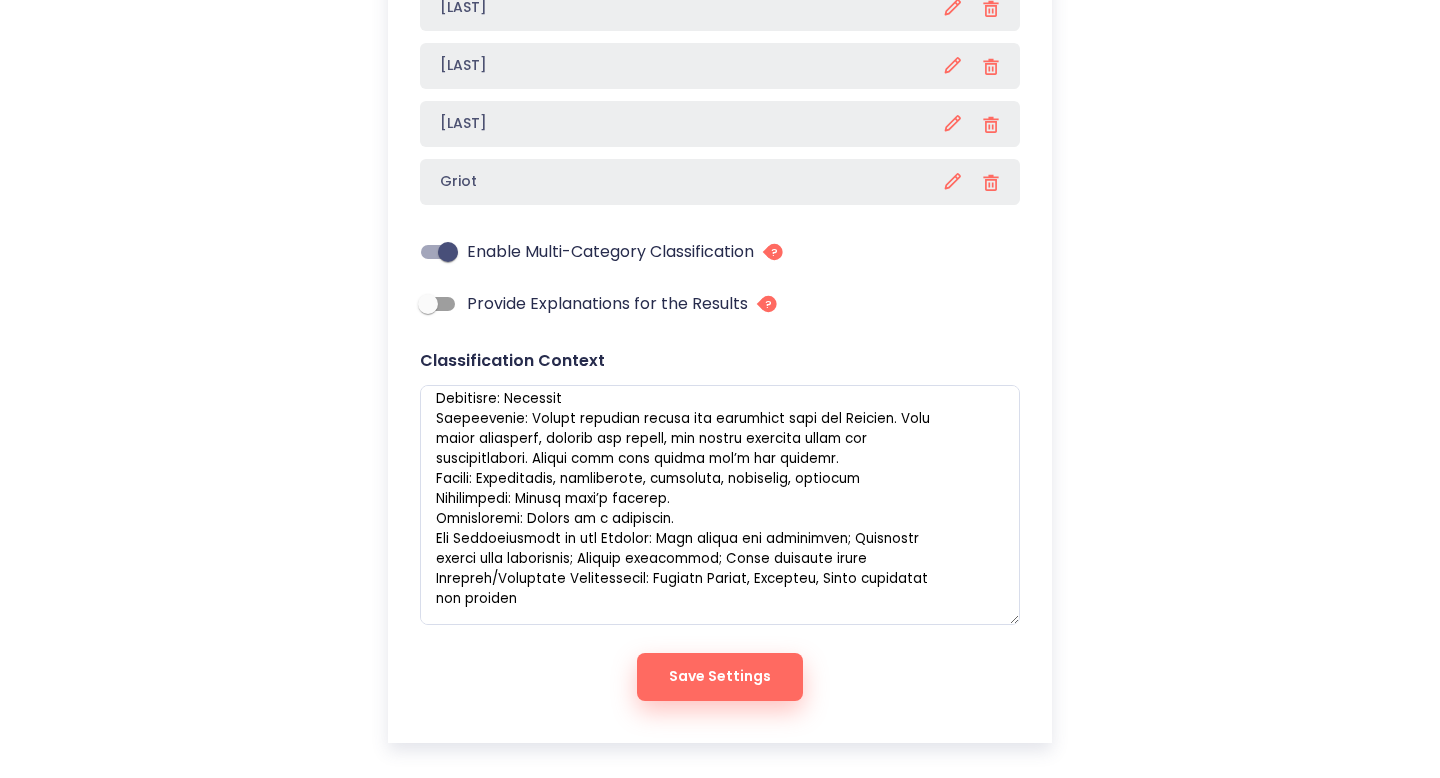 click on "Enable Multi-Category Classification" at bounding box center [448, 252] 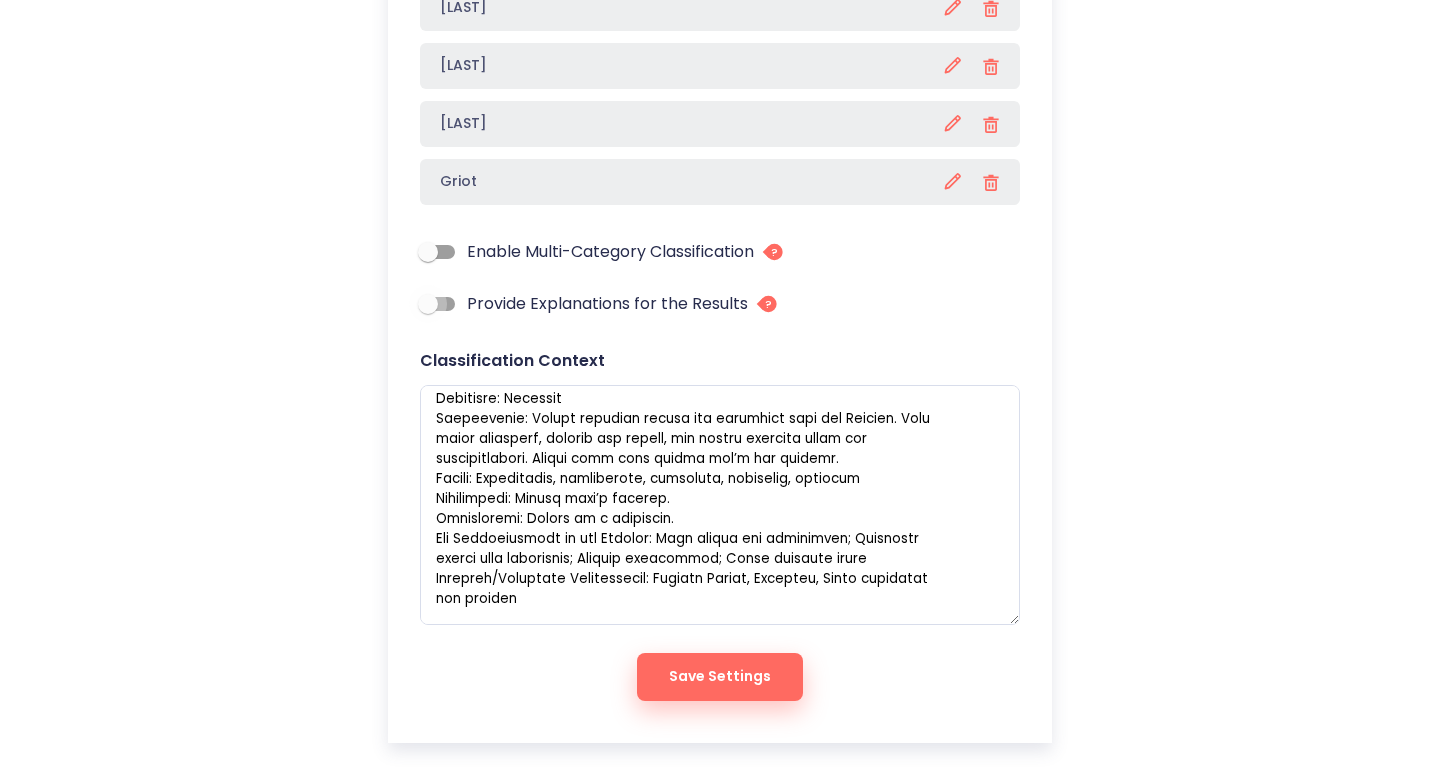 click on "Provide Explanations for the Results" at bounding box center (428, 304) 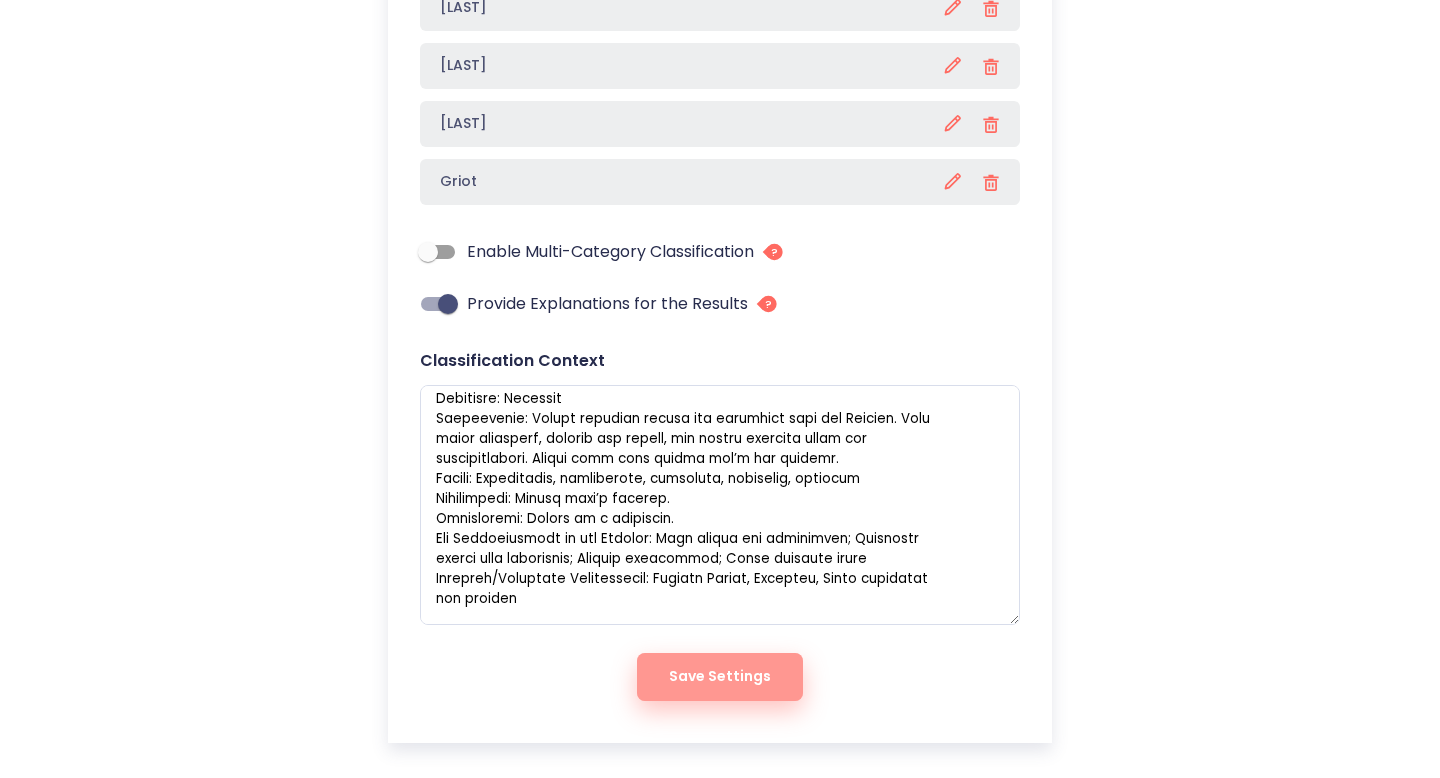 click on "Save Settings" at bounding box center [720, 676] 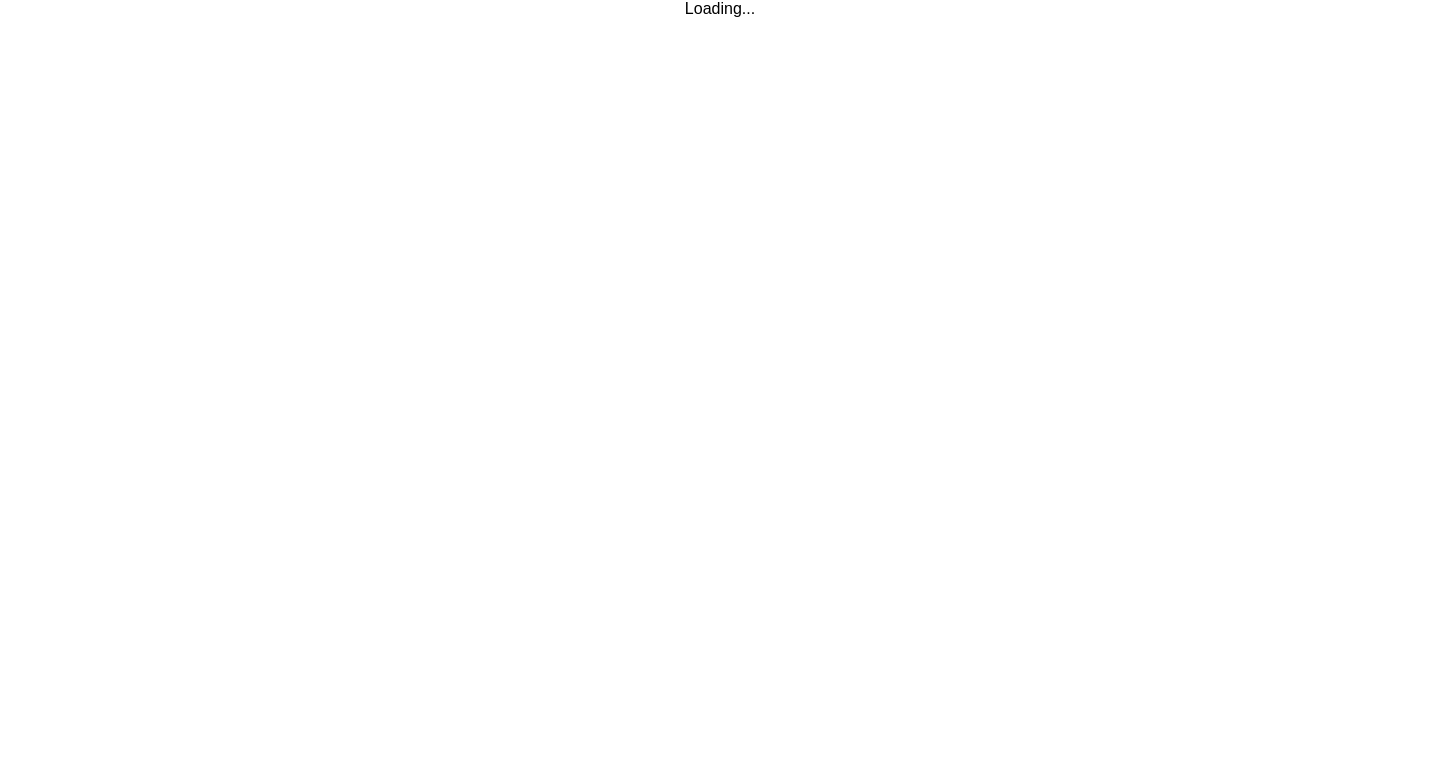 scroll, scrollTop: 0, scrollLeft: 0, axis: both 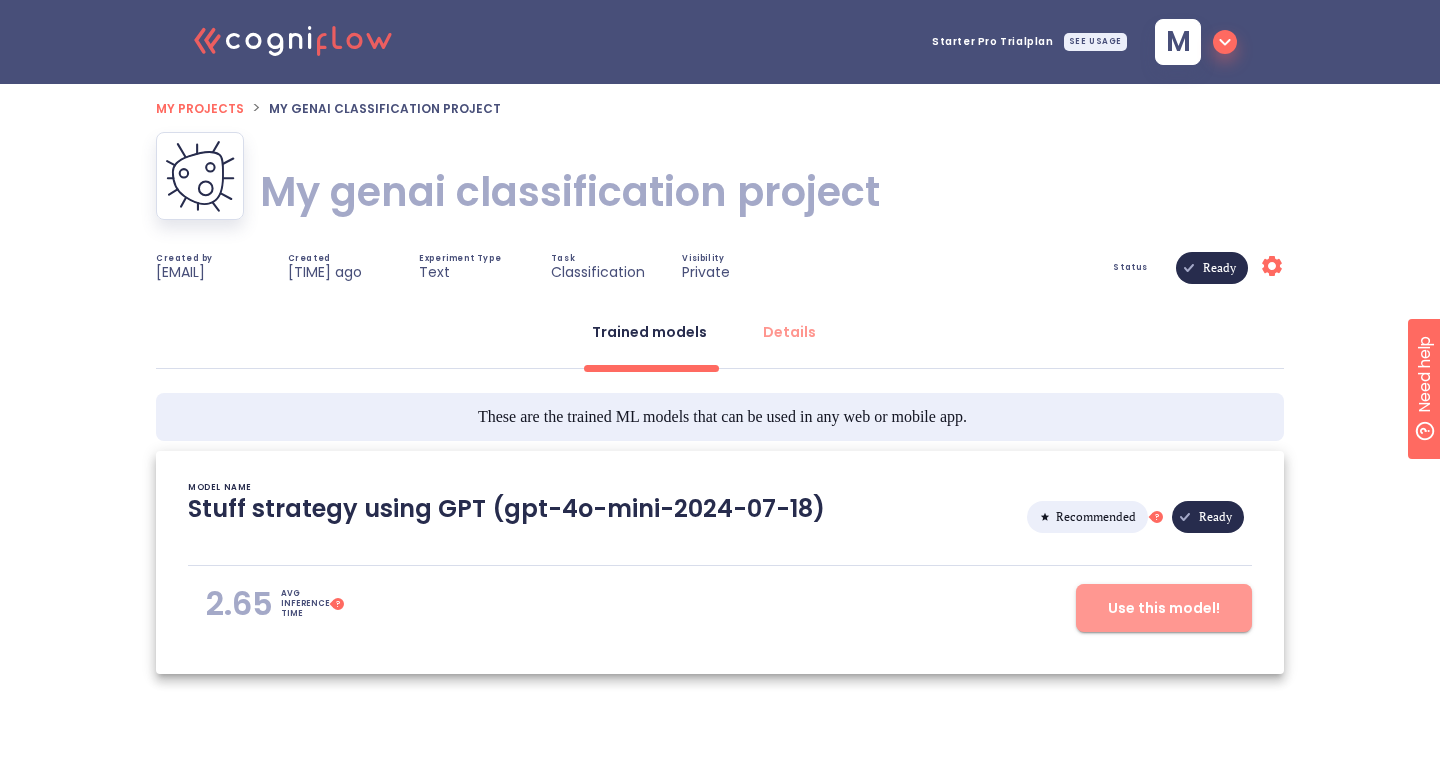 click on "Use this model!" at bounding box center [1164, 608] 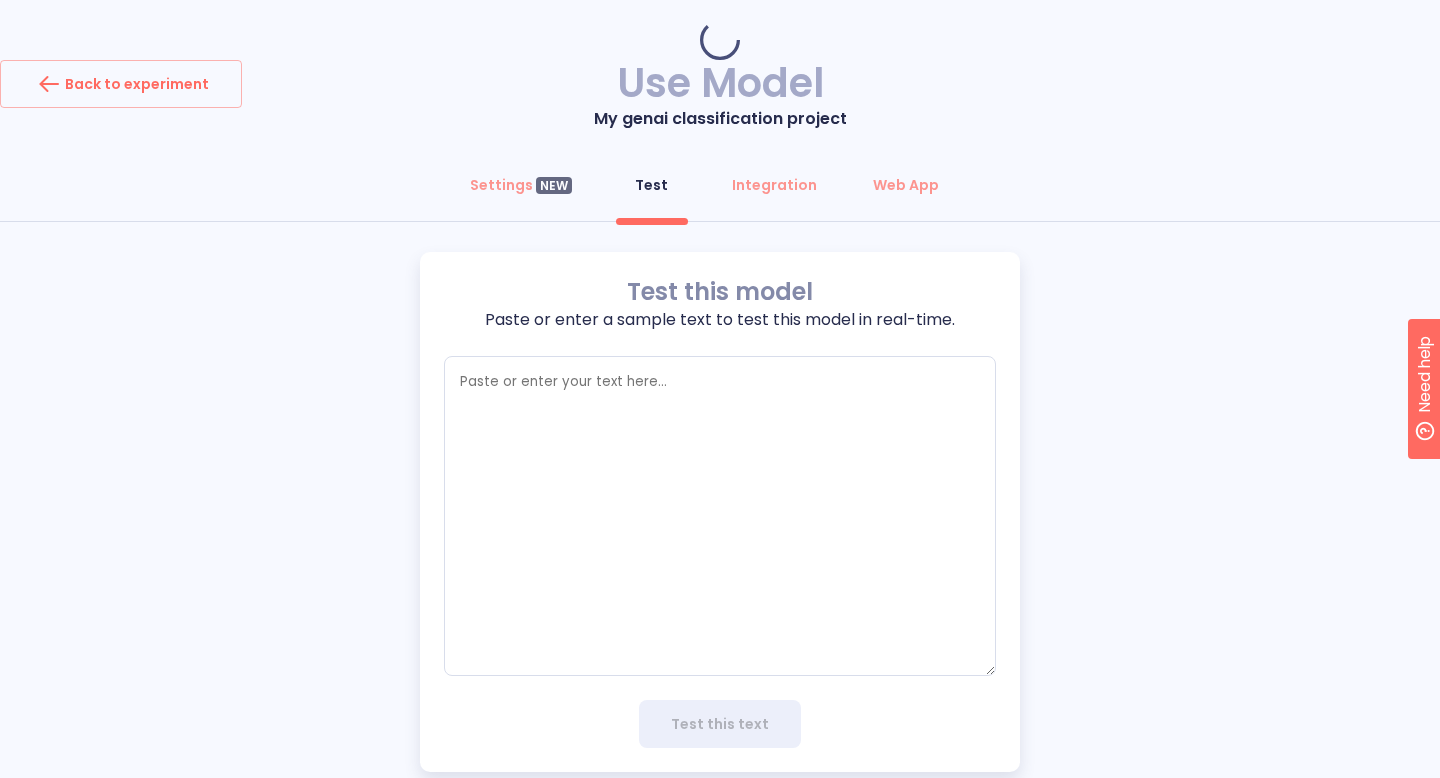 type on "x" 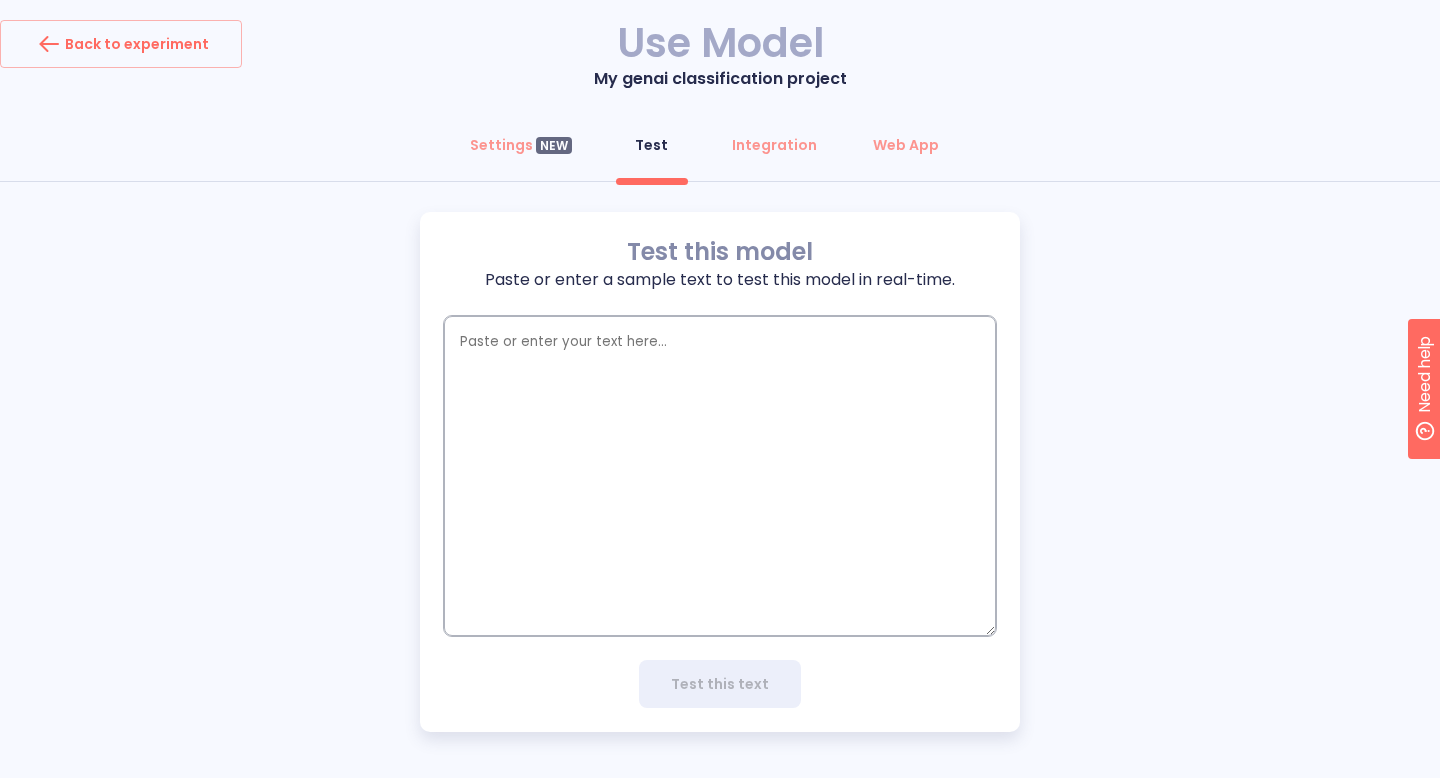 click at bounding box center (720, 476) 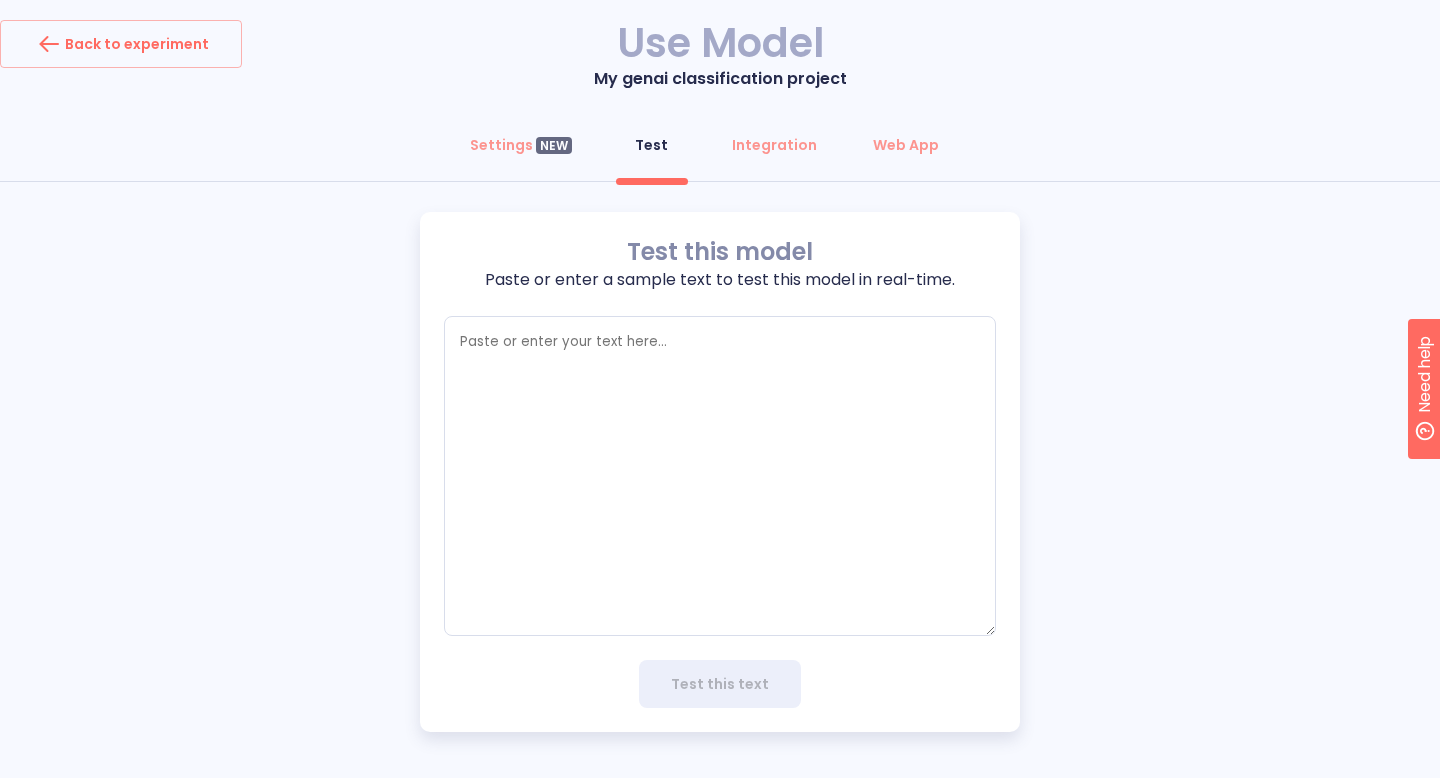 click on "Use Model" at bounding box center [720, 43] 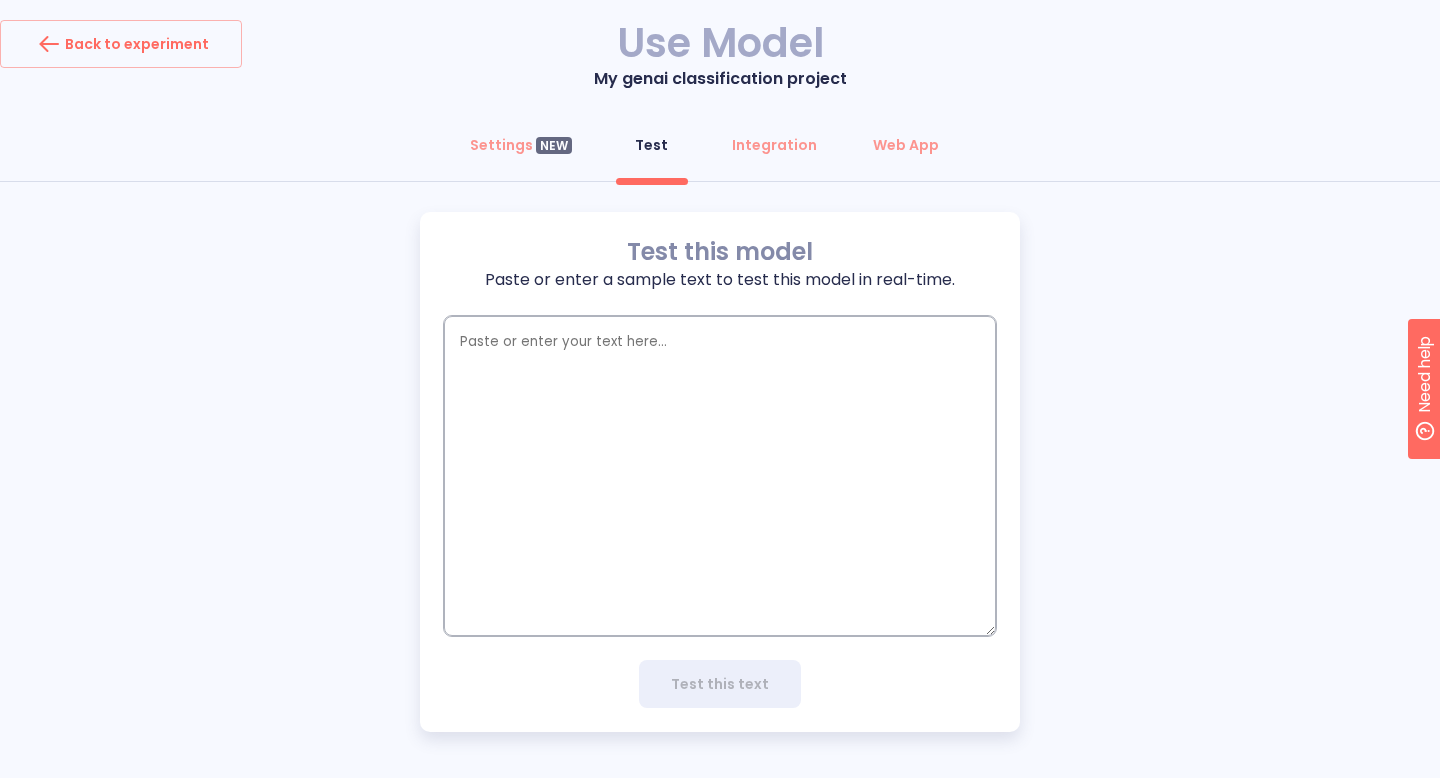 click at bounding box center (720, 476) 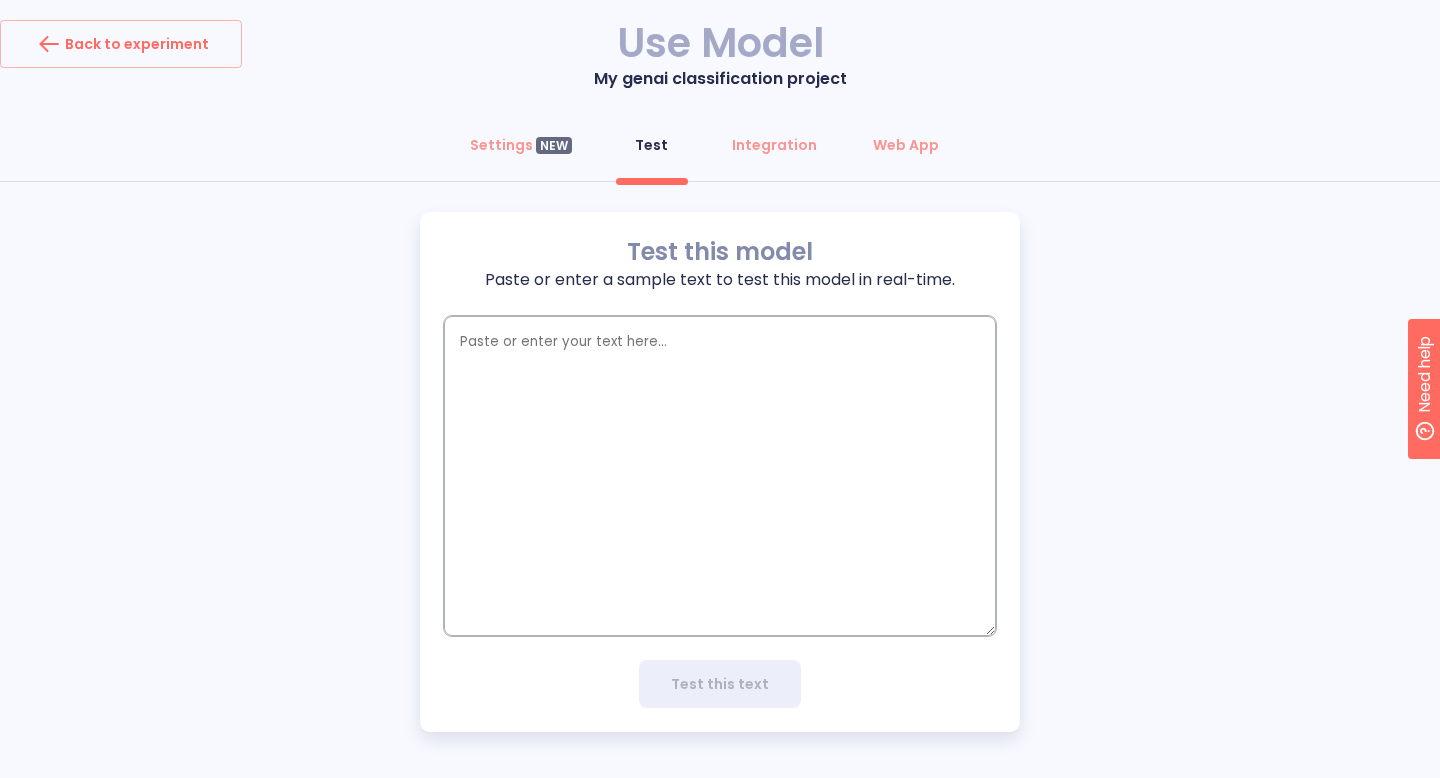 paste on "Lately I’ve been feeling the weight of everything happening in my
neighborhood. The violence, the silence, the disconnect—sometimes it feels
like no one remembers who we are. But I’ve started gathering the elders to
share stories again, hoping the youth will listen. One girl cried when she
heard her grandfather’s words recorded from the last circle. I think healing is
possible when we start remembering together" 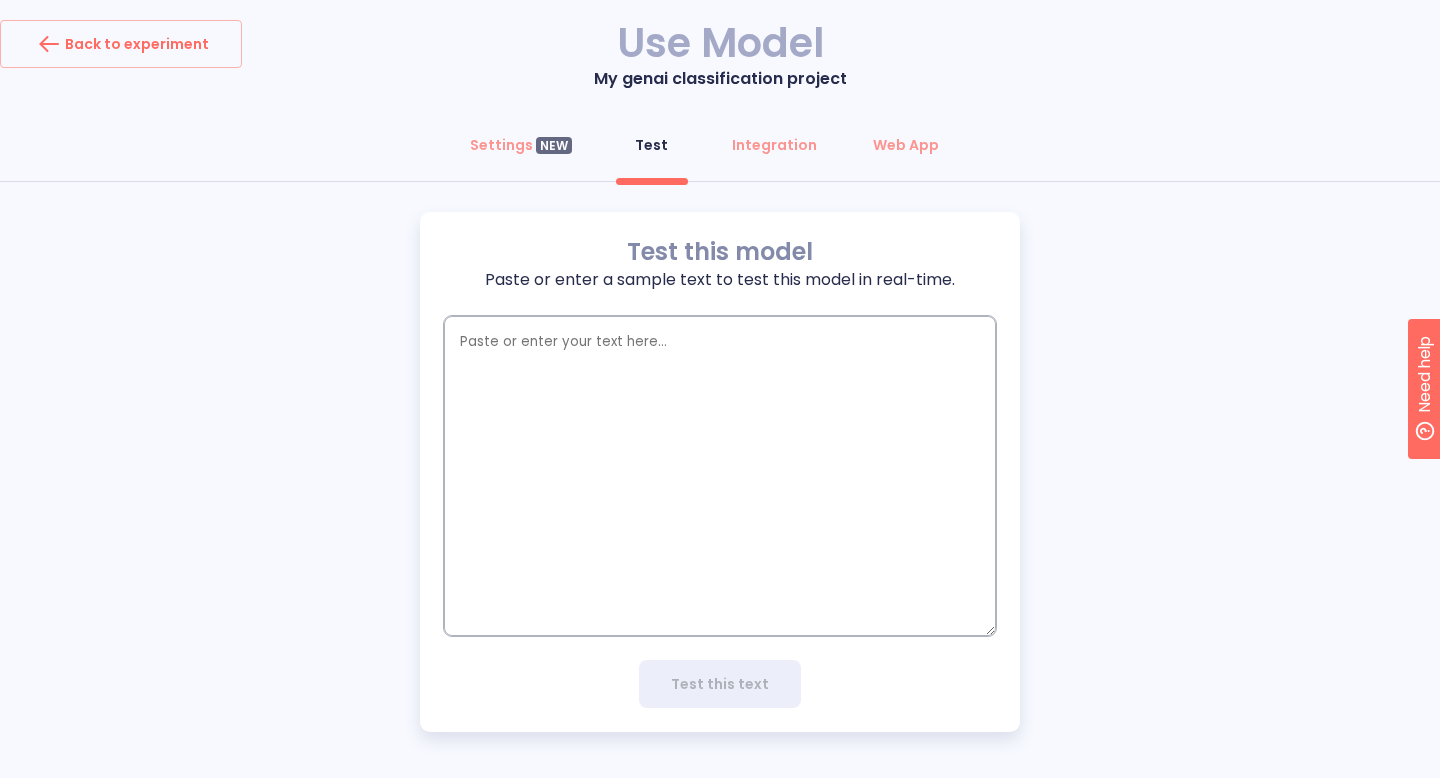 type on "Lately I’ve been feeling the weight of everything happening in my
neighborhood. The violence, the silence, the disconnect—sometimes it feels
like no one remembers who we are. But I’ve started gathering the elders to
share stories again, hoping the youth will listen. One girl cried when she
heard her grandfather’s words recorded from the last circle. I think healing is
possible when we start remembering together" 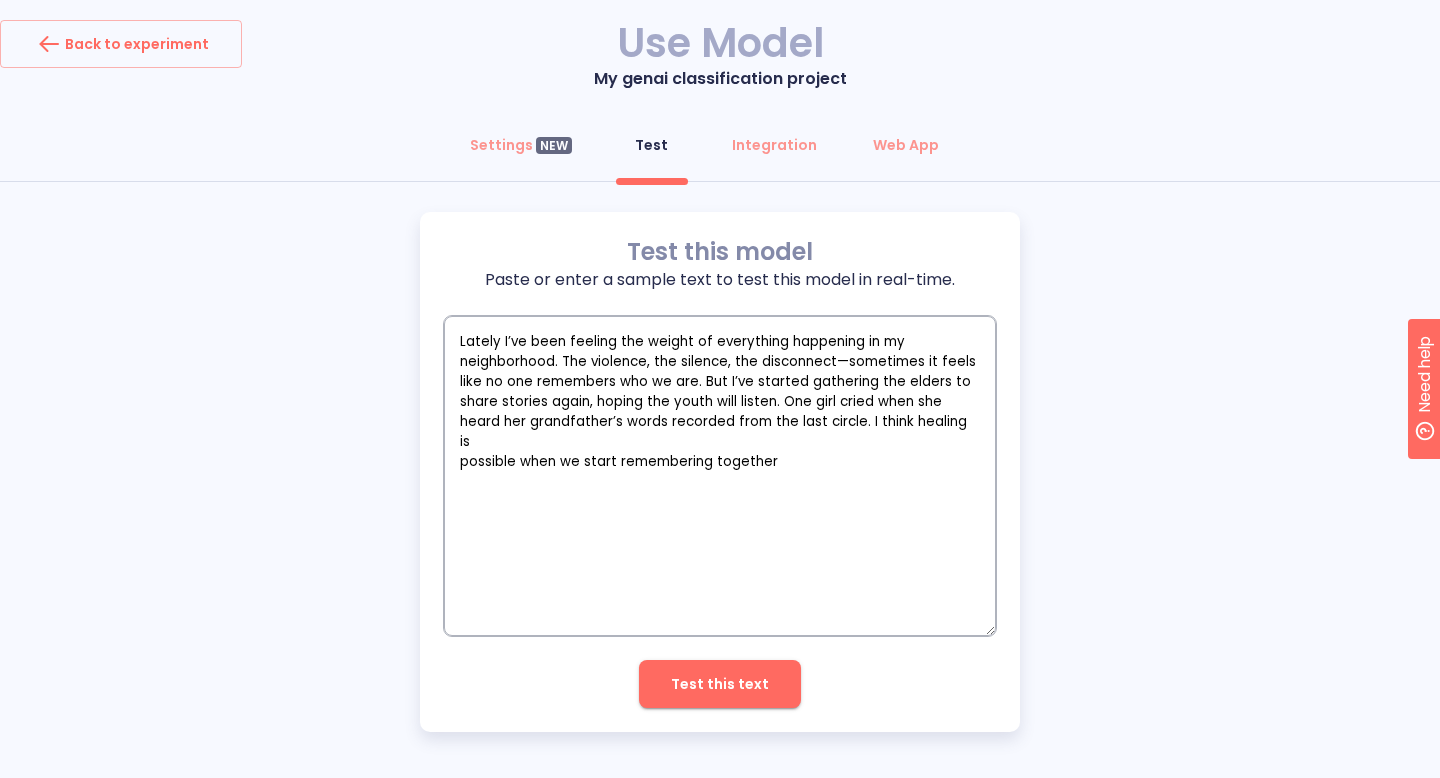 type on "Lately I’ve been feeling the weight of everything happening in my
neighborhood. The violence, the silence, the disconnect—sometimes it feels
like no one remembers who we are. But I’ve started gathering the elders to
share stories again, hoping the youth will listen. One girl cried when she
heard her grandfather’s words recorded from the last circle. I think healing is
possible when we start remembering together" 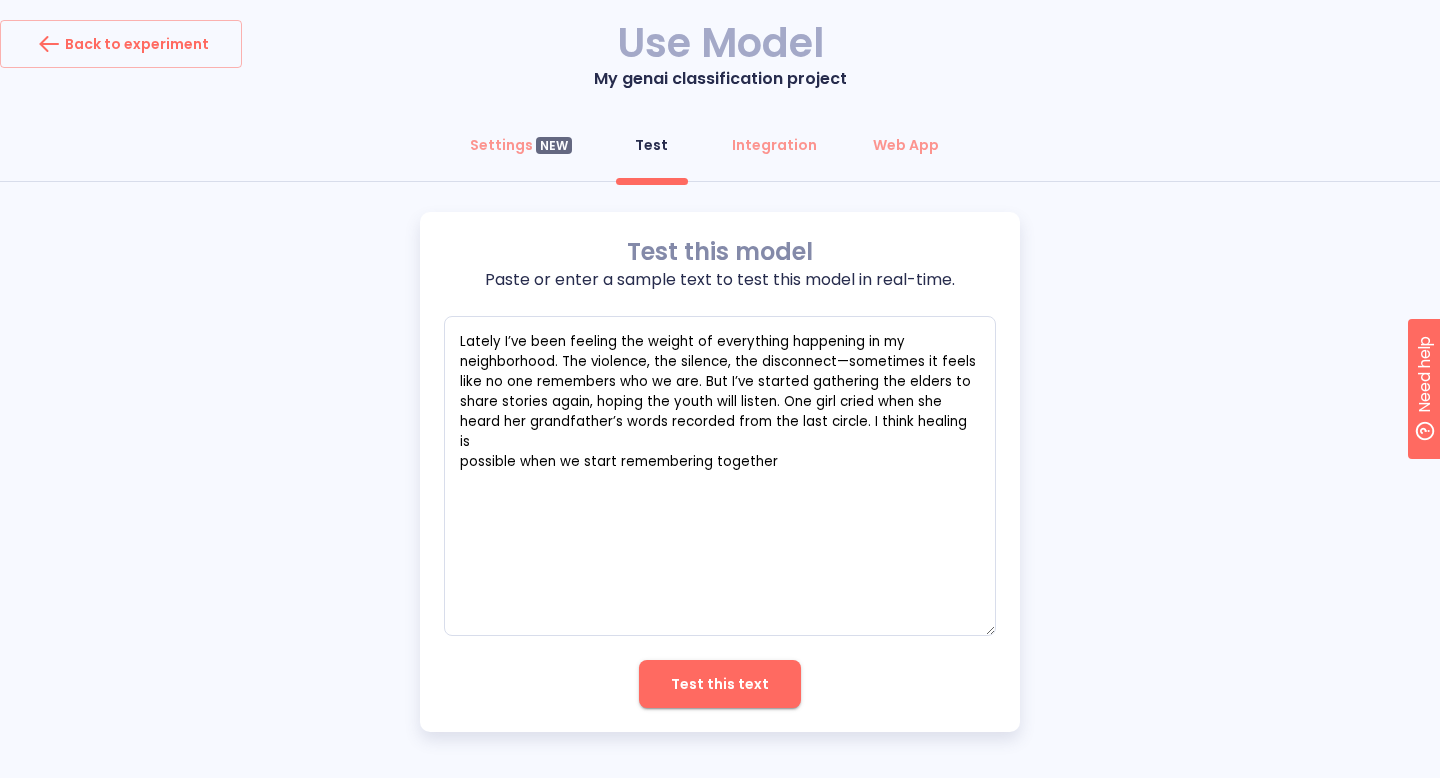 click on "Test this text" at bounding box center [720, 684] 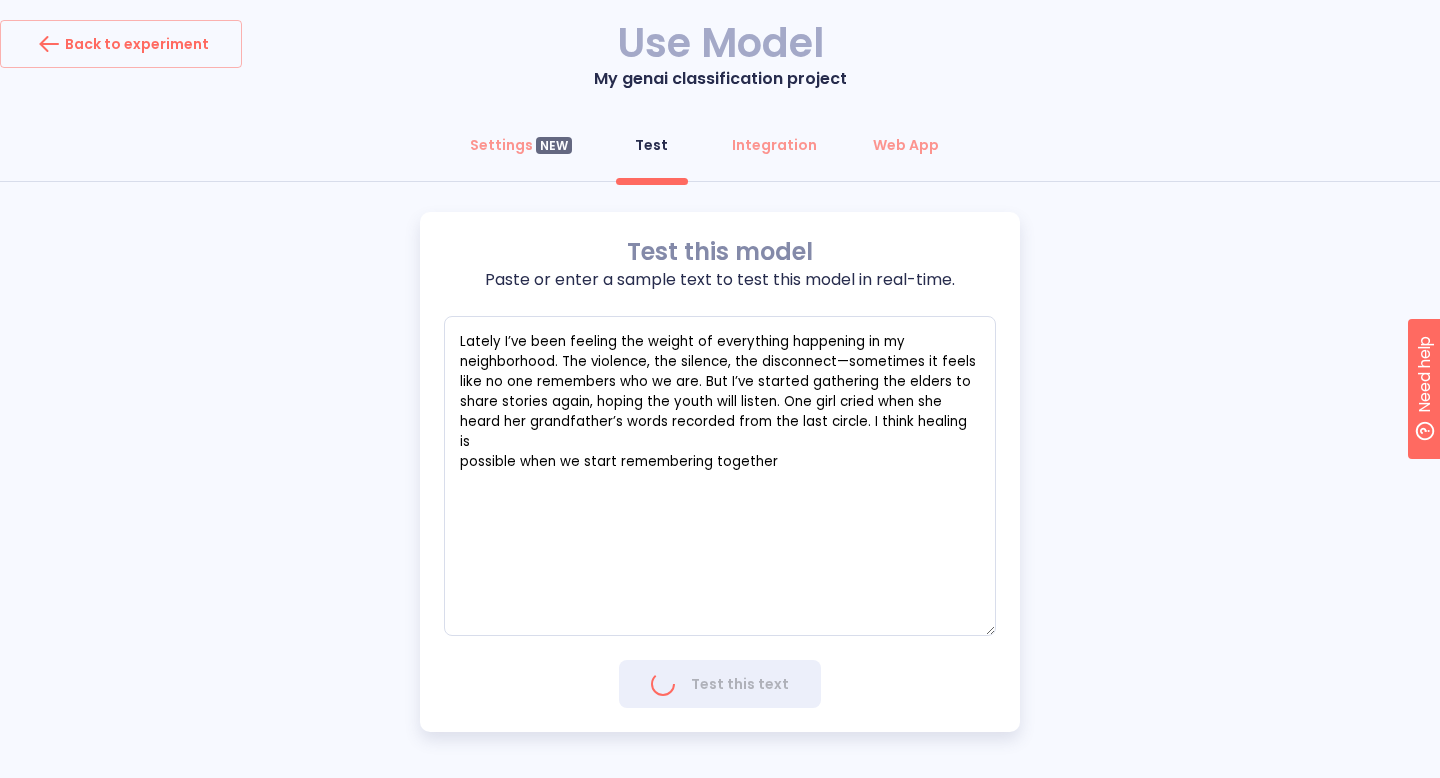 scroll, scrollTop: 3, scrollLeft: 0, axis: vertical 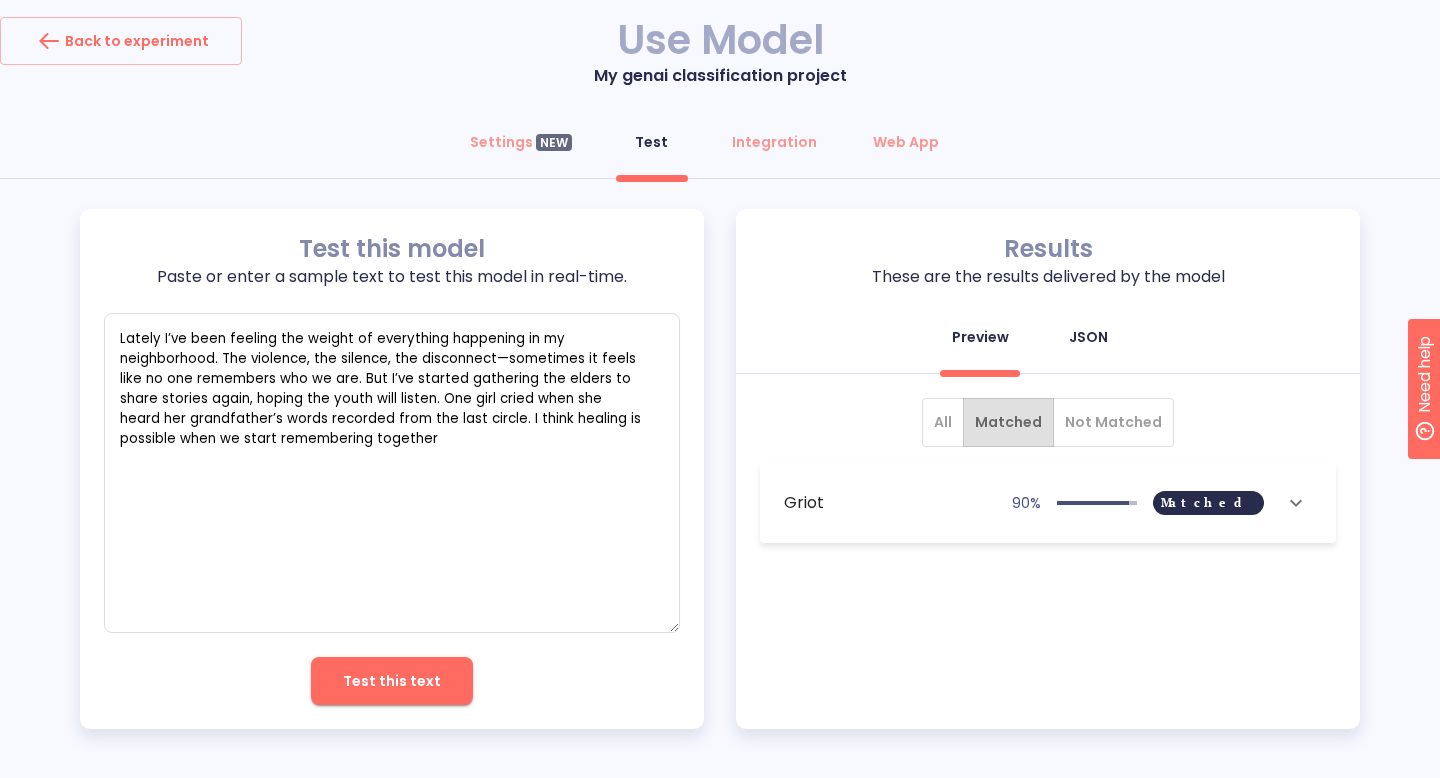 click on "JSON" at bounding box center [1088, 337] 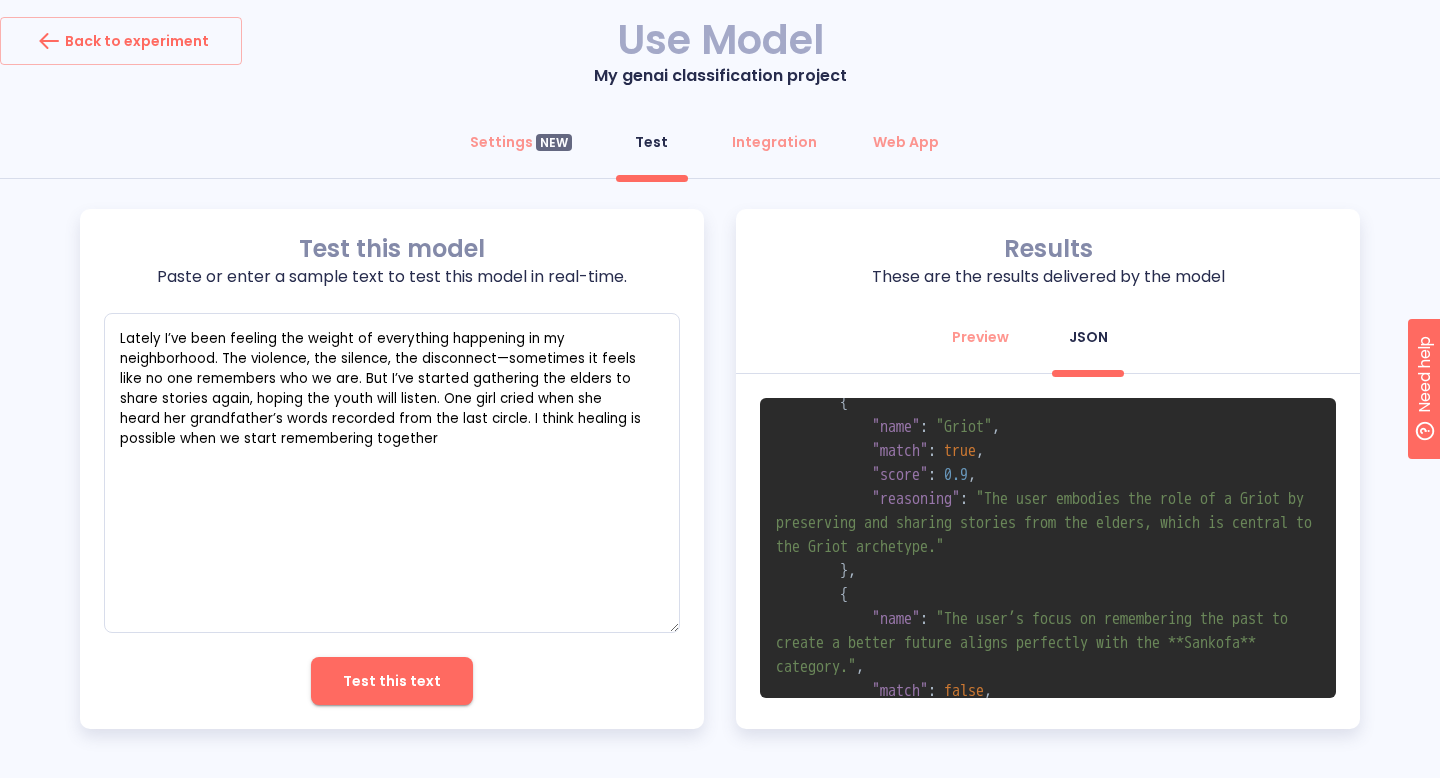 scroll, scrollTop: 129, scrollLeft: 0, axis: vertical 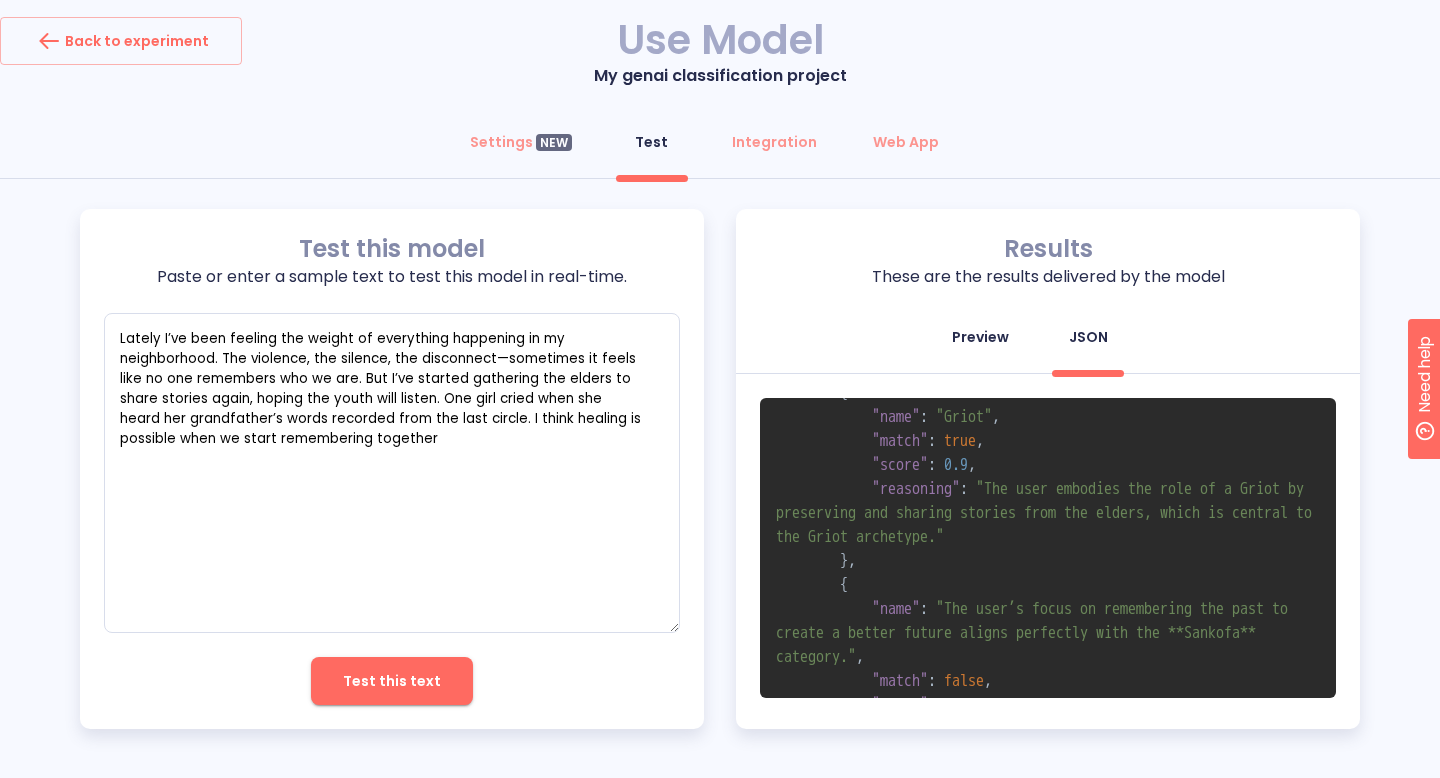 click on "Preview" at bounding box center (980, 337) 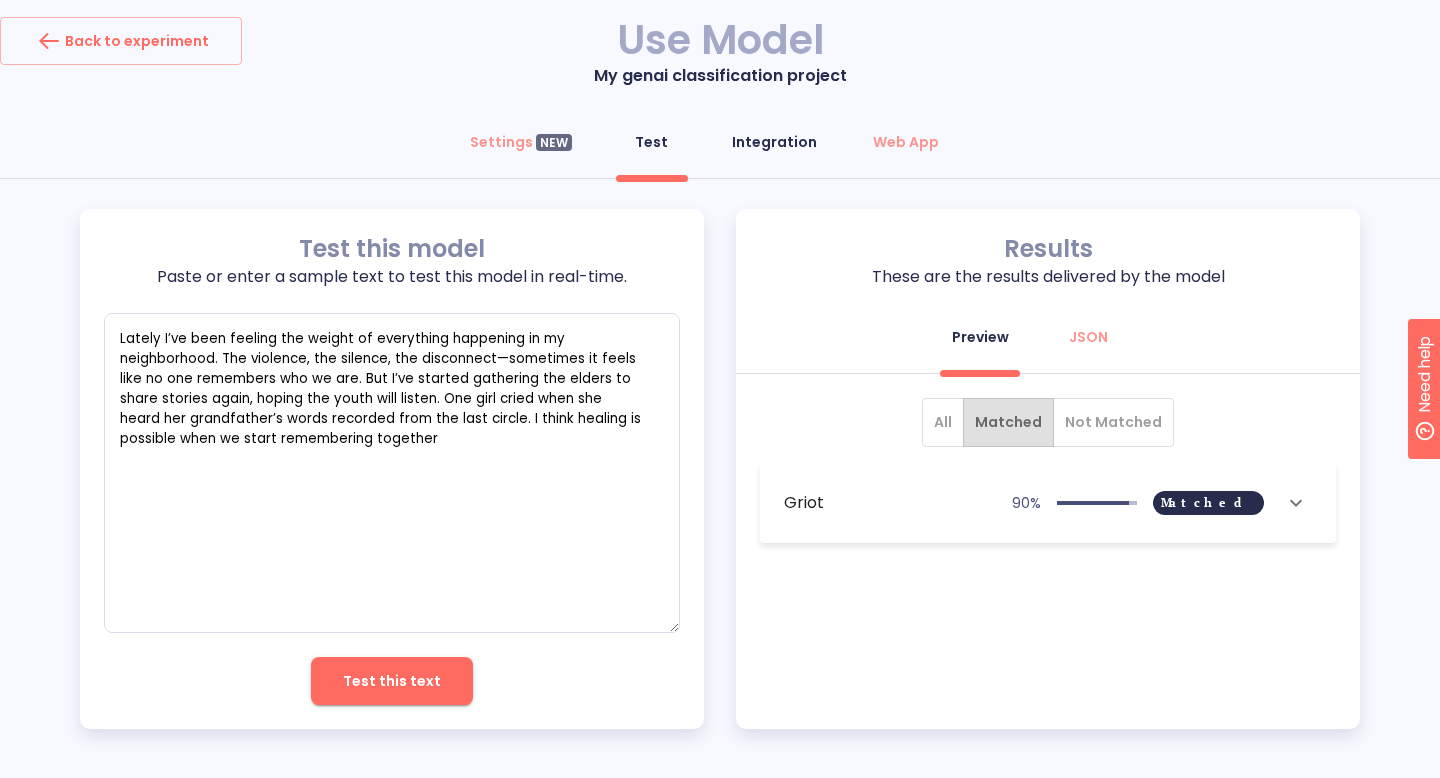 click on "Integration" at bounding box center [774, 142] 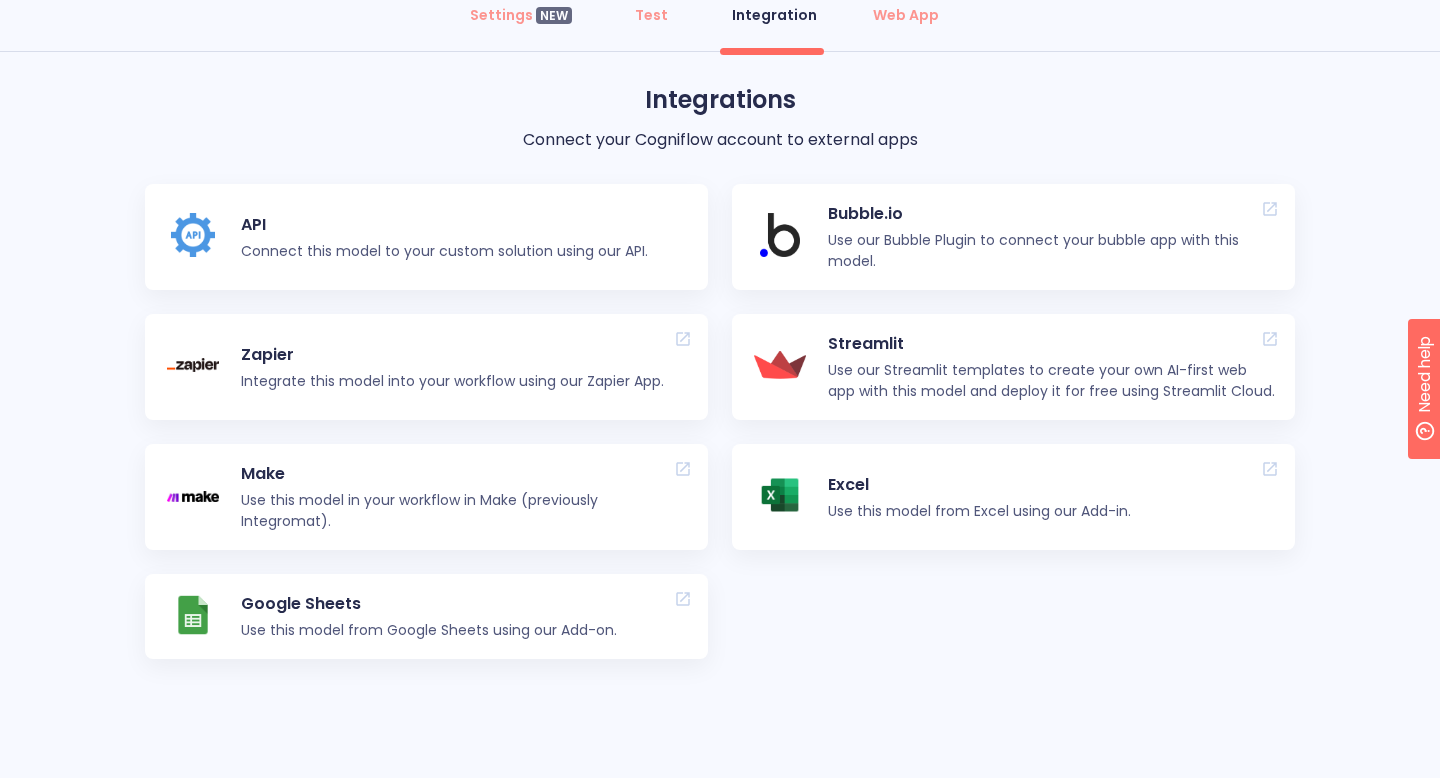 scroll, scrollTop: 141, scrollLeft: 0, axis: vertical 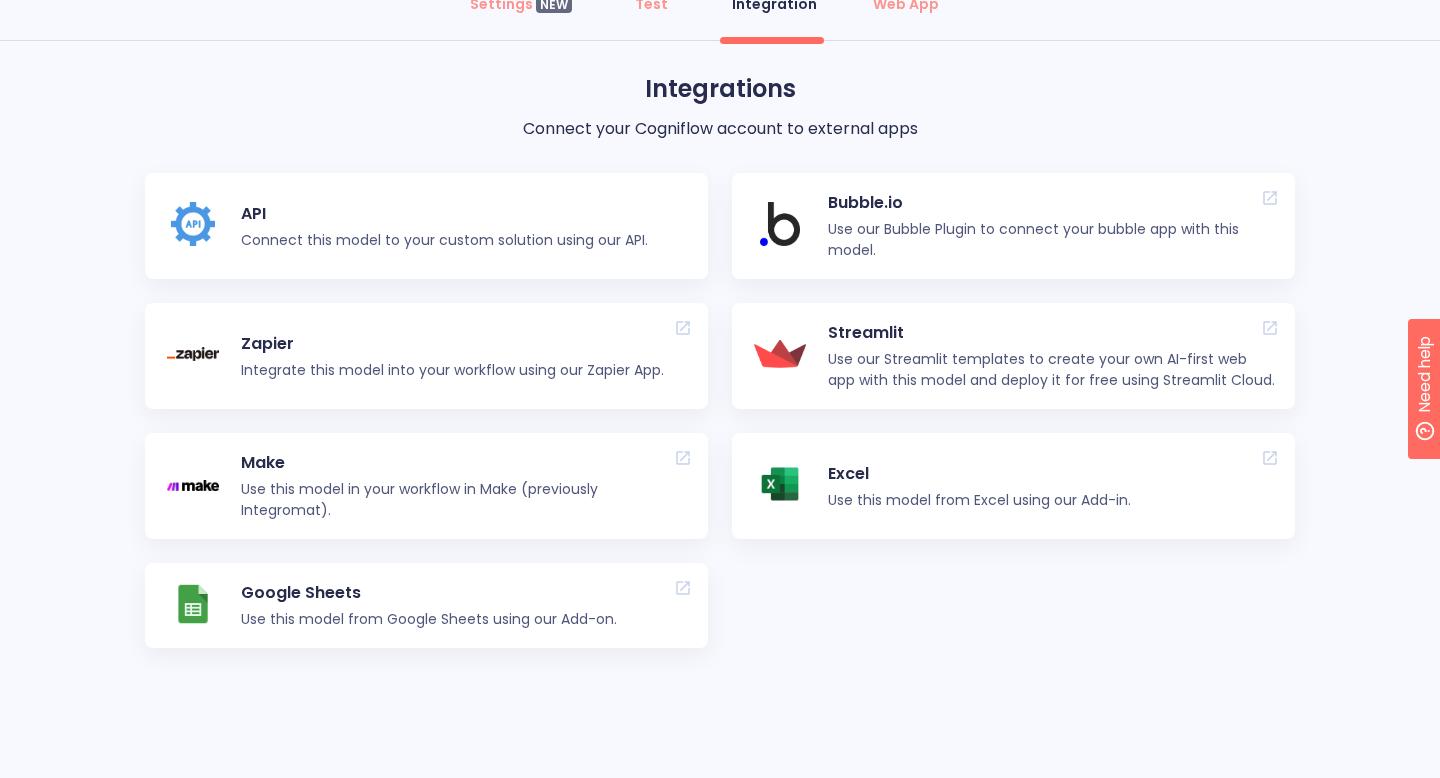 click on "Streamlit Use our Streamlit templates to create your own AI-first web app with this model and deploy it for free using Streamlit Cloud." at bounding box center (1061, 356) 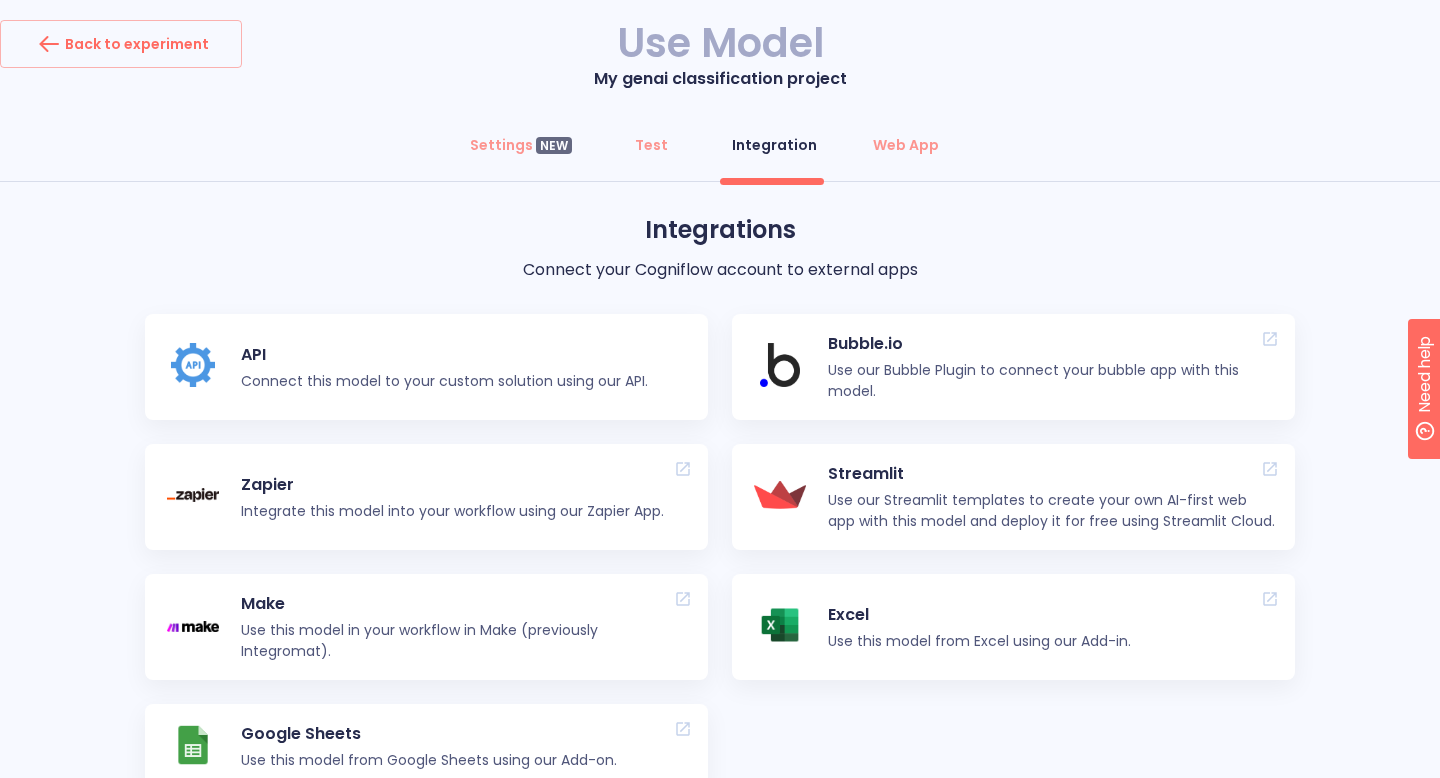scroll, scrollTop: 141, scrollLeft: 0, axis: vertical 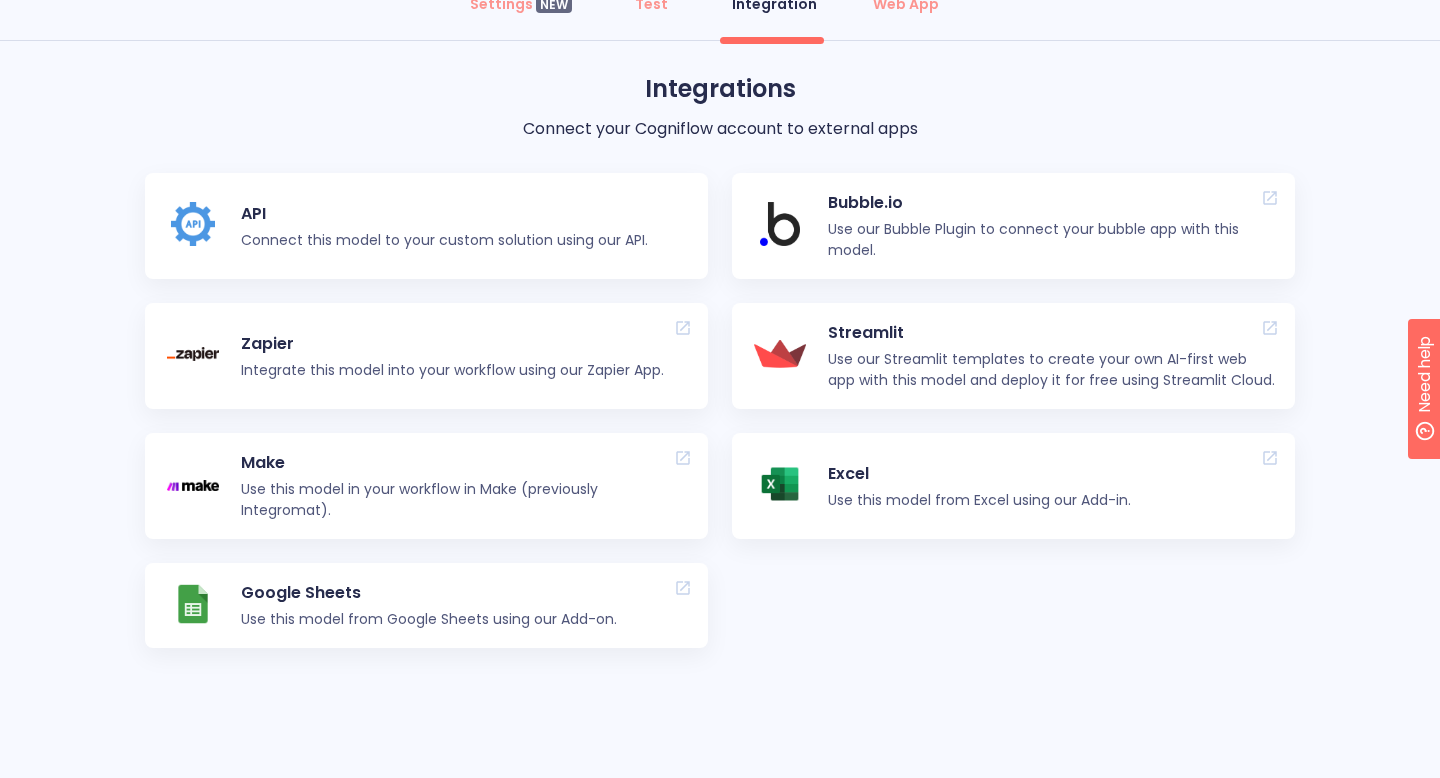 click on "API" at bounding box center (444, 214) 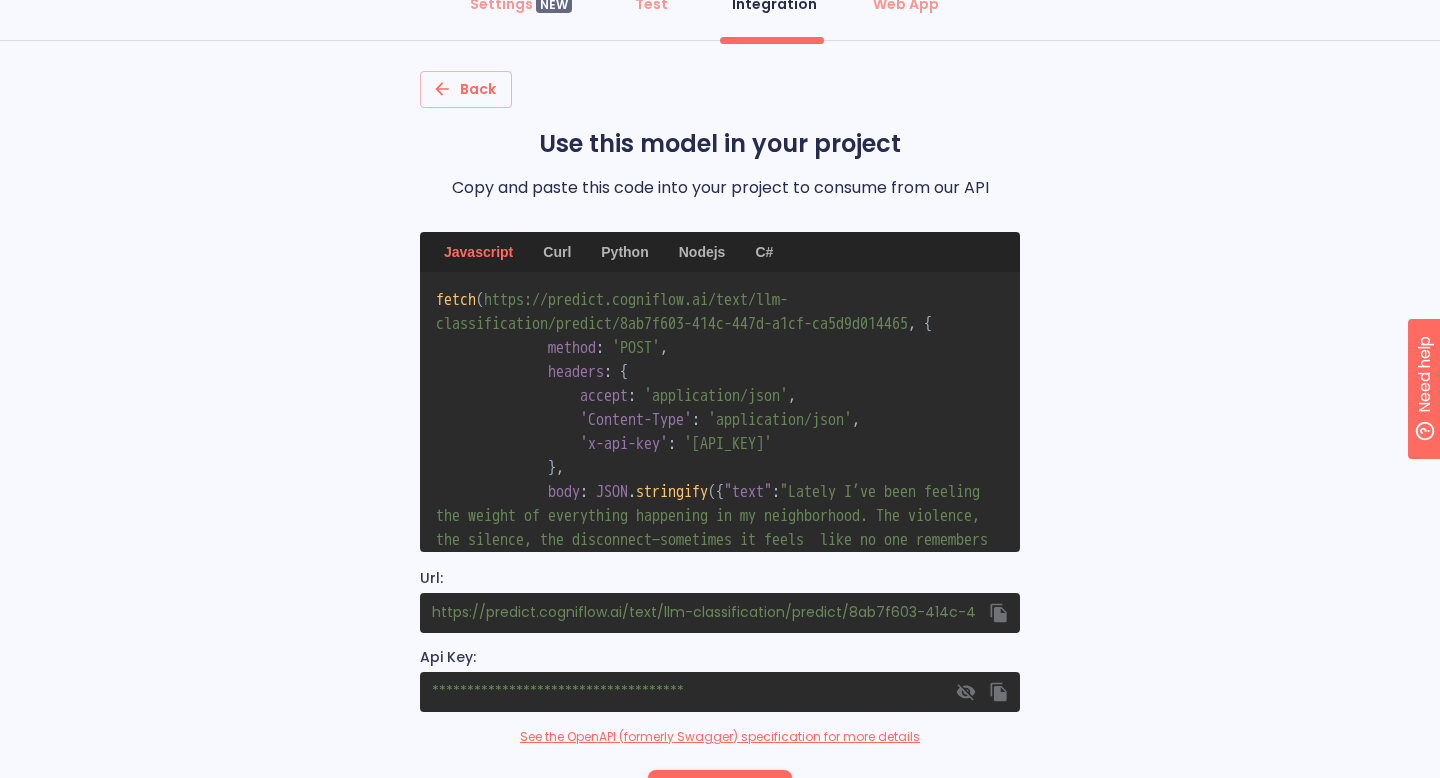 click on "Curl" at bounding box center [557, 252] 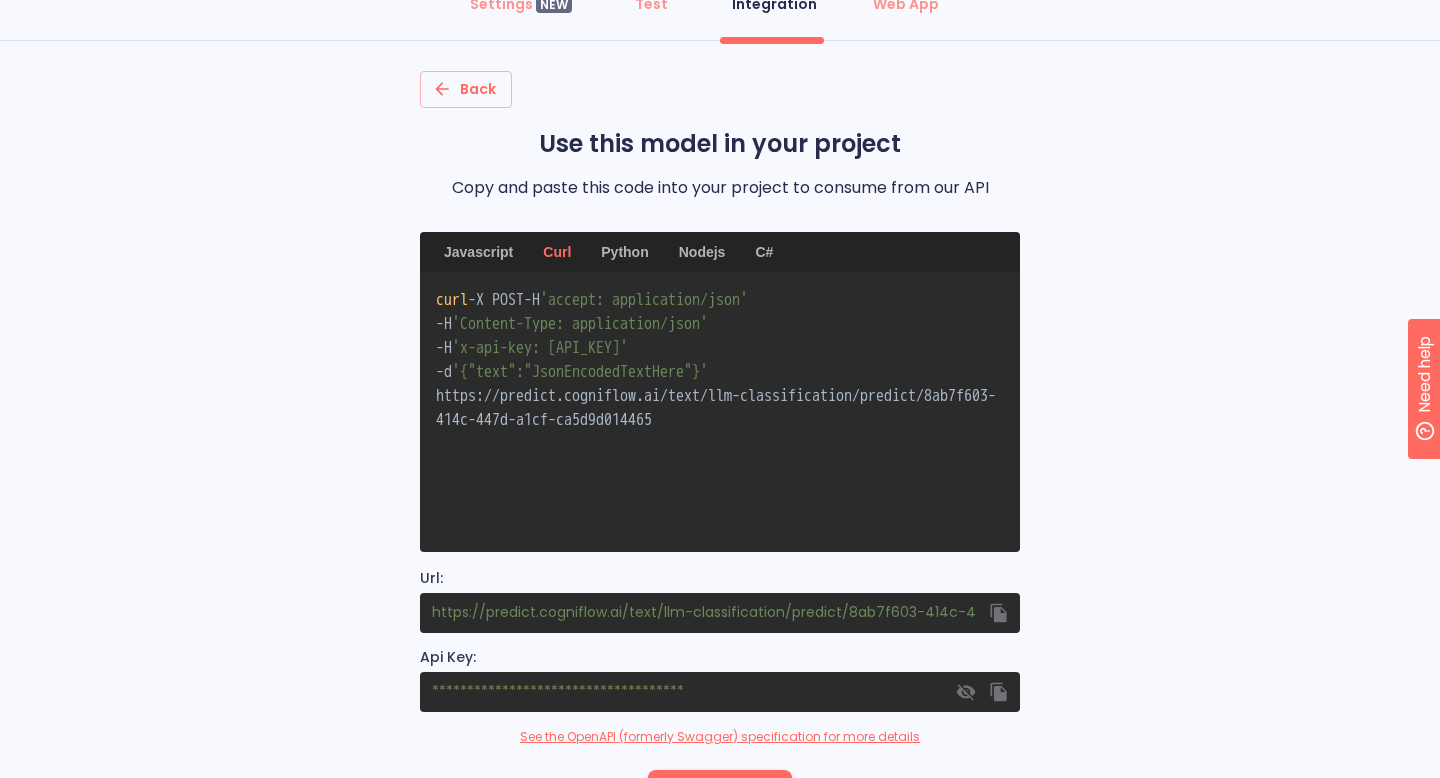 drag, startPoint x: 433, startPoint y: 296, endPoint x: 551, endPoint y: 354, distance: 131.48384 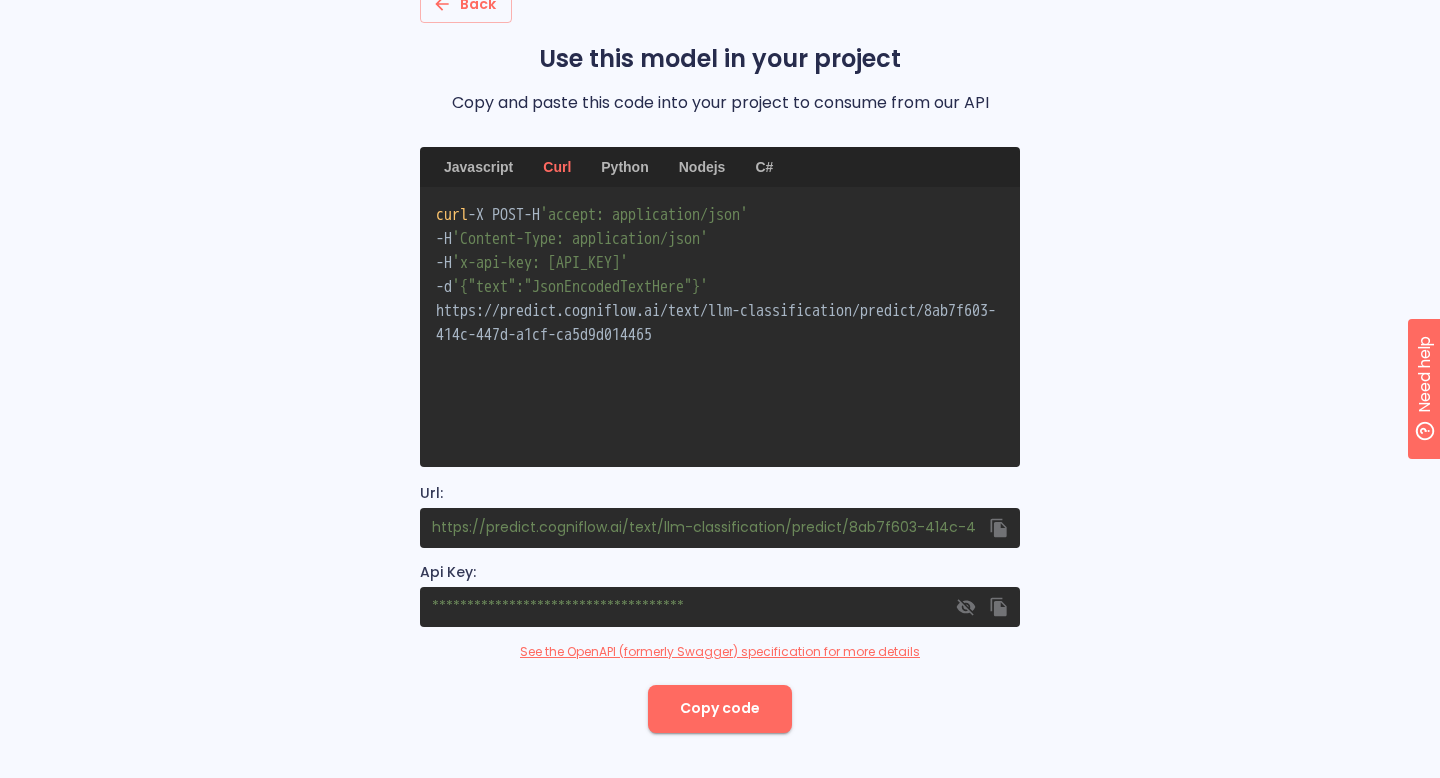 scroll, scrollTop: 231, scrollLeft: 0, axis: vertical 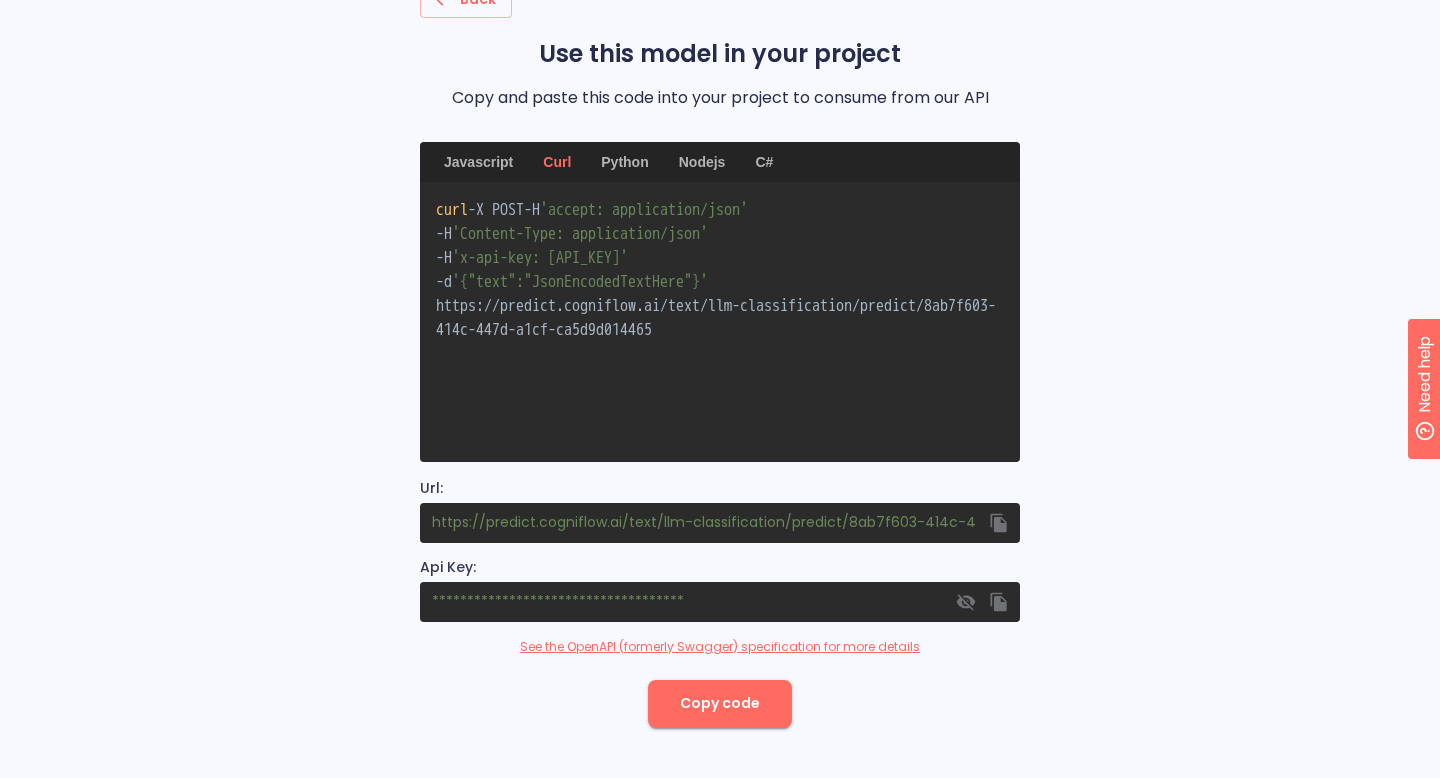 drag, startPoint x: 437, startPoint y: 207, endPoint x: 916, endPoint y: 427, distance: 527.10626 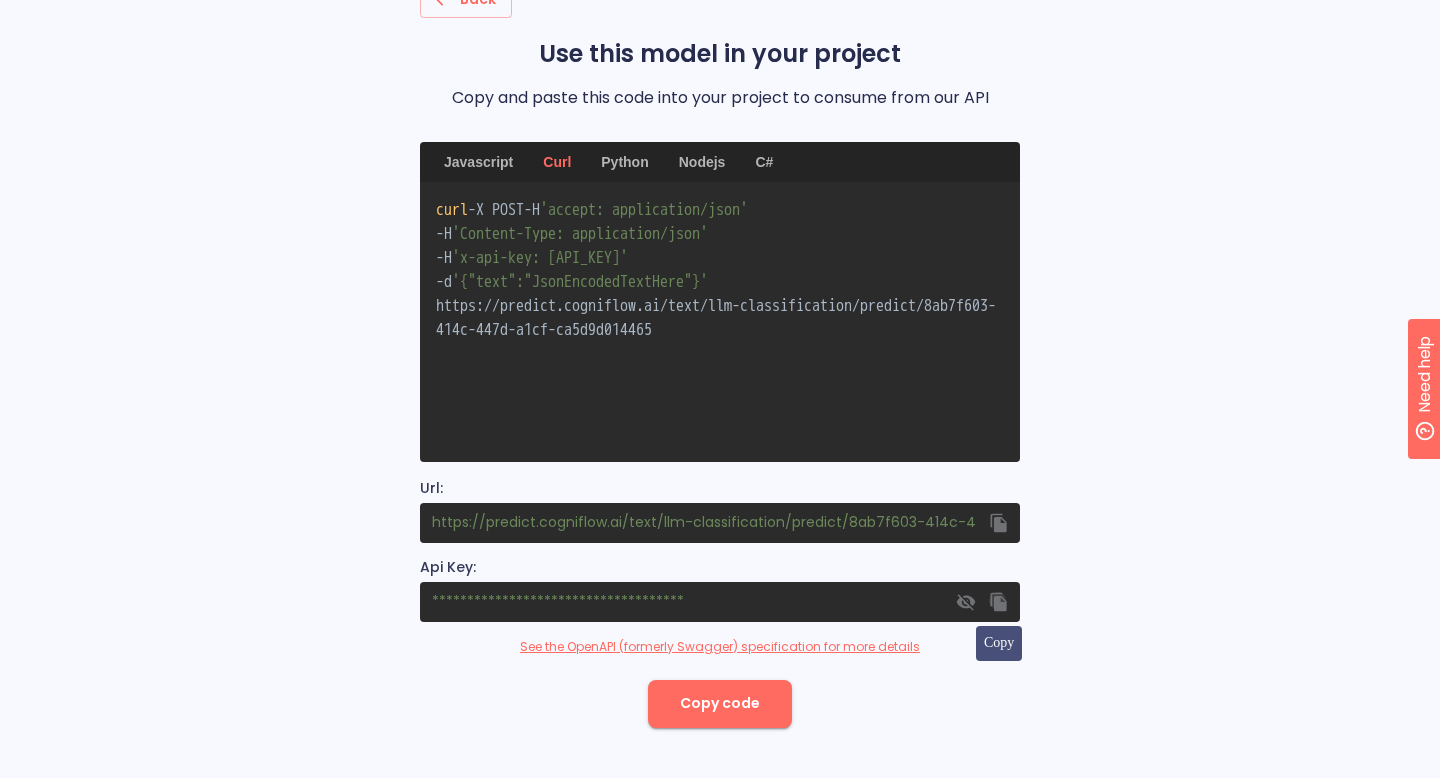 click 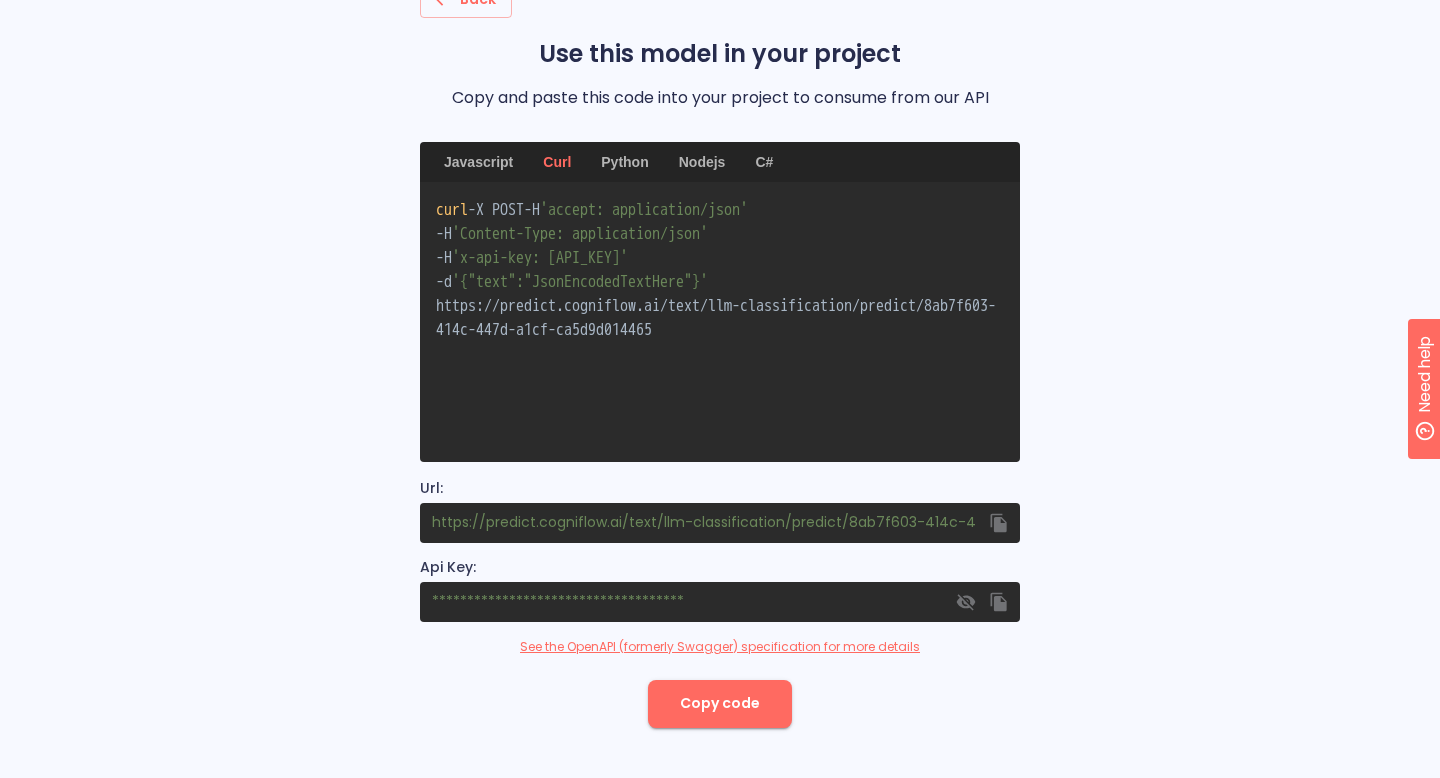 click on "Back Use this model in your project Copy and paste this code into your project to consume from our API Javascript Curl Python Nodejs C# curl  -X POST
-H  'accept: application/json'
-H  'Content-Type: application/json'
-H  'x-api-key: YOUR-API-KEY-HERE'
-d  '{"text":"JsonEncodedTextHere"}'
https://predict.cogniflow.ai/text/llm-classification/predict/8ab7f603-414c-447d-a1cf-ca5d9d014465
Url : https://predict.cogniflow.ai/text/llm-classification/predict/8ab7f603-414c-447d-a1cf-ca5d9d014465 Api Key : * * * * * * * * * * * * * * * * * * * * * * * * * * * * * * * * * * * * See the OpenAPI (formerly Swagger) specification for more details Copy code" at bounding box center [720, 354] 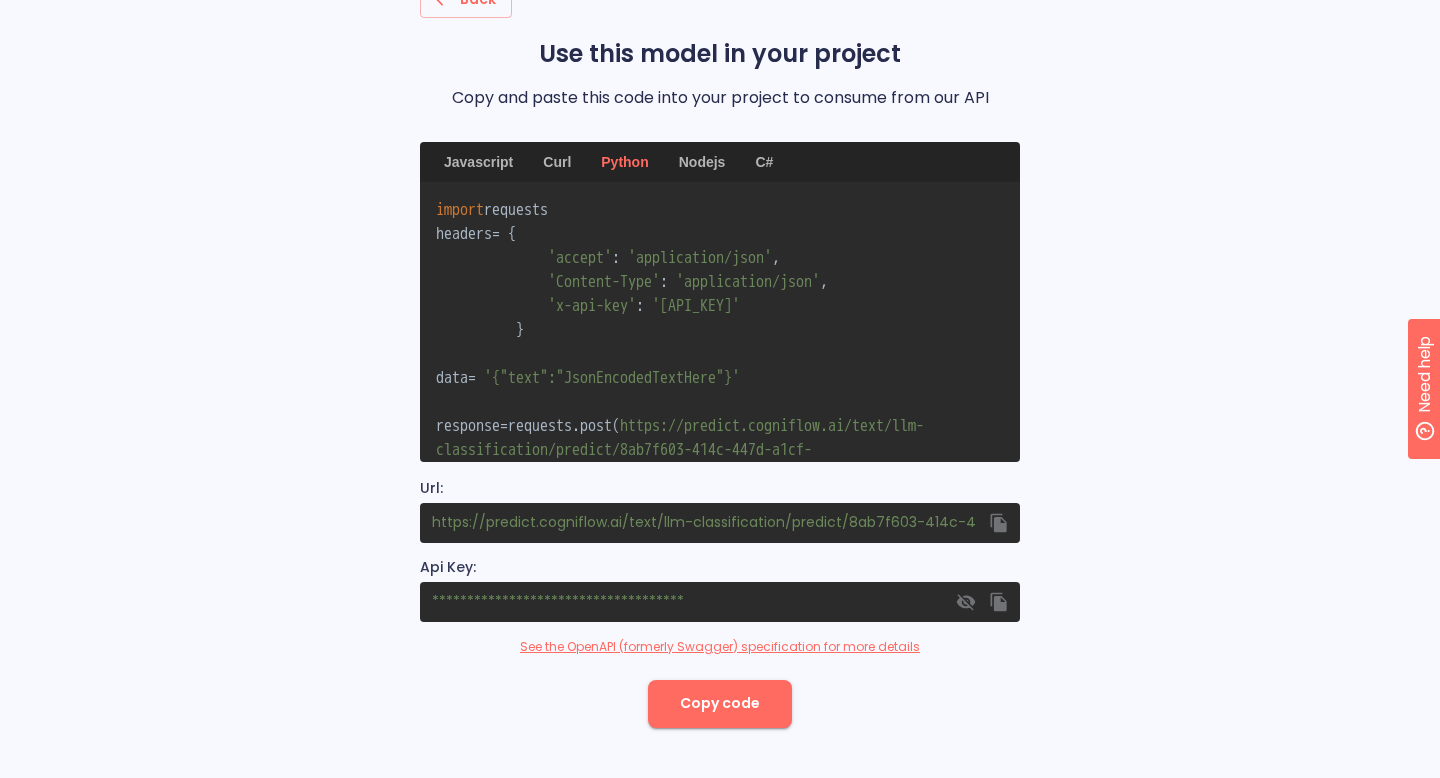 click on "Javascript Curl Python Nodejs C#" at bounding box center (720, 162) 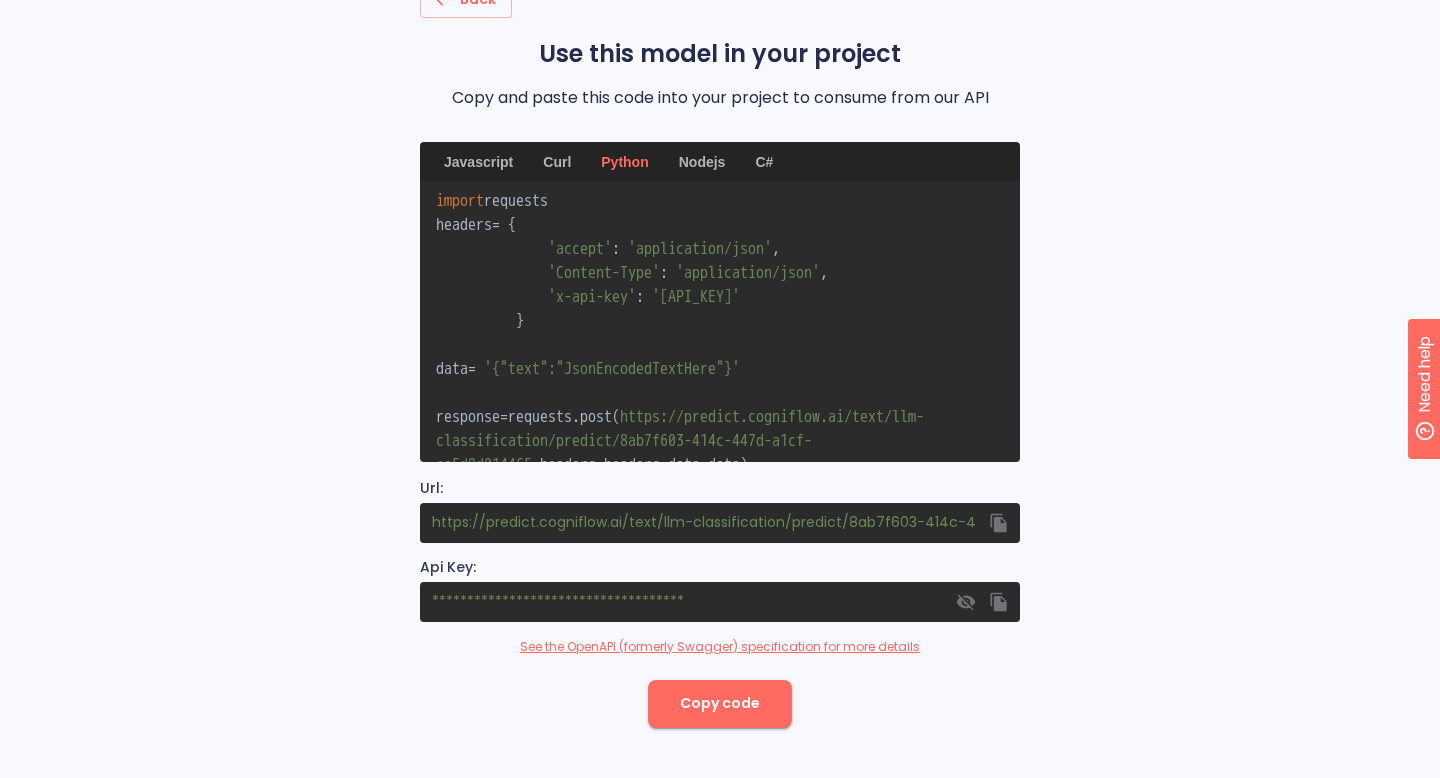 scroll, scrollTop: 0, scrollLeft: 0, axis: both 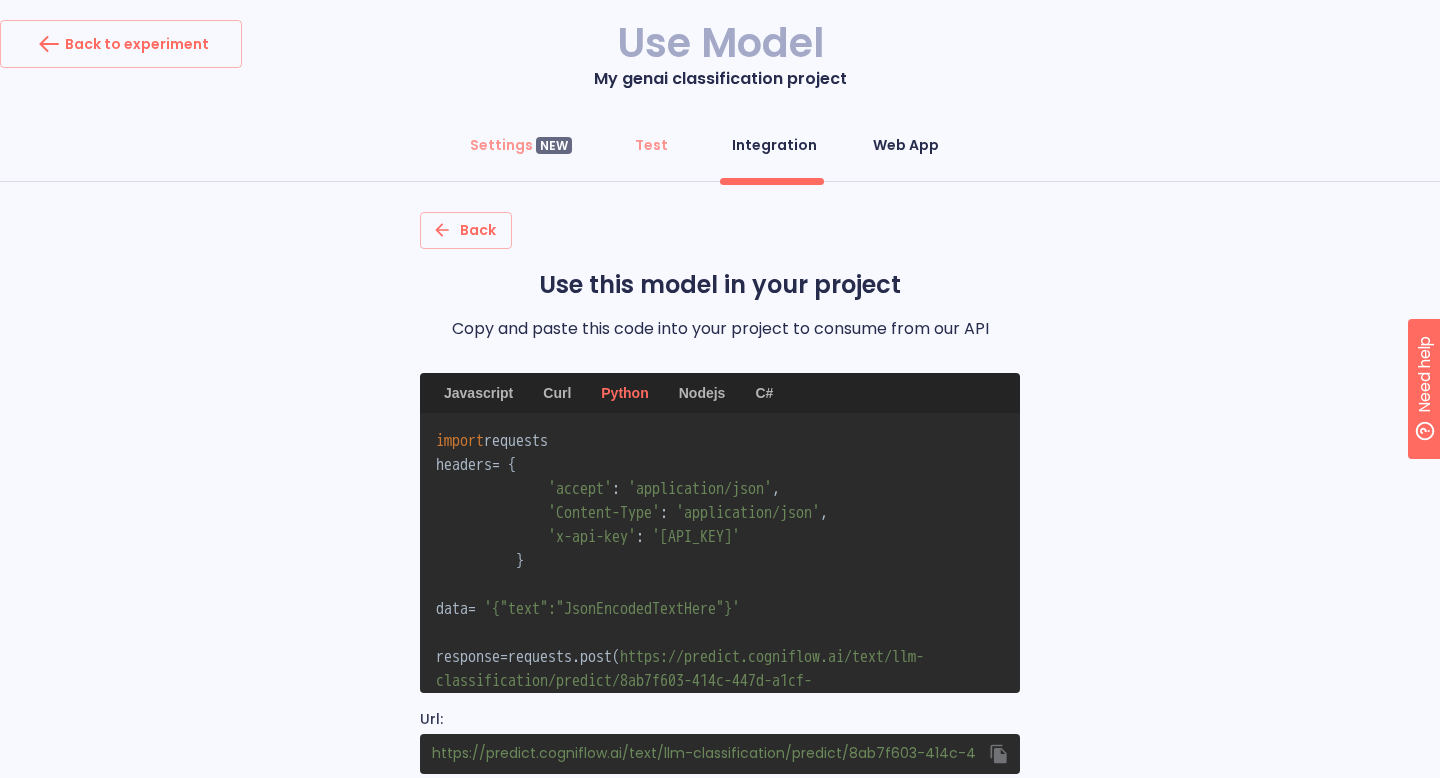 click on "Web App" at bounding box center [906, 145] 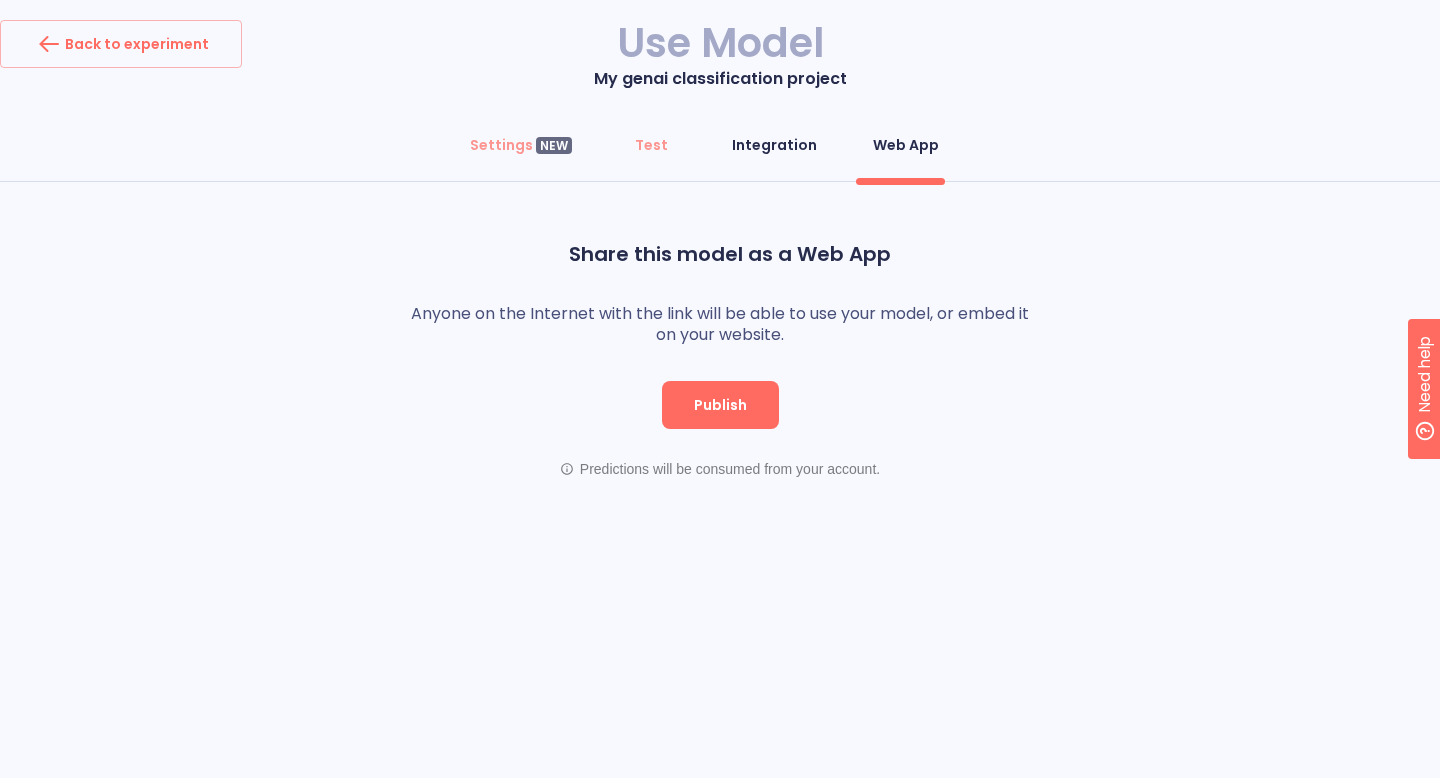 click on "Integration" at bounding box center [774, 145] 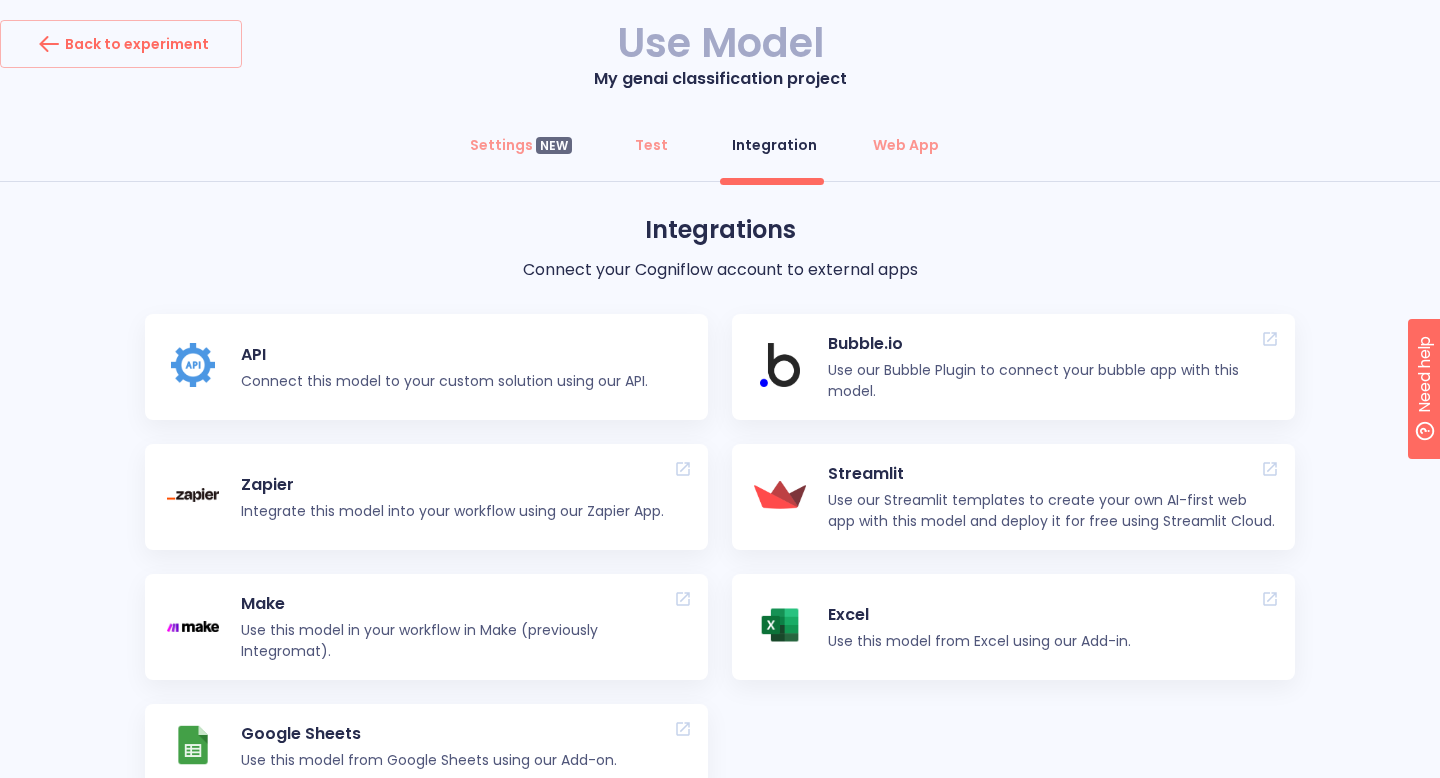 click on "Connect this model to your custom solution using our API." at bounding box center (444, 381) 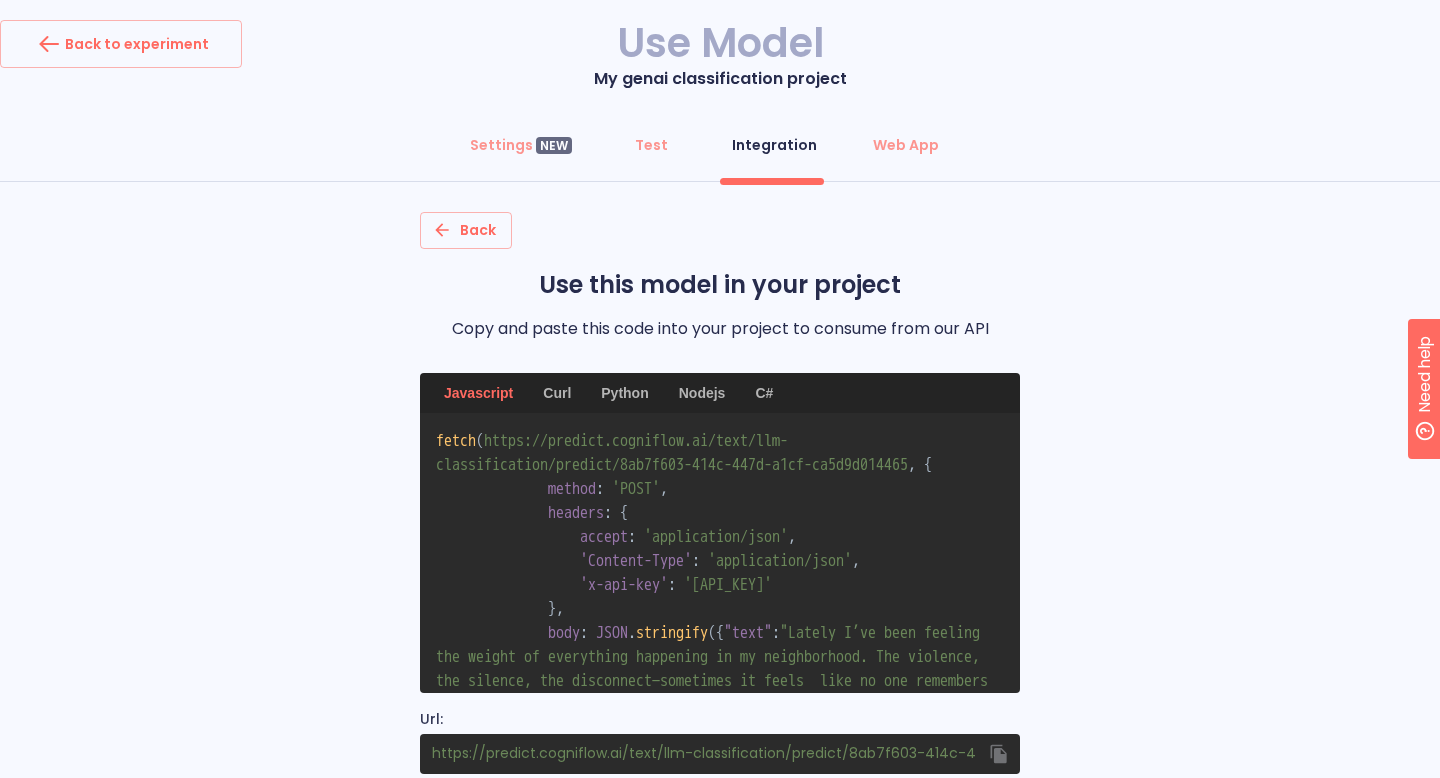 click on "Python" at bounding box center [624, 393] 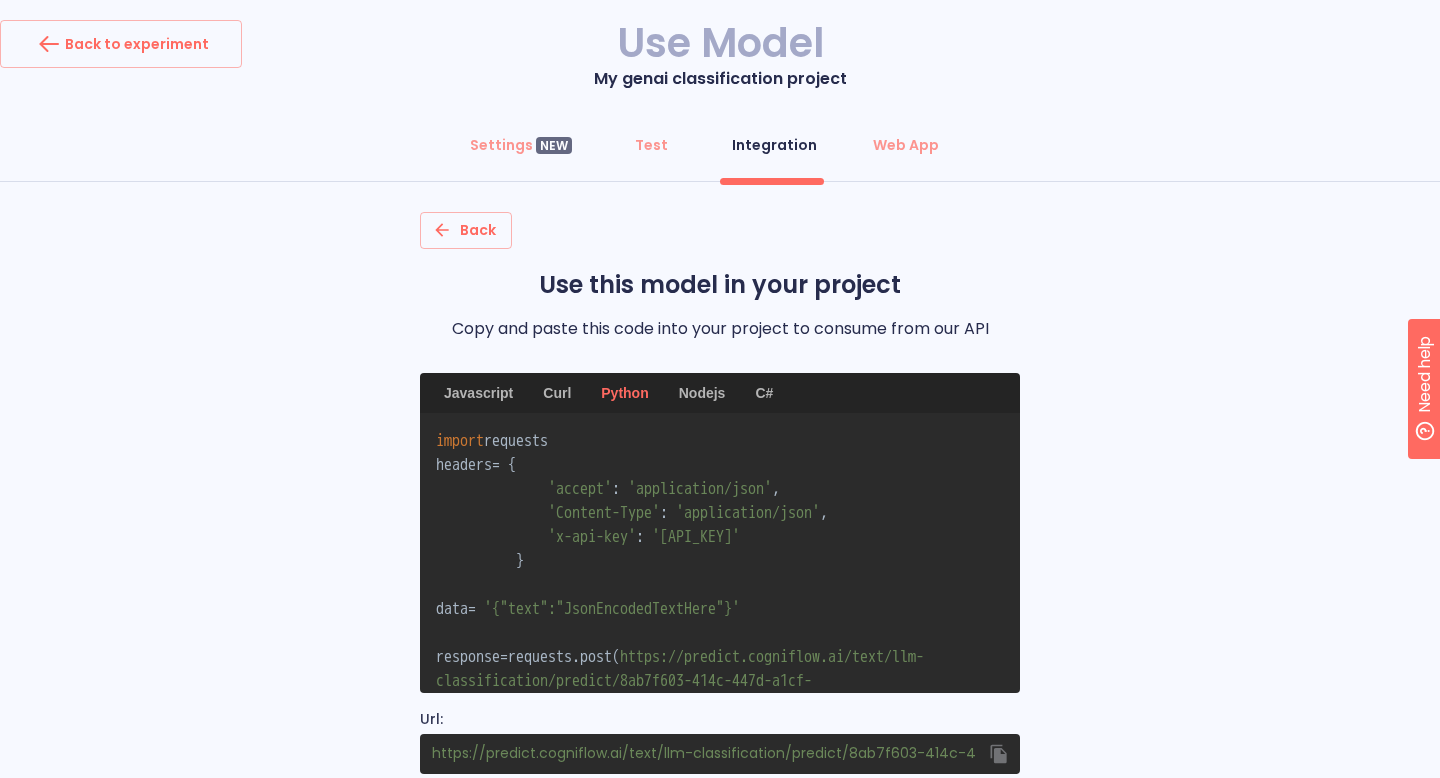 click on "headers" at bounding box center (464, 465) 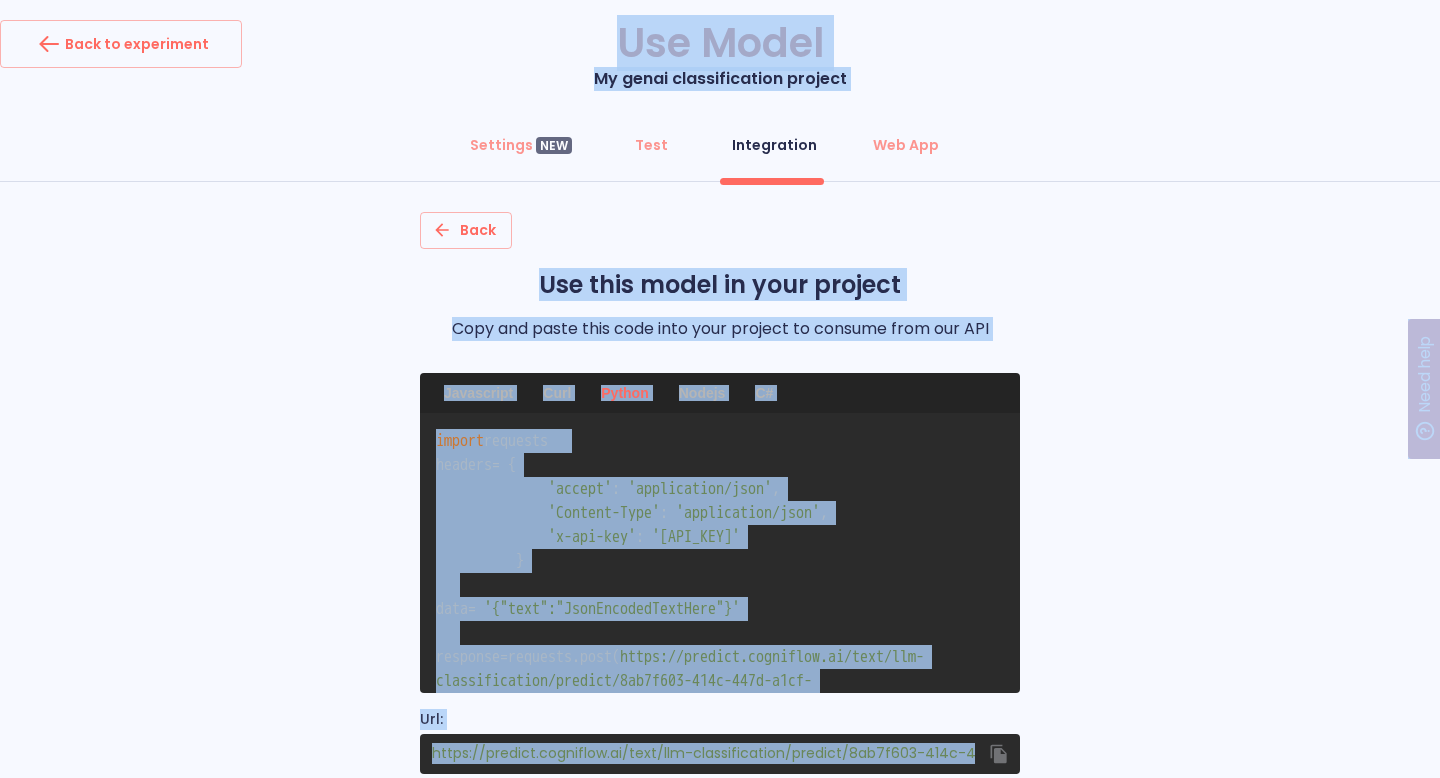 click on "headers" at bounding box center [464, 465] 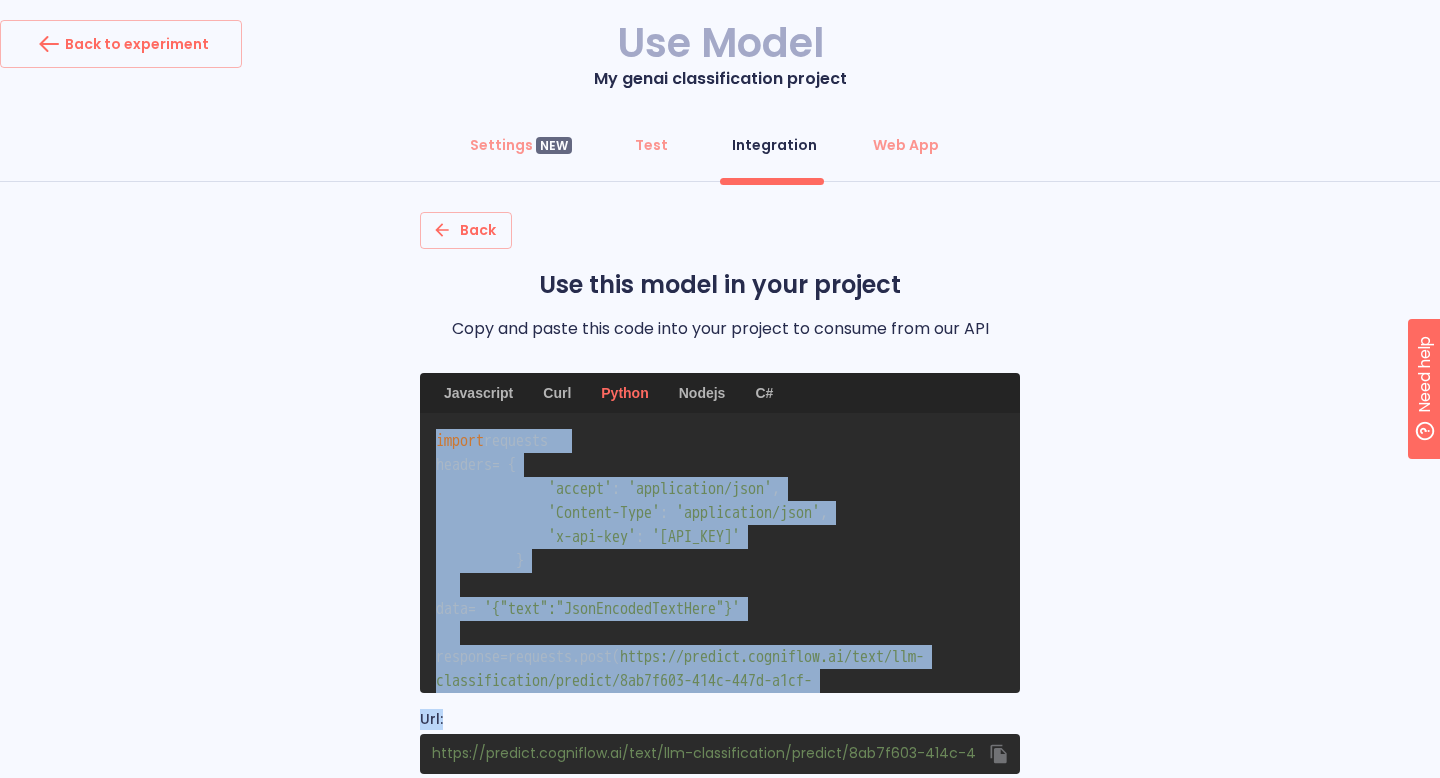 scroll, scrollTop: 112, scrollLeft: 0, axis: vertical 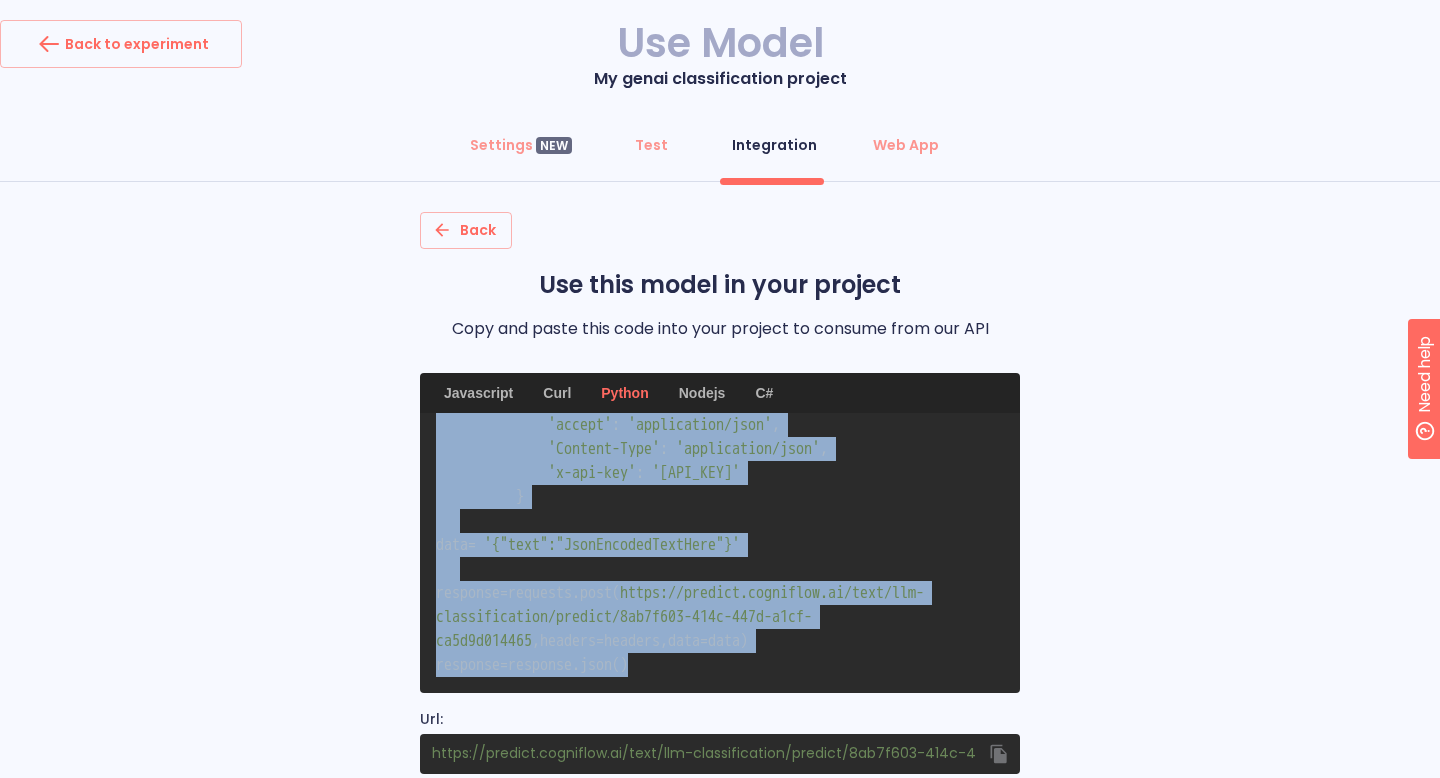 drag, startPoint x: 427, startPoint y: 438, endPoint x: 794, endPoint y: 688, distance: 444.0597 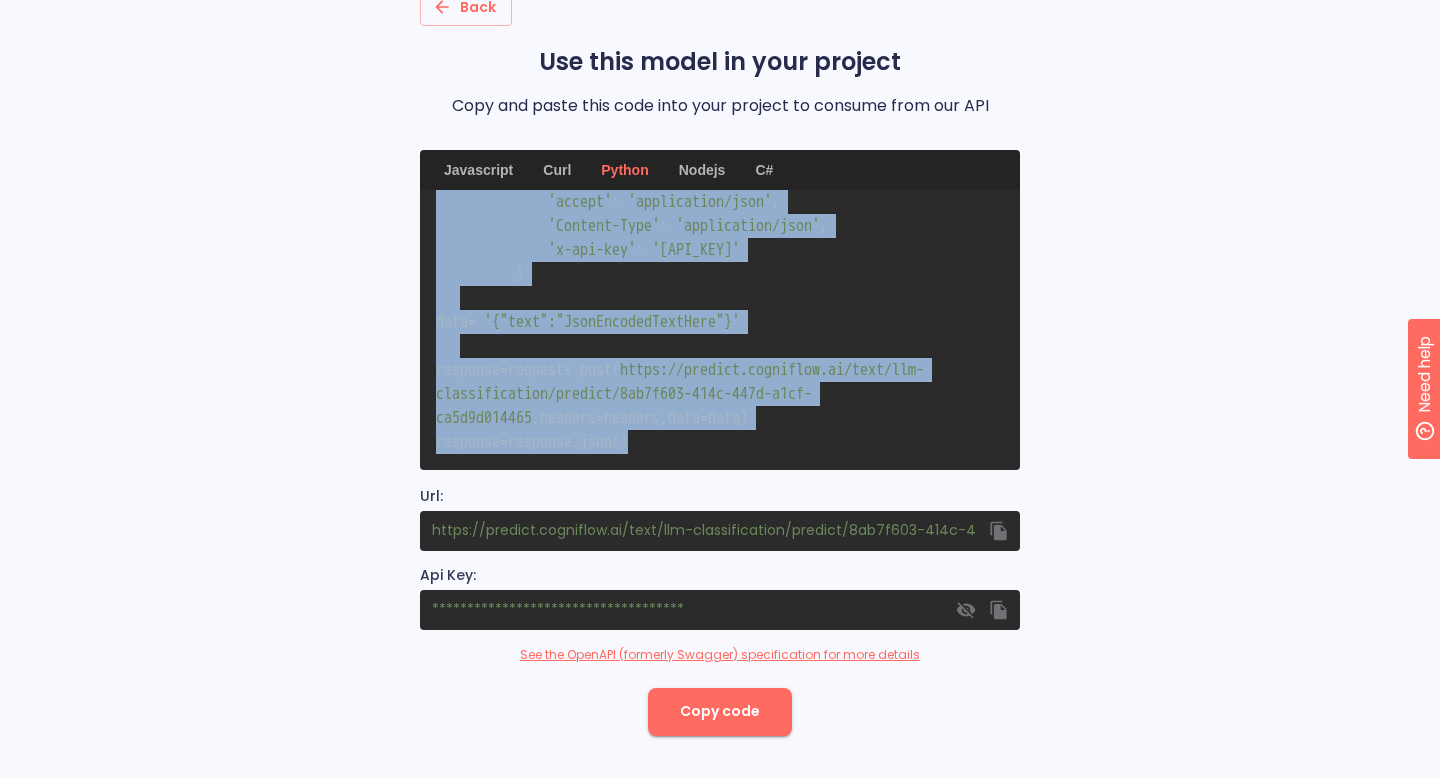 scroll, scrollTop: 224, scrollLeft: 0, axis: vertical 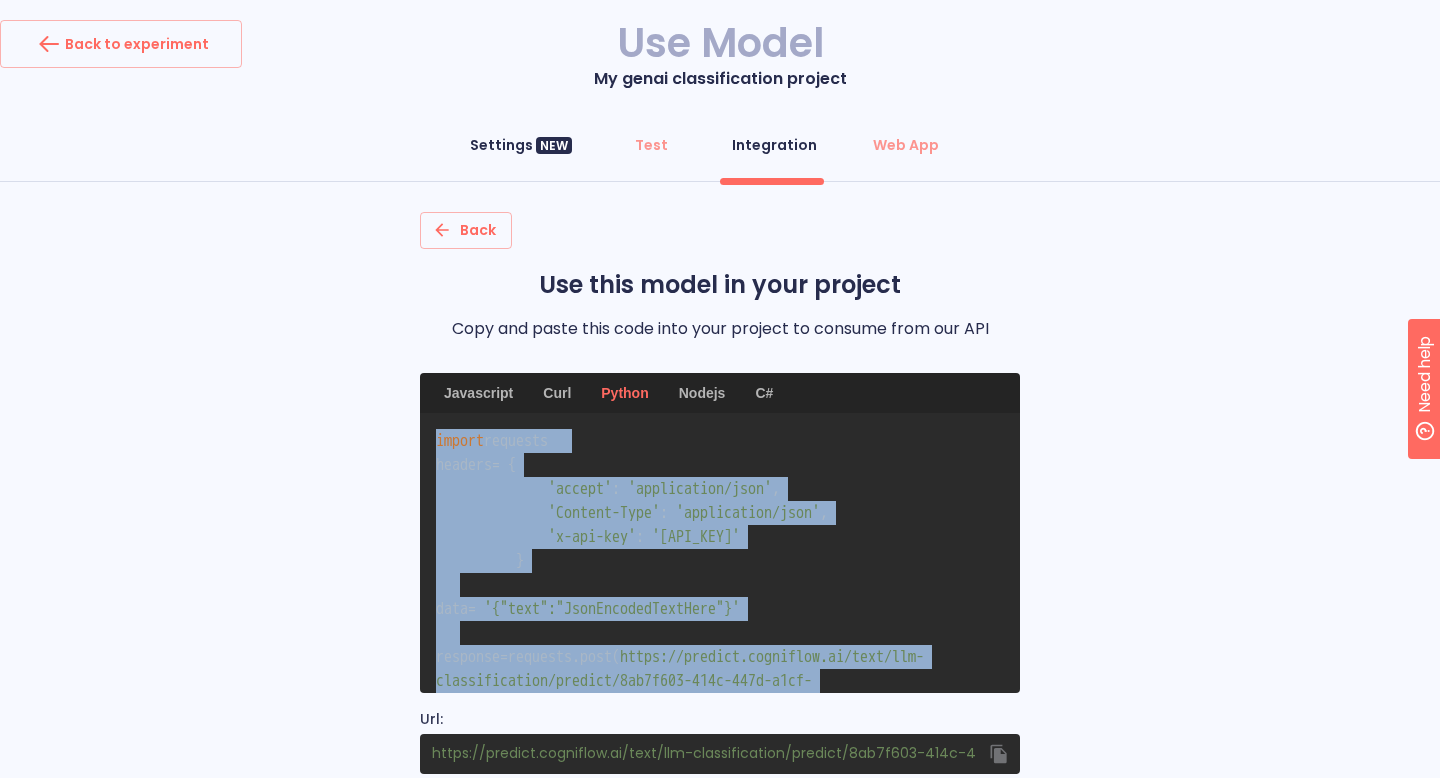 click on "Settings   NEW" at bounding box center [521, 145] 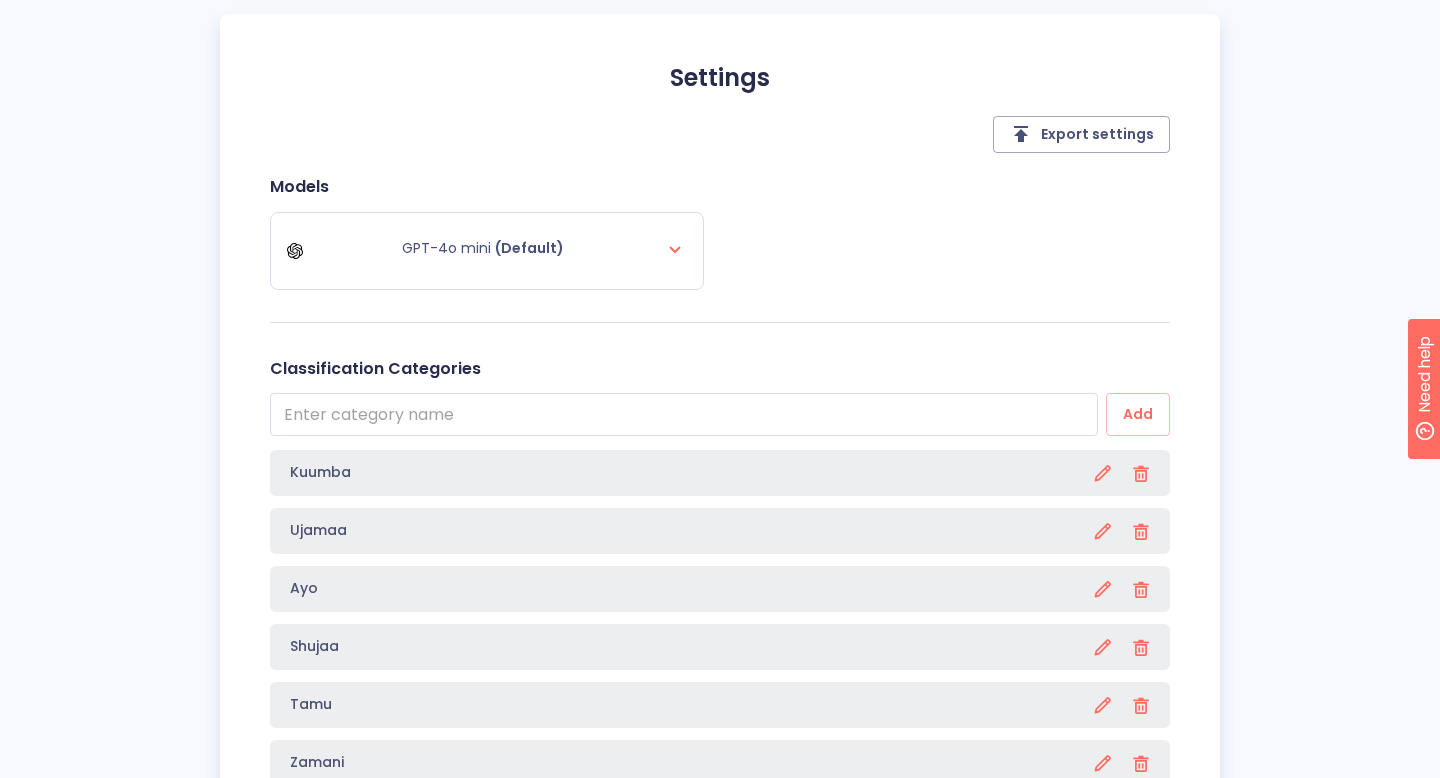 scroll, scrollTop: 252, scrollLeft: 0, axis: vertical 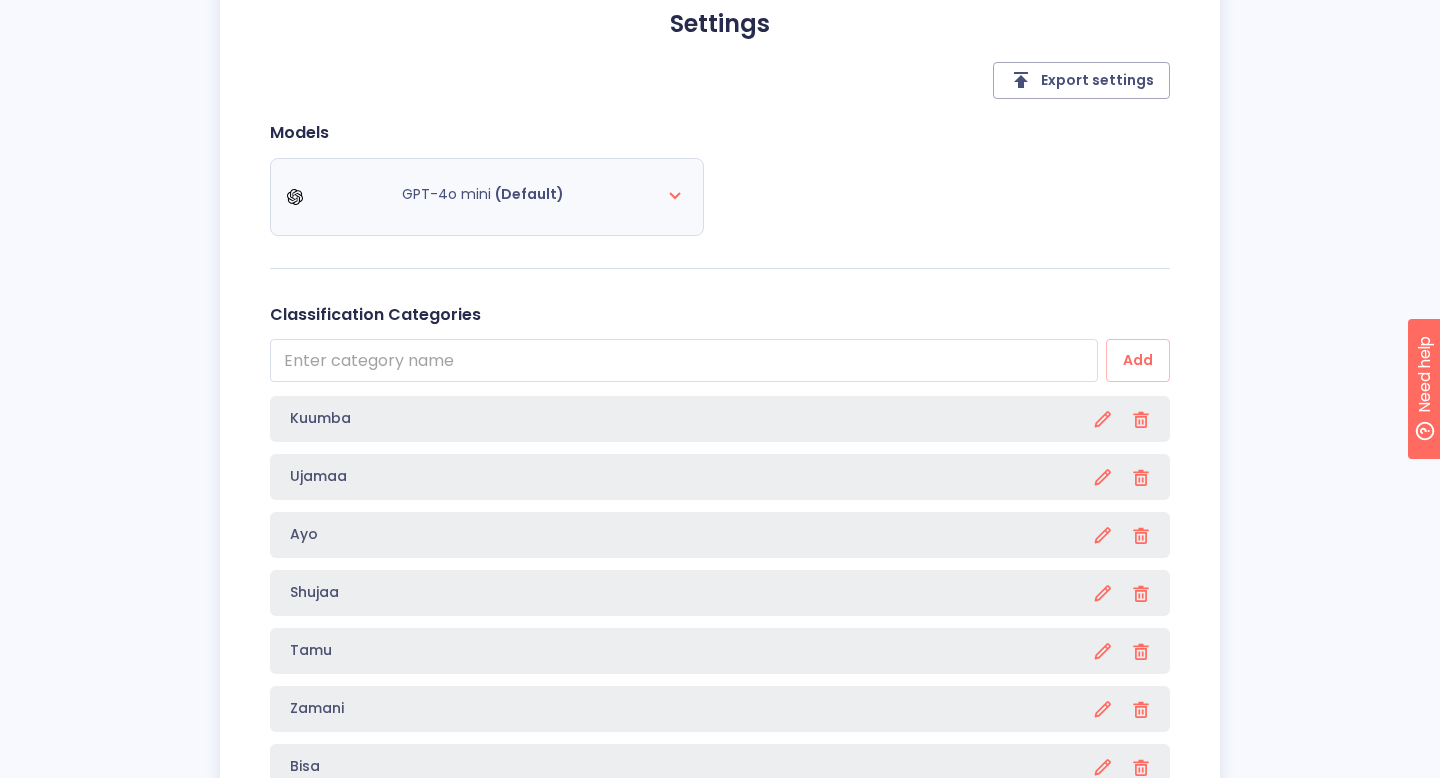 click on "GPT-4o mini   (Default)" at bounding box center (487, 197) 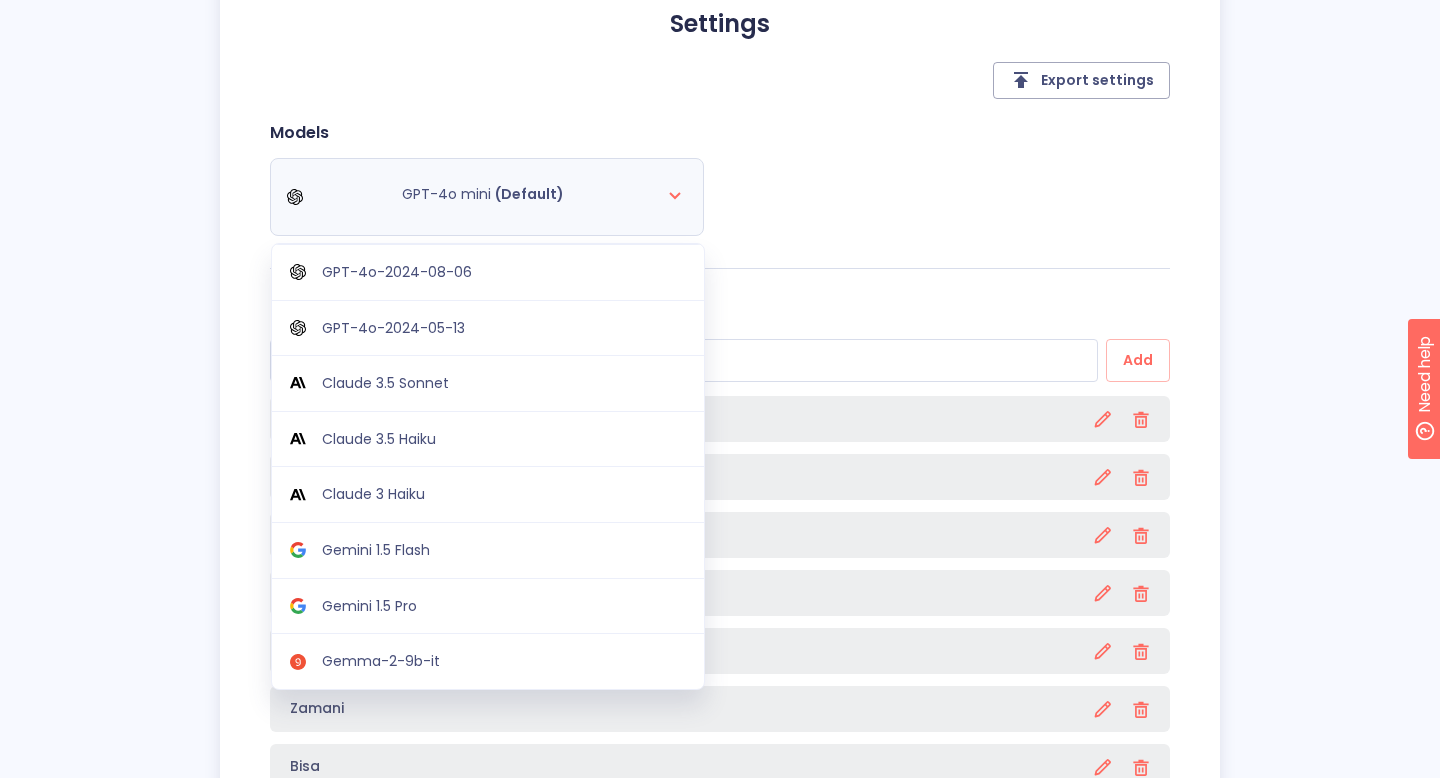 click on "GPT-4o mini   (Default) GPT-4o-2024-08-06   GPT-4o-2024-05-13   Claude 3.5 Sonnet   Claude 3.5 Haiku   Claude 3 Haiku   Gemini 1.5 Flash   Gemini 1.5 Pro   Gemma-2-9b-it" at bounding box center [487, 197] 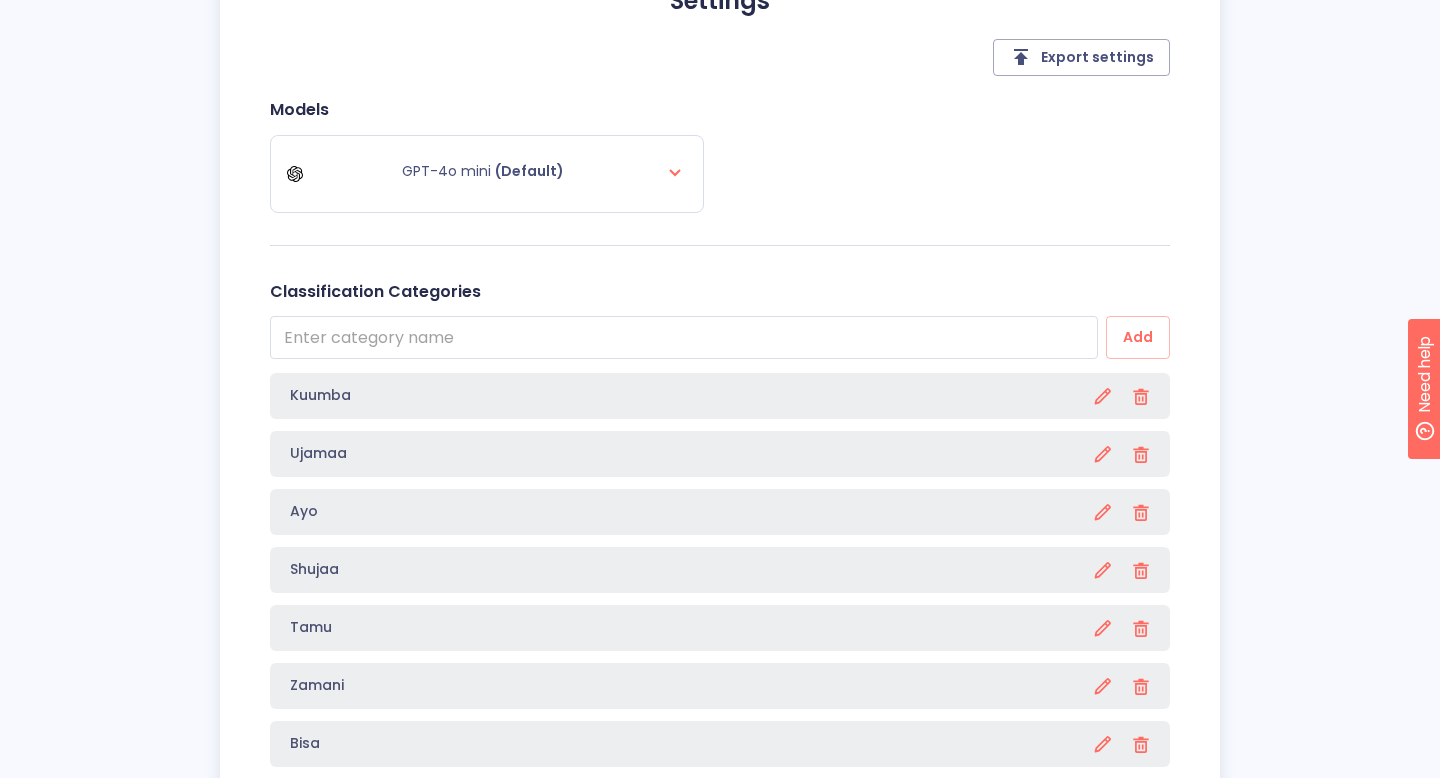 scroll, scrollTop: 284, scrollLeft: 0, axis: vertical 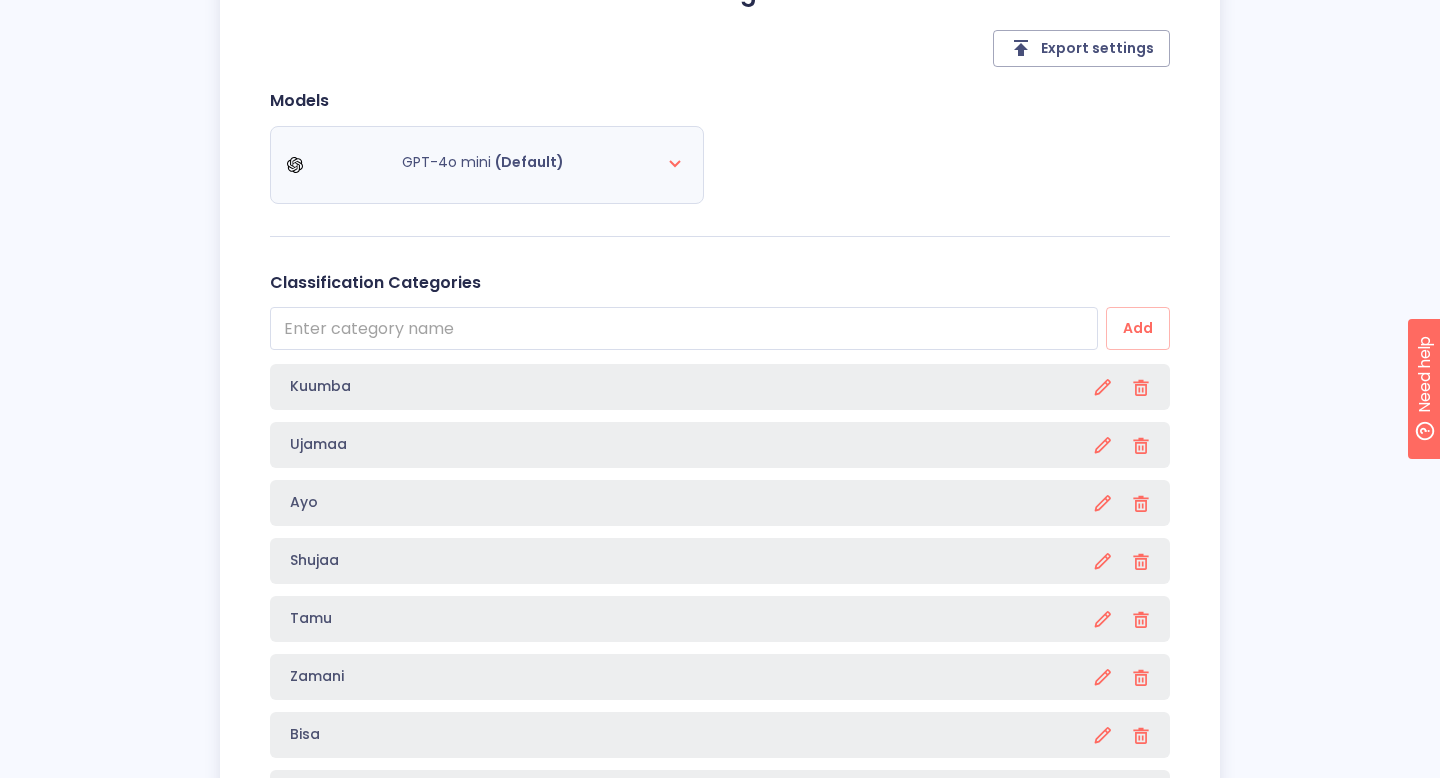 click on "GPT-4o mini   (Default)" at bounding box center (487, 165) 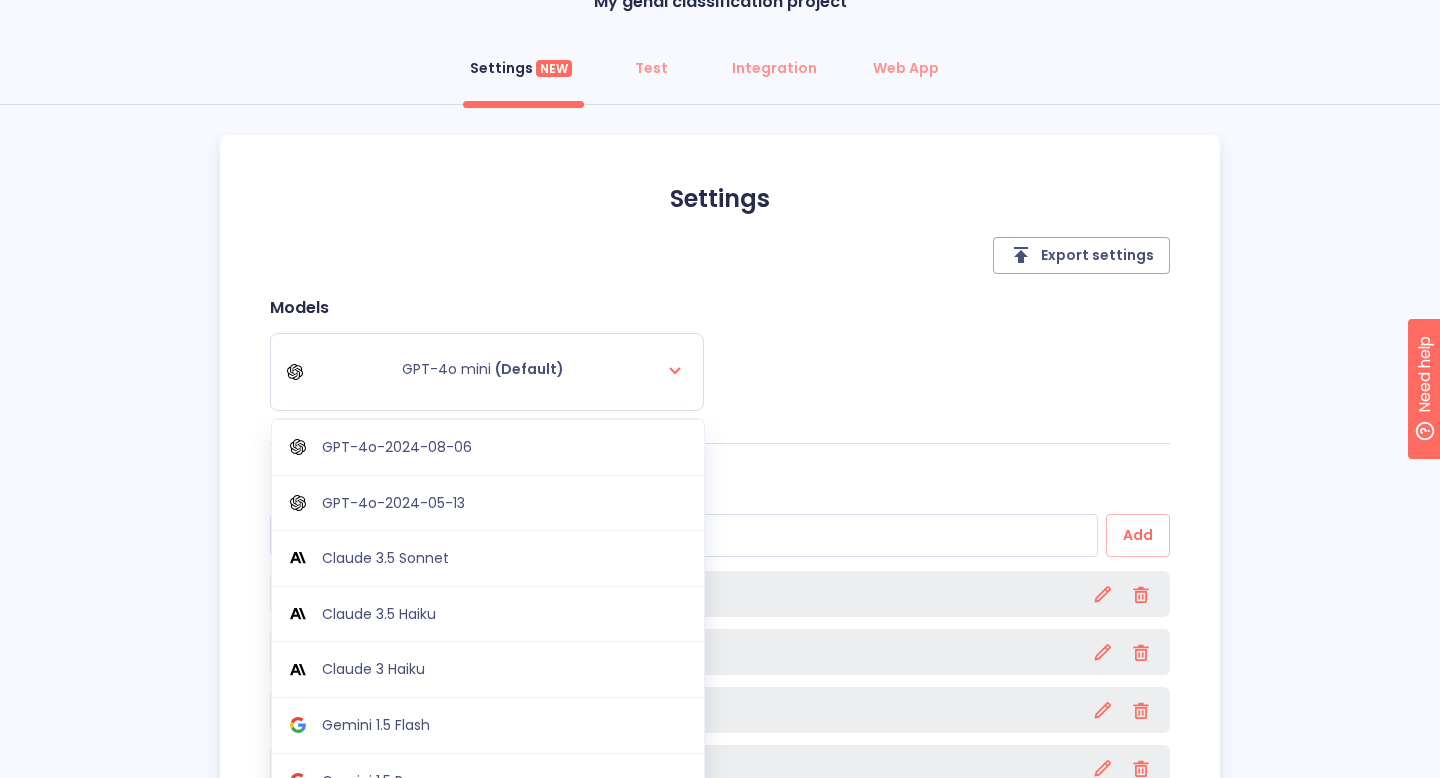 scroll, scrollTop: 0, scrollLeft: 0, axis: both 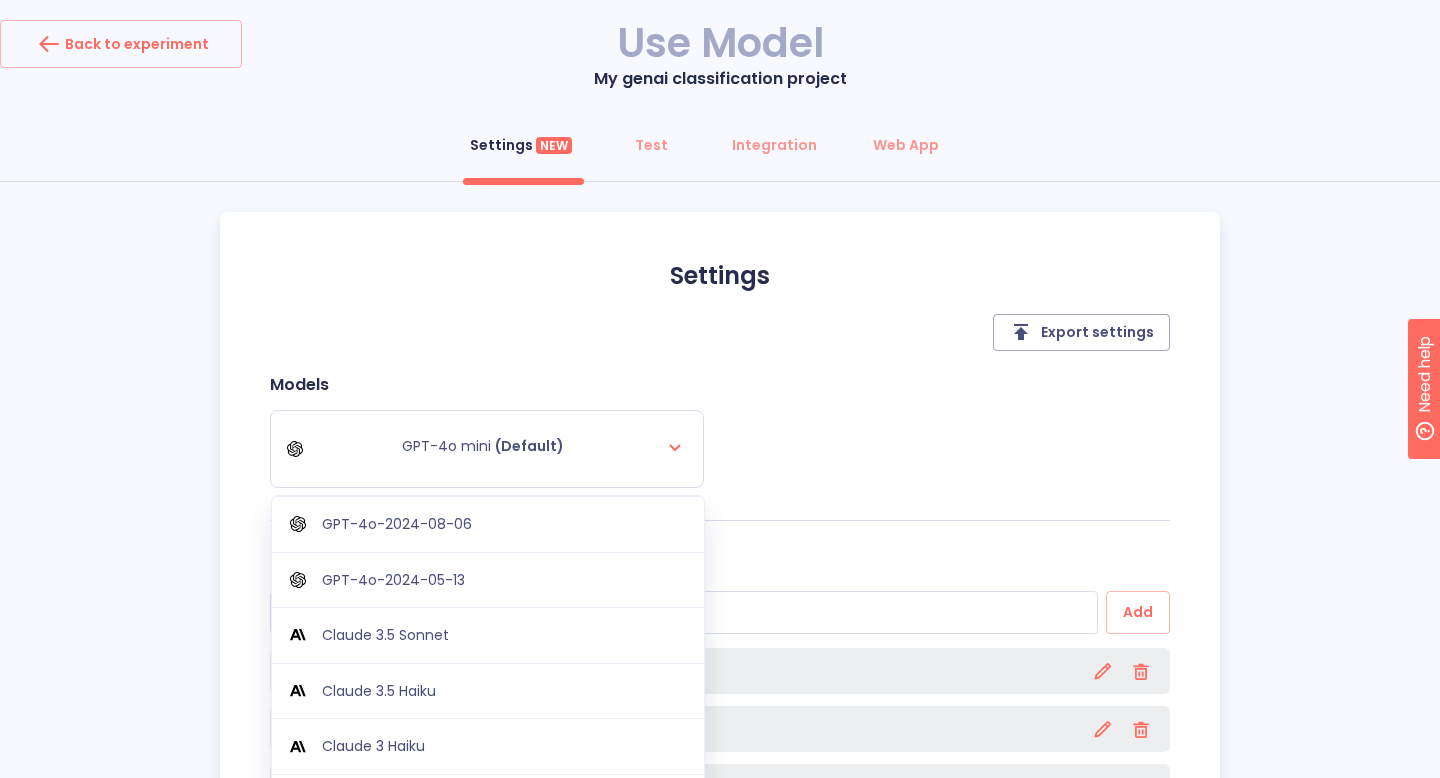 click on "Models GPT-4o mini   (Default) GPT-4o-2024-08-06   GPT-4o-2024-05-13   Claude 3.5 Sonnet   Claude 3.5 Haiku   Claude 3 Haiku   Gemini 1.5 Flash   Gemini 1.5 Pro   Gemma-2-9b-it" at bounding box center [720, 448] 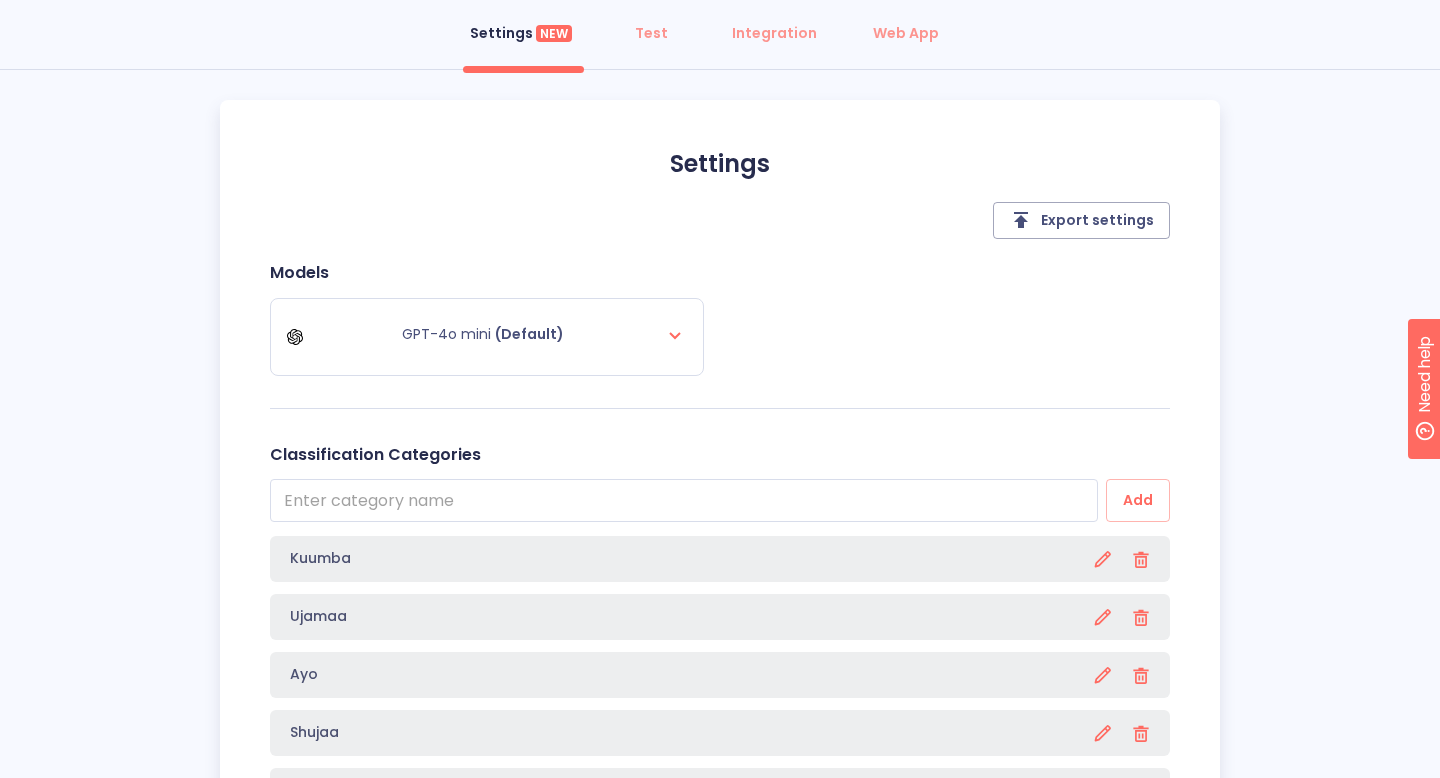scroll, scrollTop: 0, scrollLeft: 0, axis: both 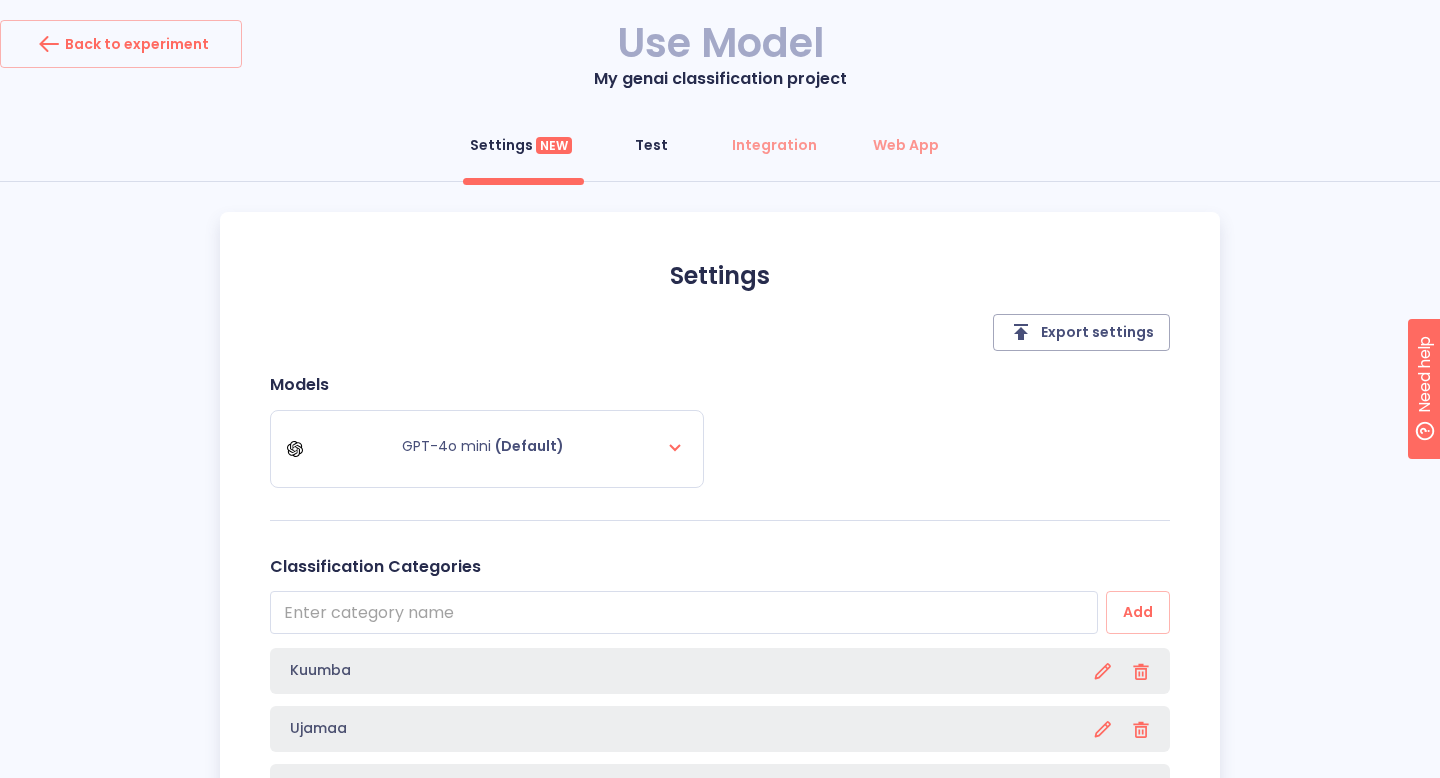 click on "Test" at bounding box center (651, 145) 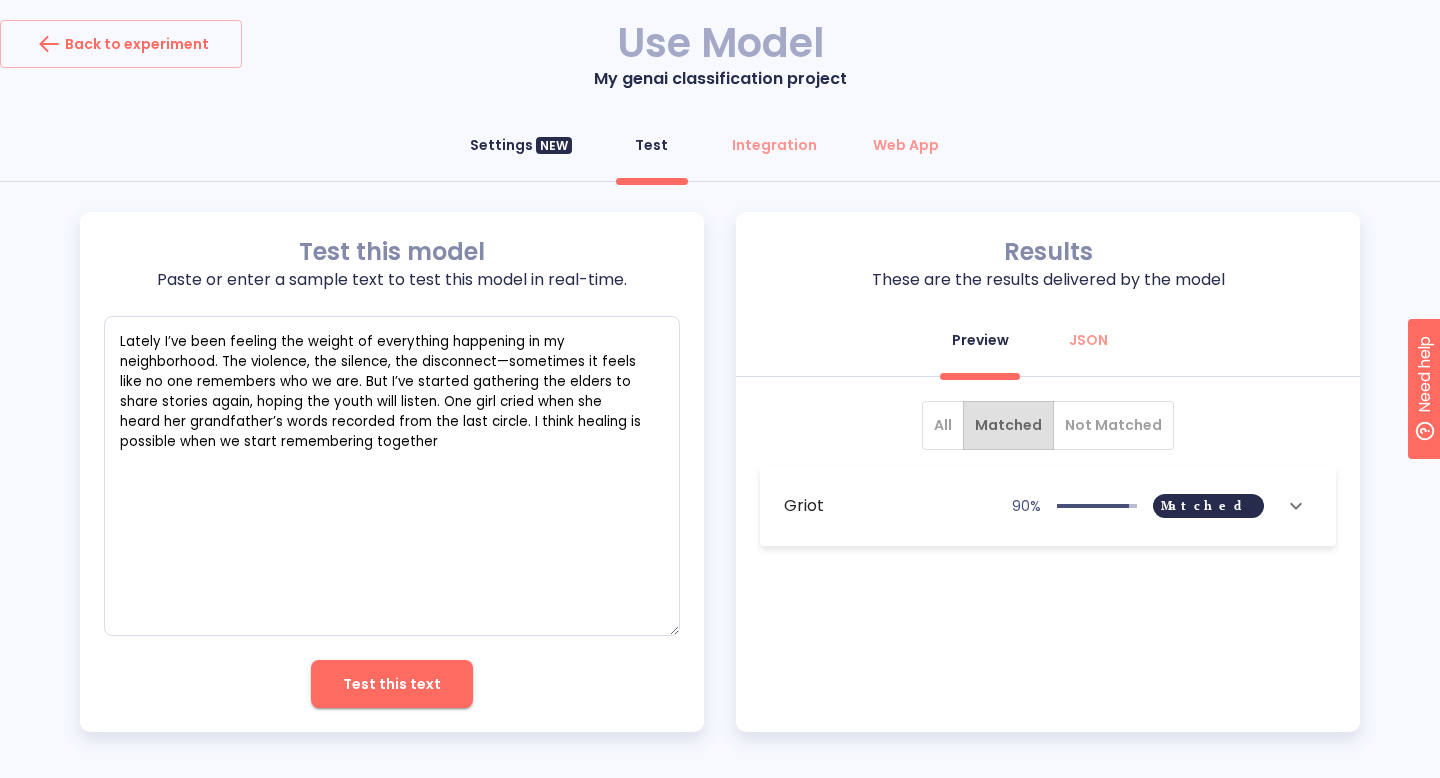 click on "Settings   NEW" at bounding box center (521, 145) 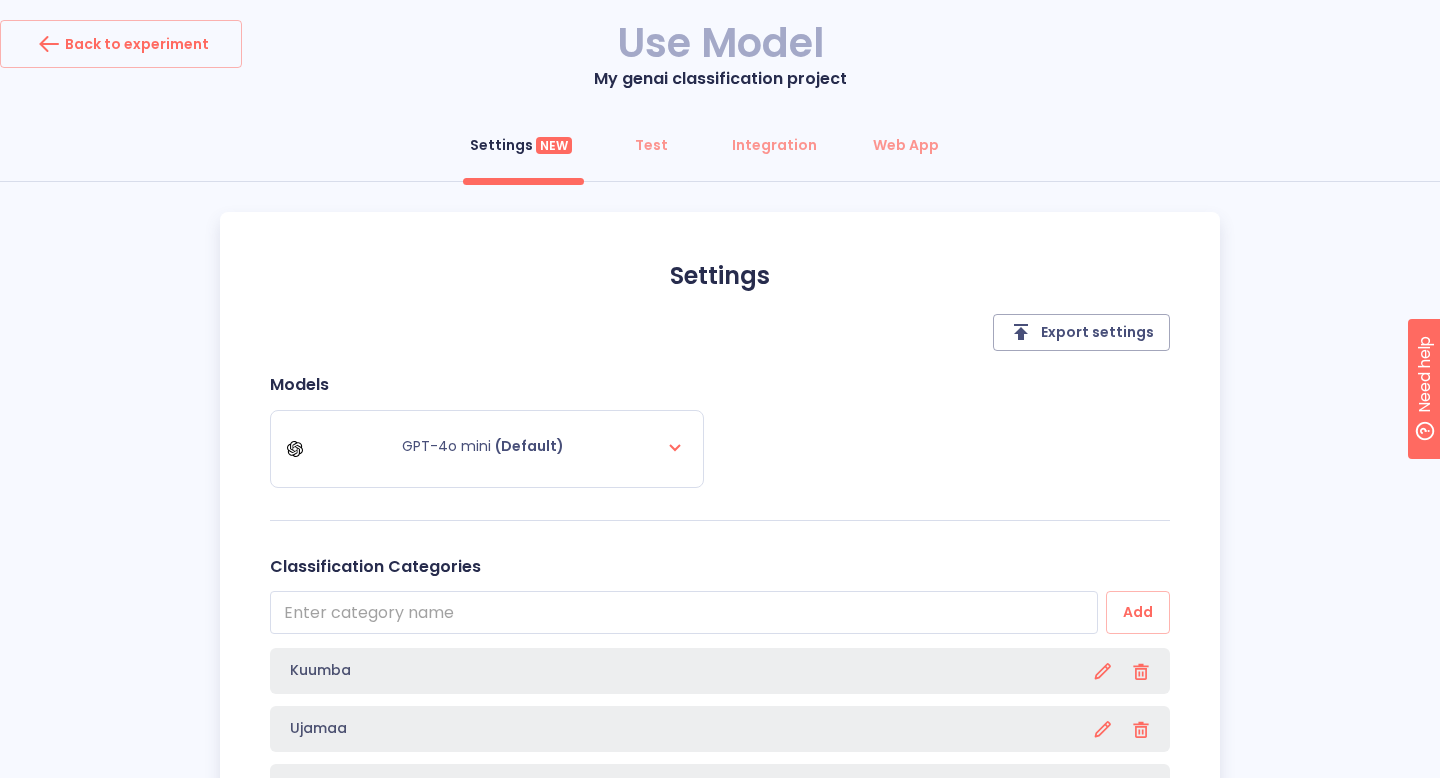 click on "Use Model" at bounding box center [720, 43] 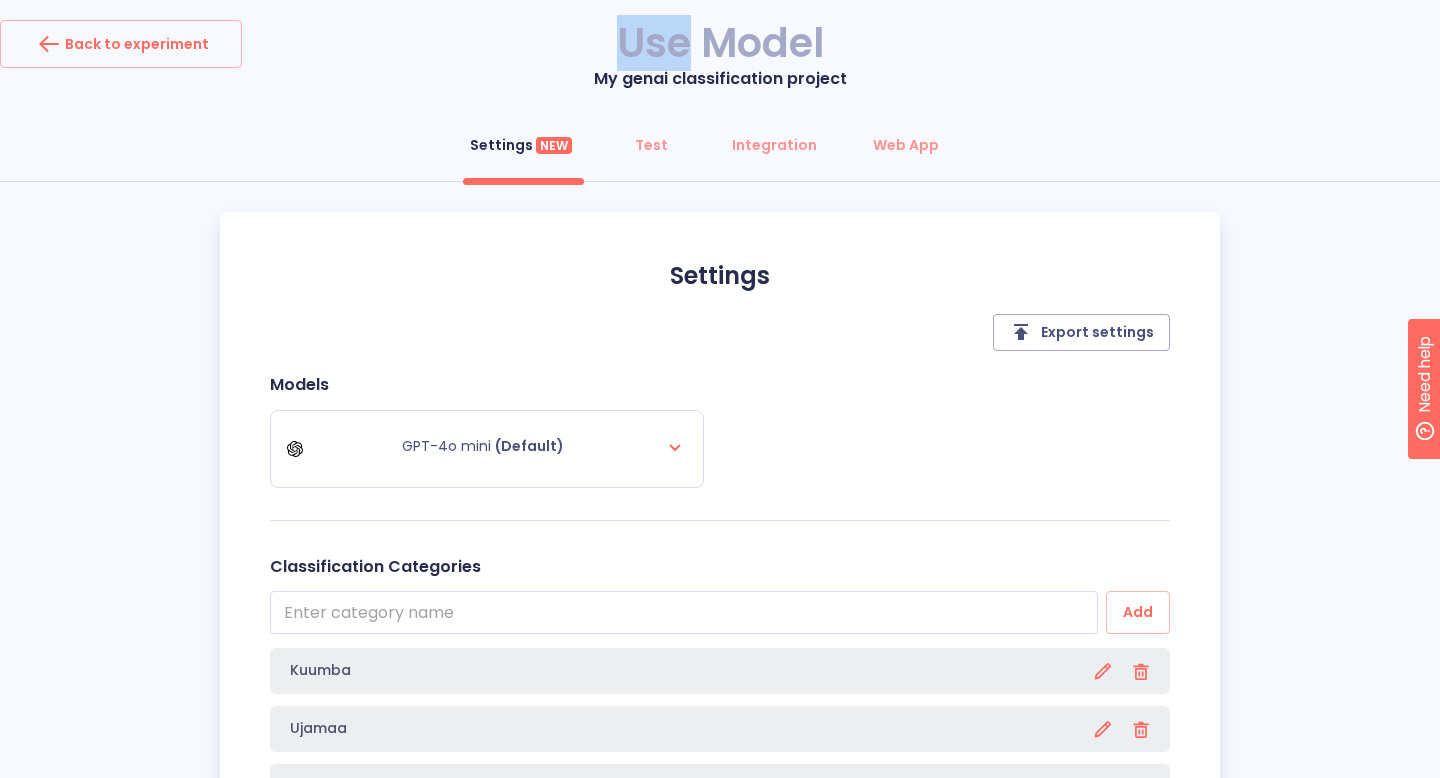 click on "Use Model" at bounding box center [720, 43] 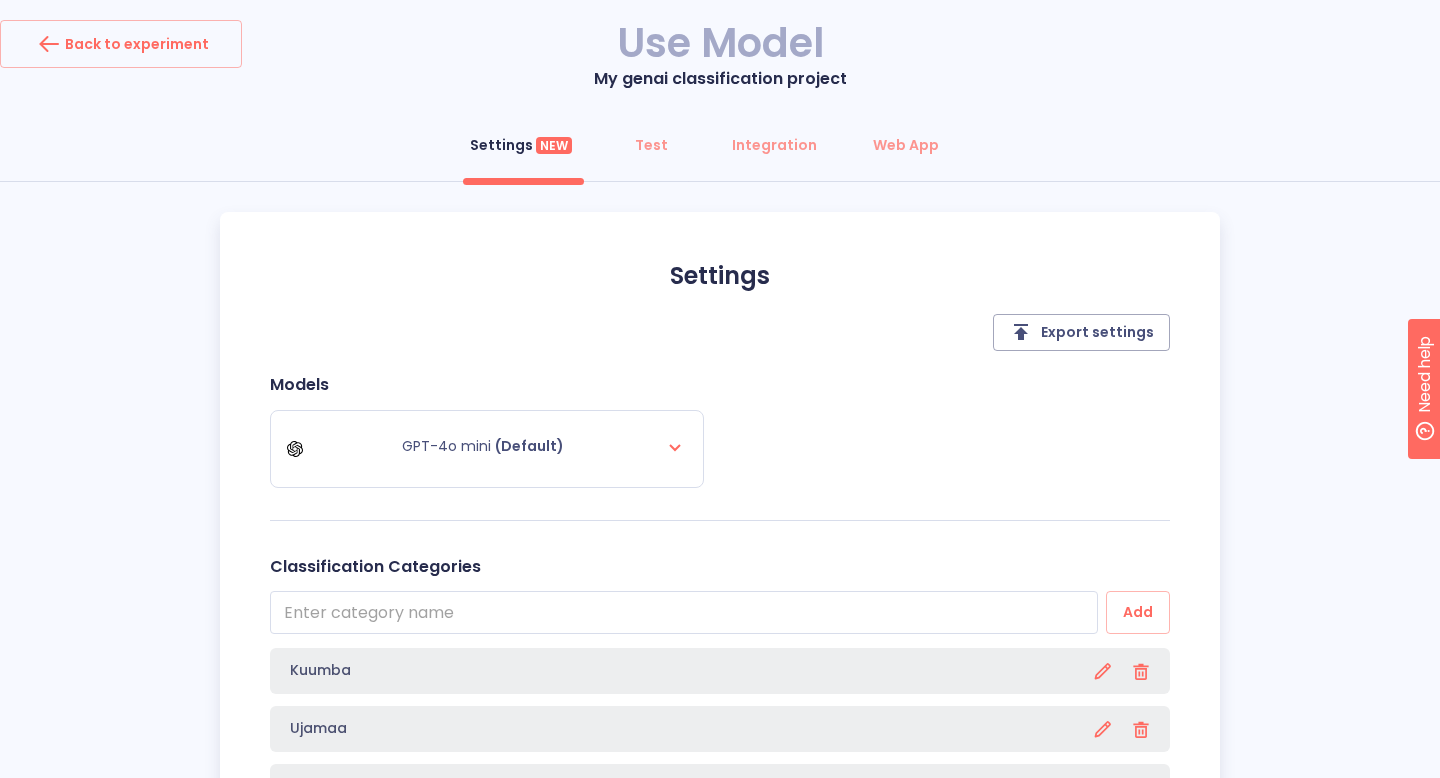 click on "Use Model" at bounding box center [720, 43] 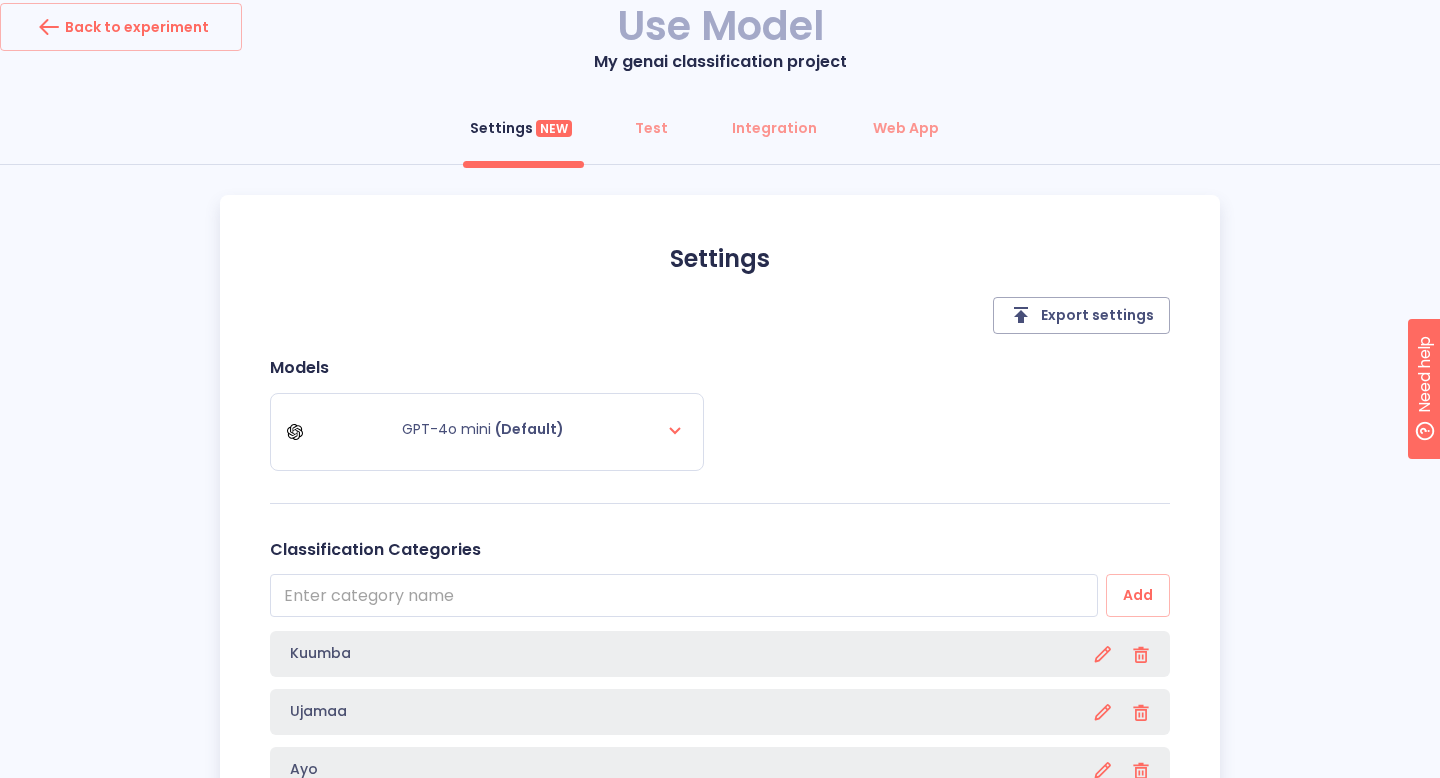 scroll, scrollTop: 0, scrollLeft: 0, axis: both 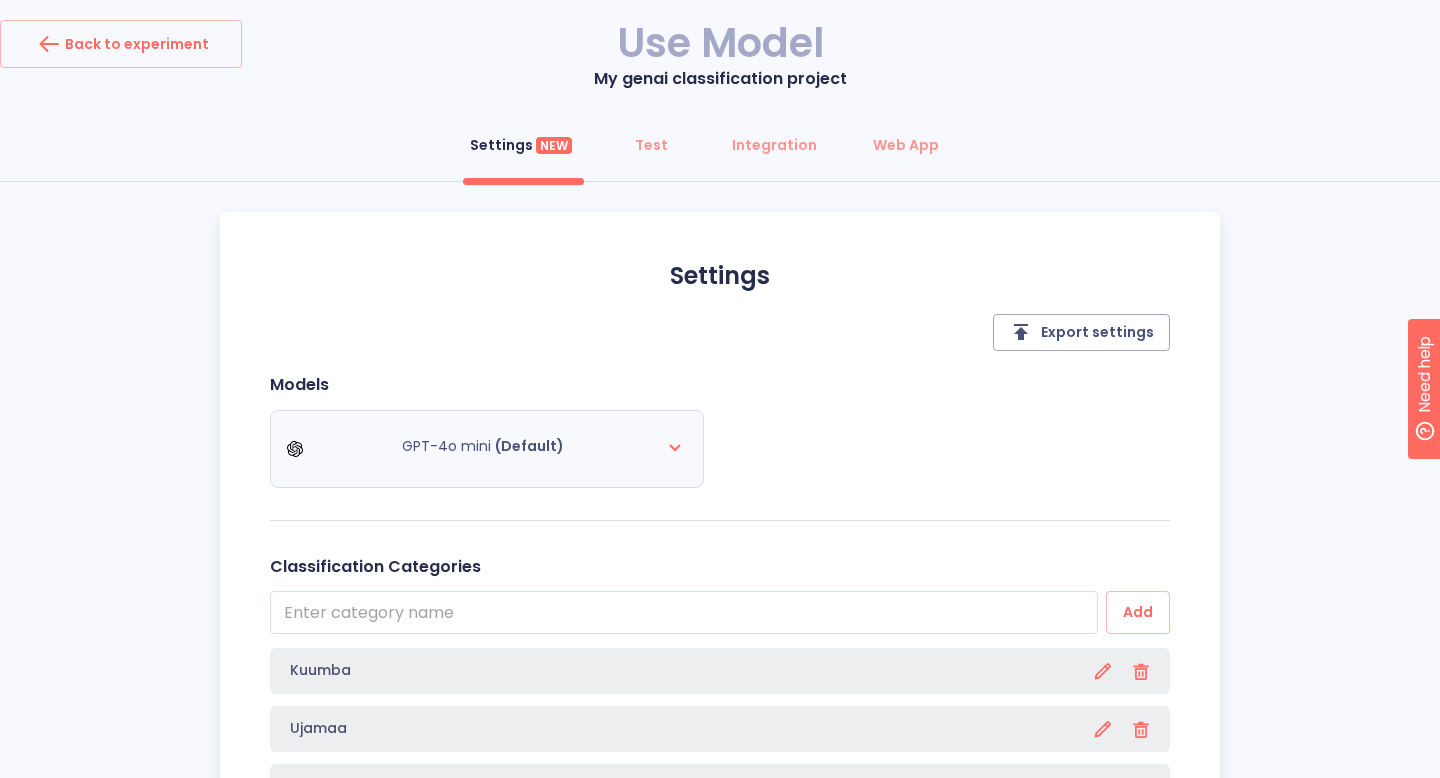 click on "GPT-4o mini   (Default)" at bounding box center (487, 449) 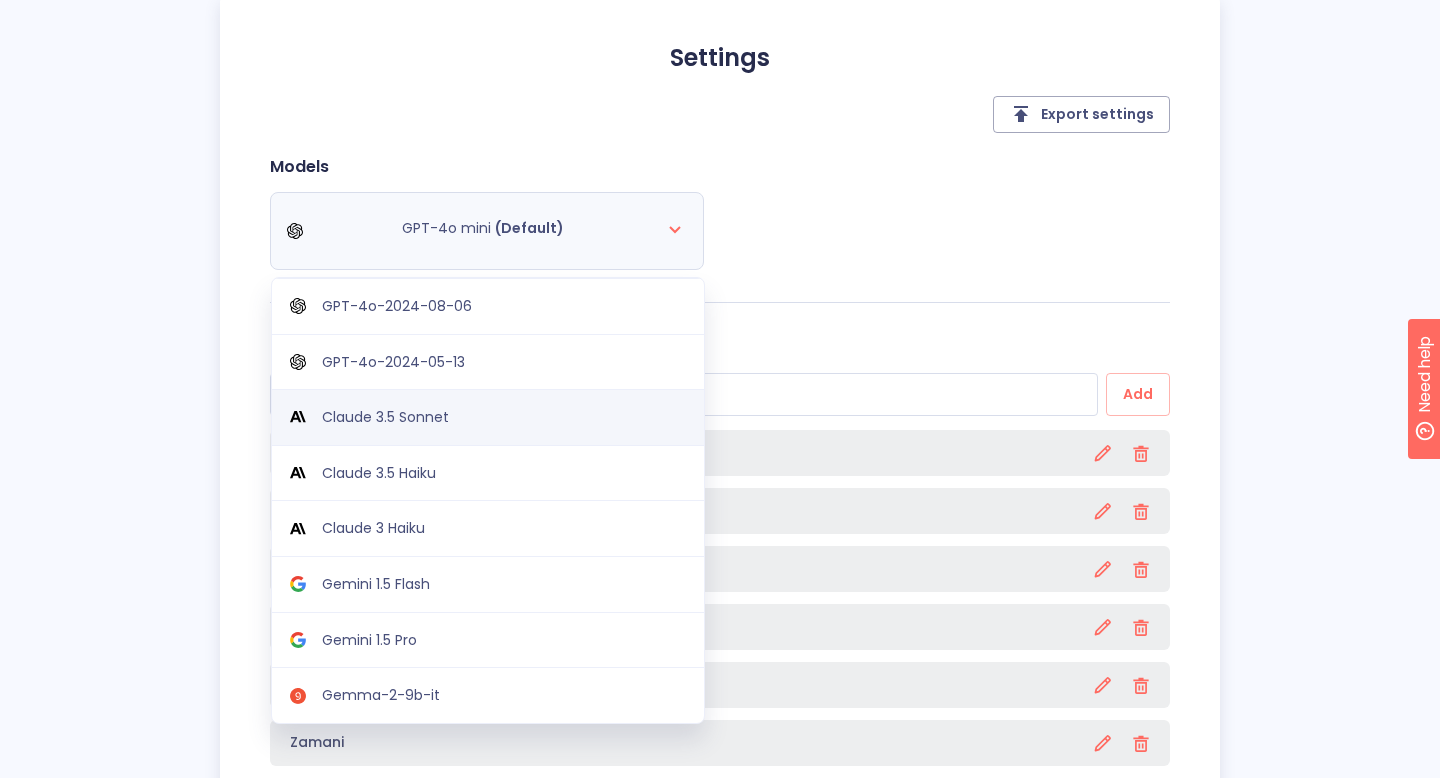 scroll, scrollTop: 219, scrollLeft: 0, axis: vertical 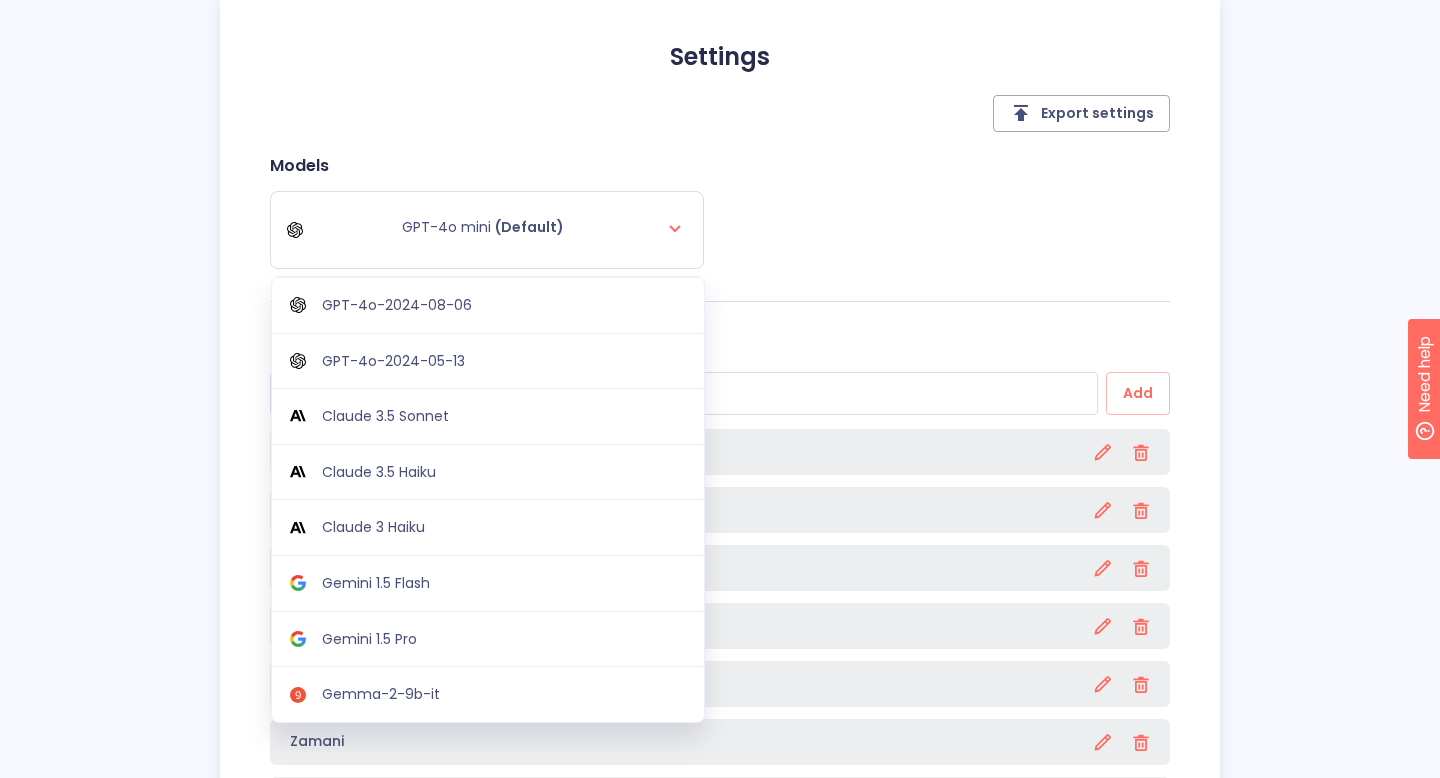 click on "Models GPT-4o mini   (Default) GPT-4o-2024-08-06   GPT-4o-2024-05-13   Claude 3.5 Sonnet   Claude 3.5 Haiku   Claude 3 Haiku   Gemini 1.5 Flash   Gemini 1.5 Pro   Gemma-2-9b-it" at bounding box center (720, 229) 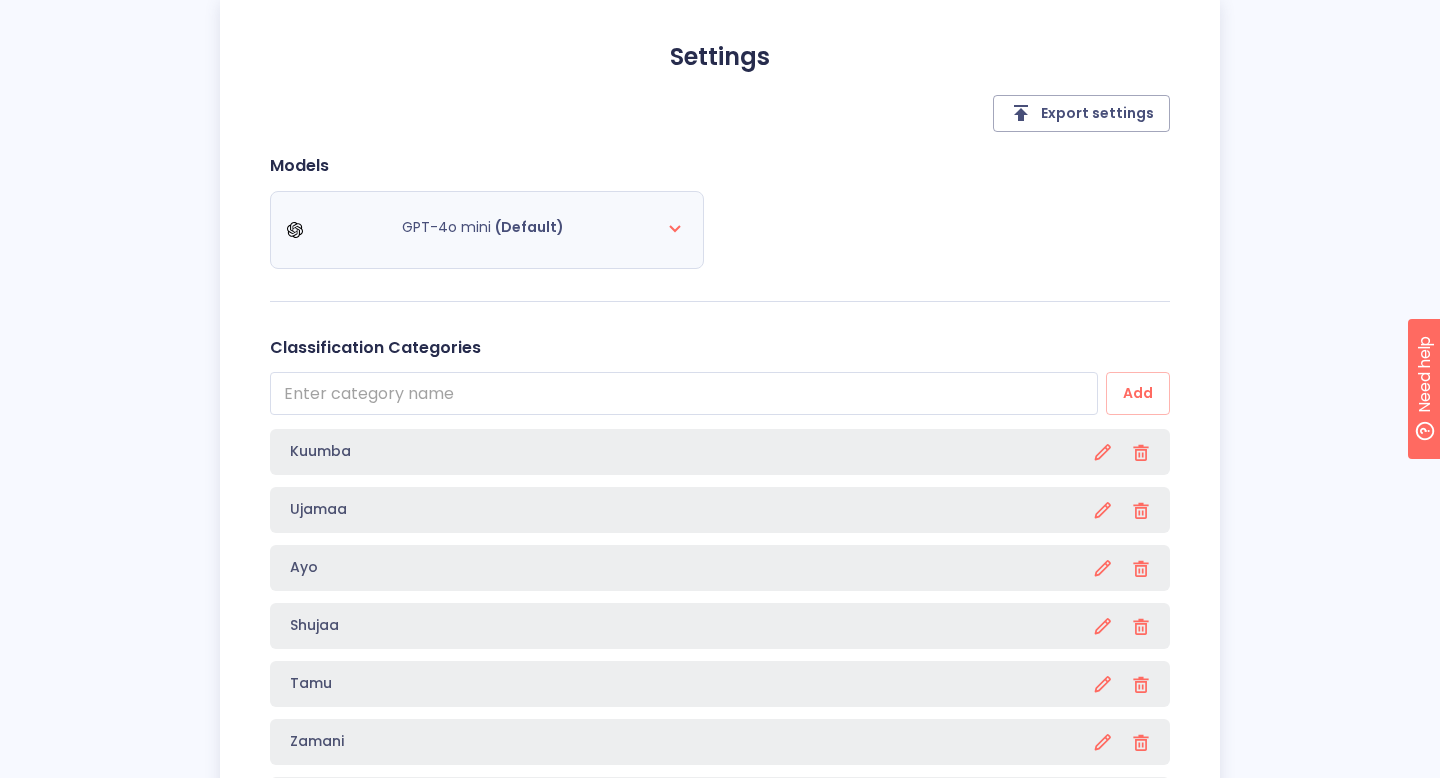 scroll, scrollTop: 0, scrollLeft: 0, axis: both 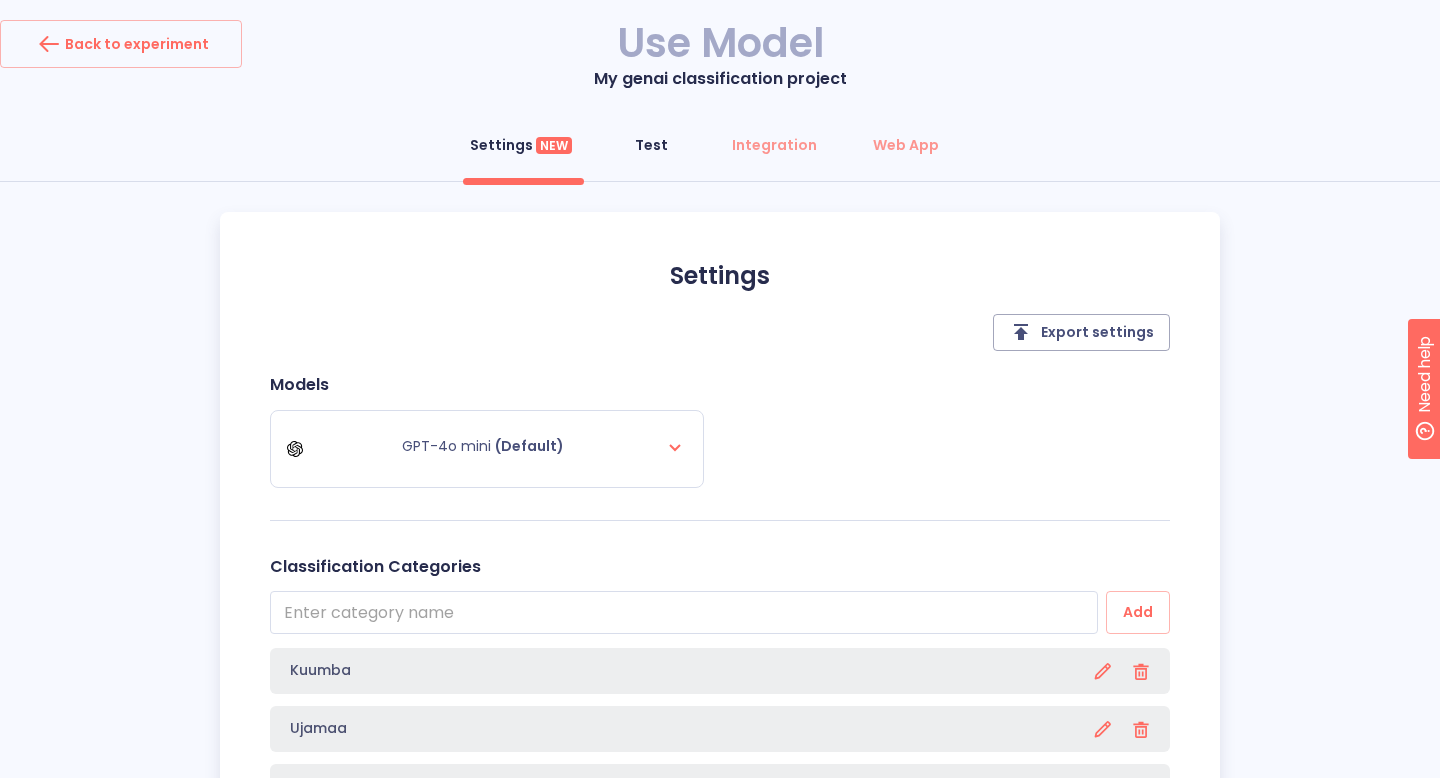 click on "Test" at bounding box center (652, 145) 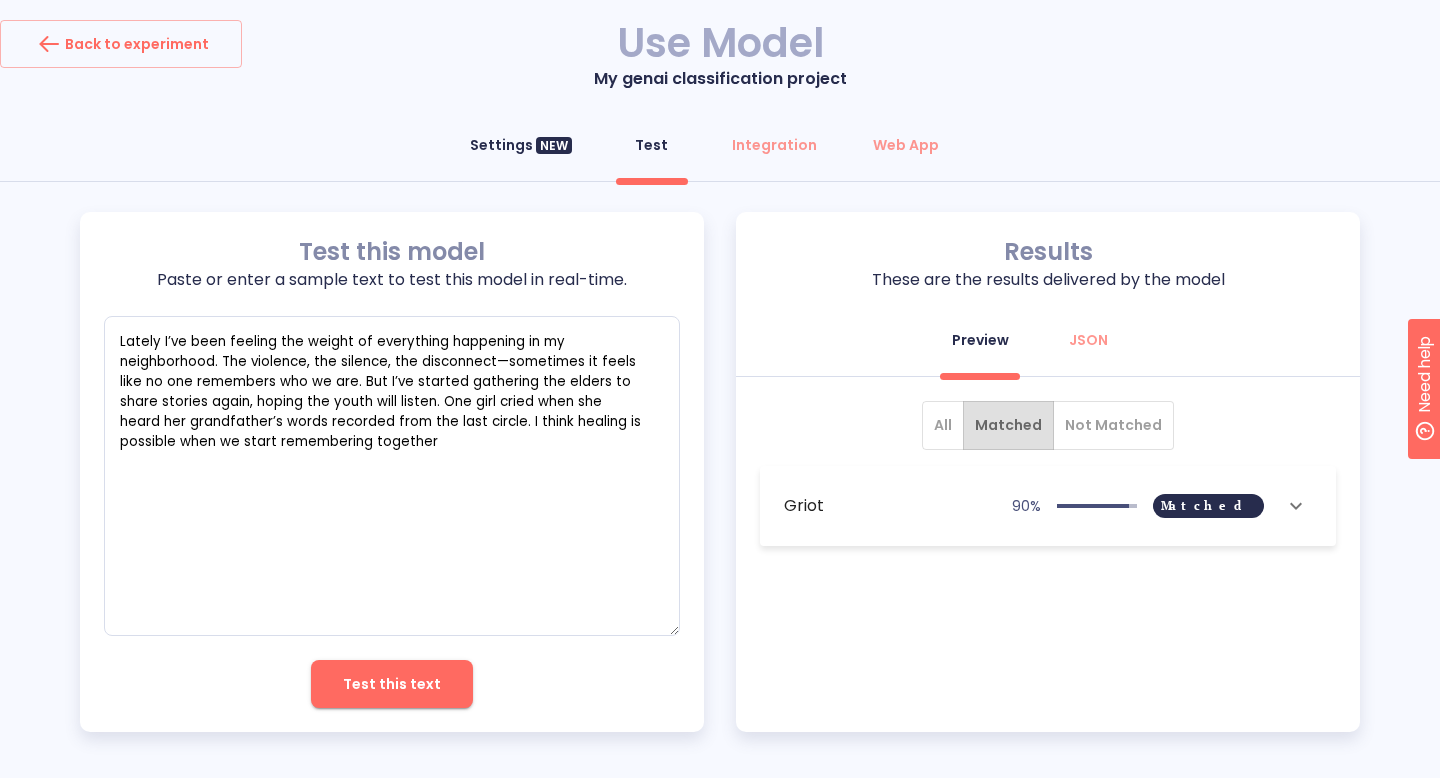 click on "Settings   NEW" at bounding box center (521, 145) 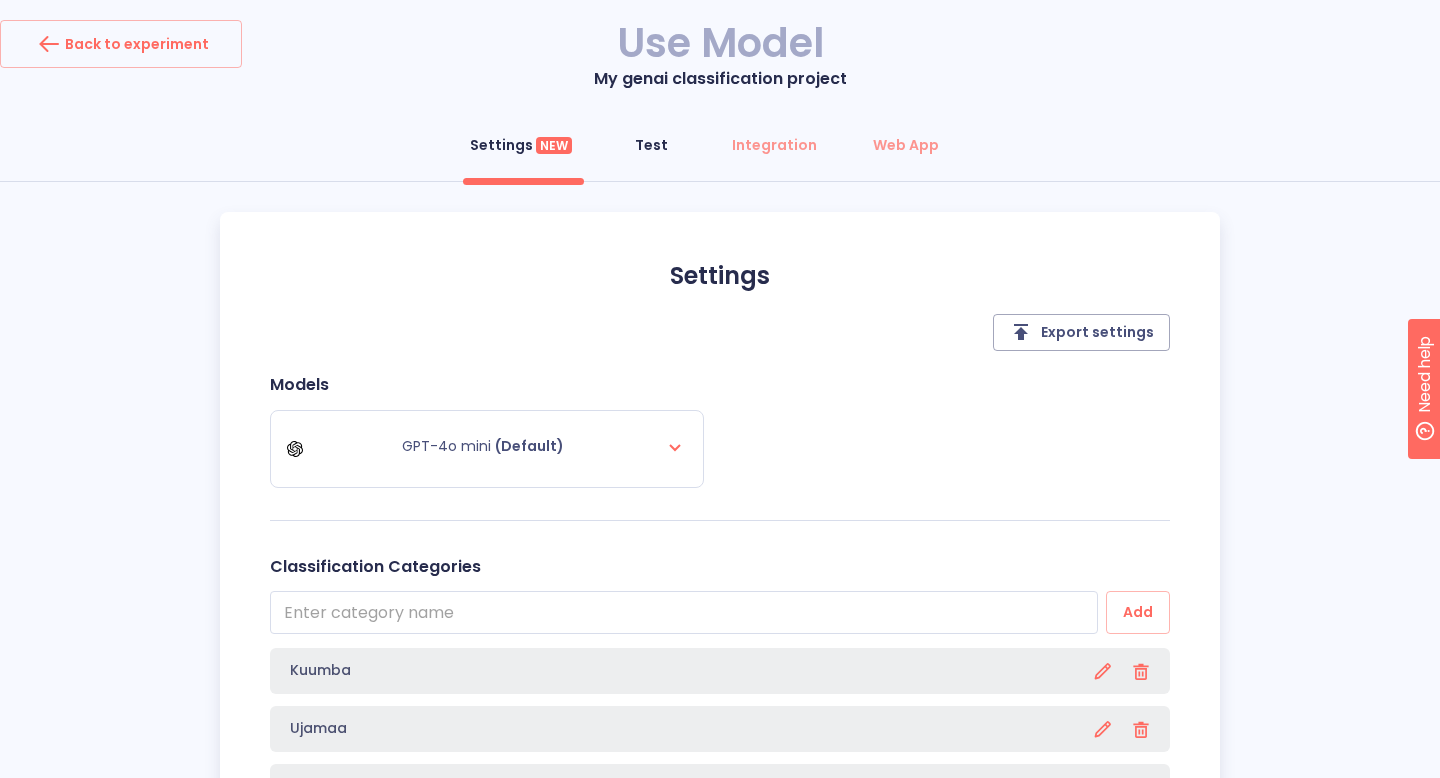 click on "Test" at bounding box center [651, 145] 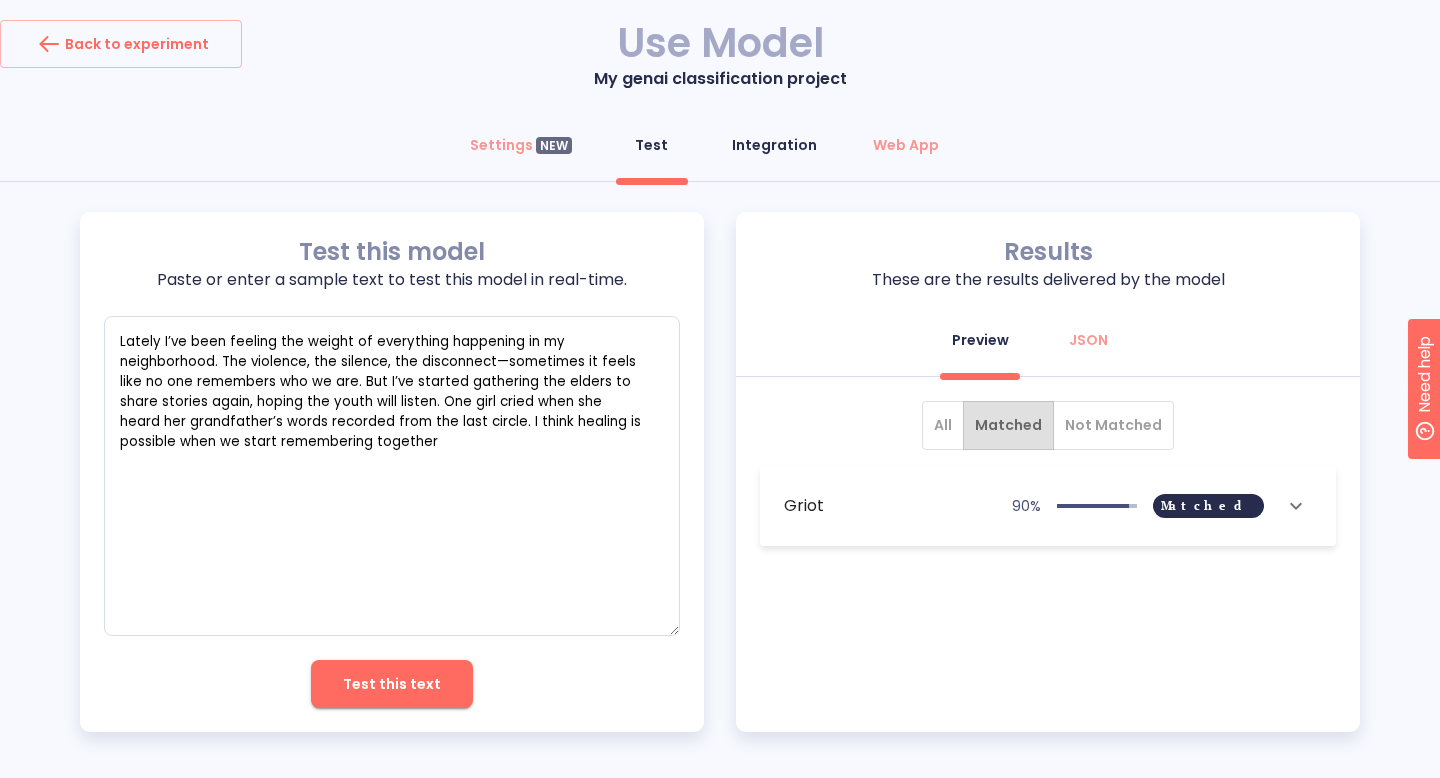 click on "Integration" at bounding box center (774, 145) 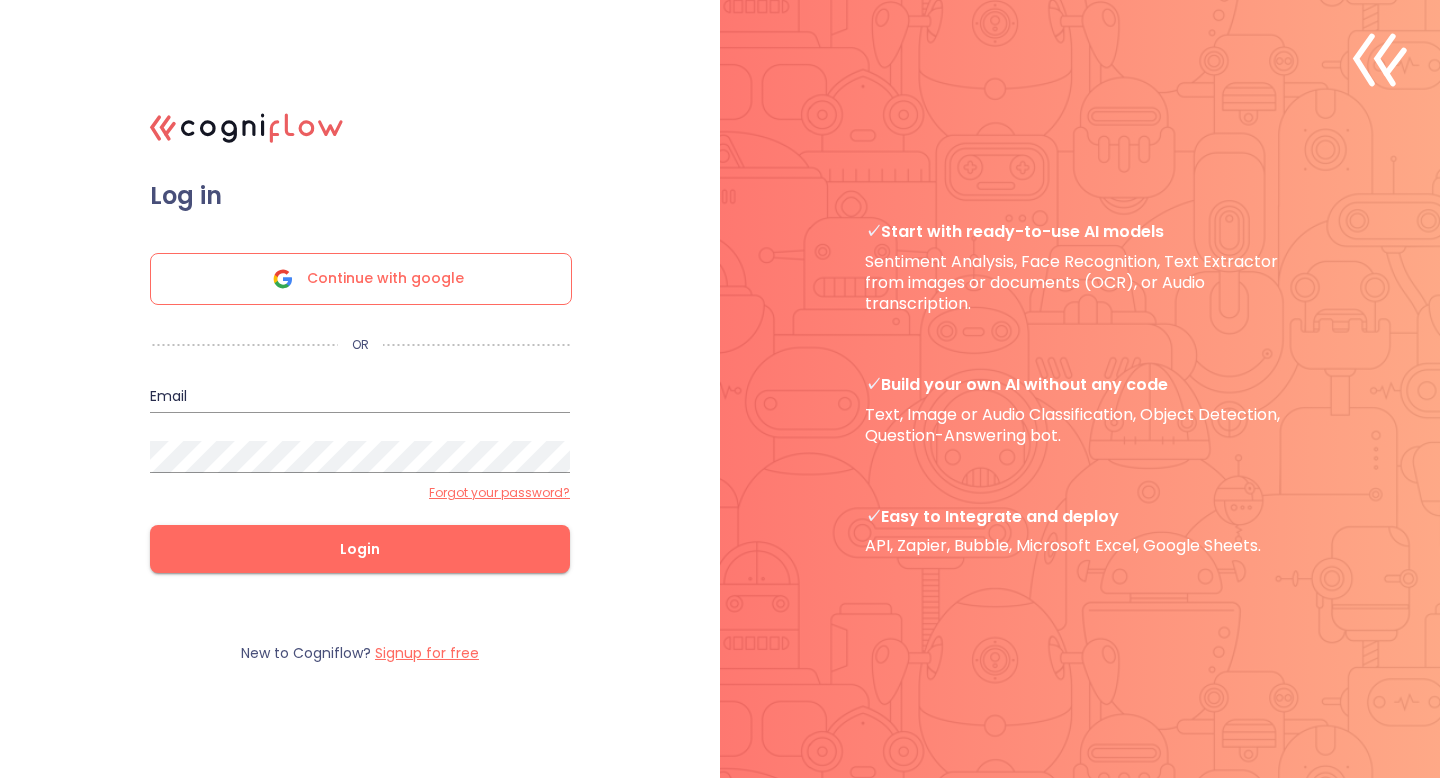 scroll, scrollTop: 0, scrollLeft: 0, axis: both 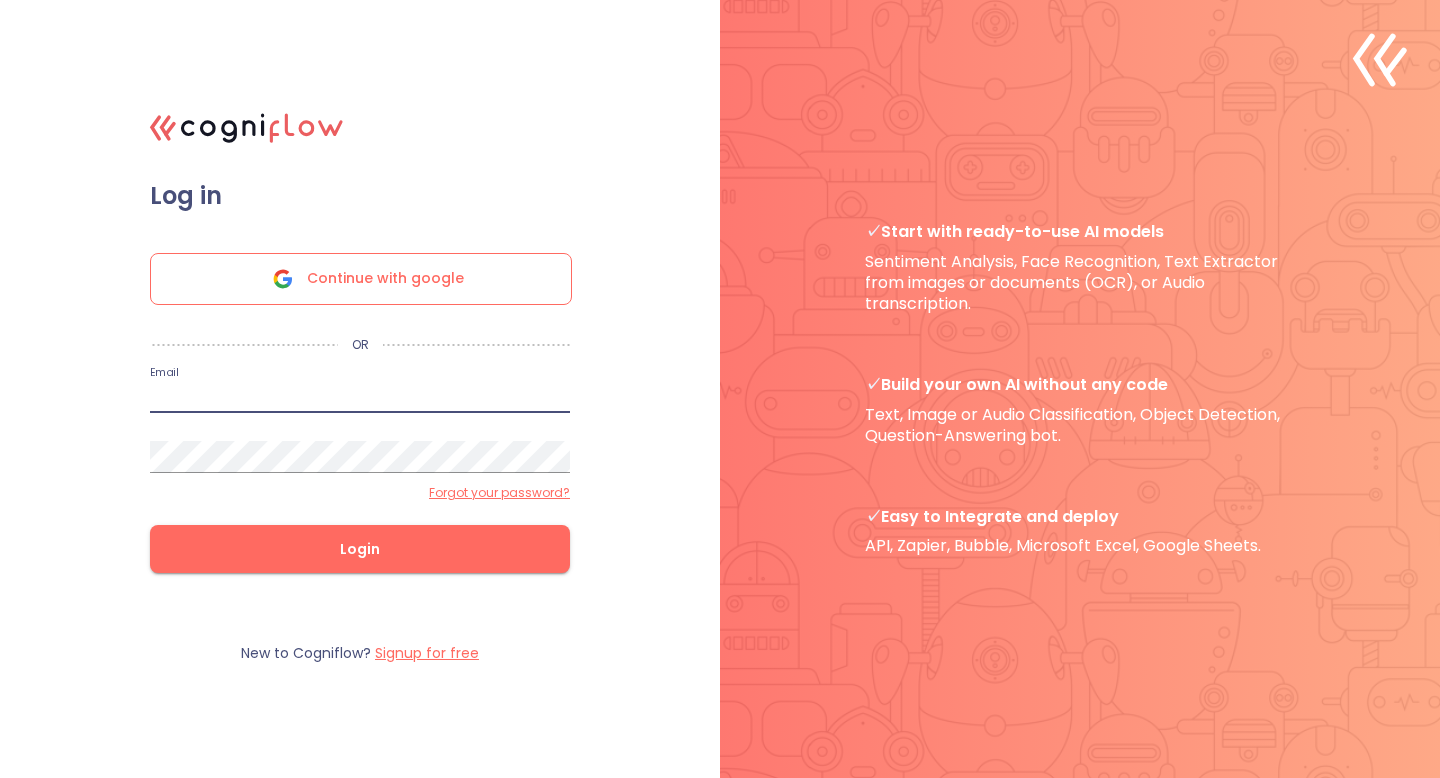 click at bounding box center [360, 397] 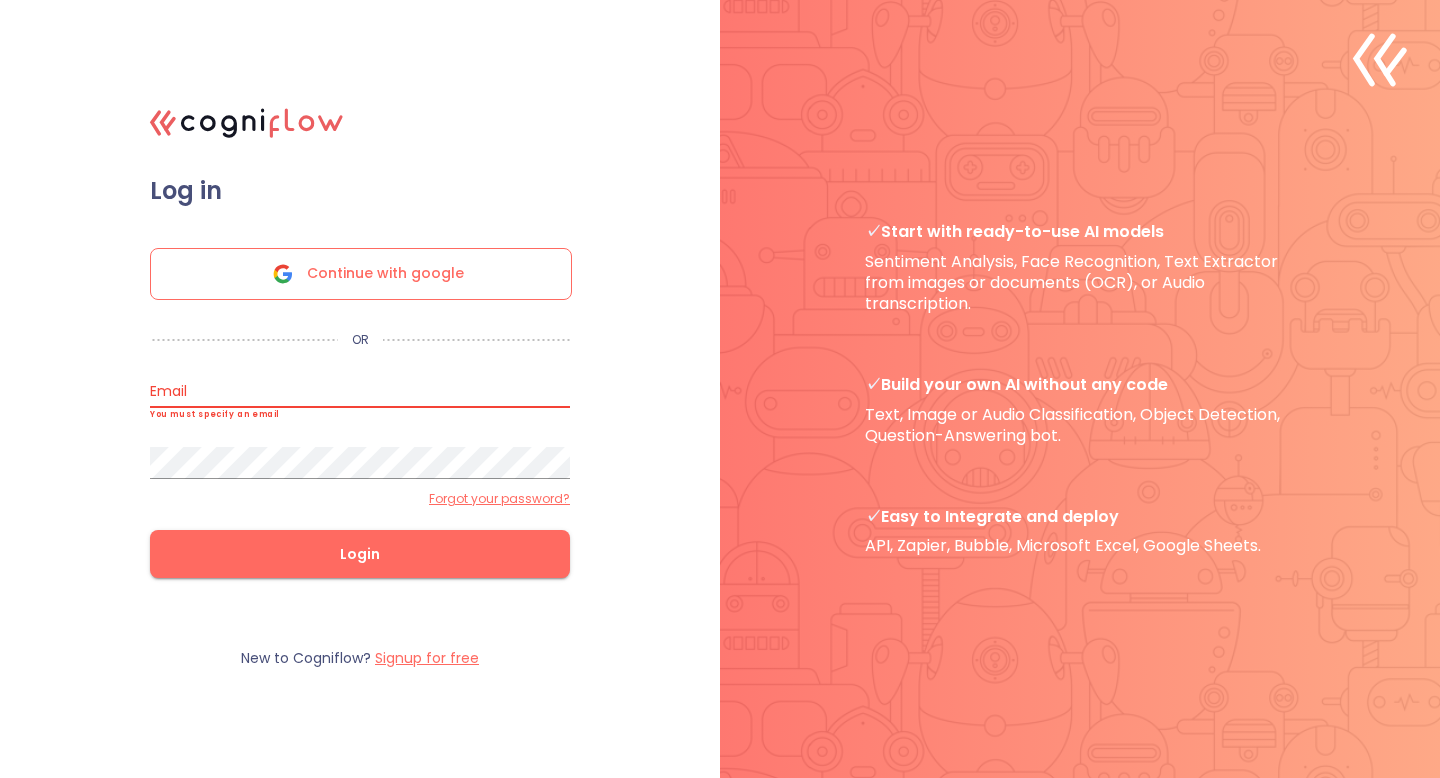 type on "[EMAIL]" 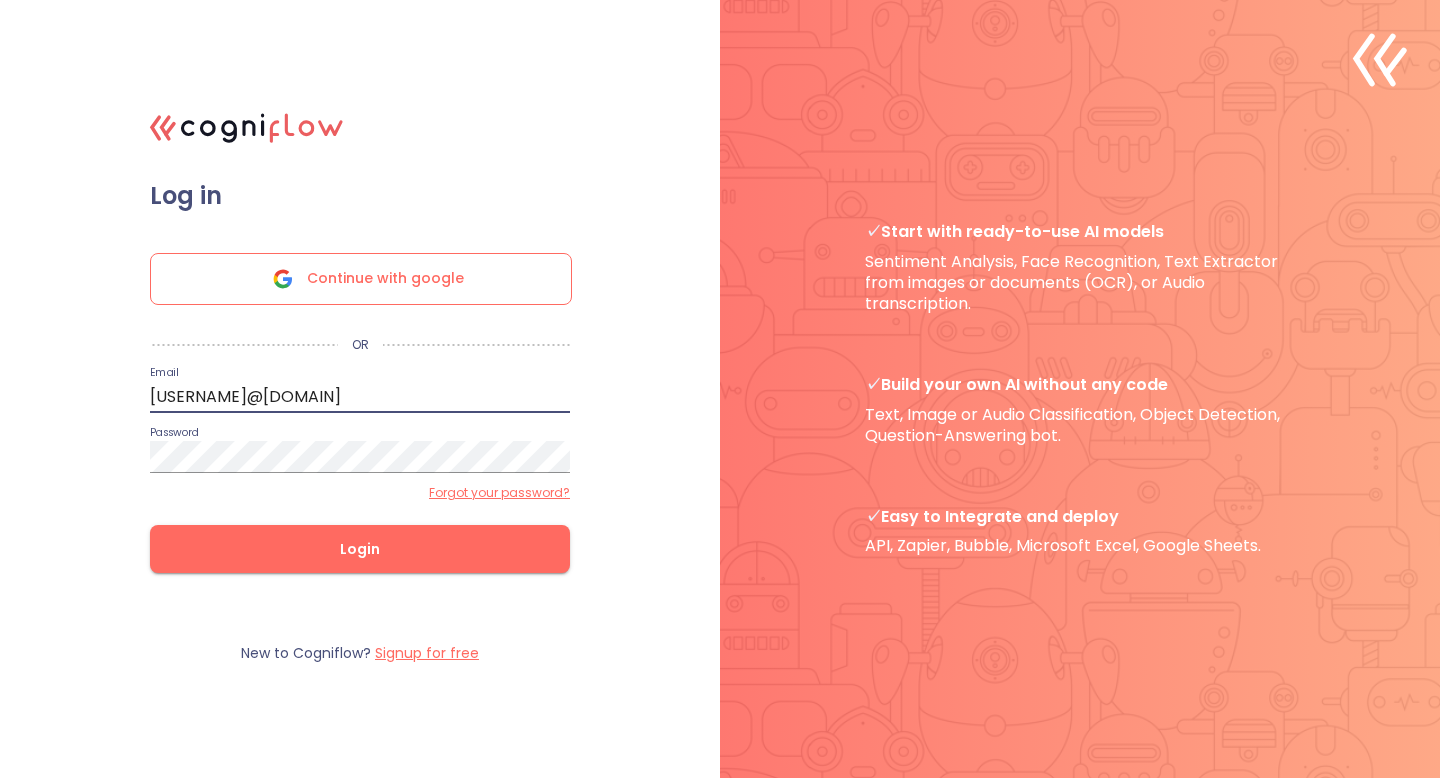 click on "Login" at bounding box center (360, 549) 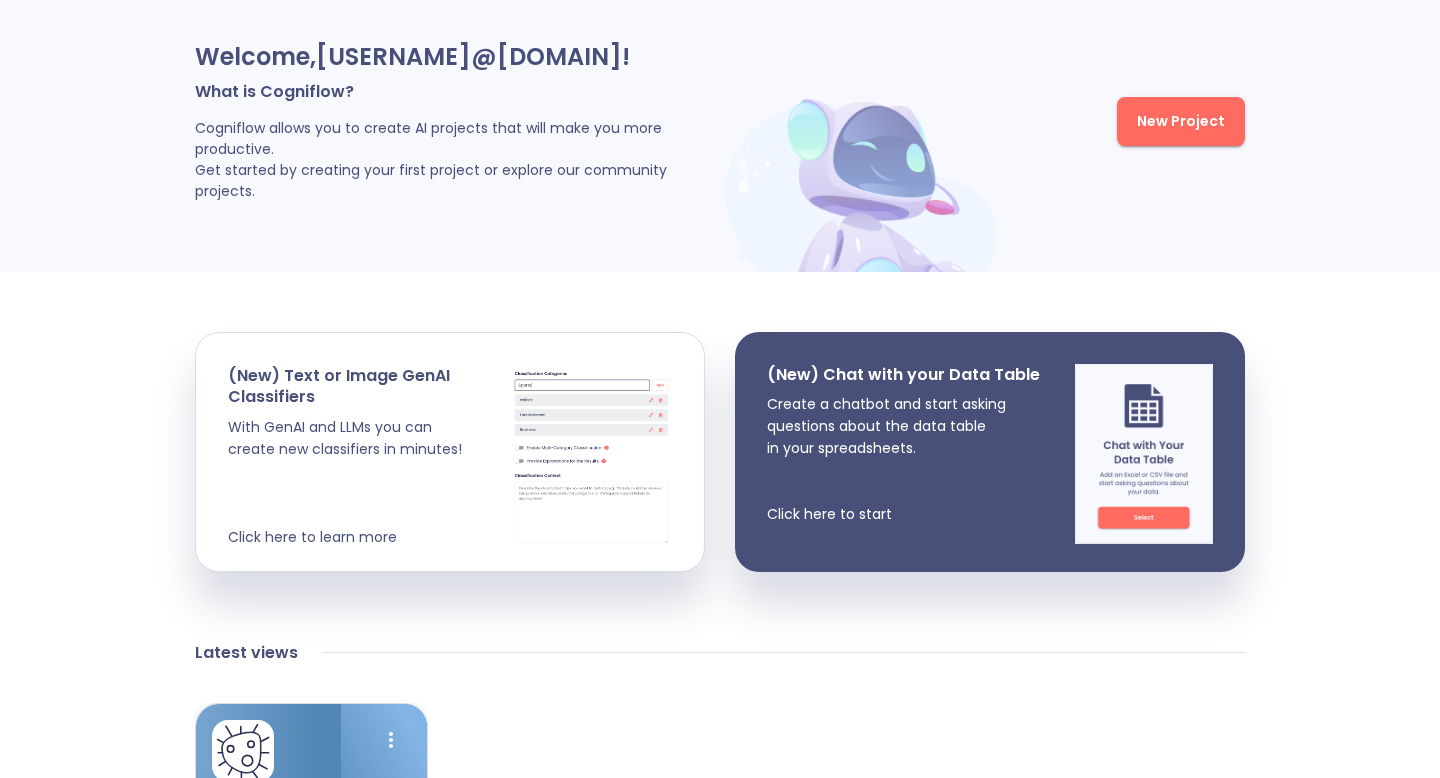 scroll, scrollTop: 0, scrollLeft: 0, axis: both 